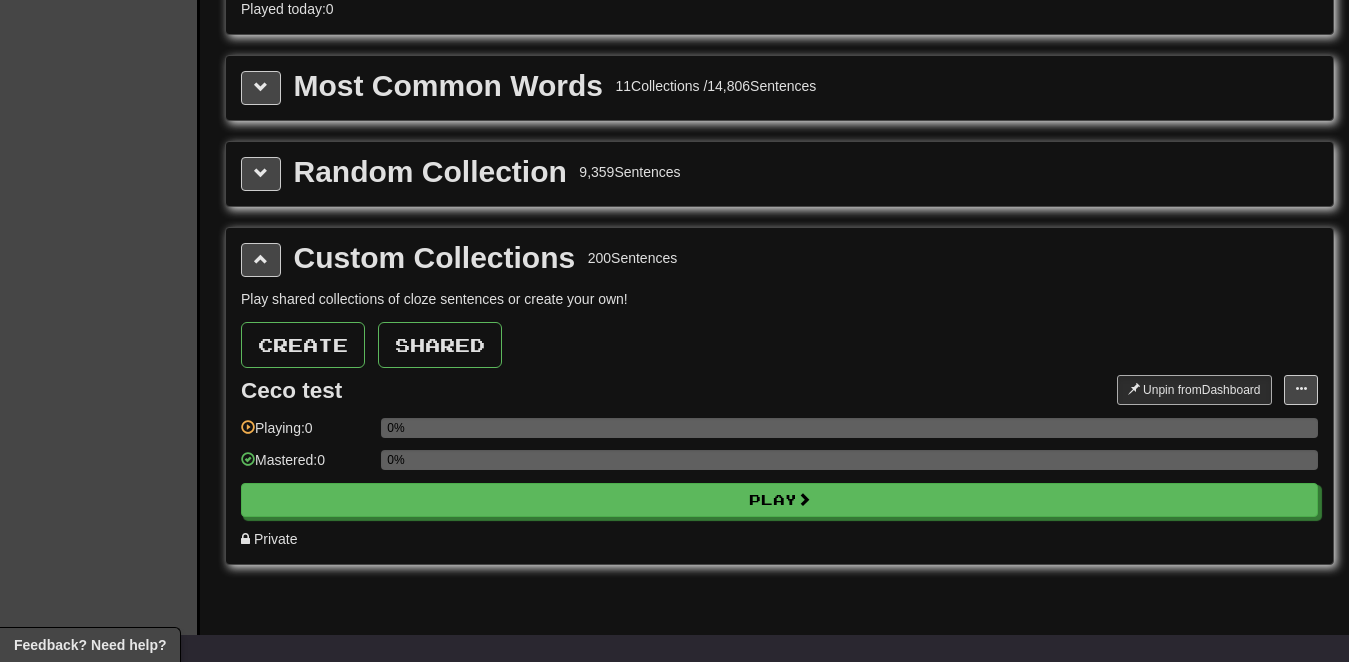 scroll, scrollTop: 0, scrollLeft: 0, axis: both 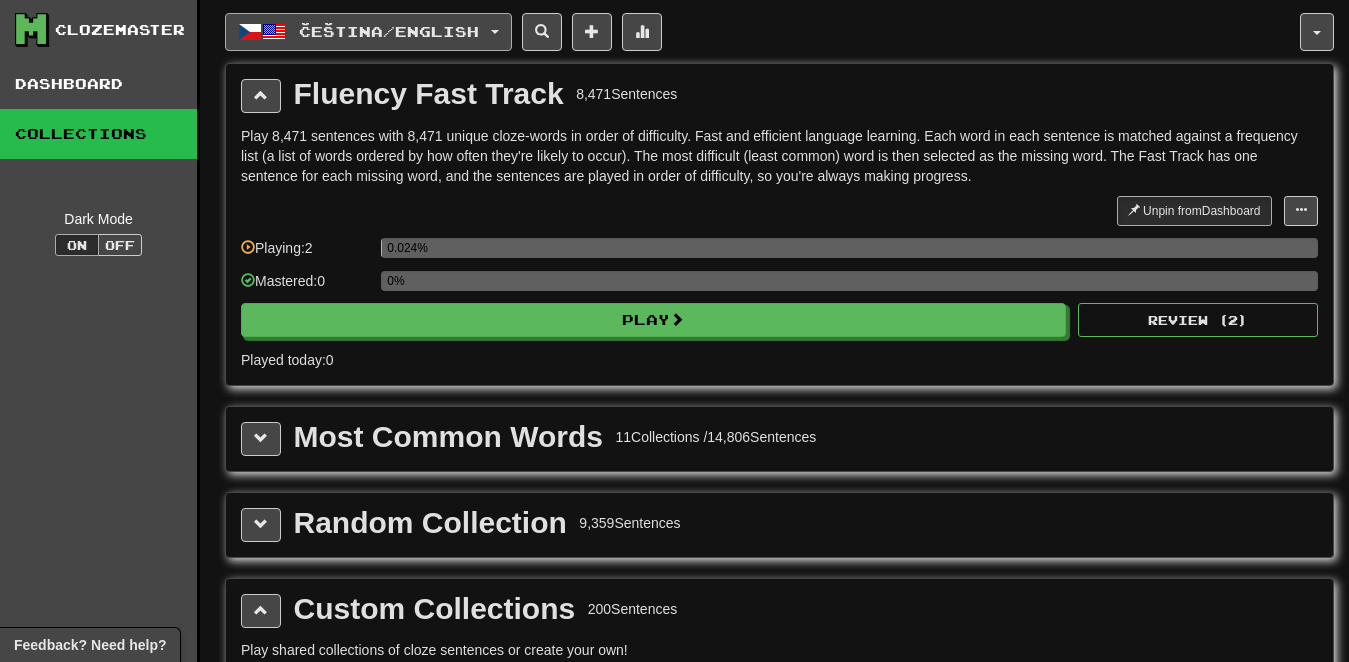 click on "Čeština  /  English" at bounding box center [368, 32] 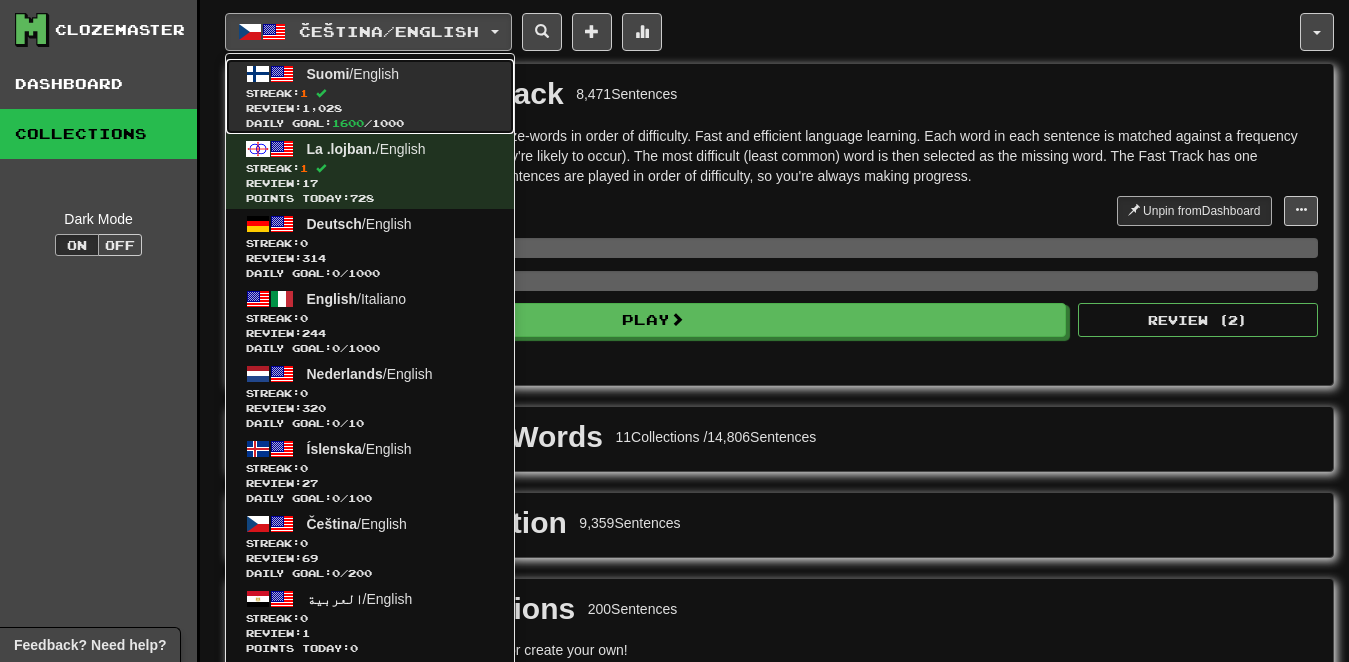 click on "Streak:  1" at bounding box center [370, 93] 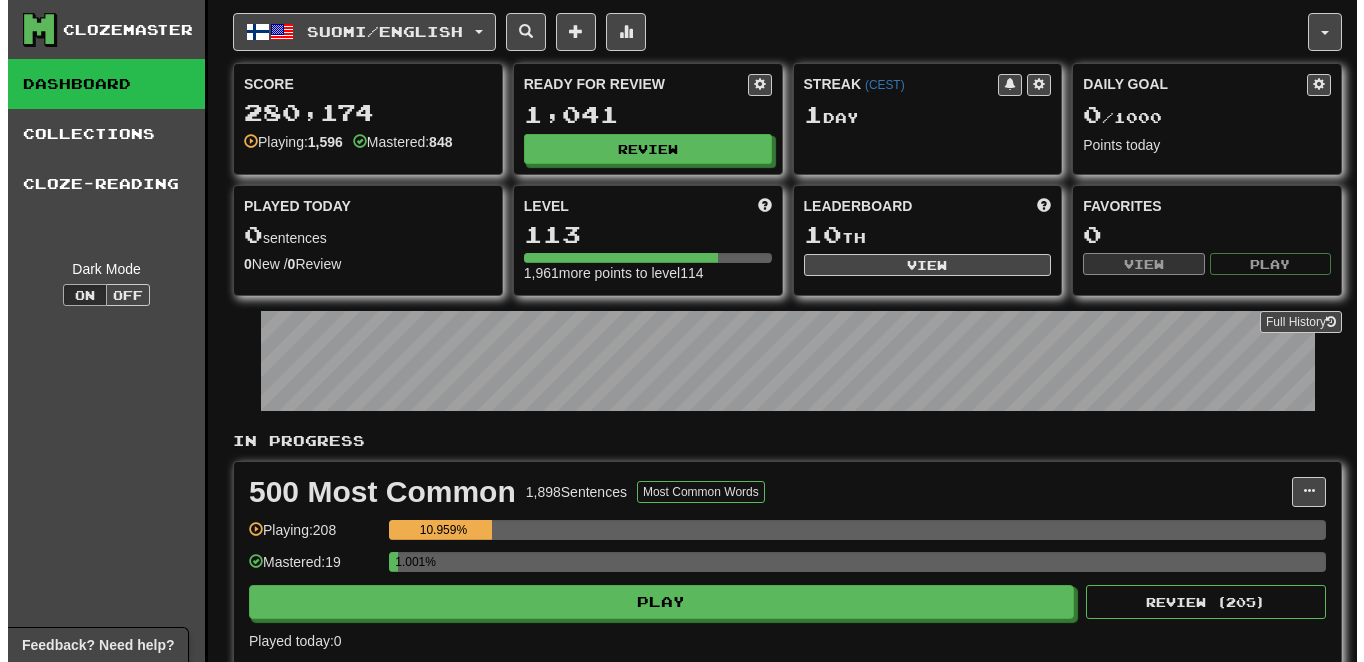 scroll, scrollTop: 0, scrollLeft: 0, axis: both 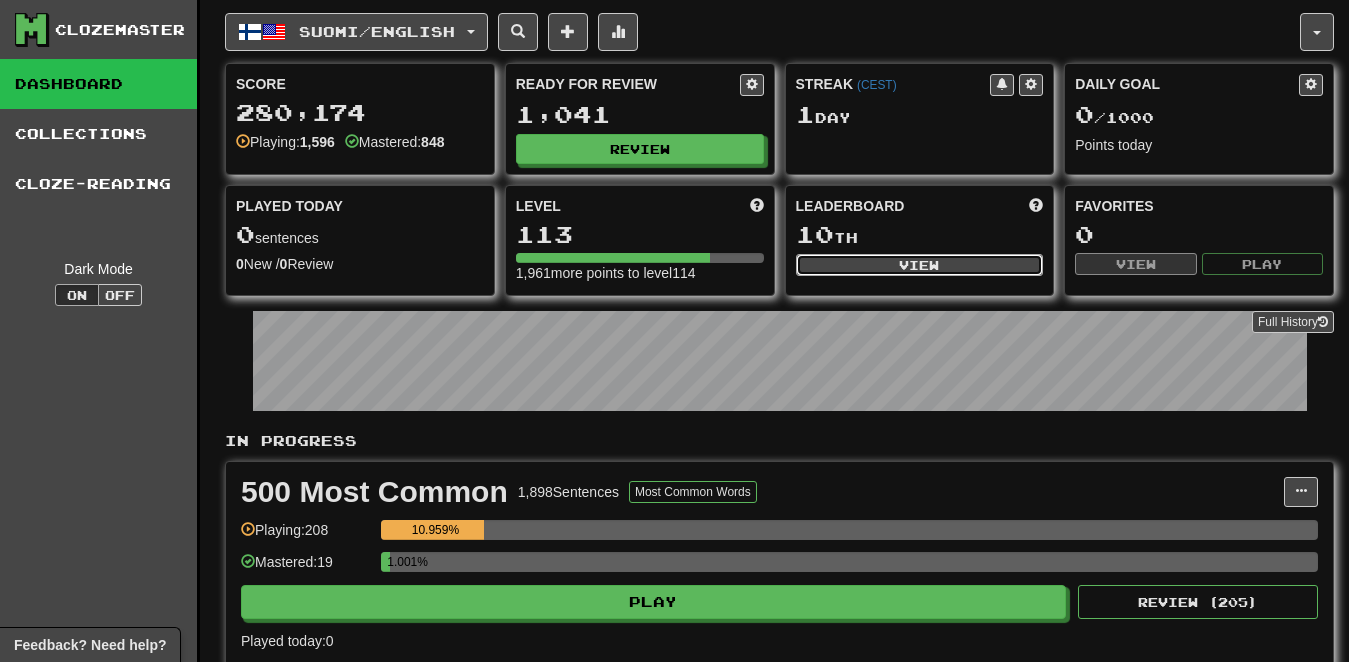 click on "View" at bounding box center [920, 265] 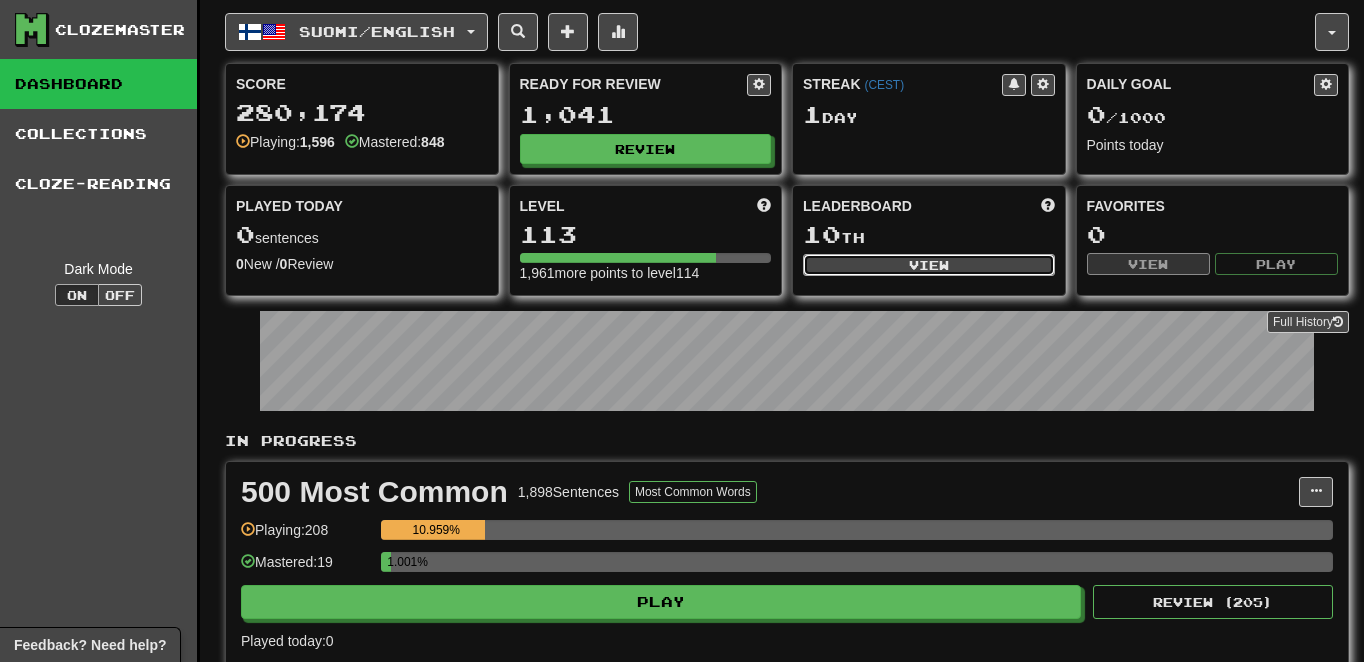 select on "**********" 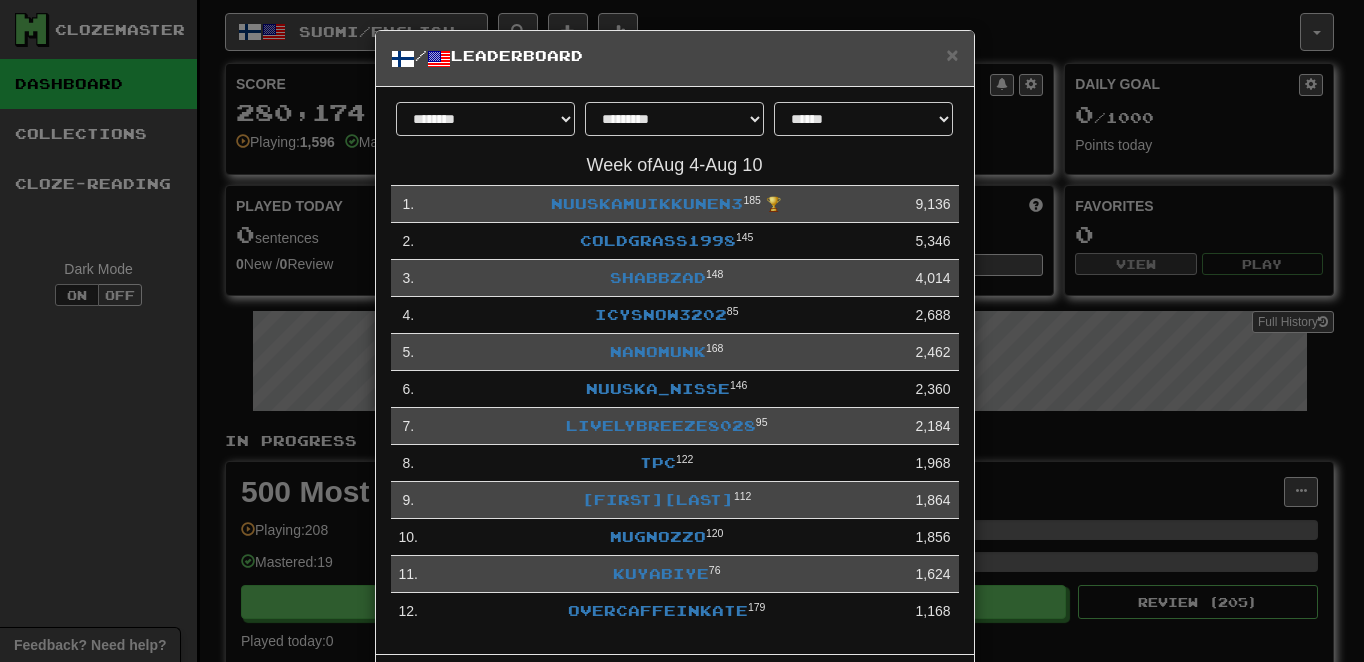 scroll, scrollTop: 88, scrollLeft: 0, axis: vertical 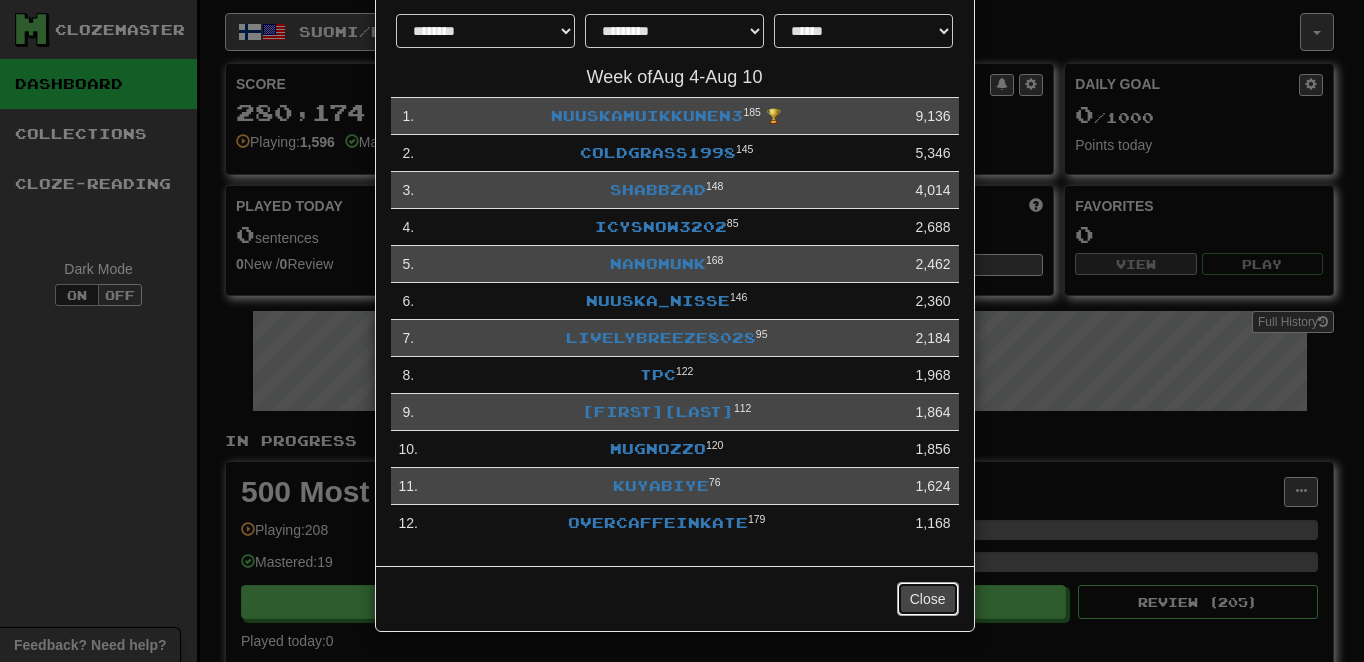 click on "Close" at bounding box center (928, 599) 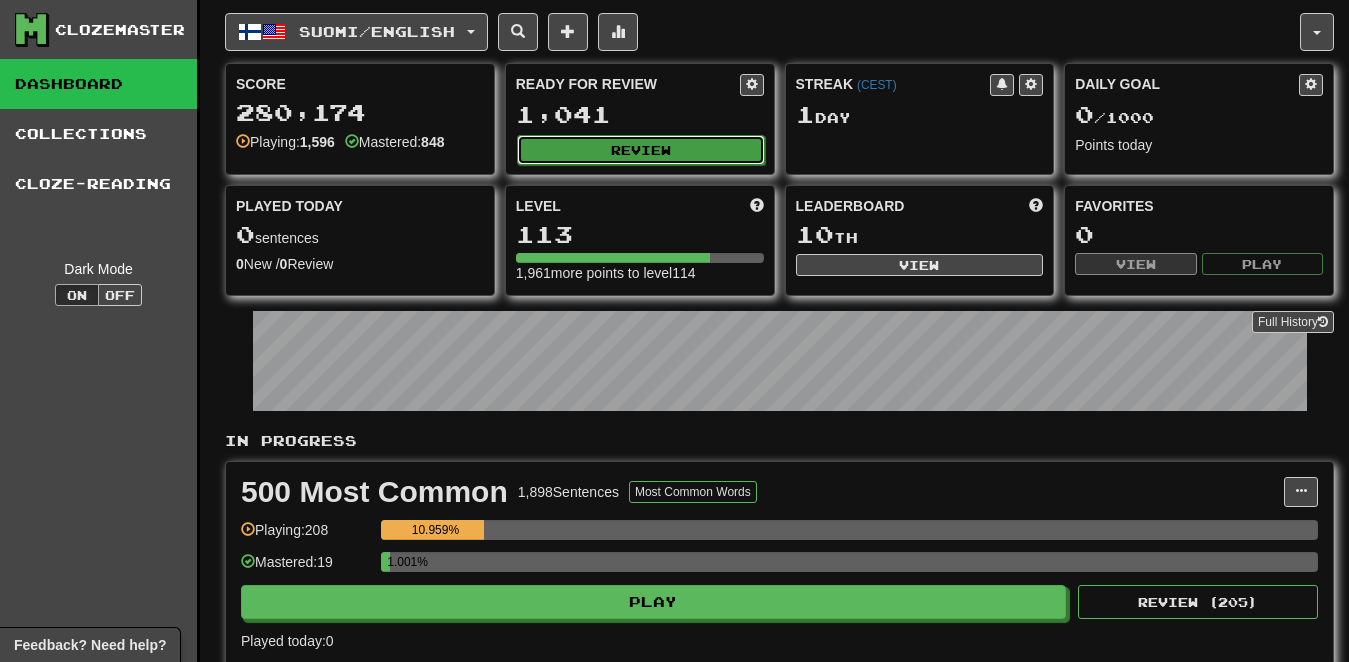 click on "Review" at bounding box center (641, 150) 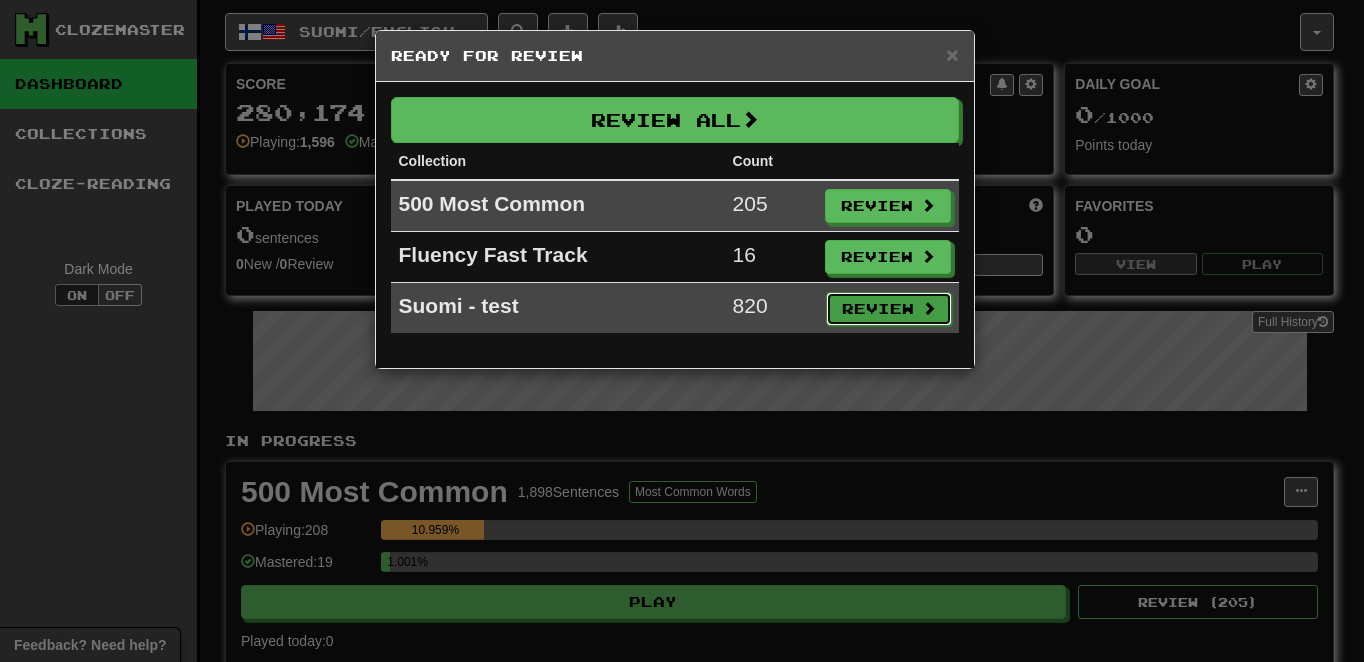 click on "Review" at bounding box center (889, 309) 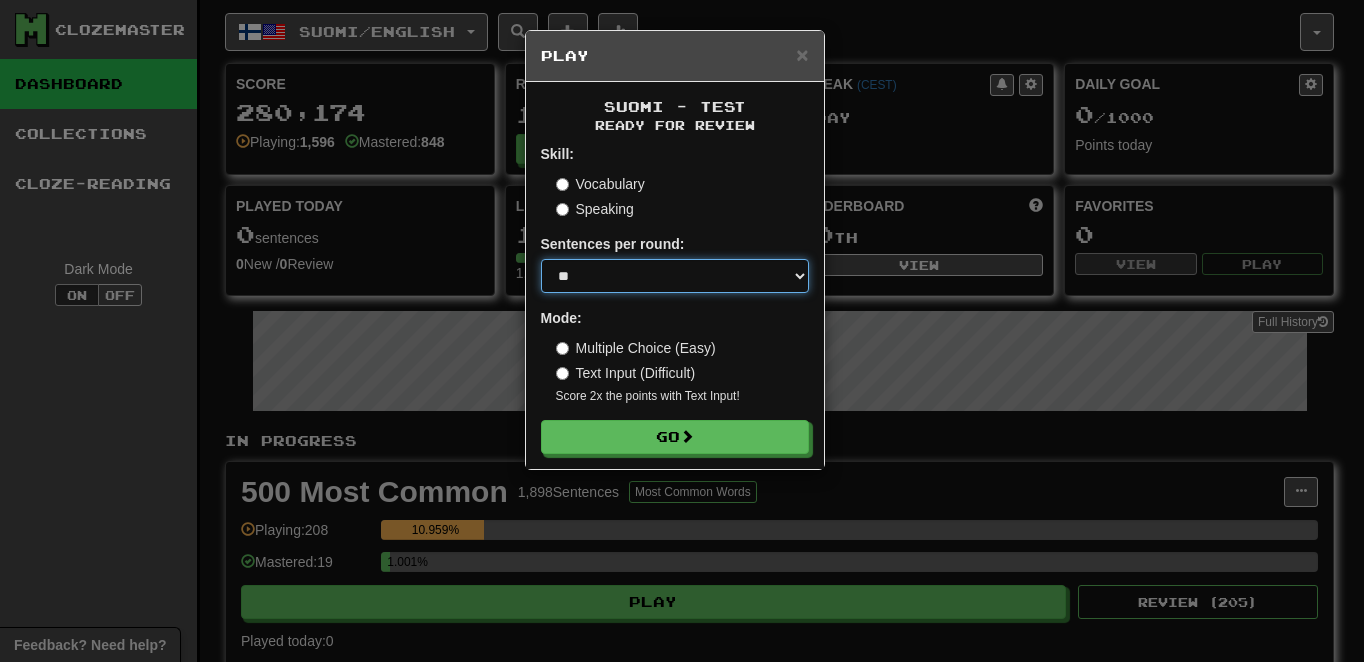 select on "********" 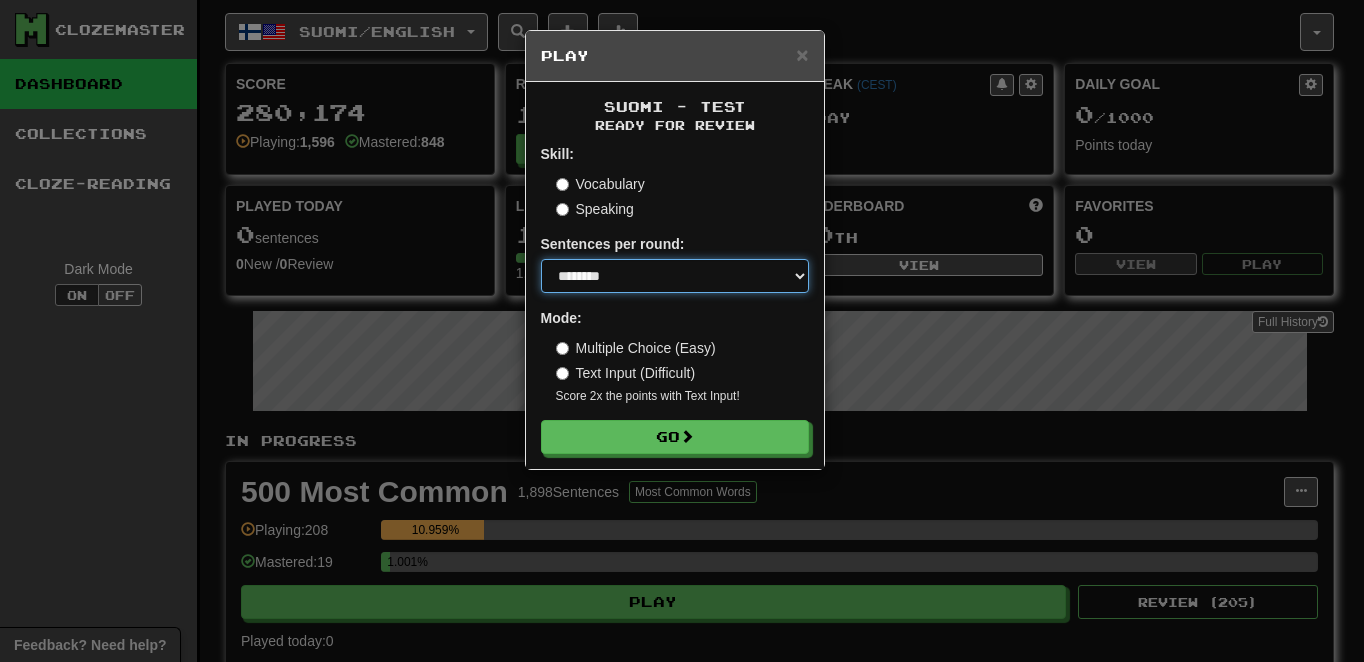 click on "* ** ** ** ** ** *** ********" at bounding box center (675, 276) 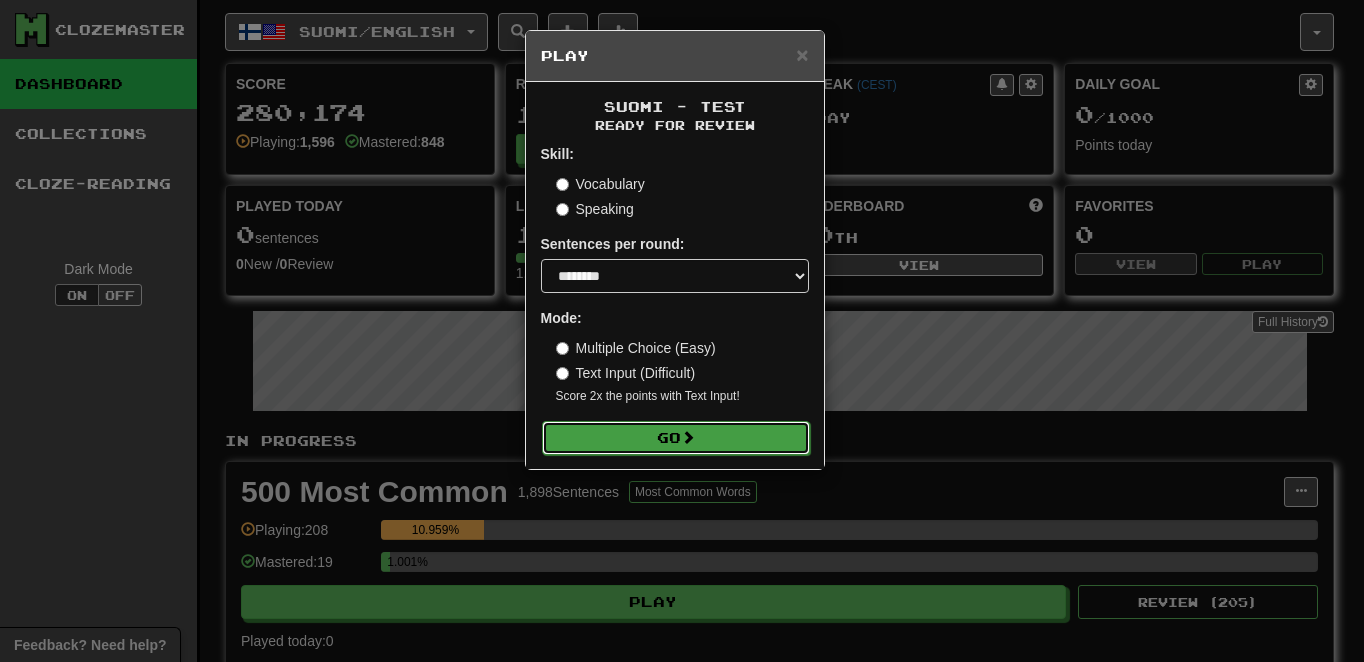 click on "Go" at bounding box center [676, 438] 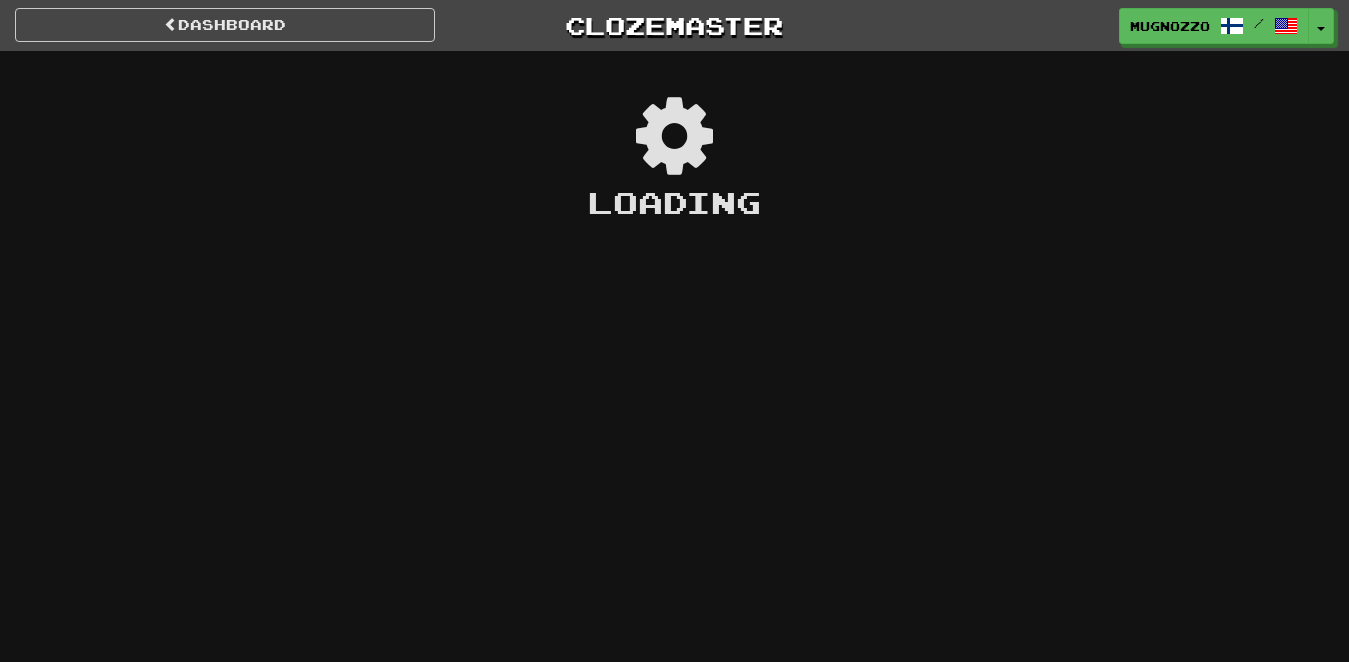 scroll, scrollTop: 0, scrollLeft: 0, axis: both 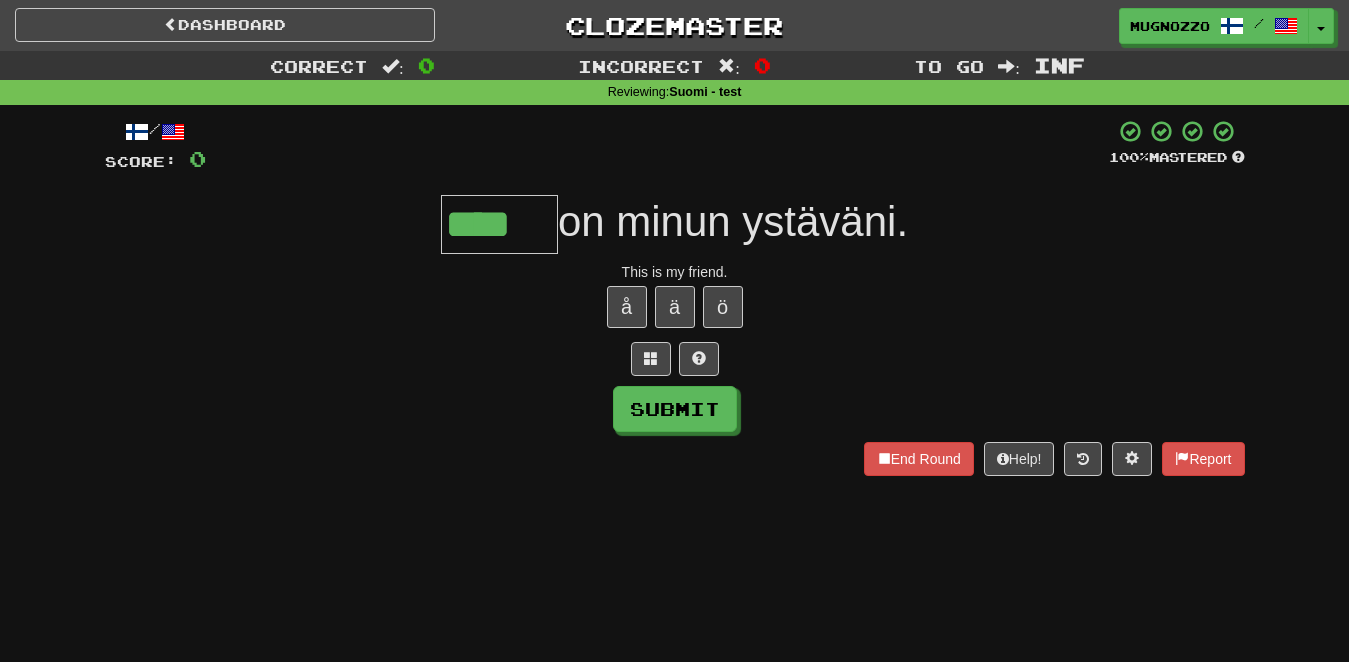 type on "****" 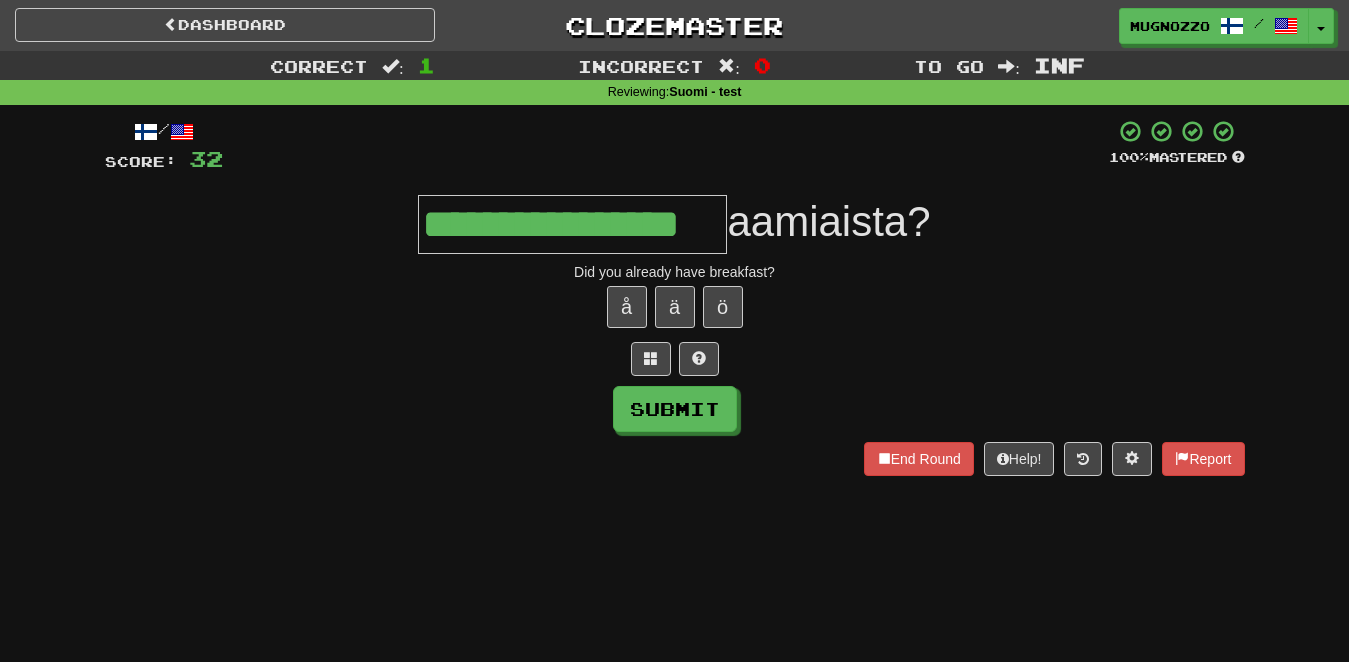 type on "**********" 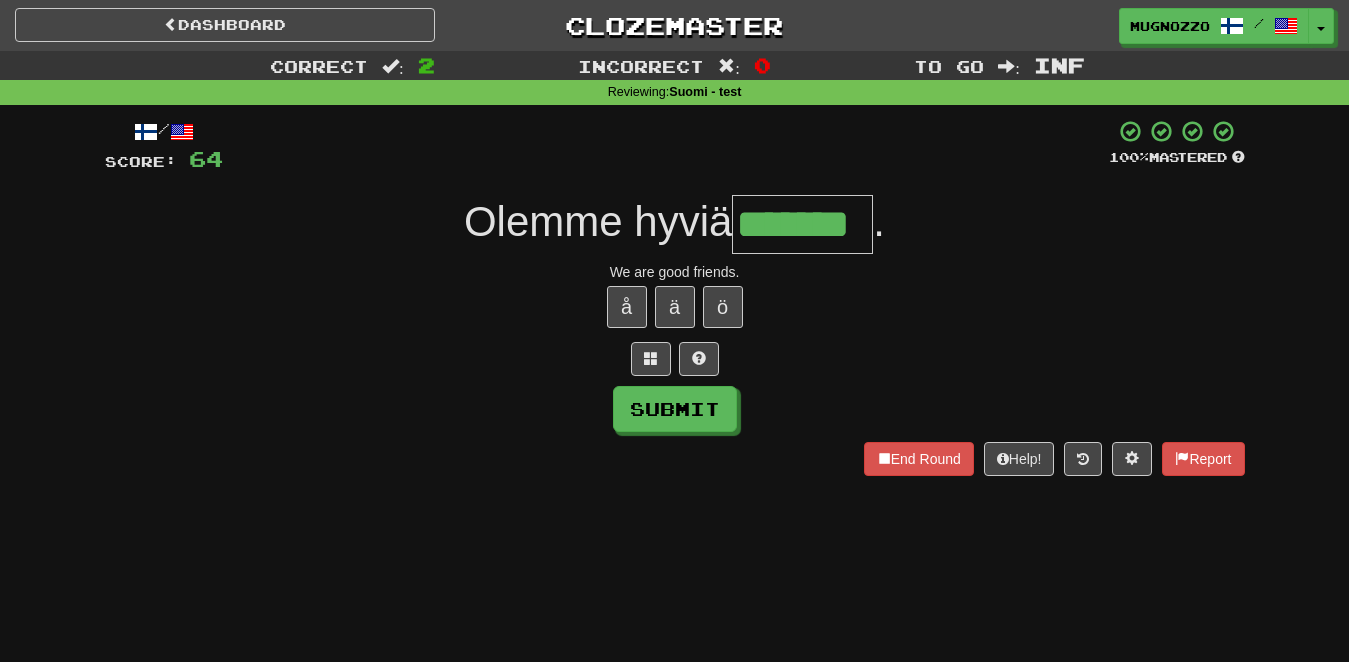 type on "*******" 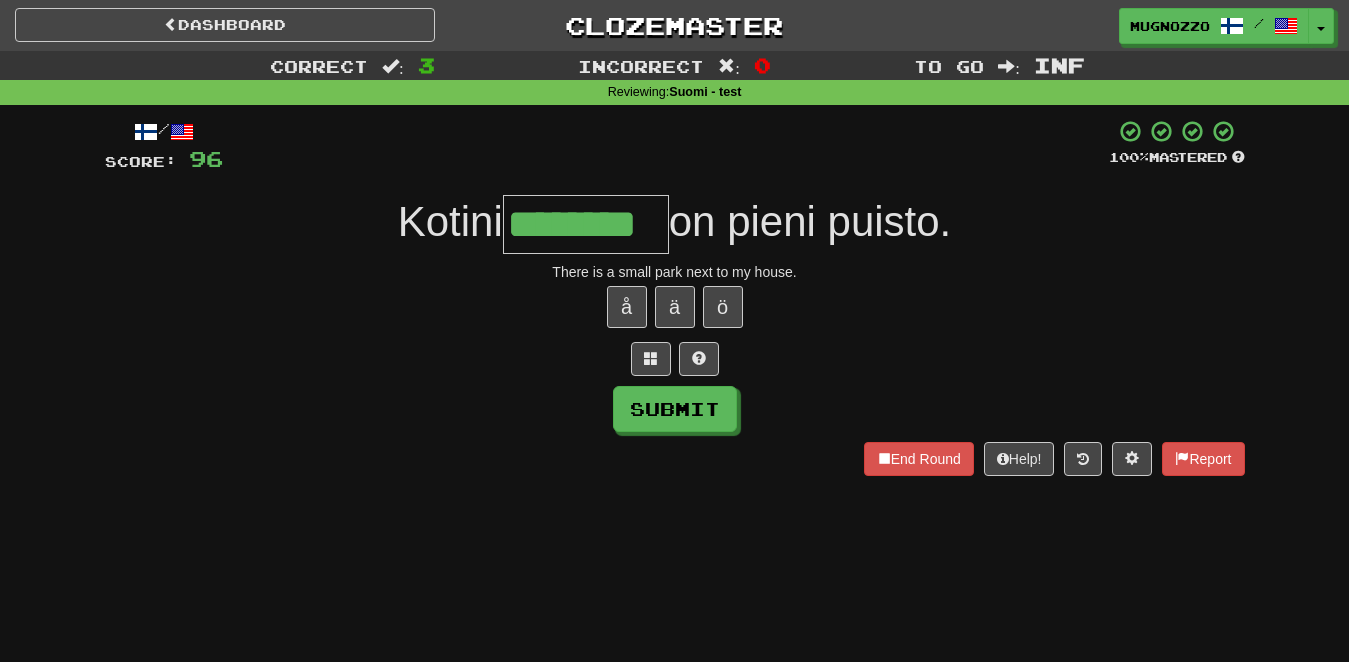 type on "********" 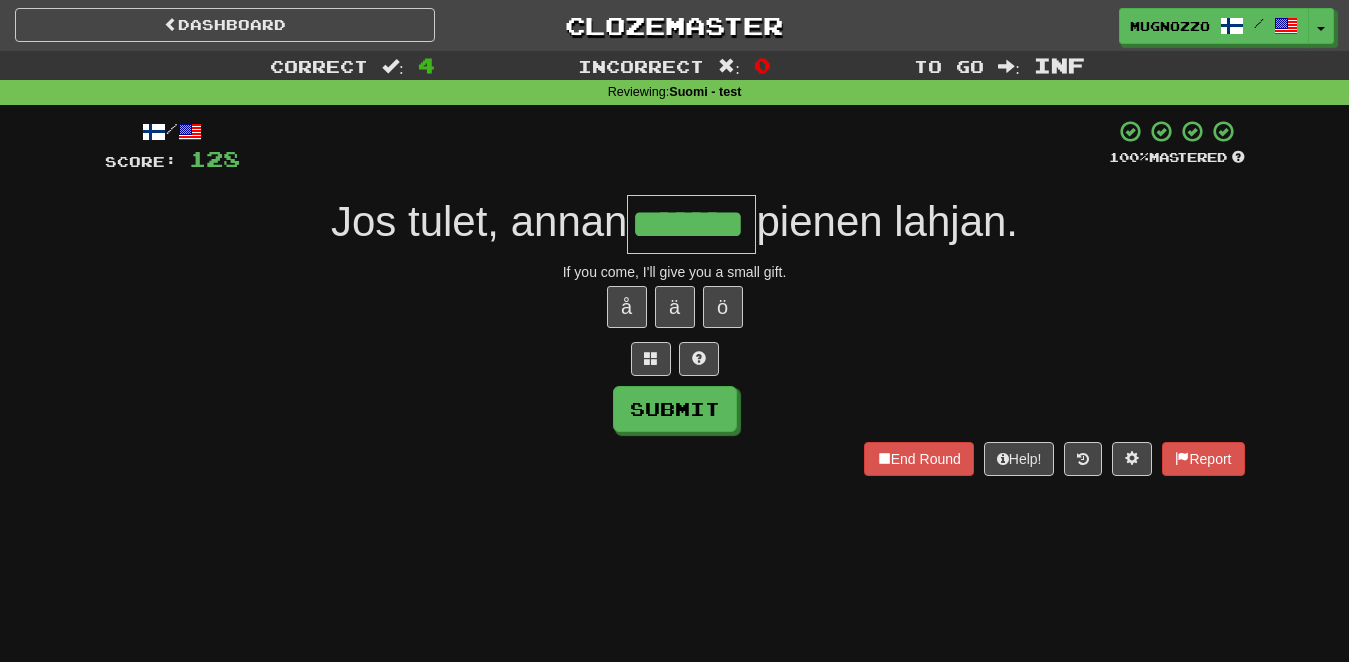 type on "*******" 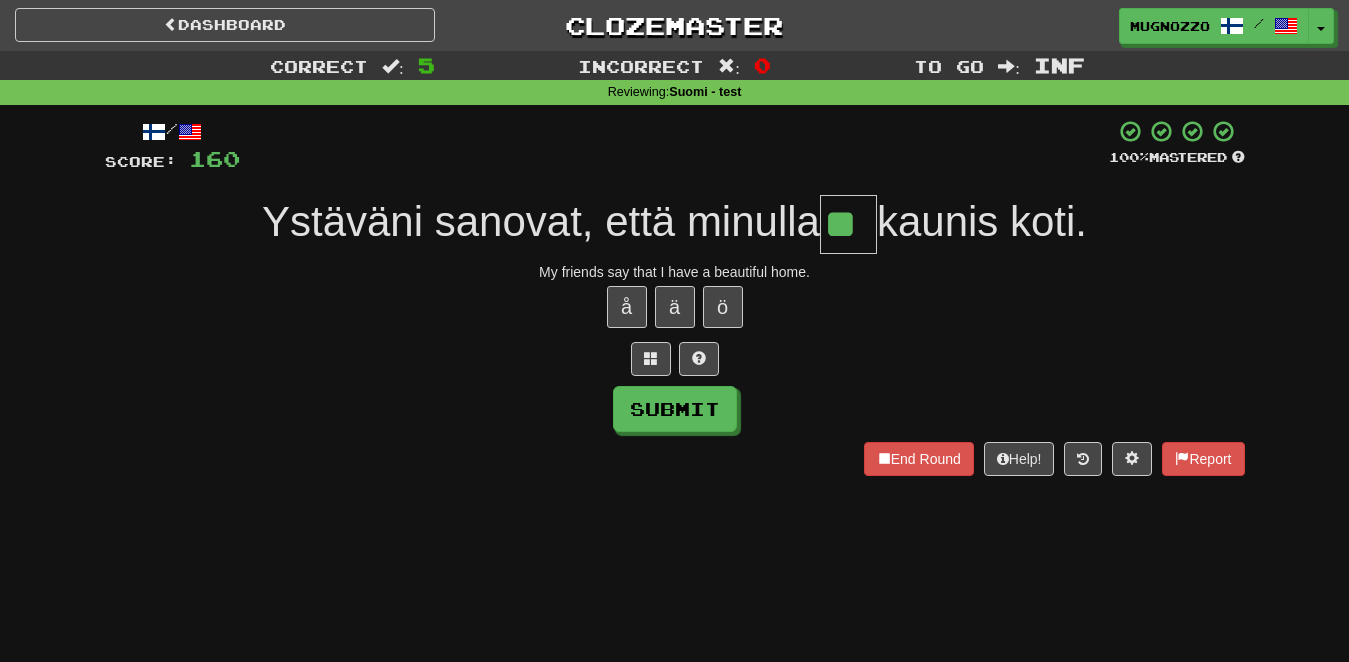 type on "**" 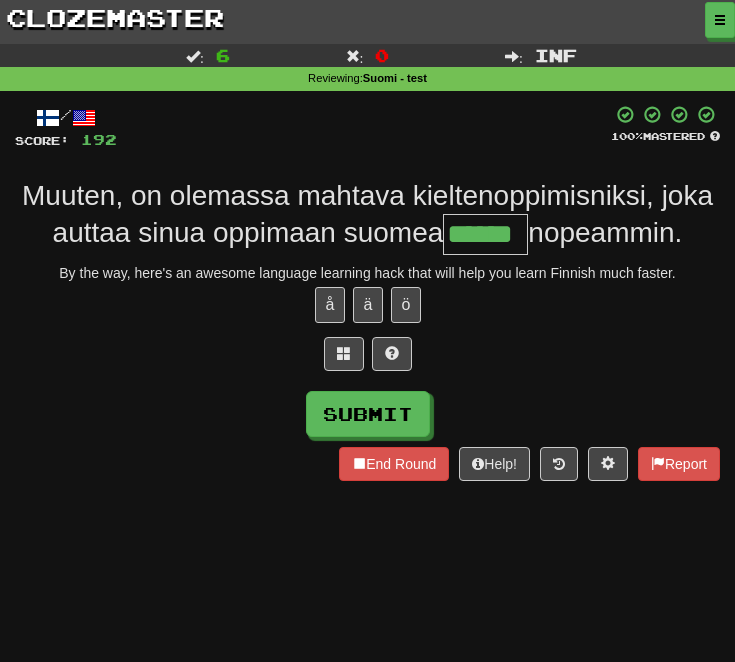 type on "******" 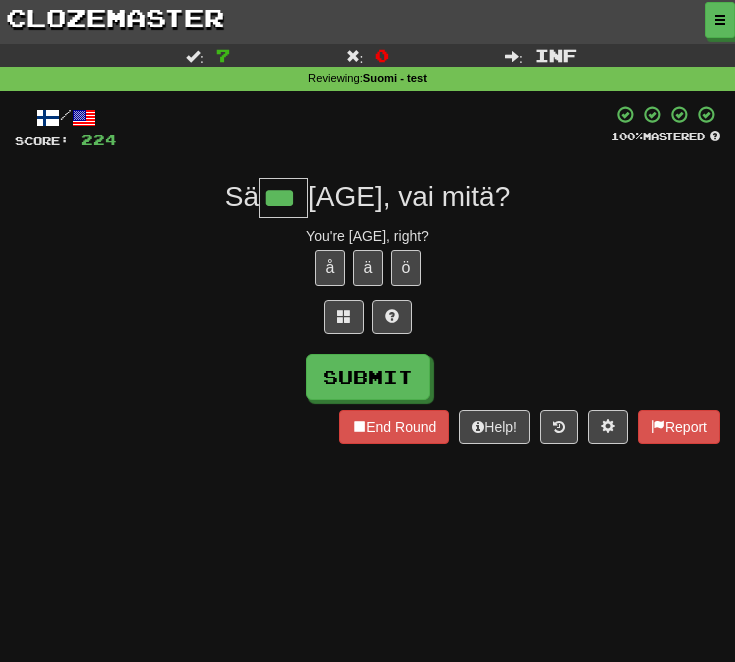type on "***" 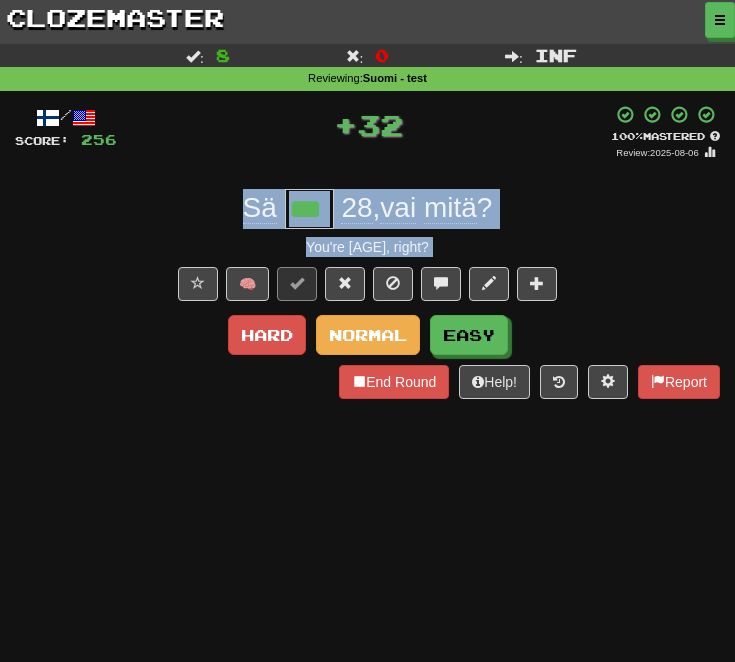 drag, startPoint x: 366, startPoint y: 276, endPoint x: -89, endPoint y: 209, distance: 459.90652 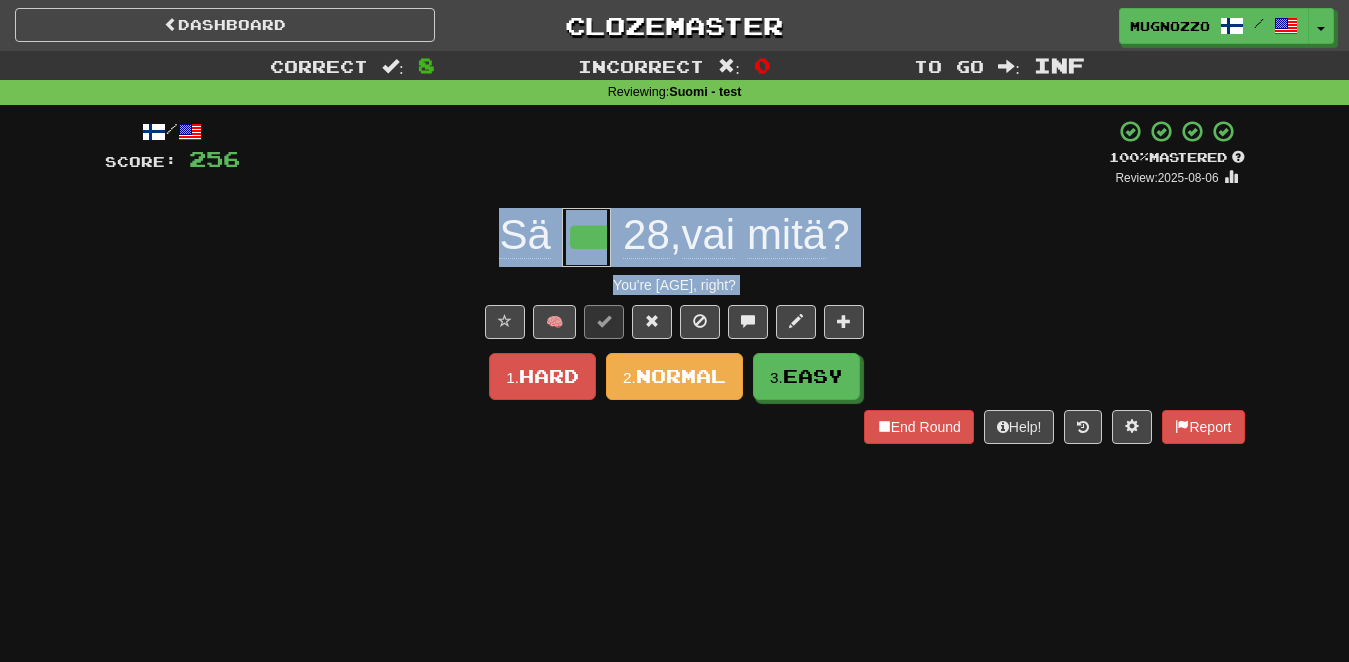 click on "You're 28, right?" at bounding box center [675, 285] 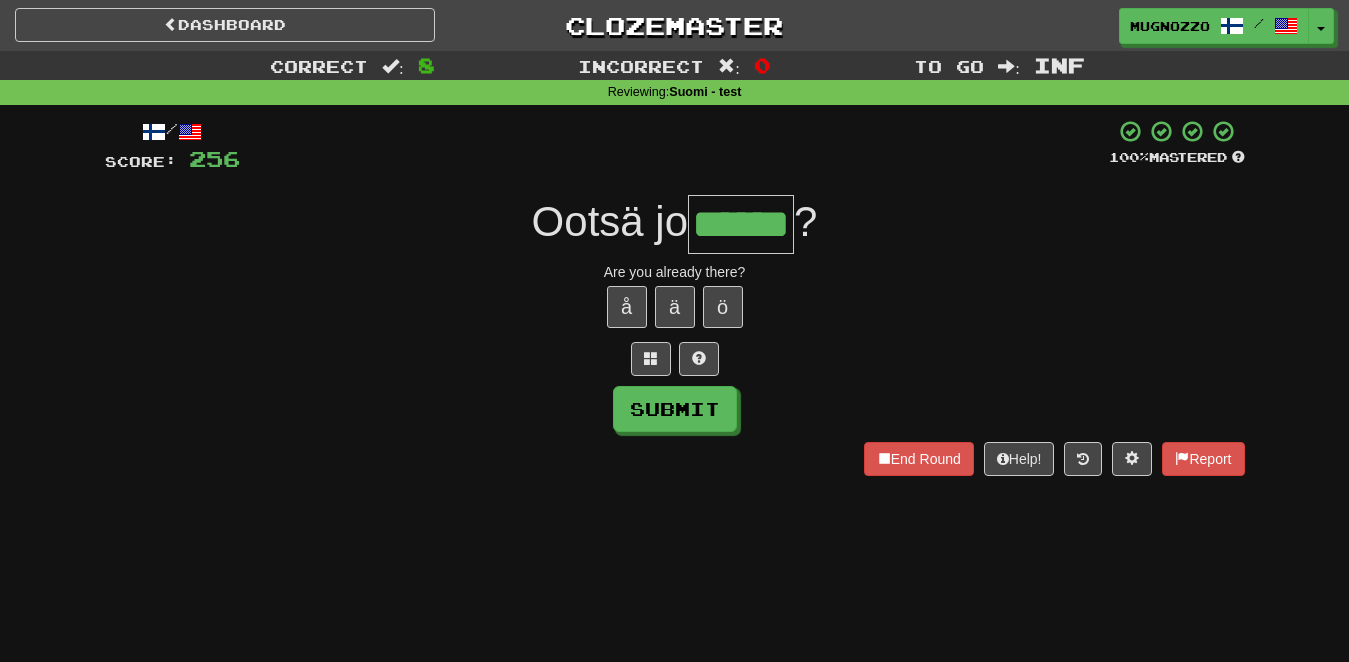type on "******" 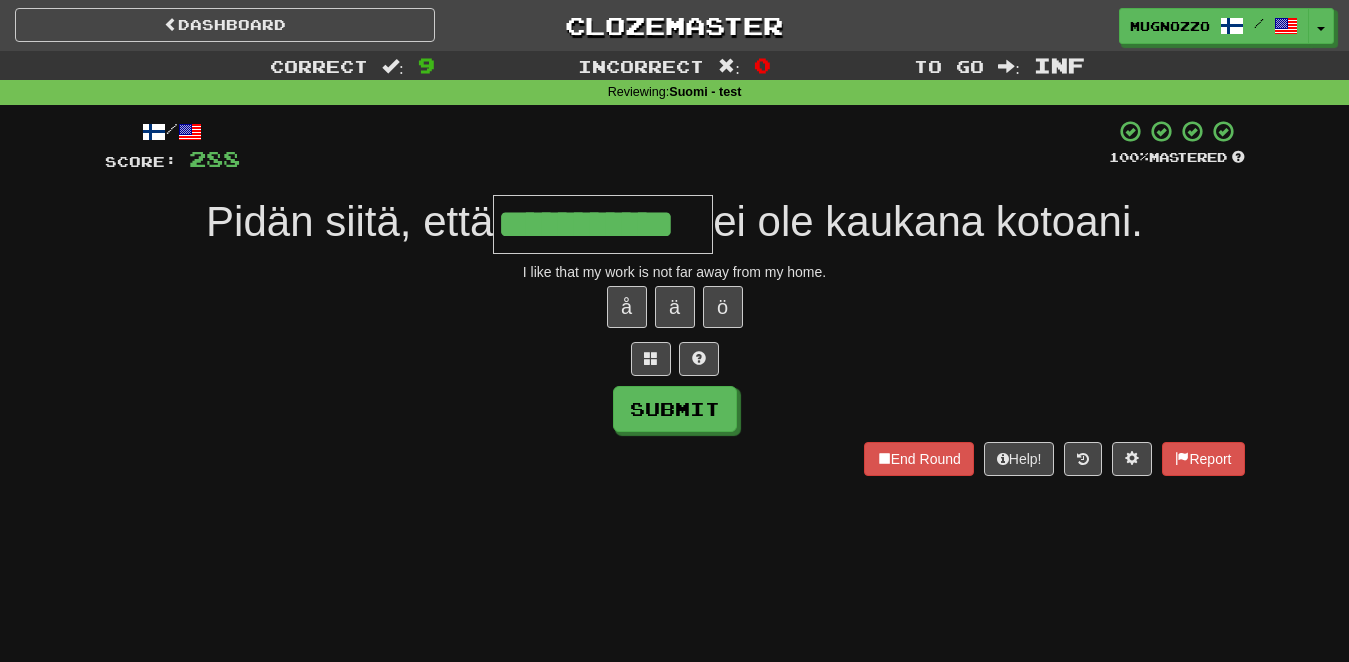 type on "**********" 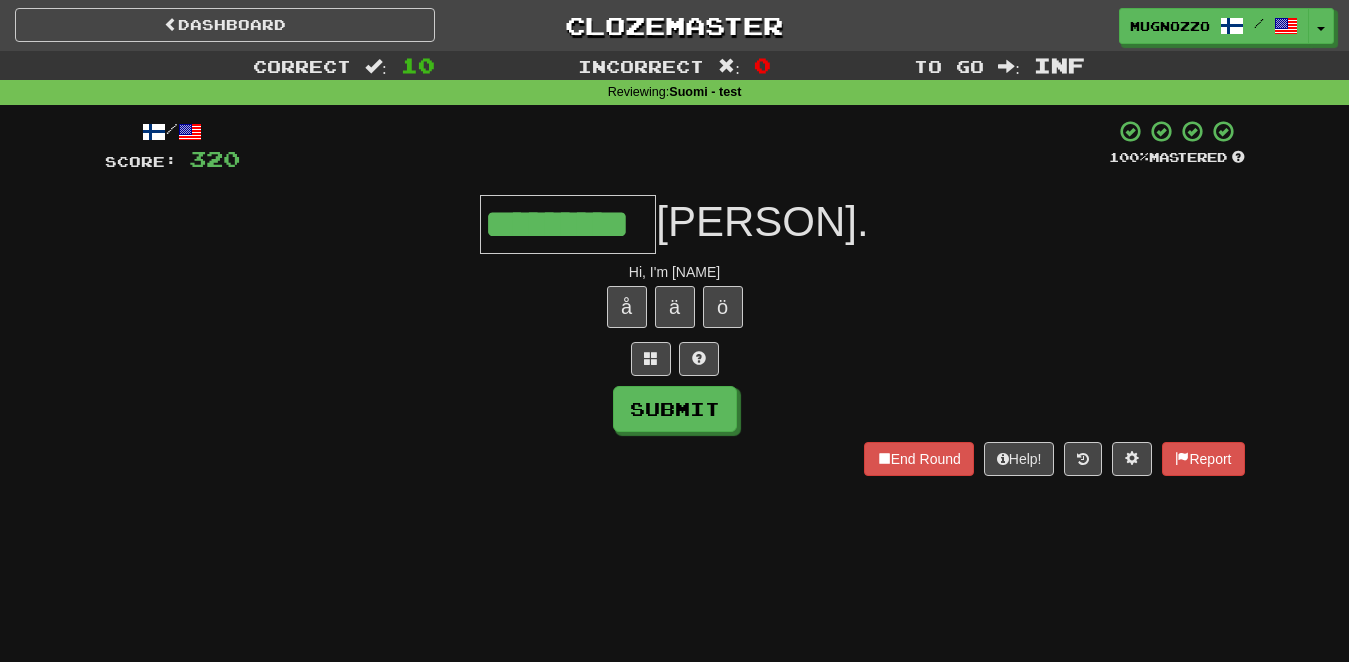 type on "*********" 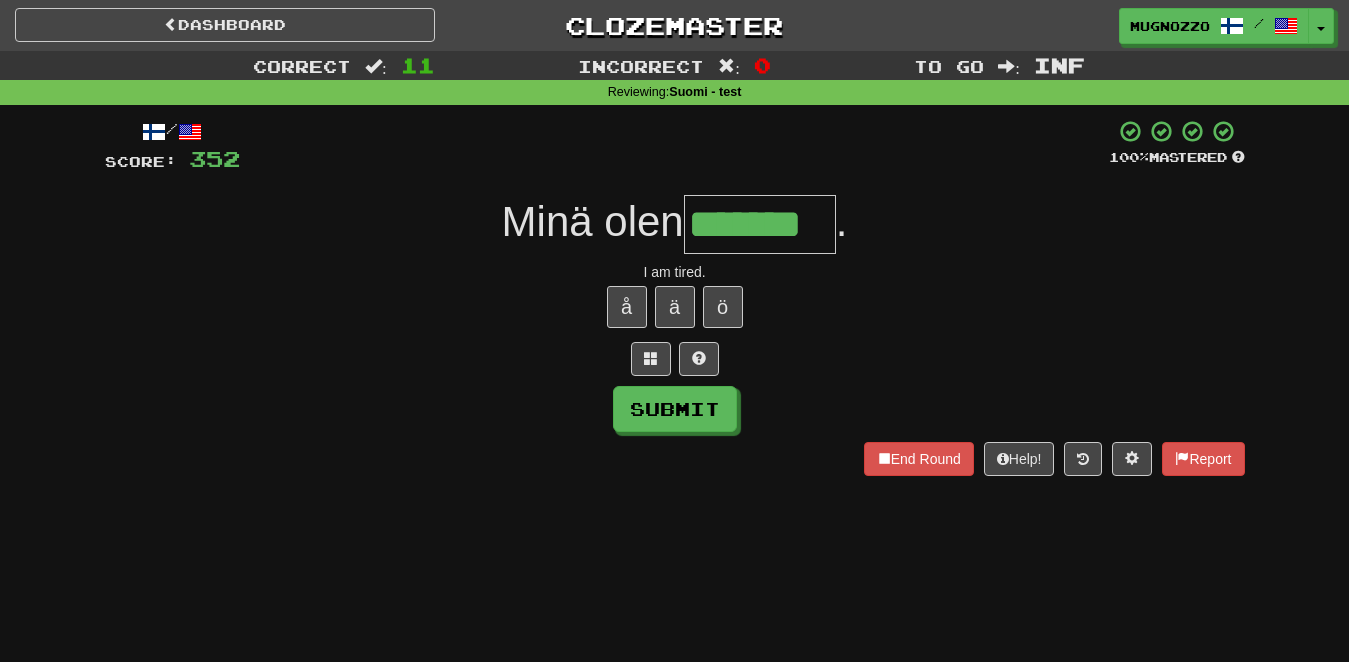 type on "*******" 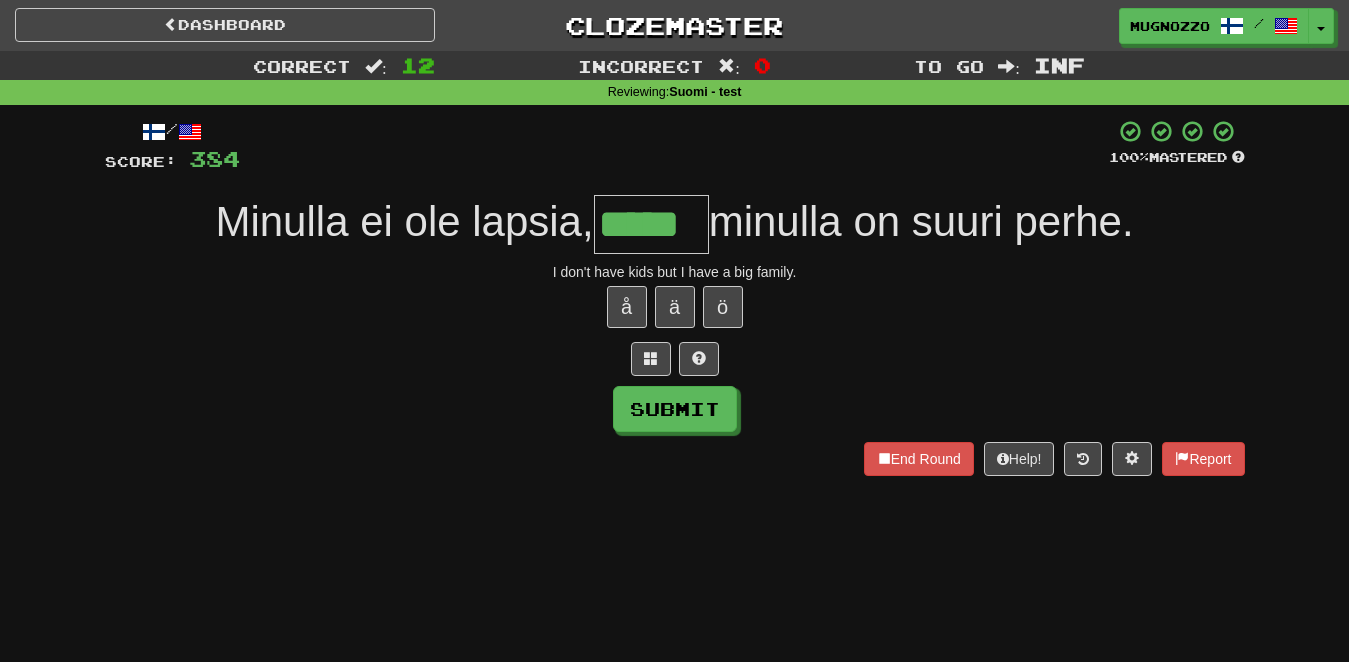 type on "*****" 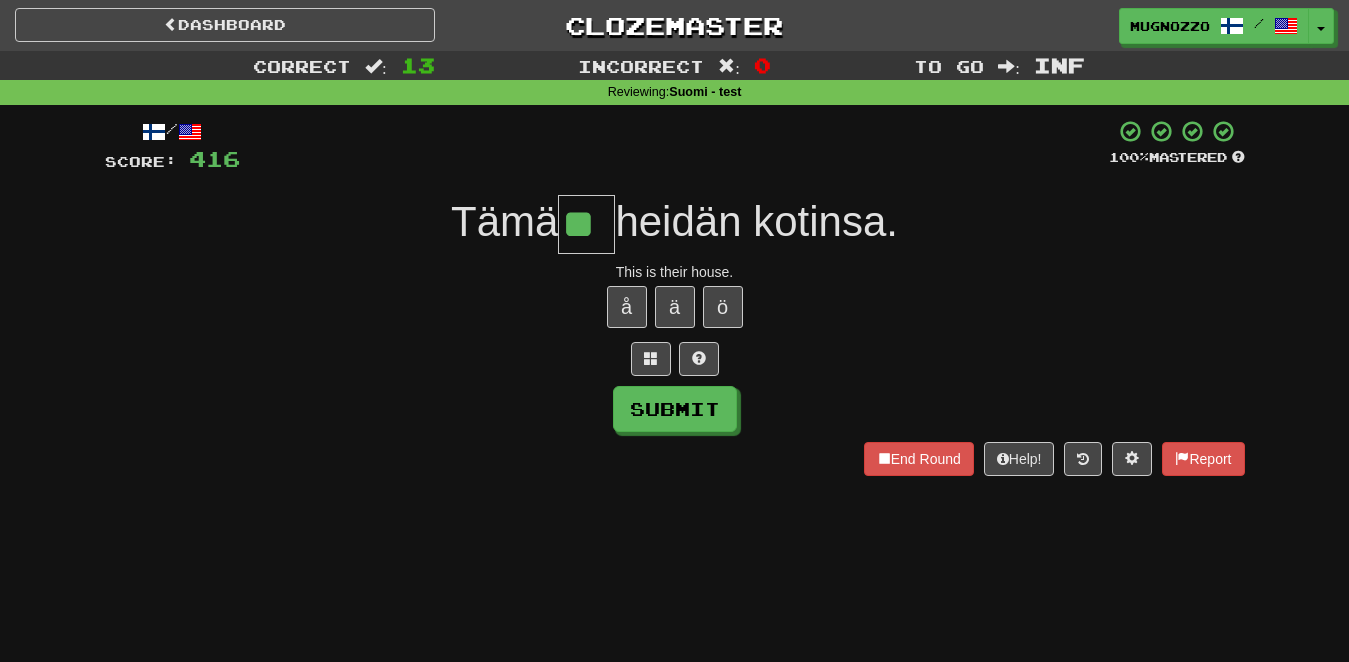 type on "**" 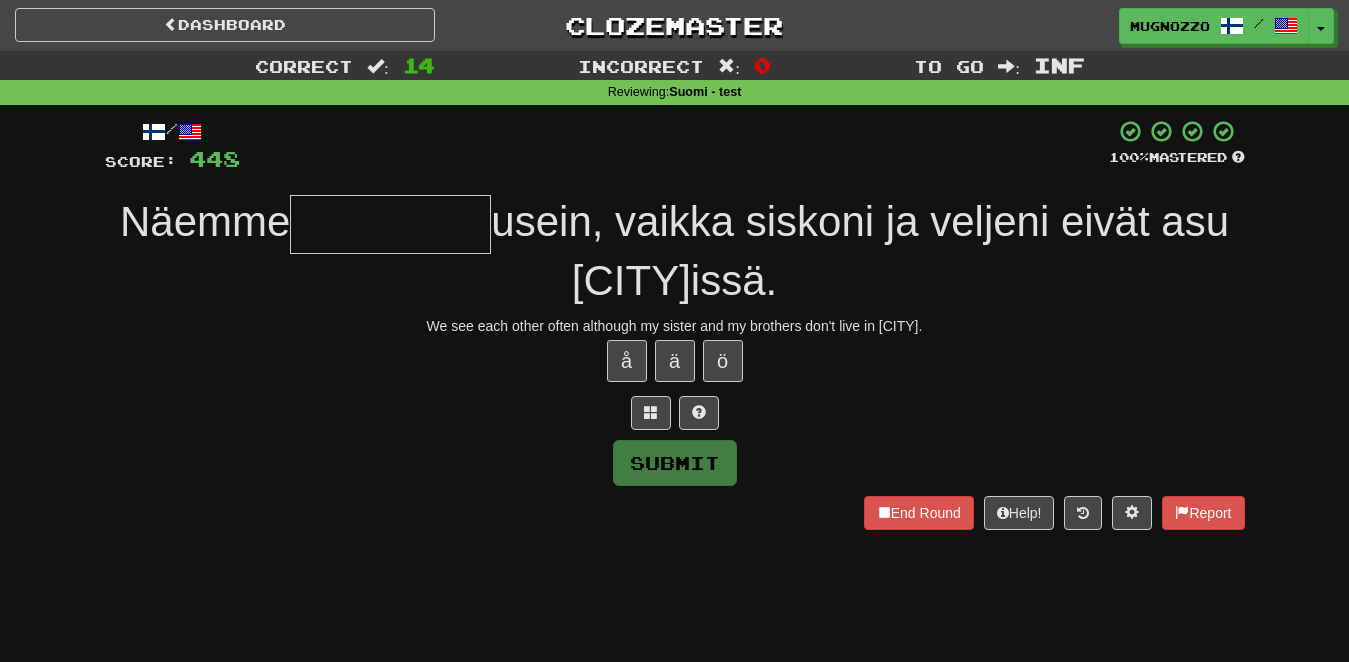 type on "*" 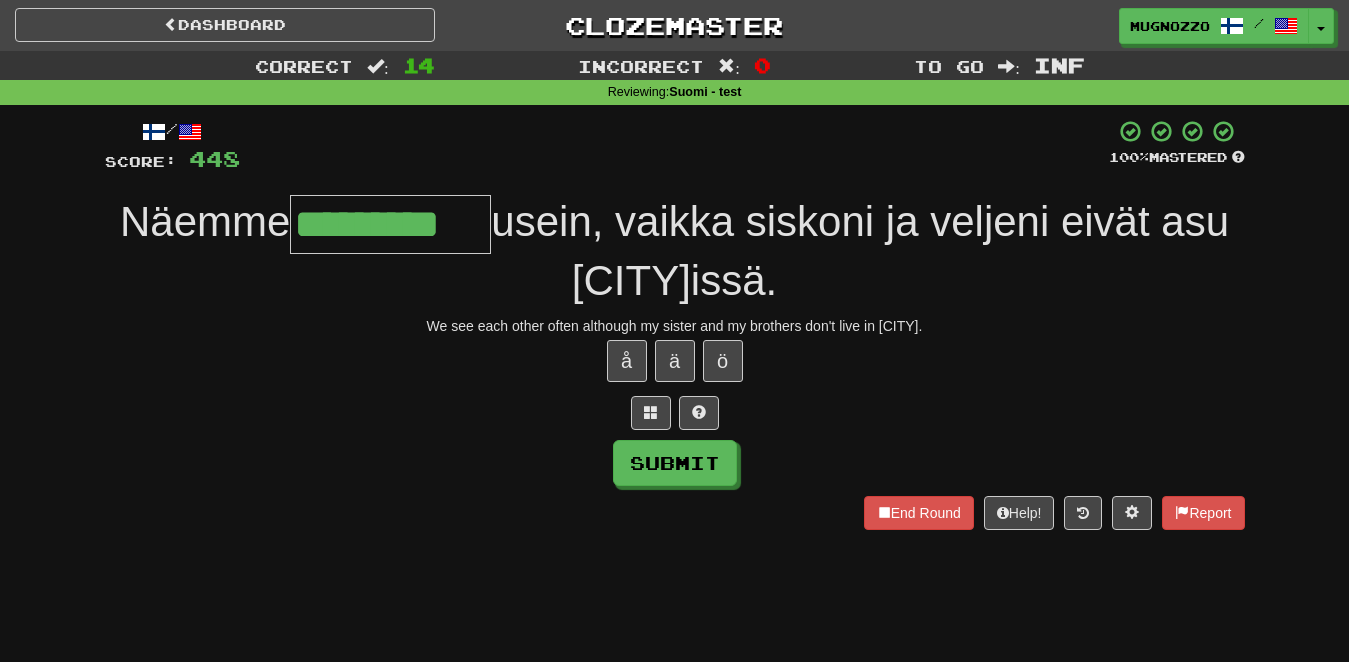 type on "*********" 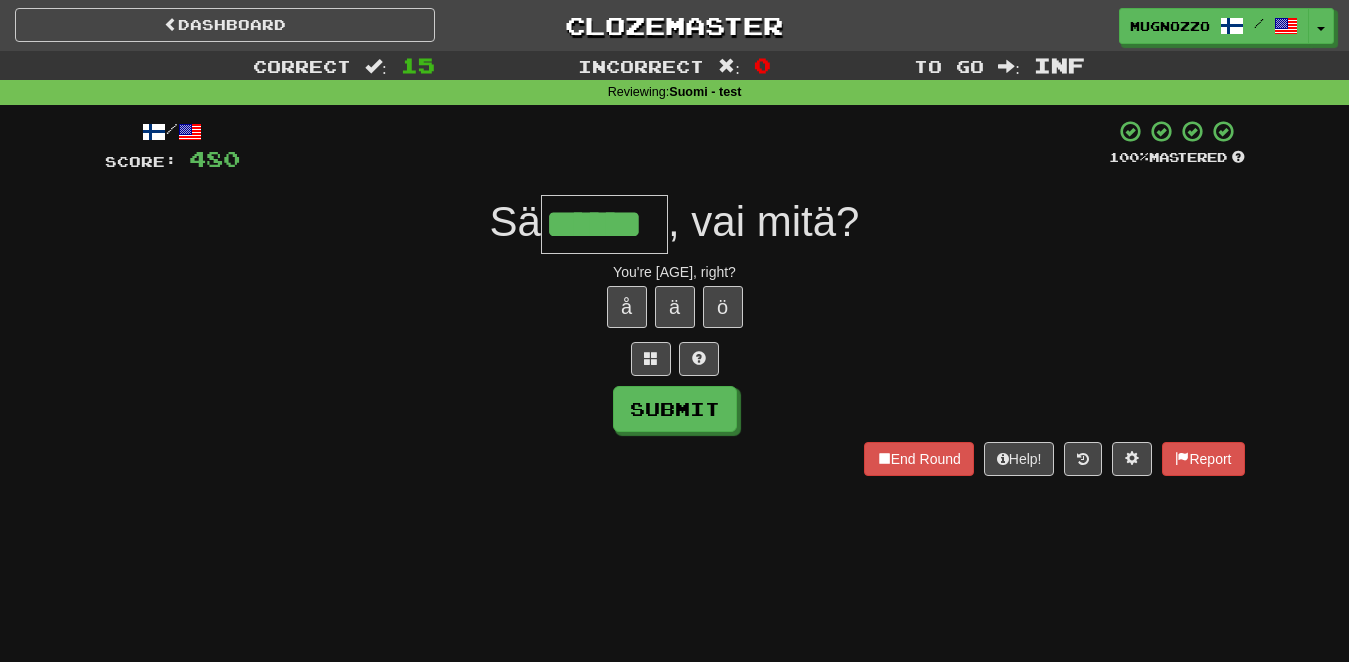 type on "******" 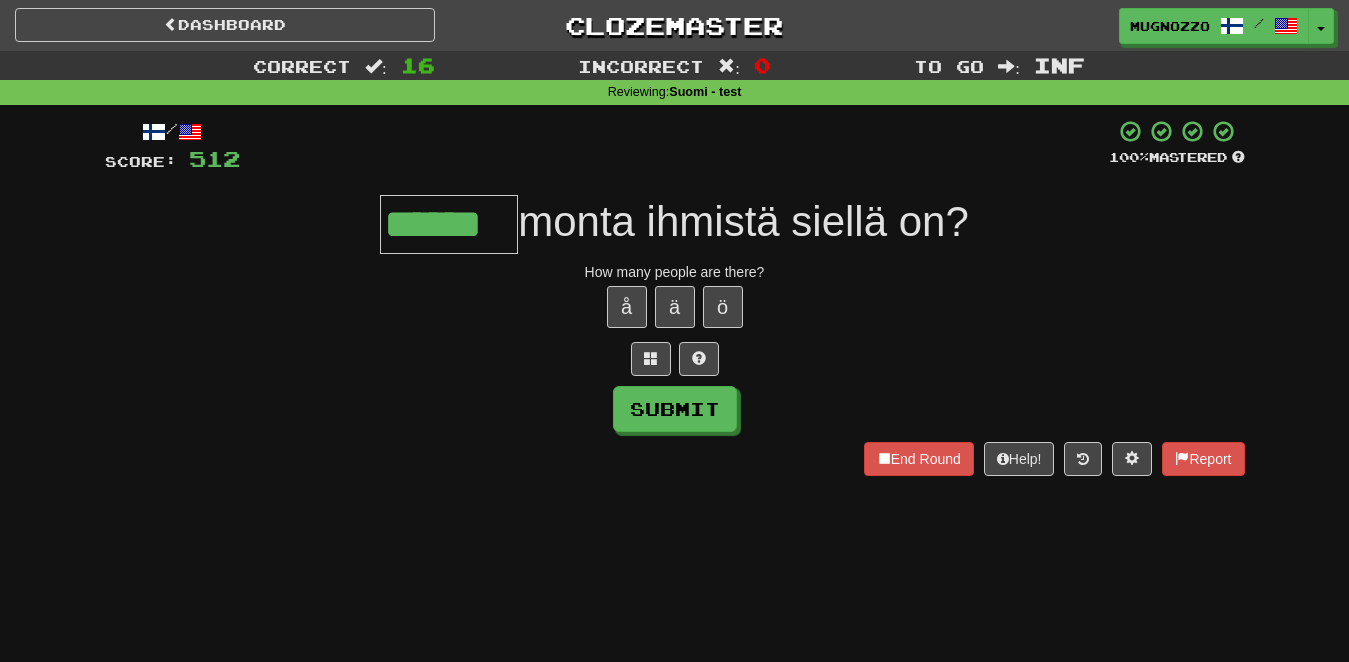 scroll, scrollTop: 0, scrollLeft: 0, axis: both 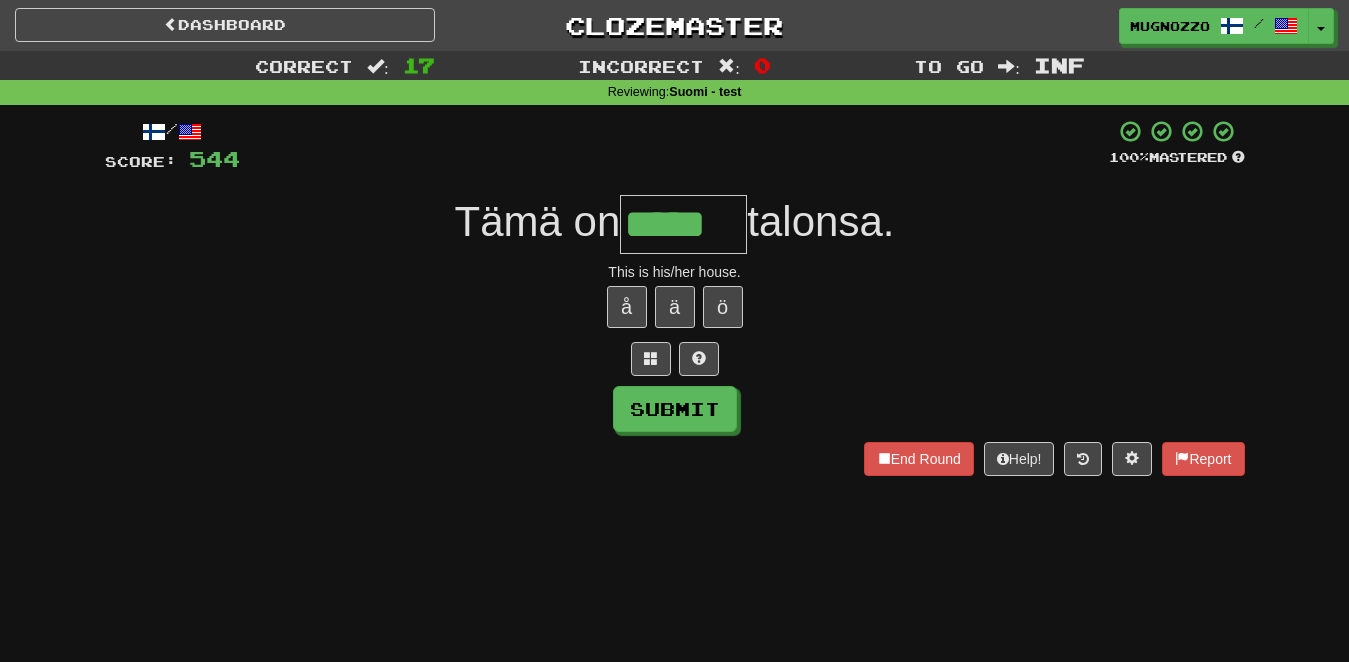 type on "*****" 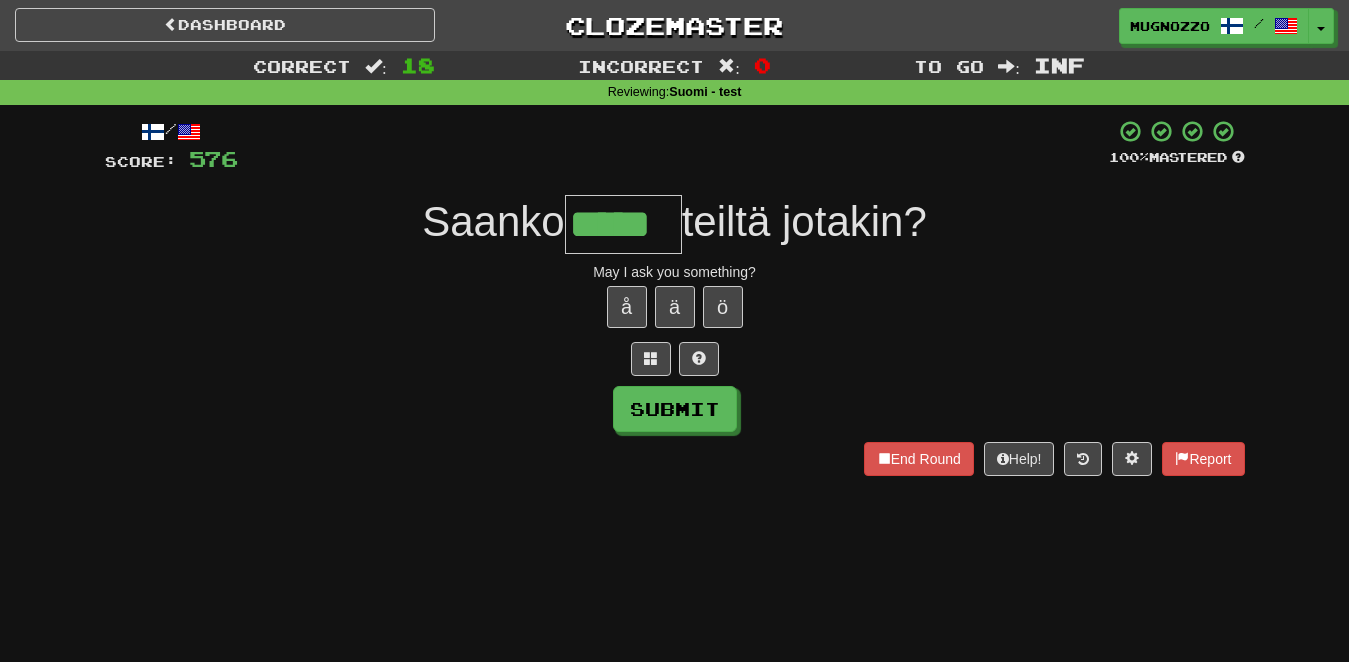 type on "*****" 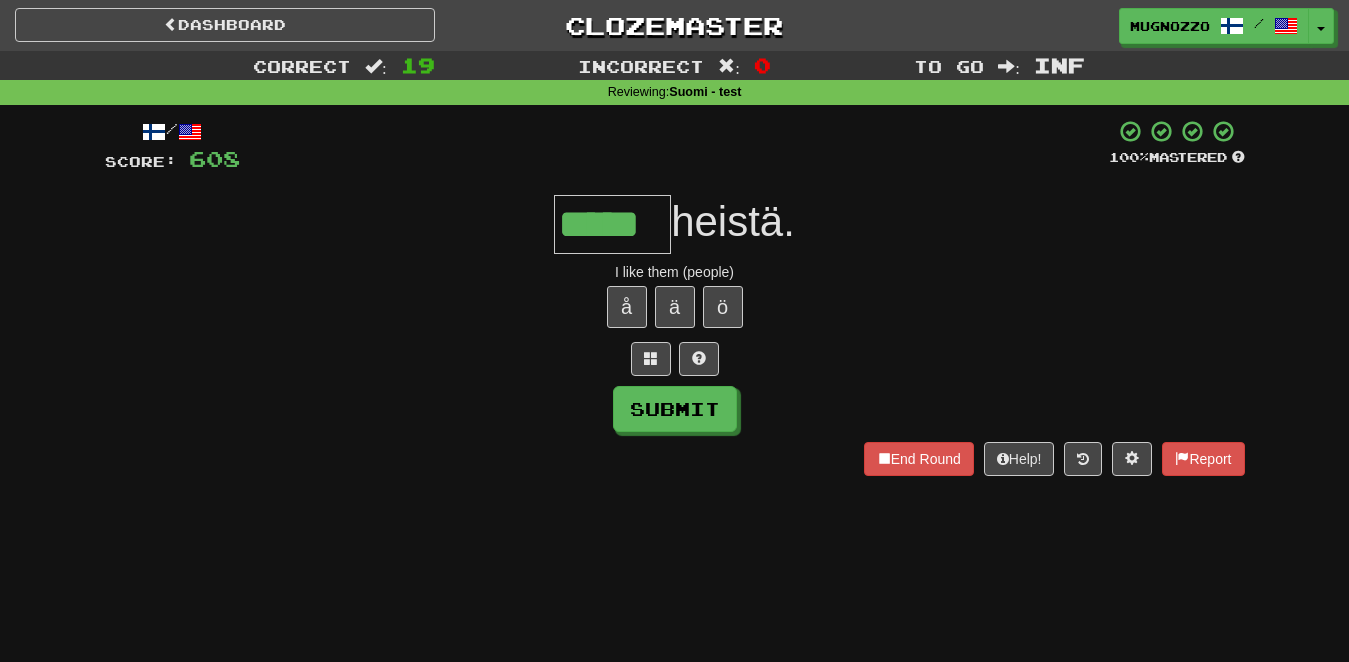 type on "*****" 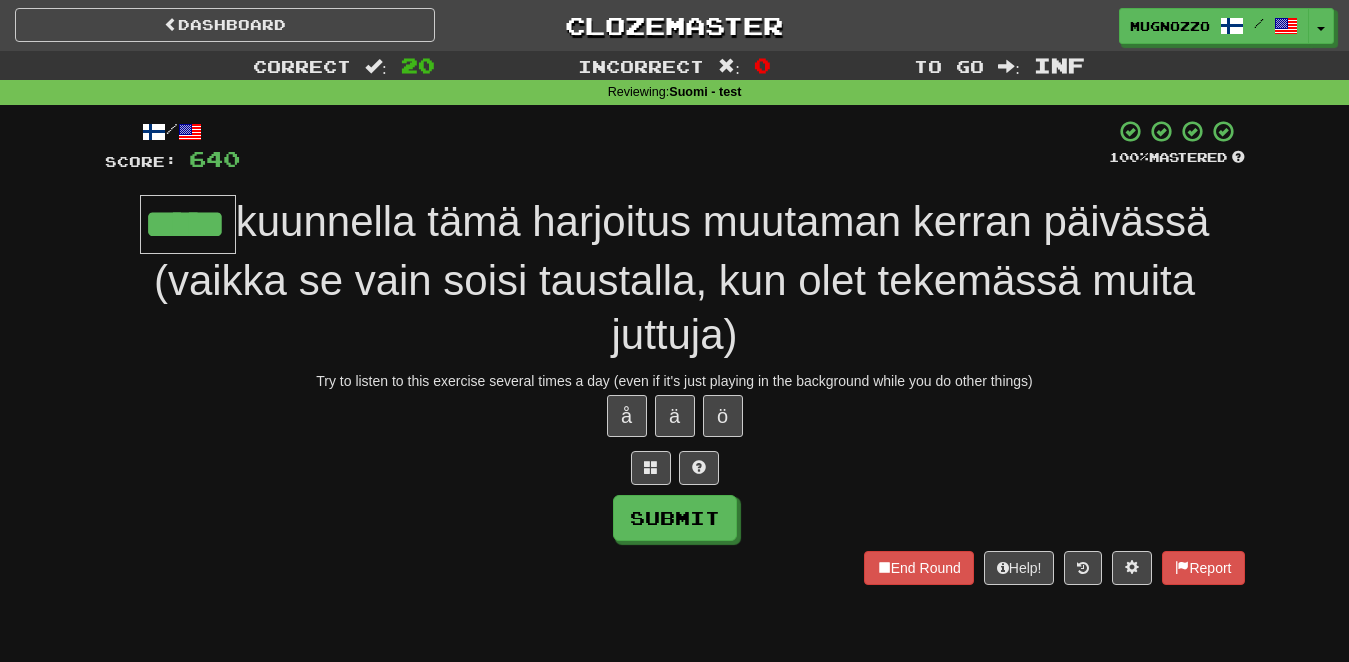 type on "*****" 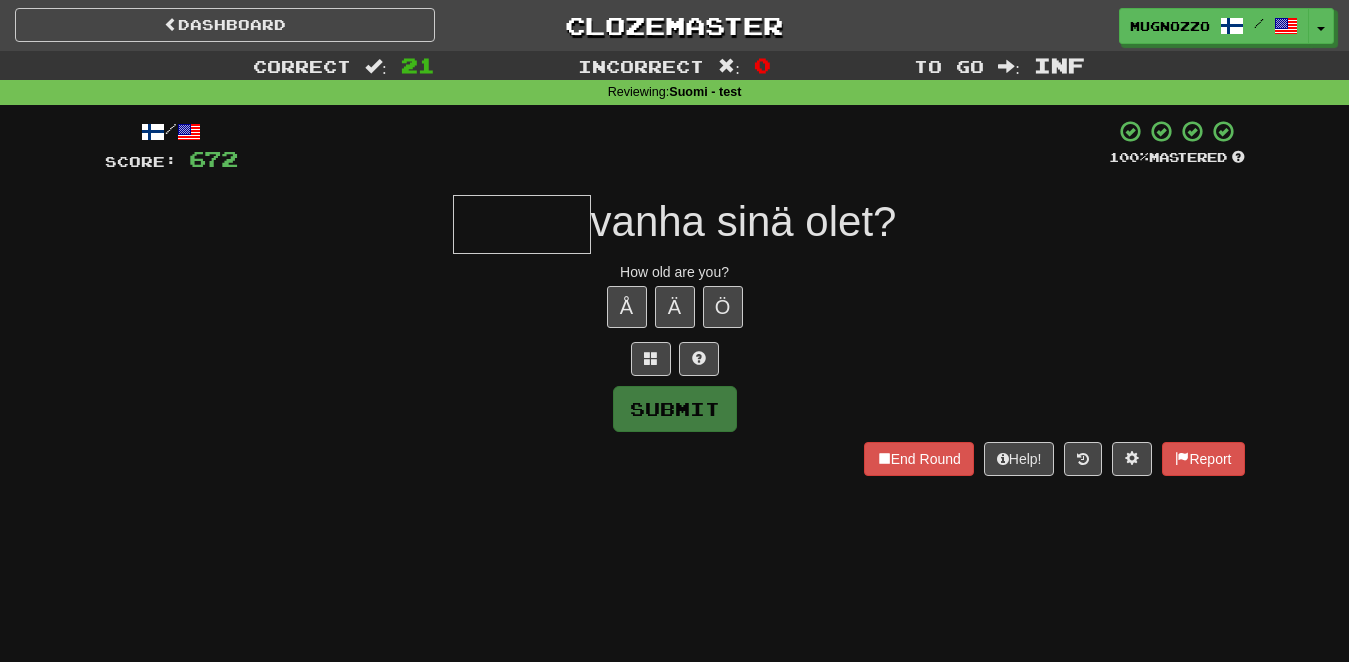 type on "*" 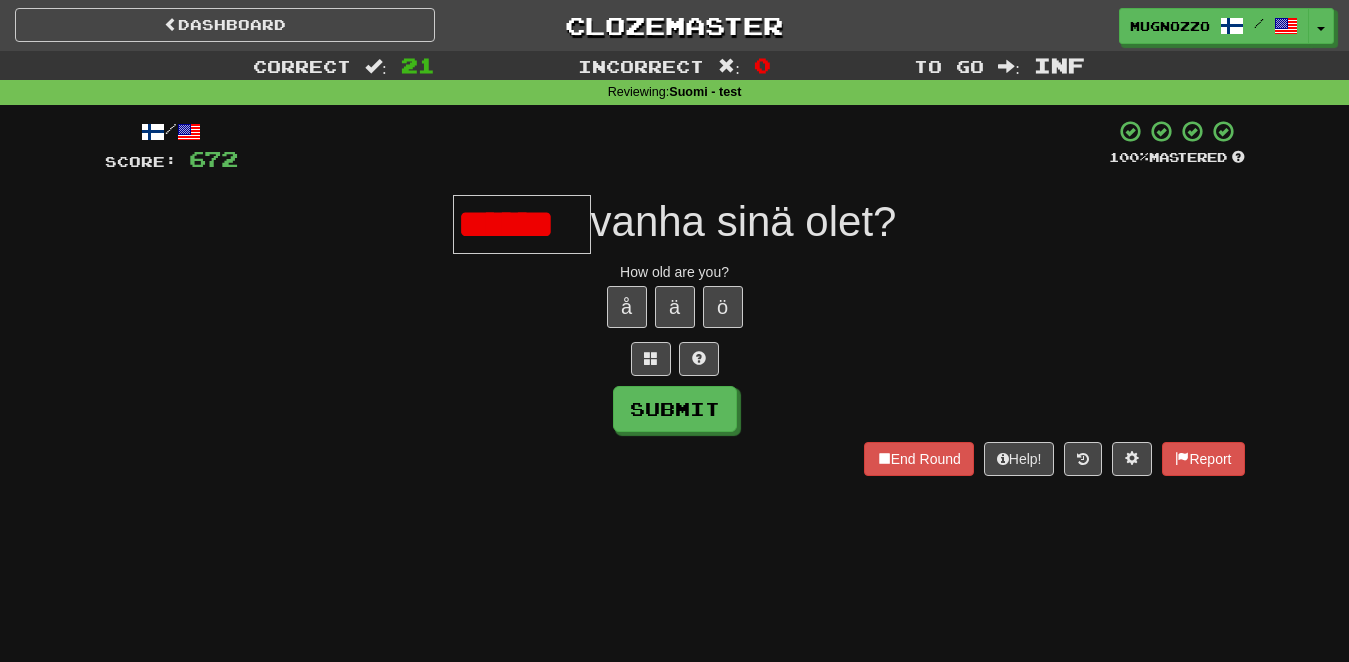 scroll, scrollTop: 0, scrollLeft: 0, axis: both 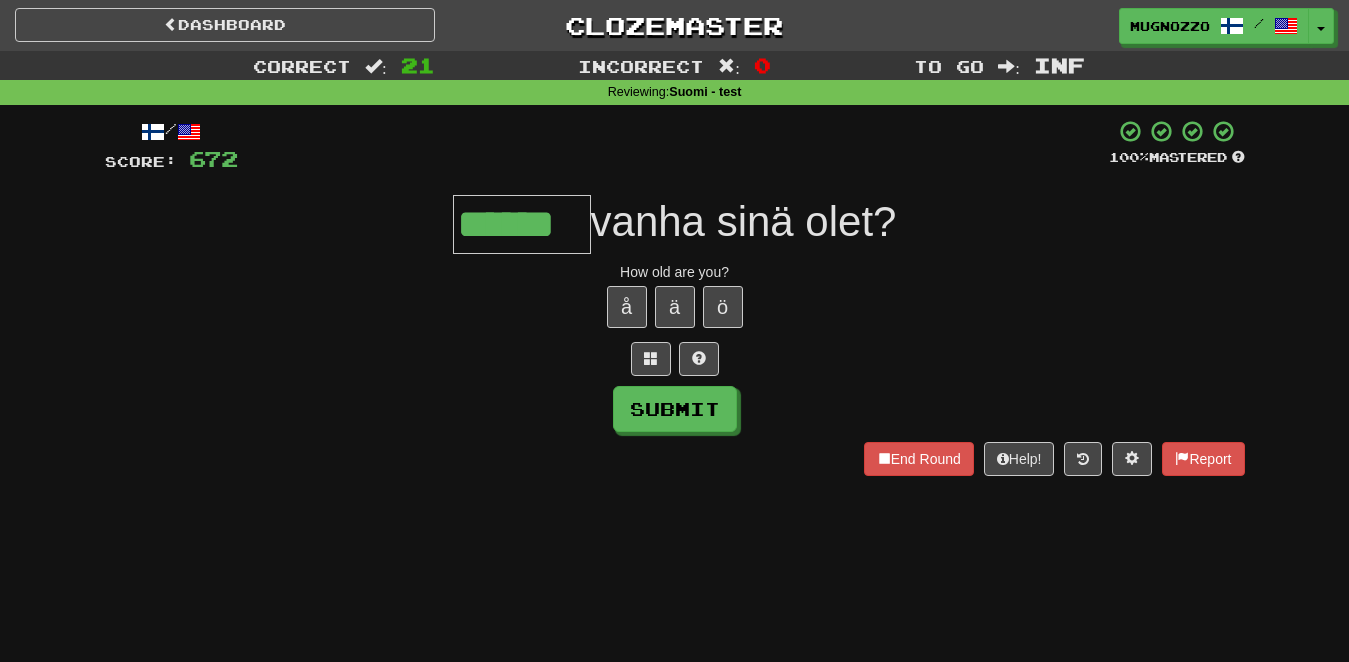 type on "******" 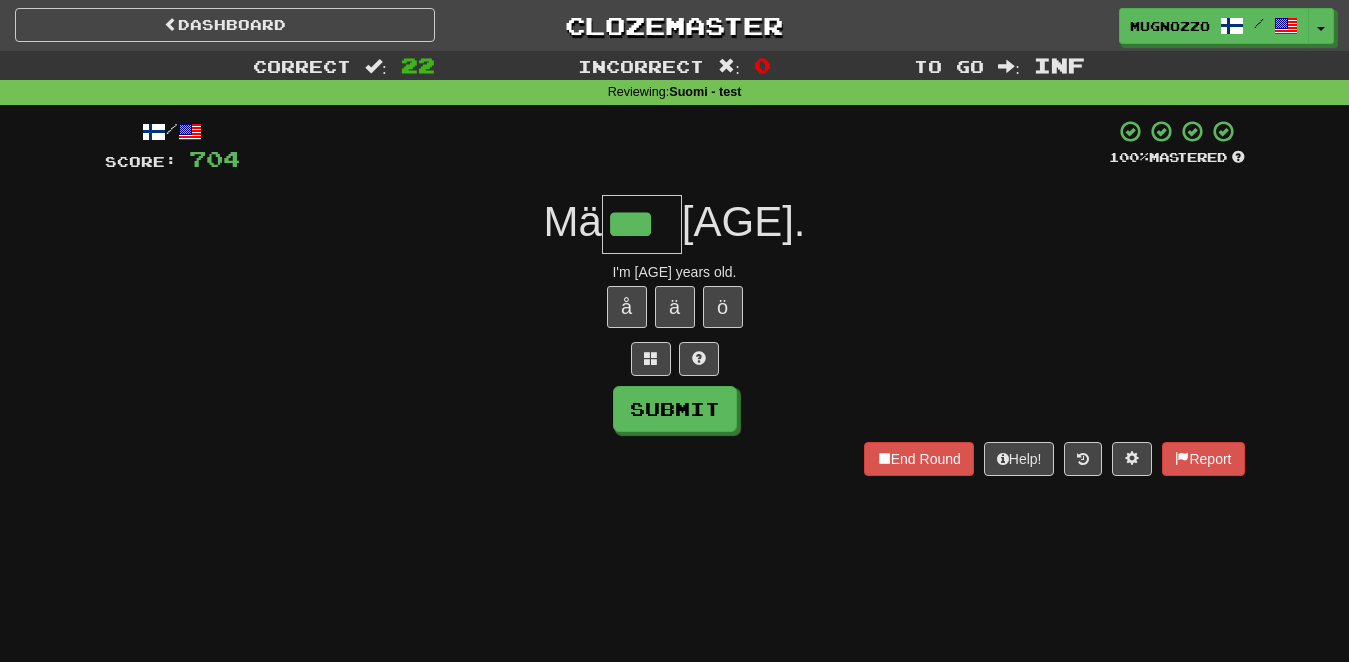 type on "***" 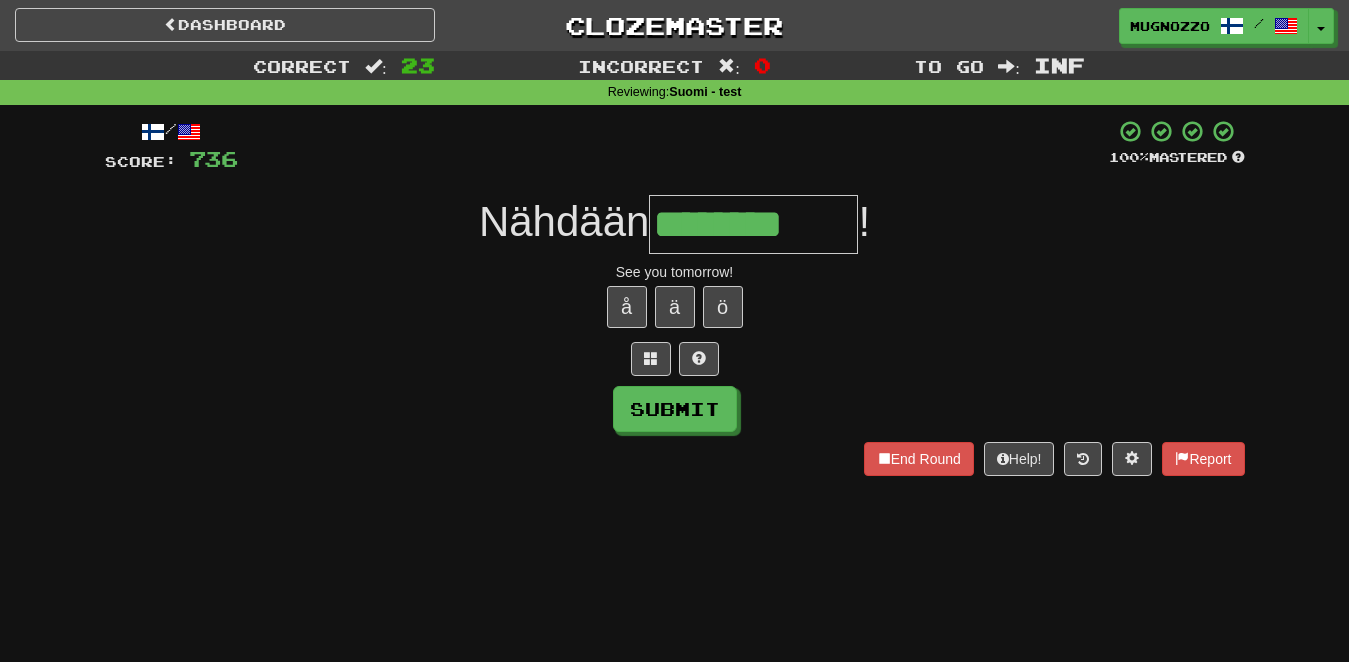 type on "********" 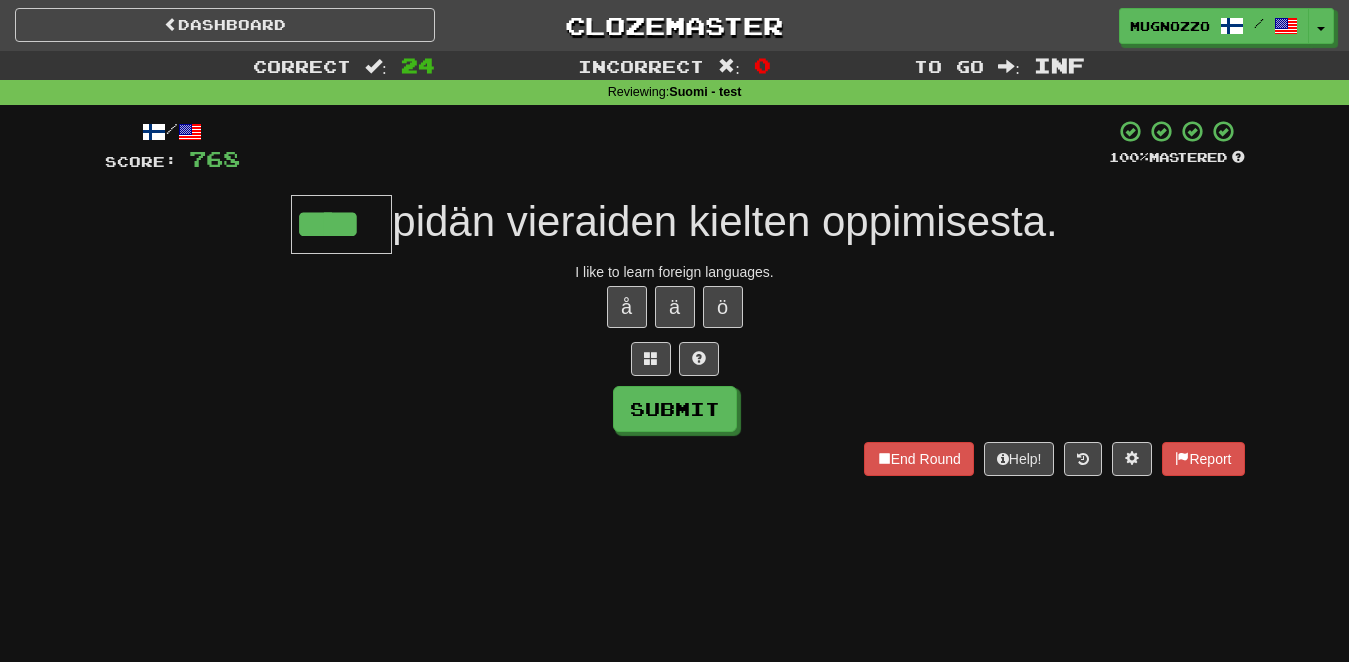 type on "****" 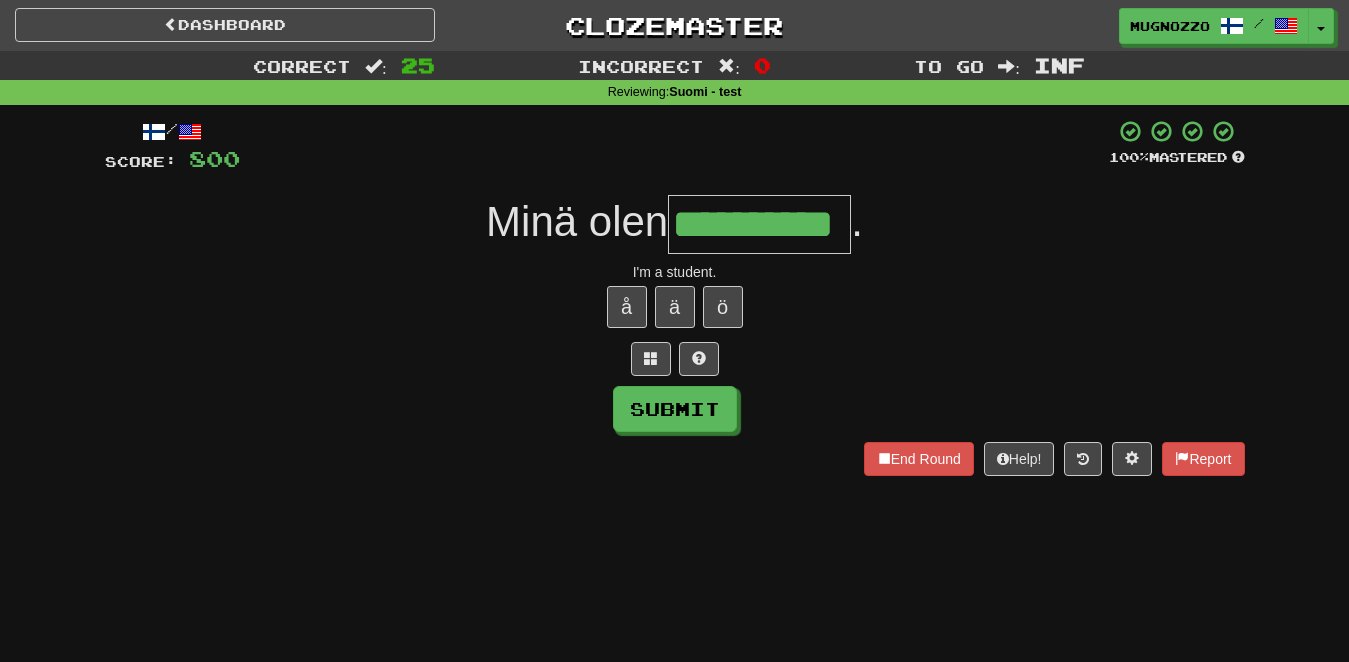 type on "**********" 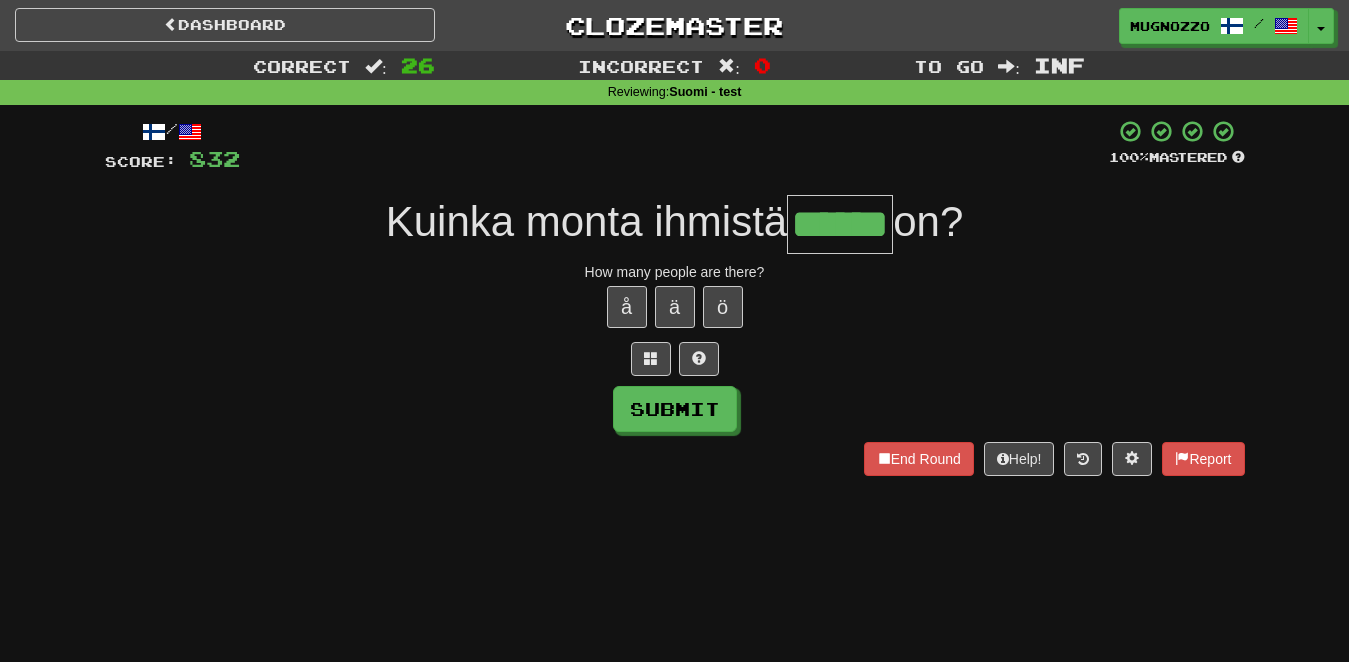 type on "******" 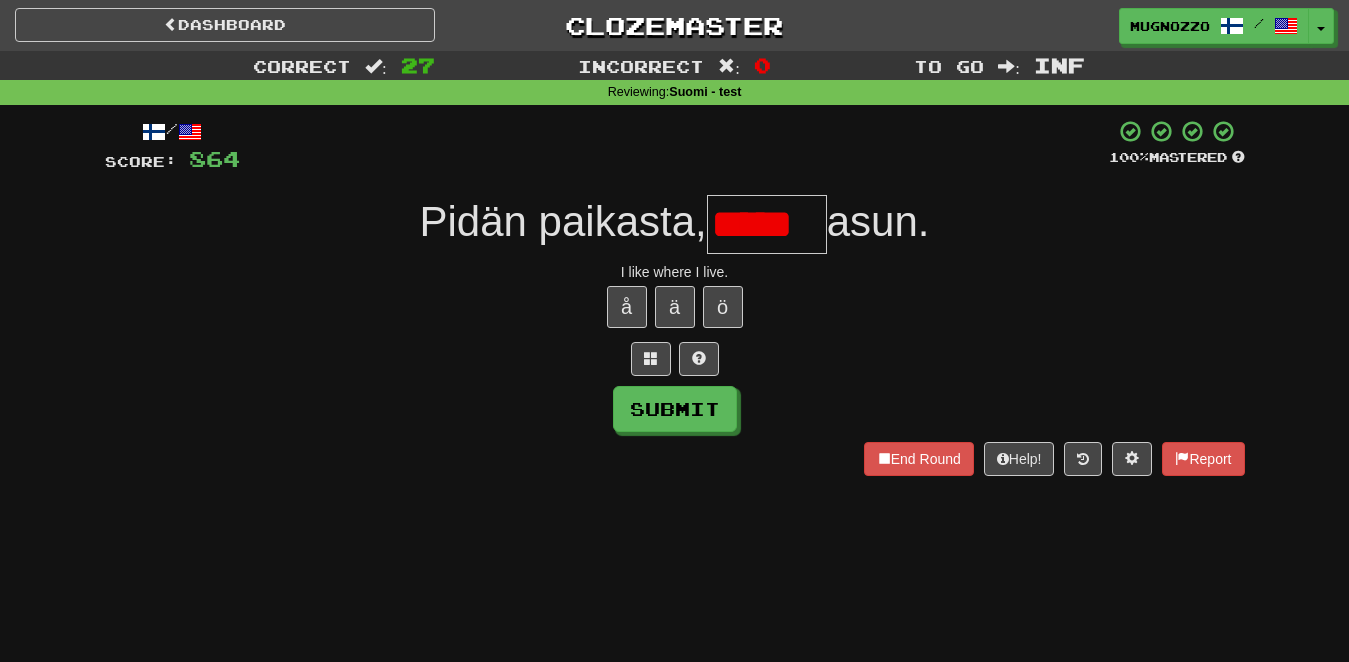 scroll, scrollTop: 0, scrollLeft: 0, axis: both 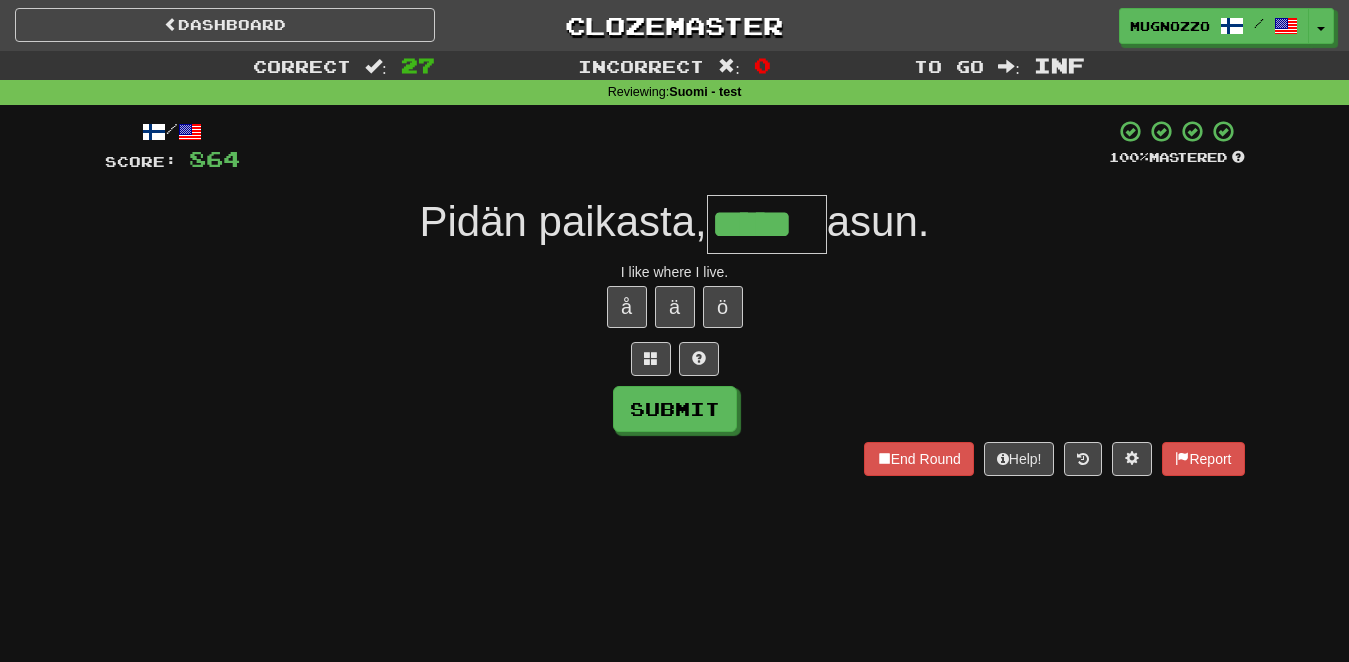 type on "*****" 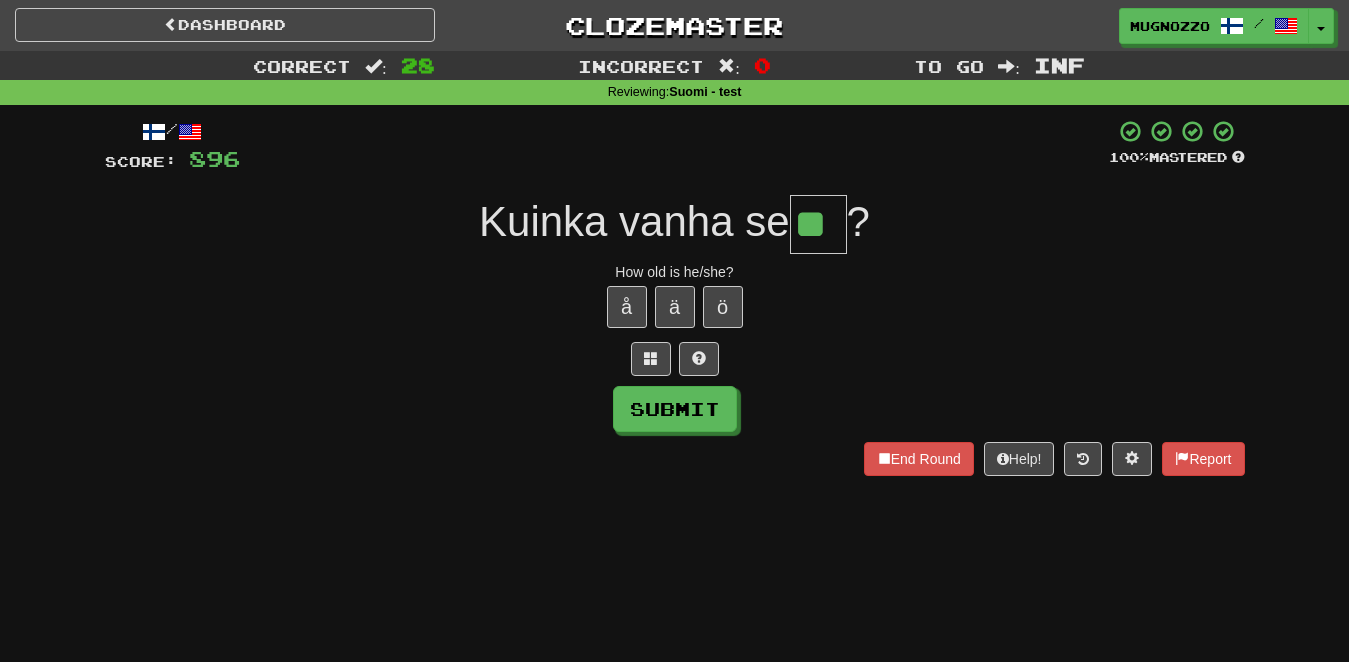 type on "**" 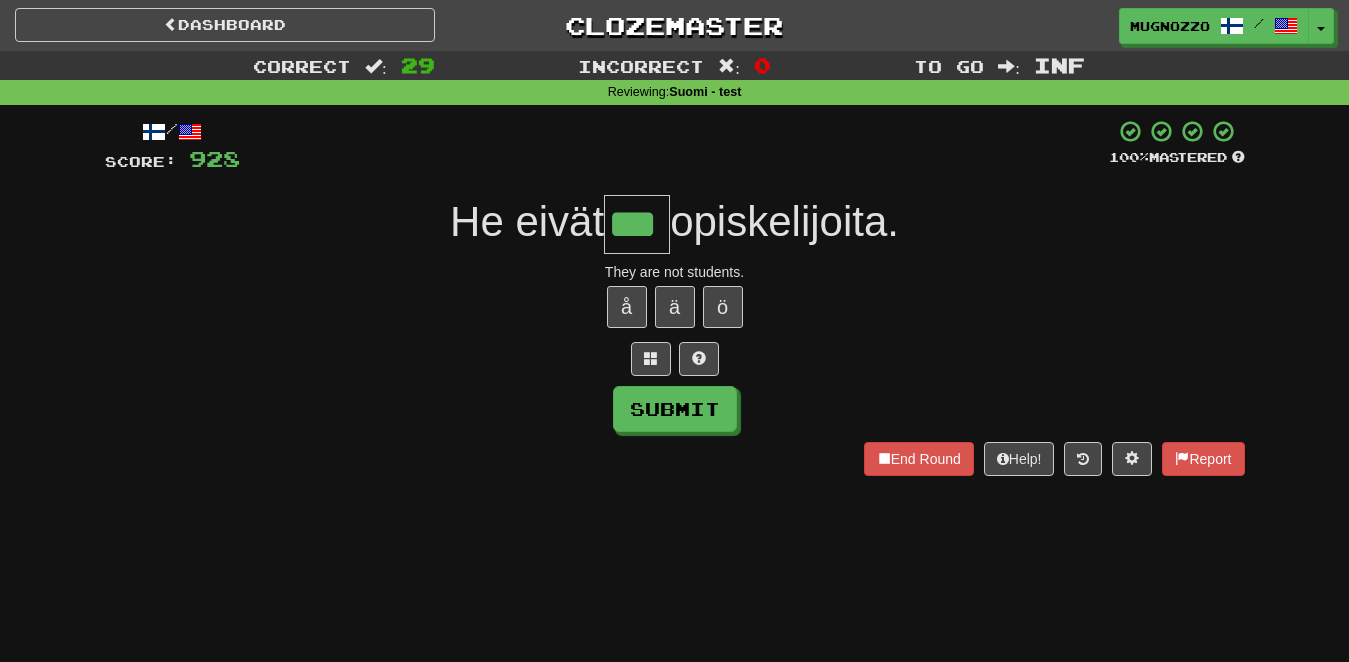type on "***" 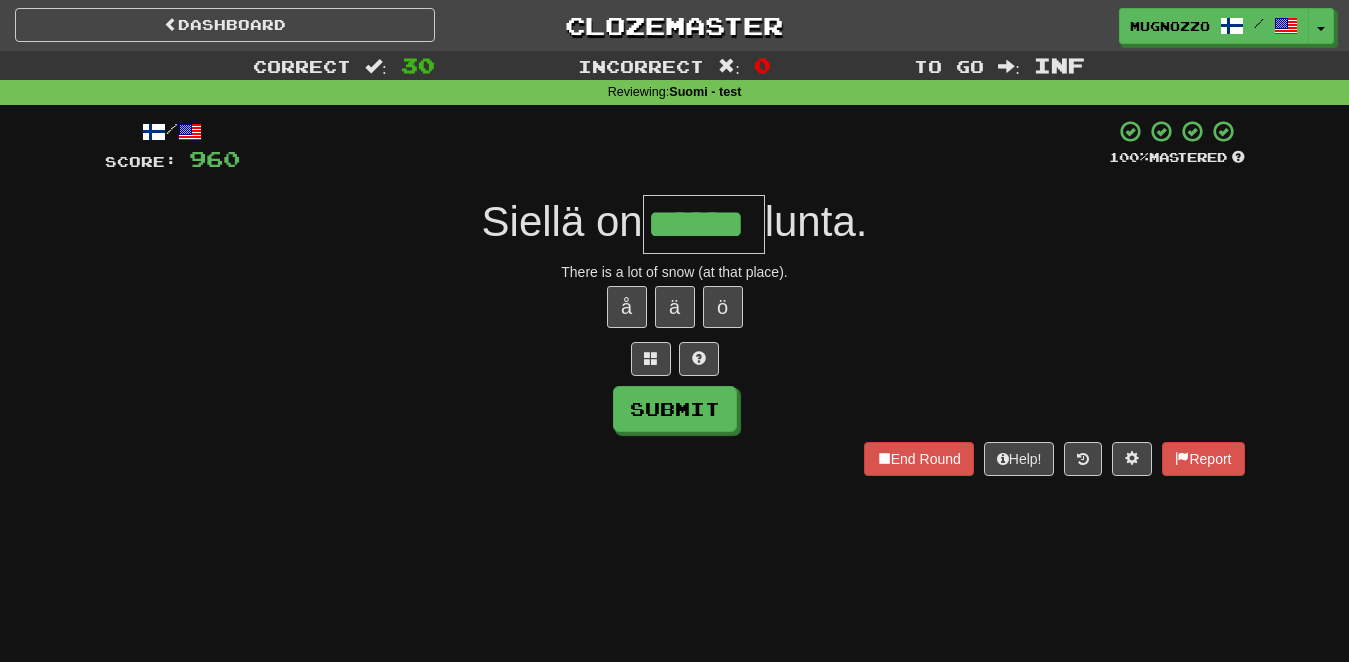 type on "******" 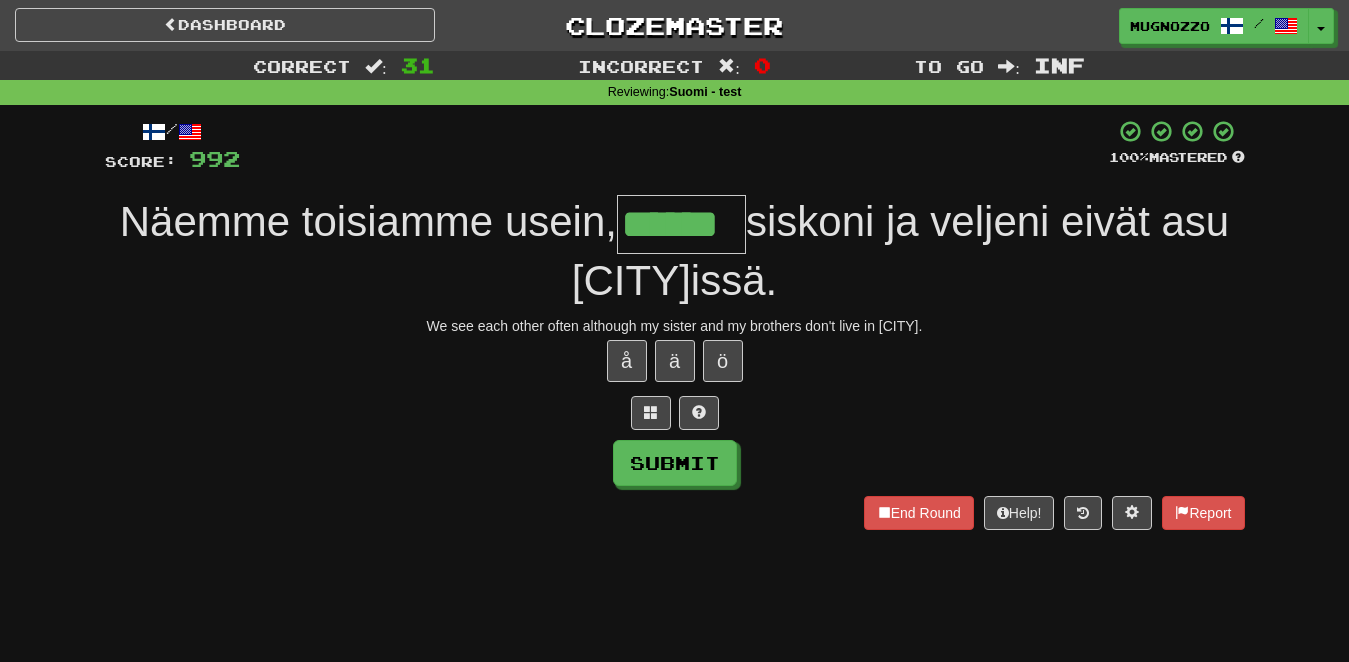 type on "******" 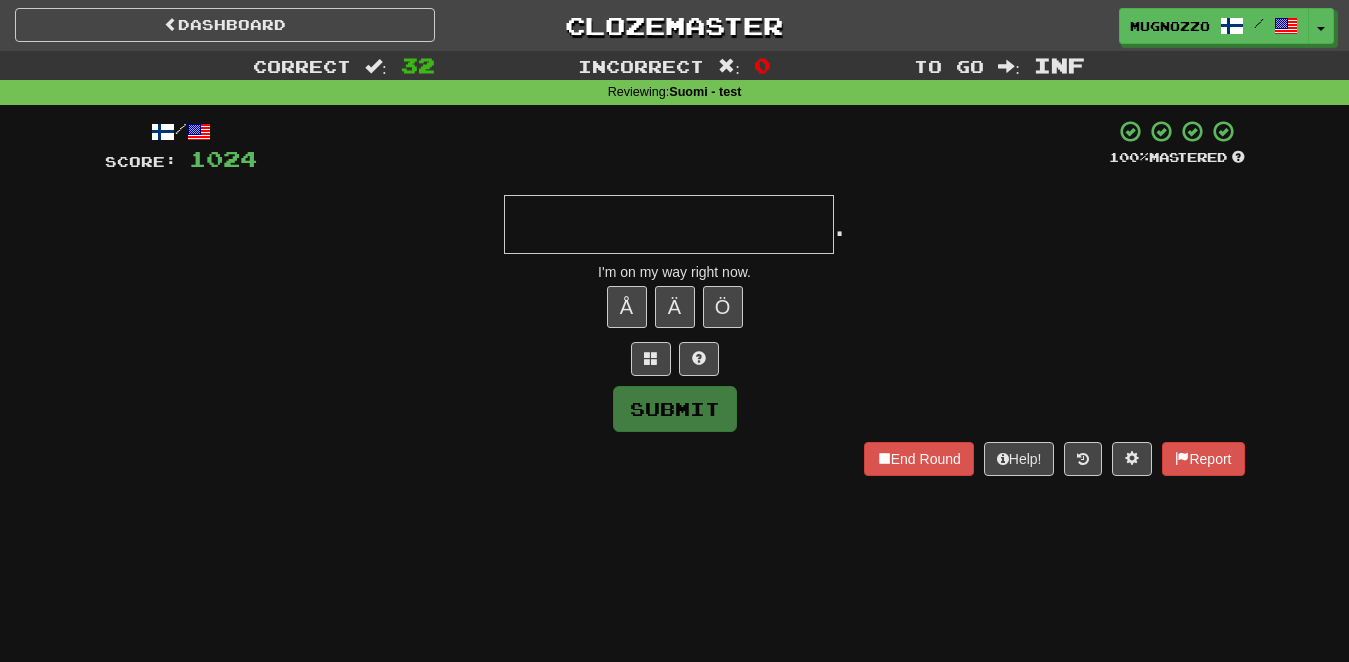 type on "*" 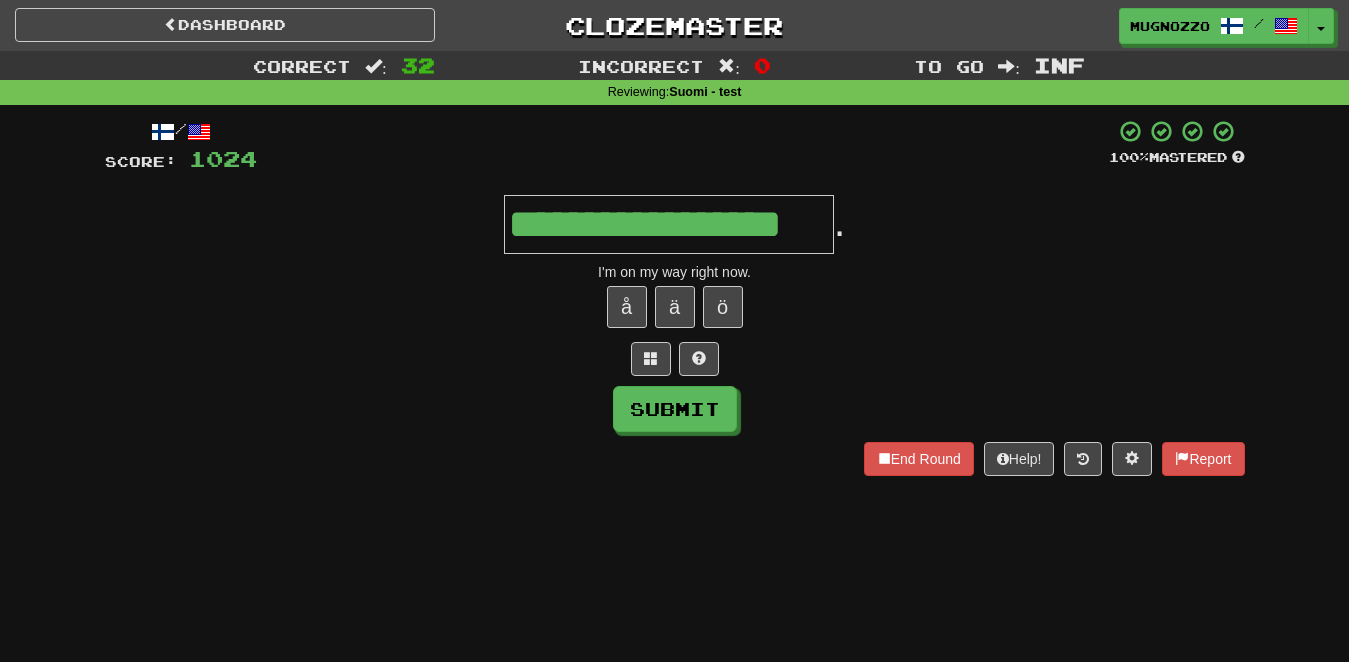 type on "**********" 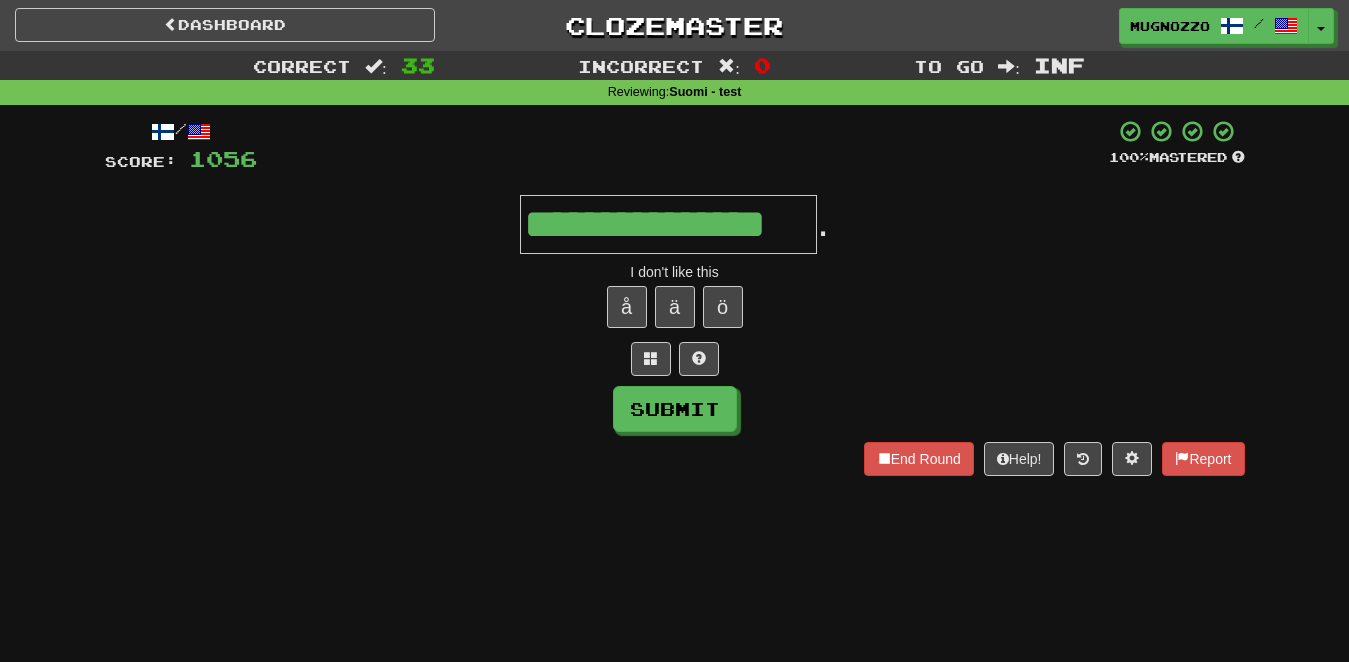 type on "**********" 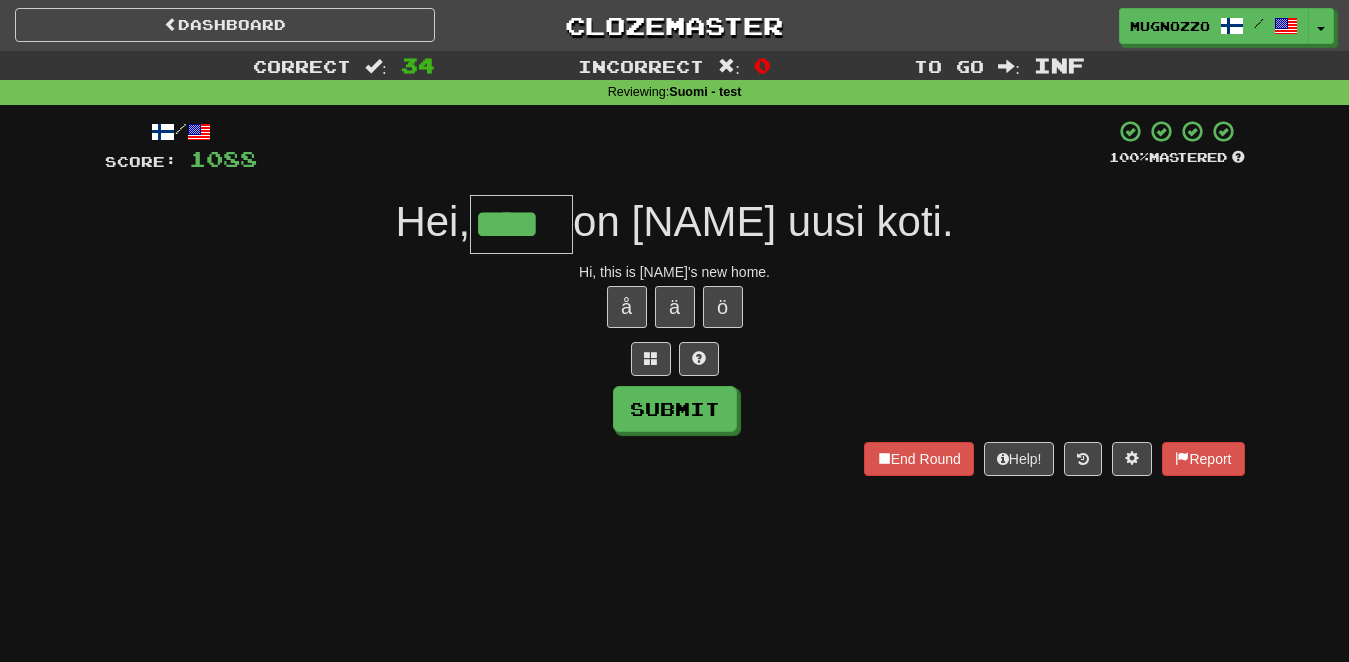 type on "****" 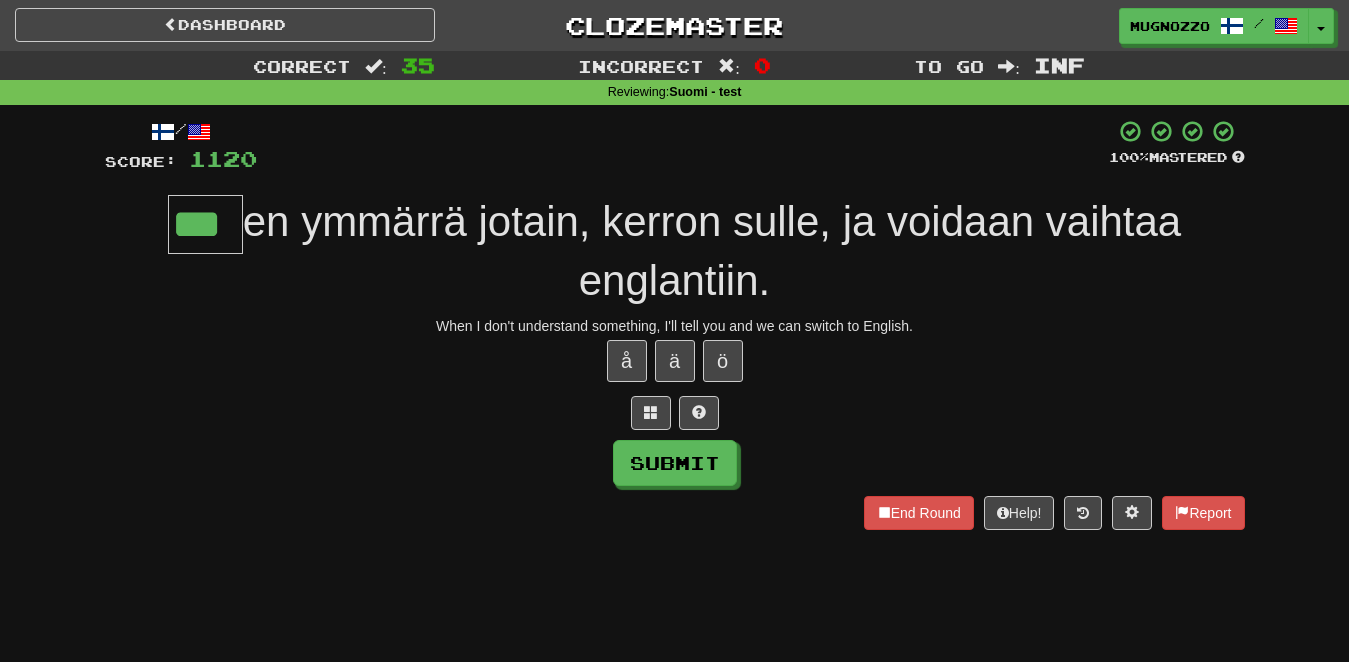 type on "***" 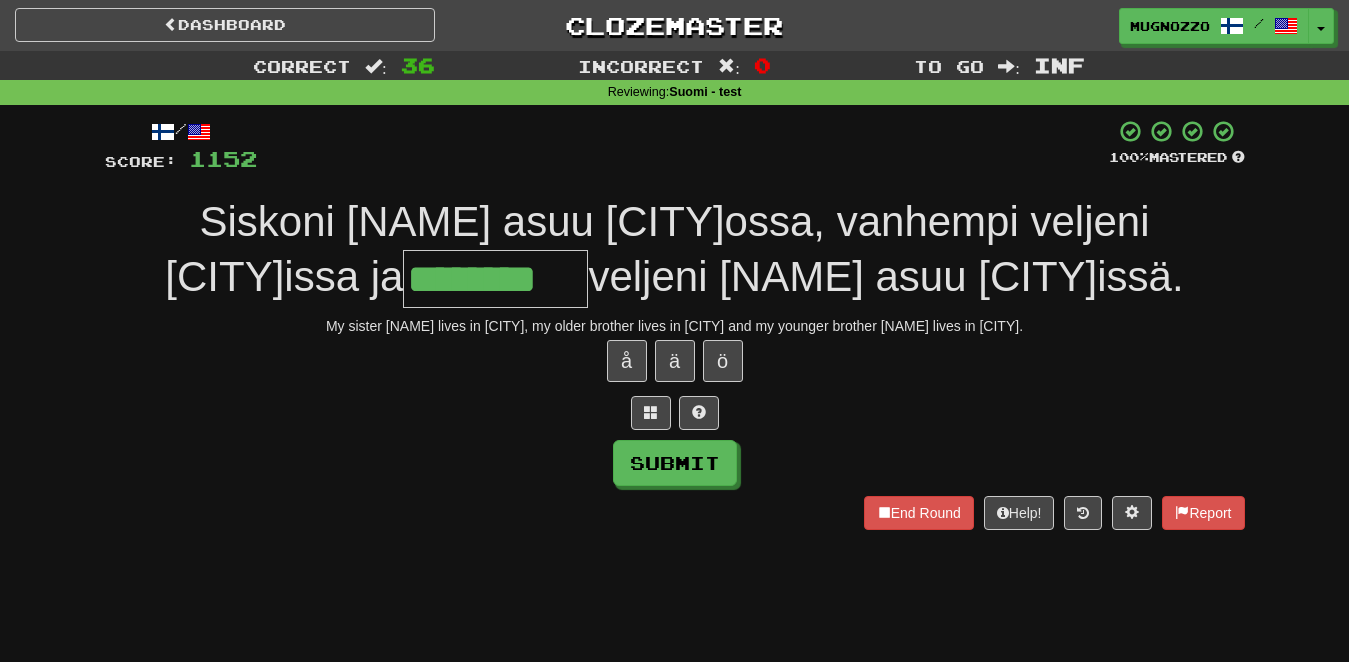 type on "********" 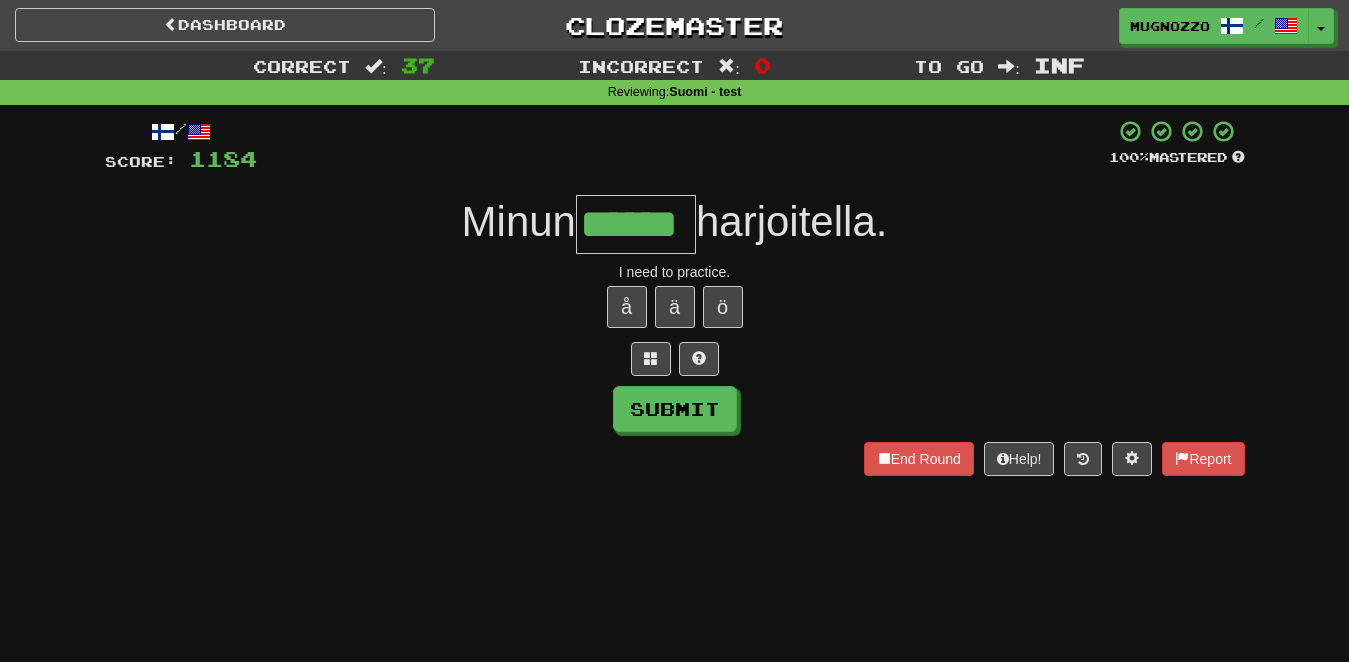 type on "******" 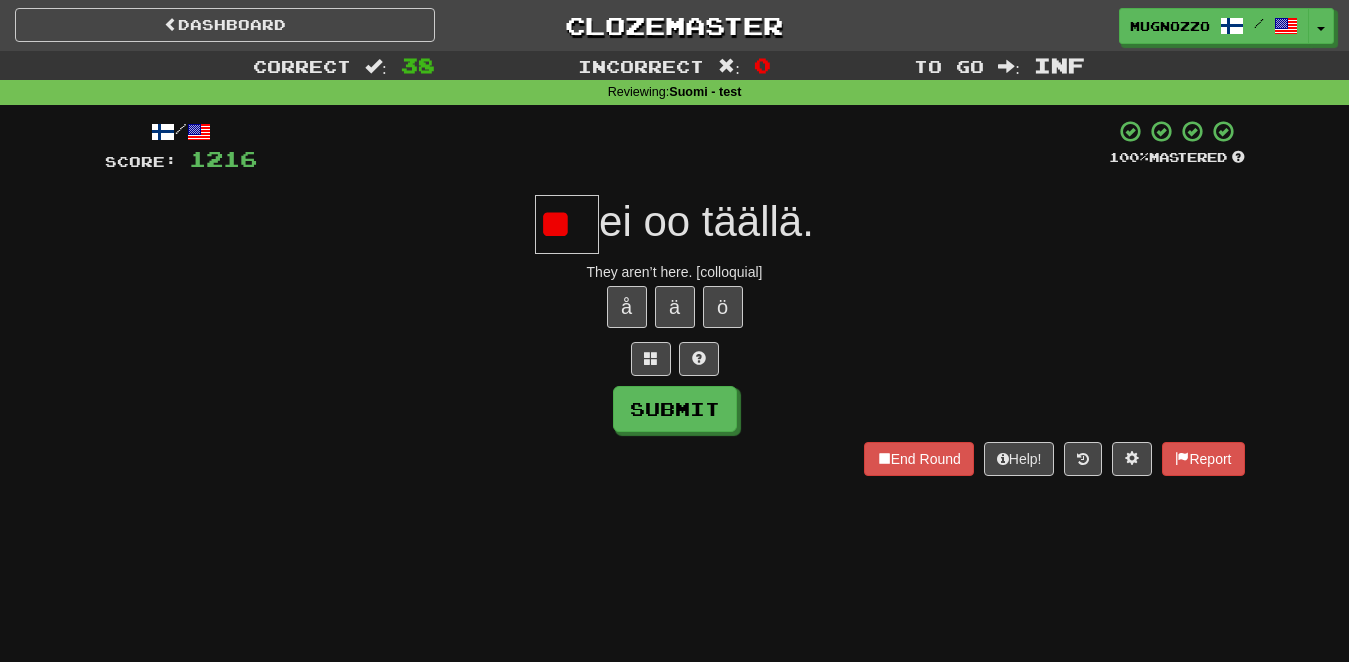 type on "*" 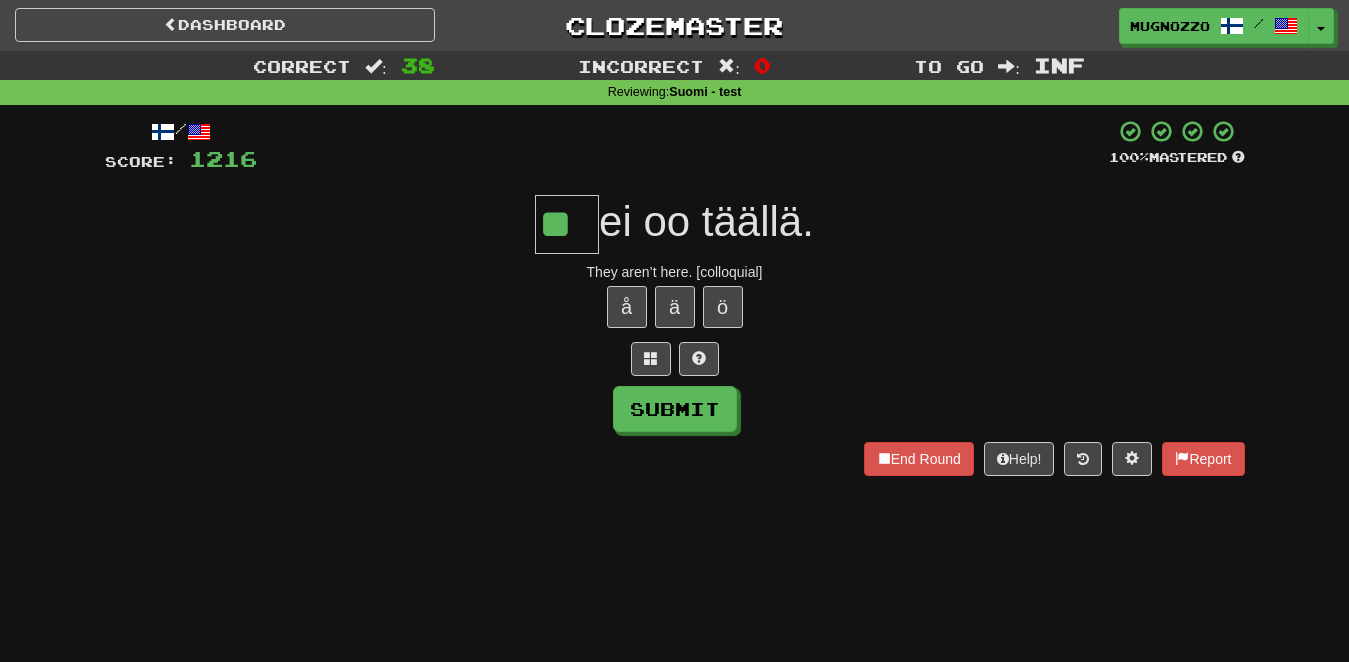 type on "**" 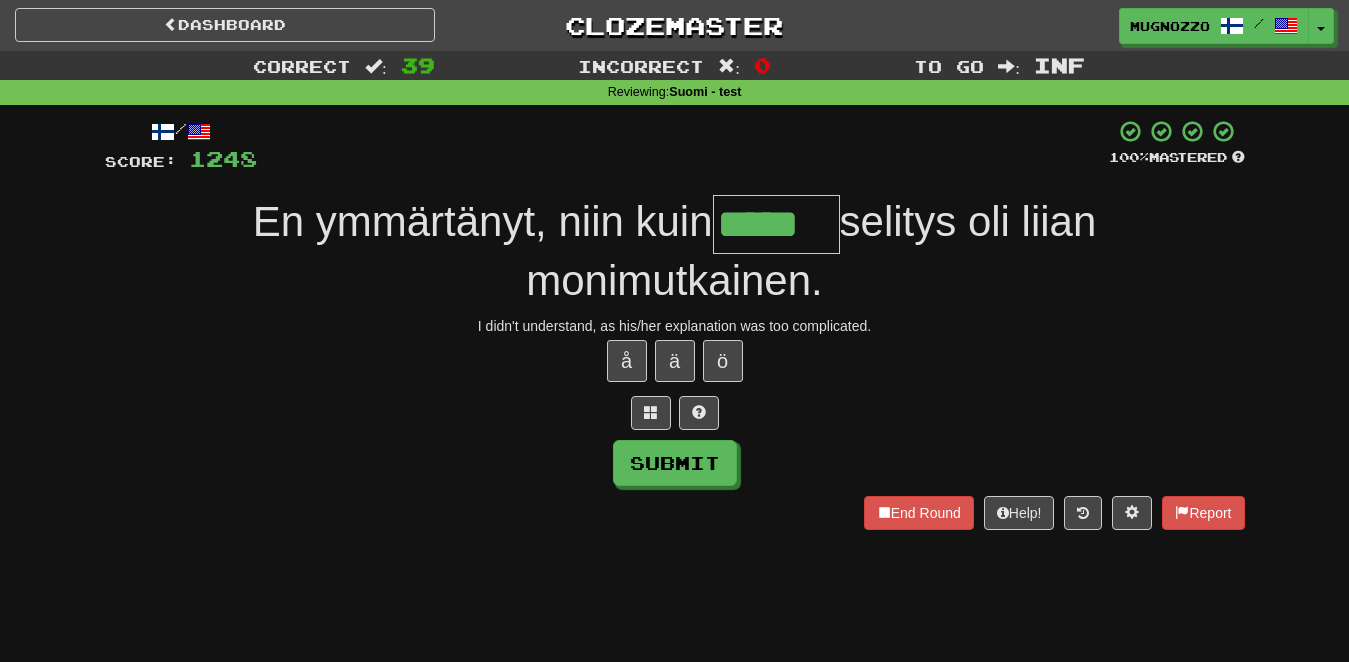 type on "*****" 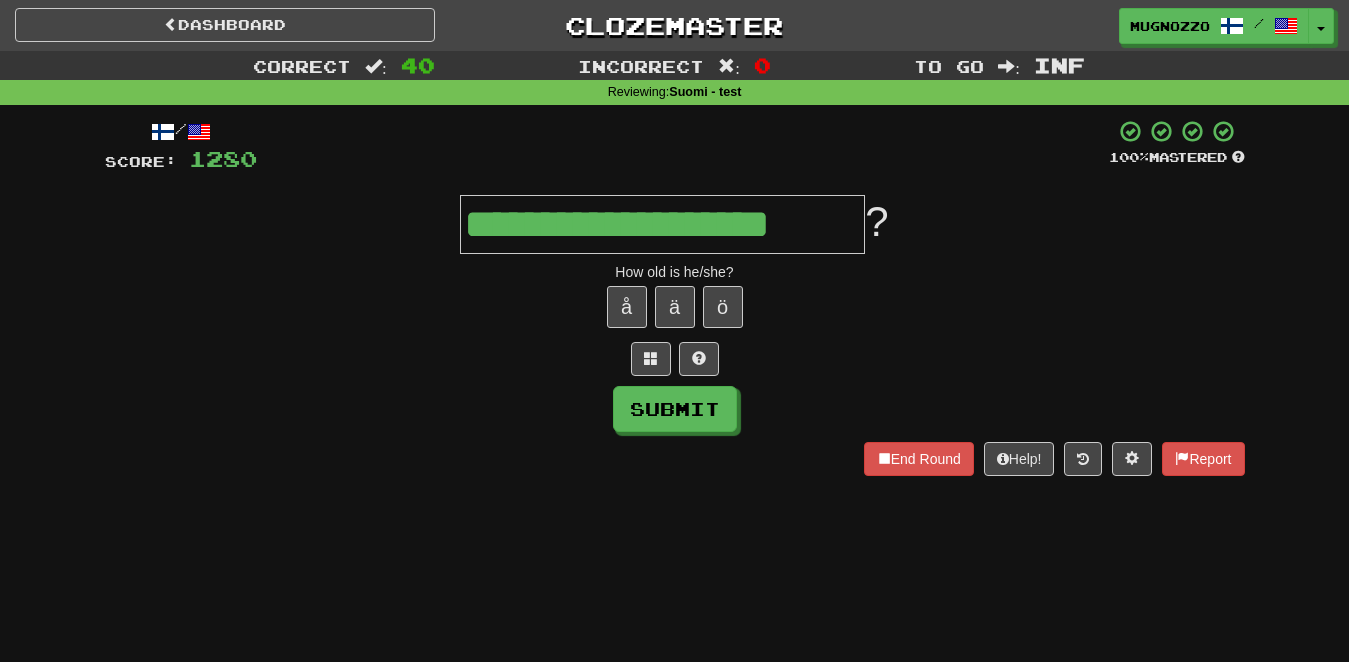 type on "**********" 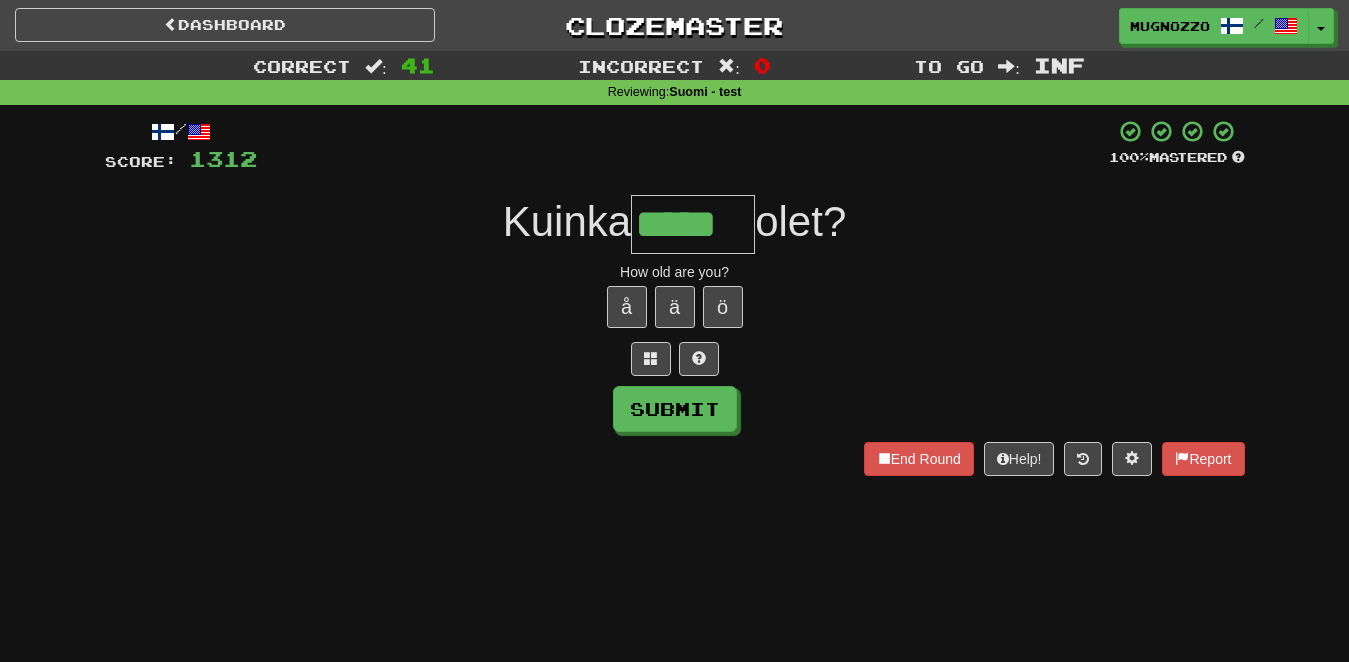 type on "*****" 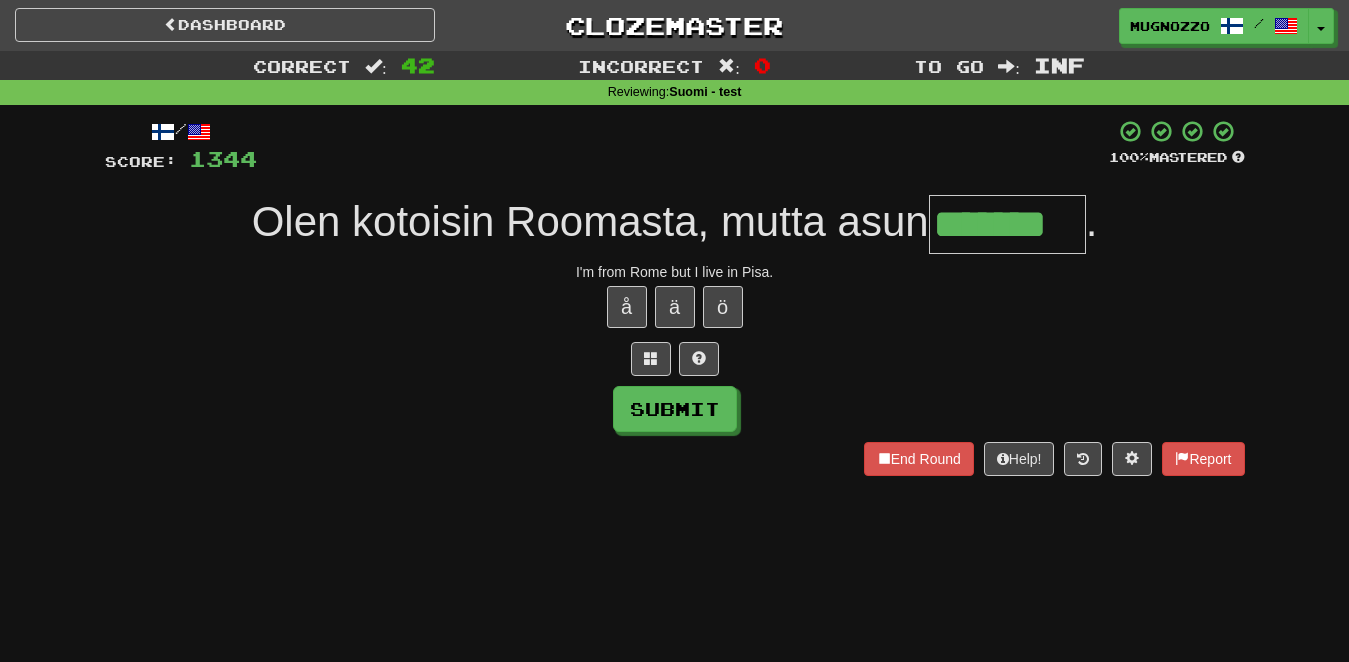 type on "*******" 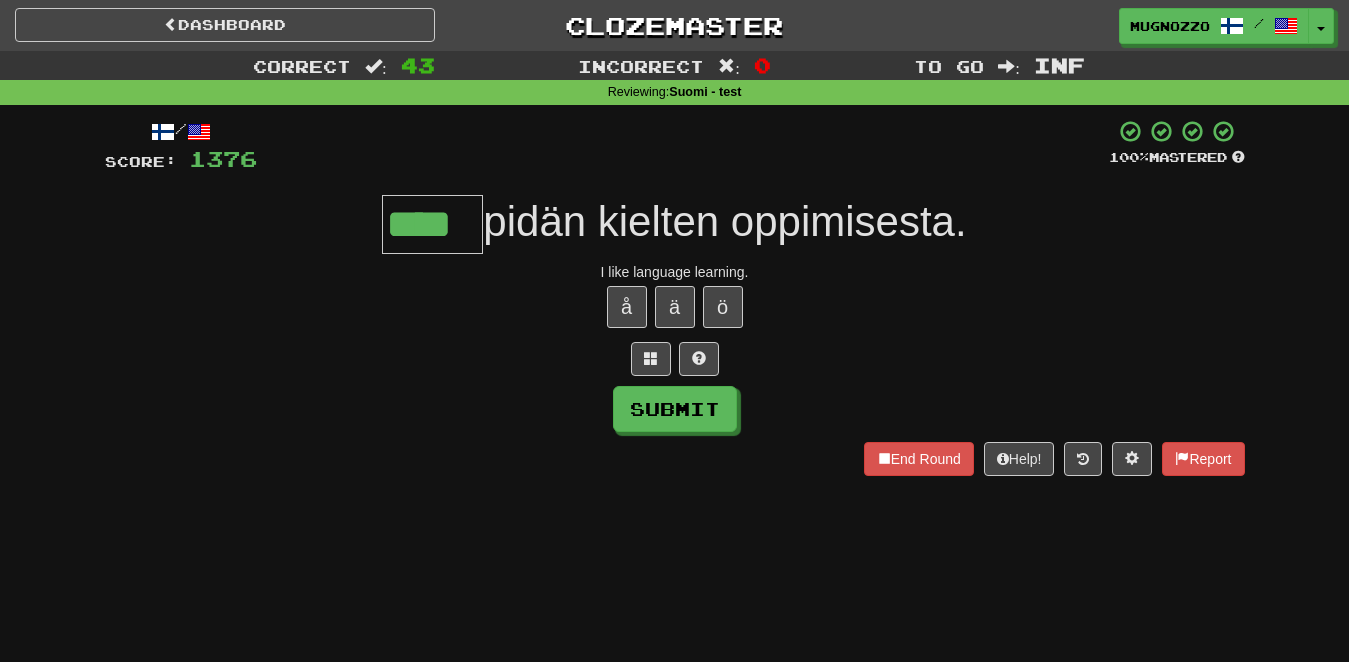 type on "****" 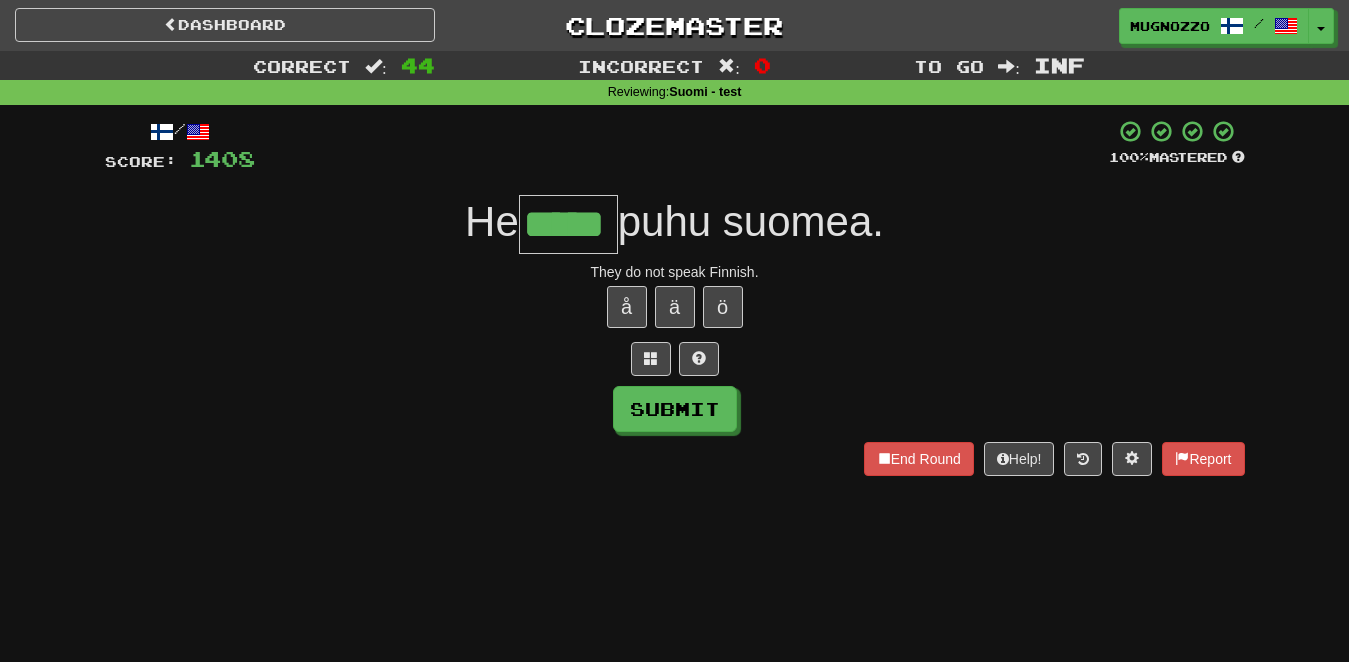 type on "*****" 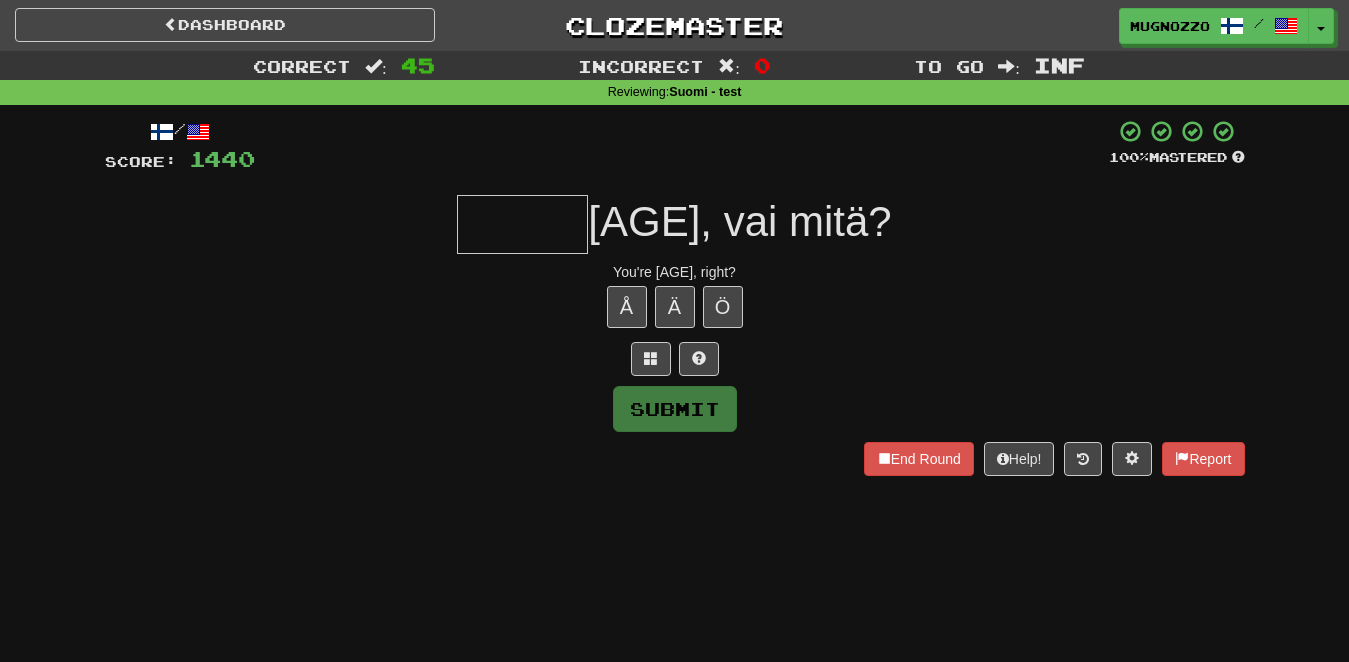 type on "*" 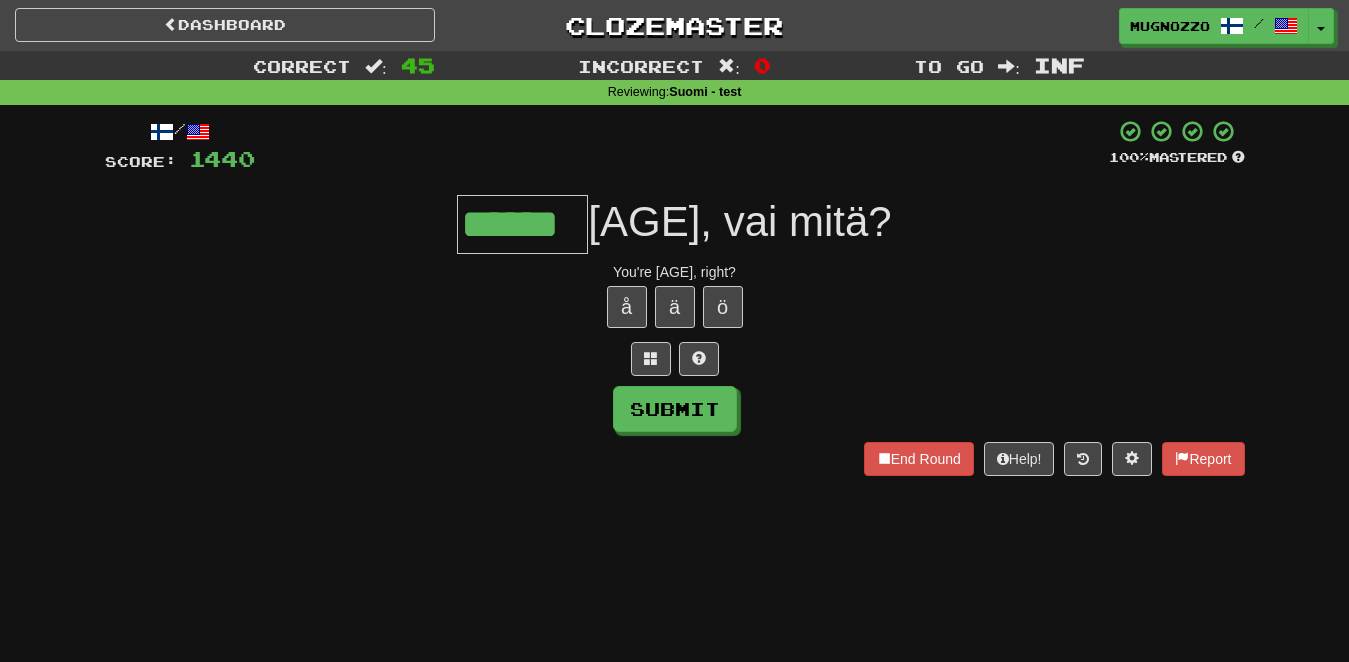 type on "******" 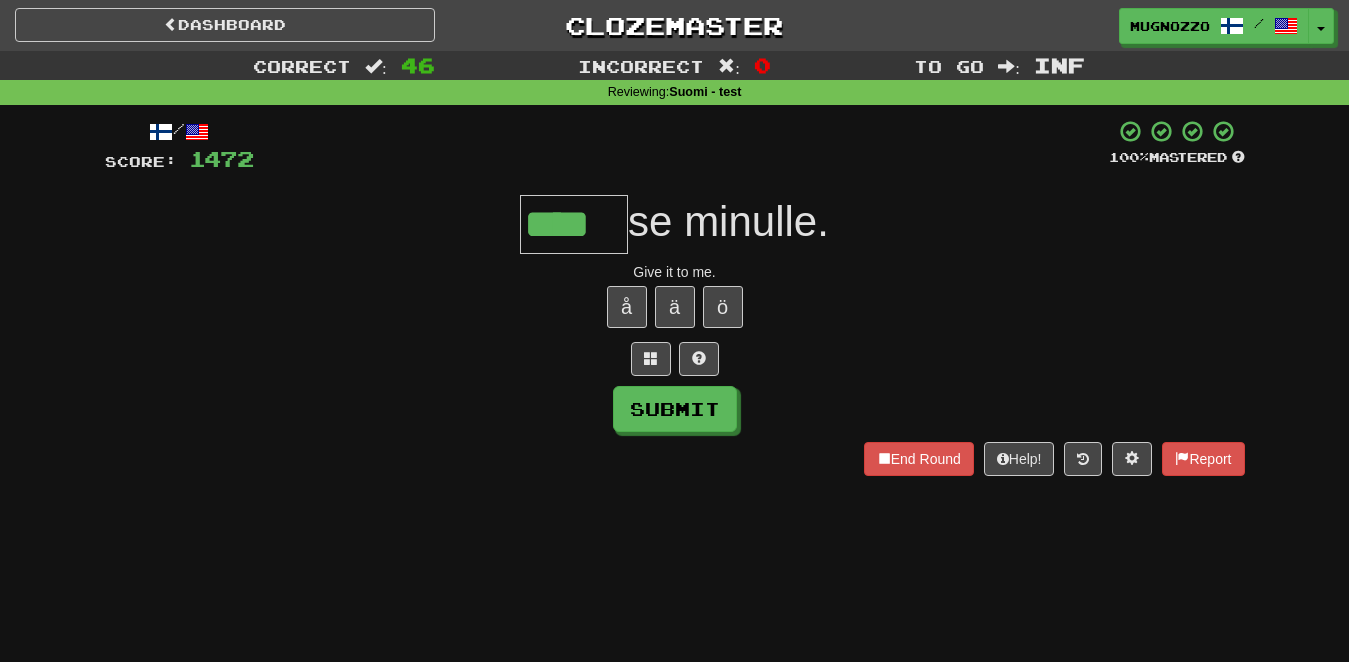 scroll, scrollTop: 0, scrollLeft: 0, axis: both 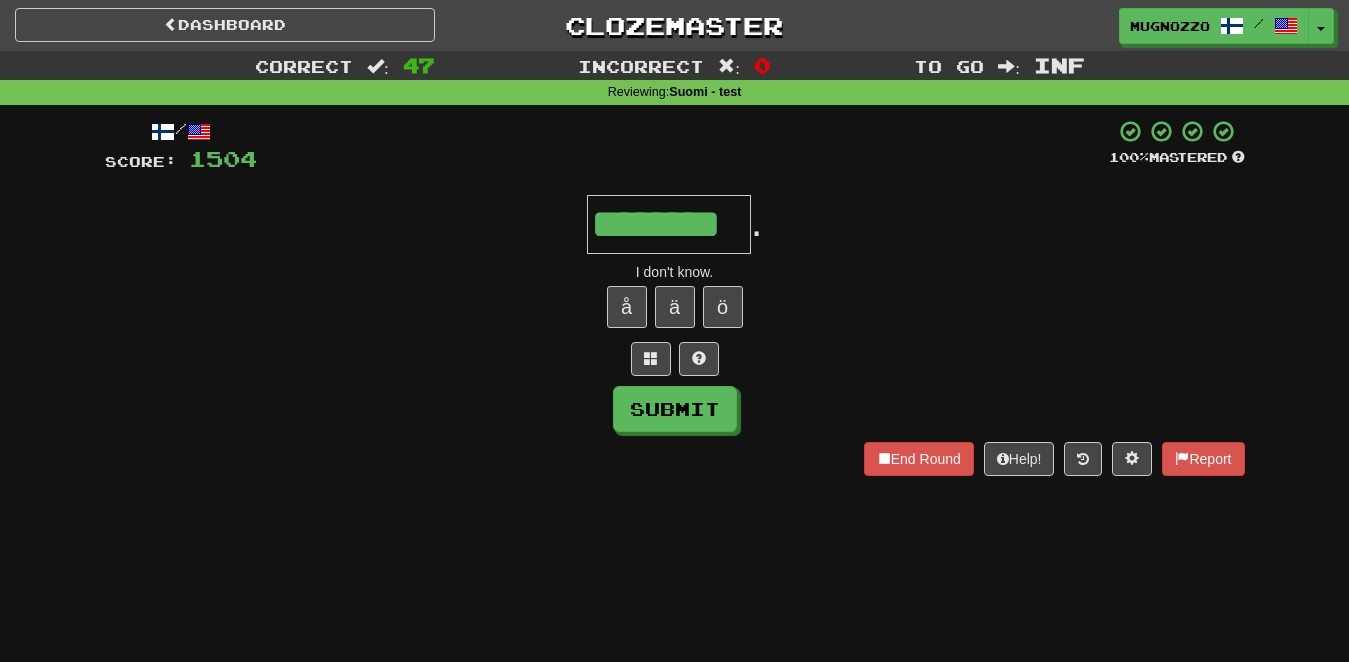 type on "********" 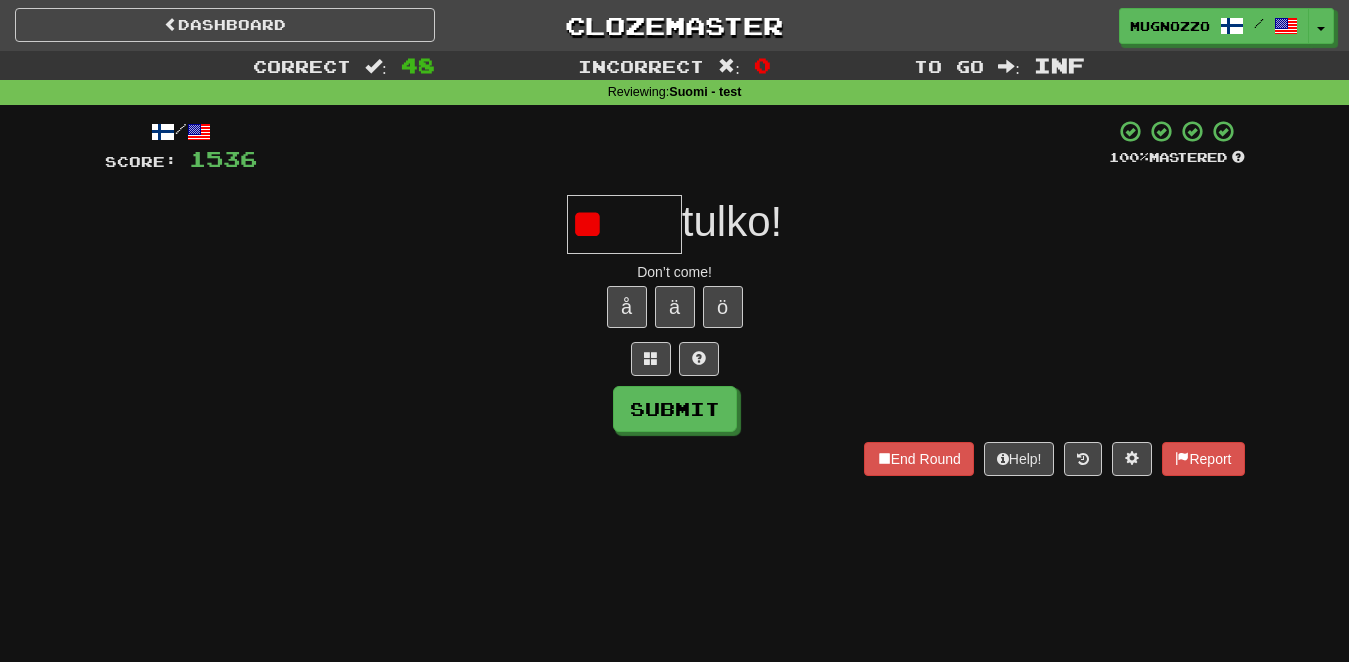 type on "*" 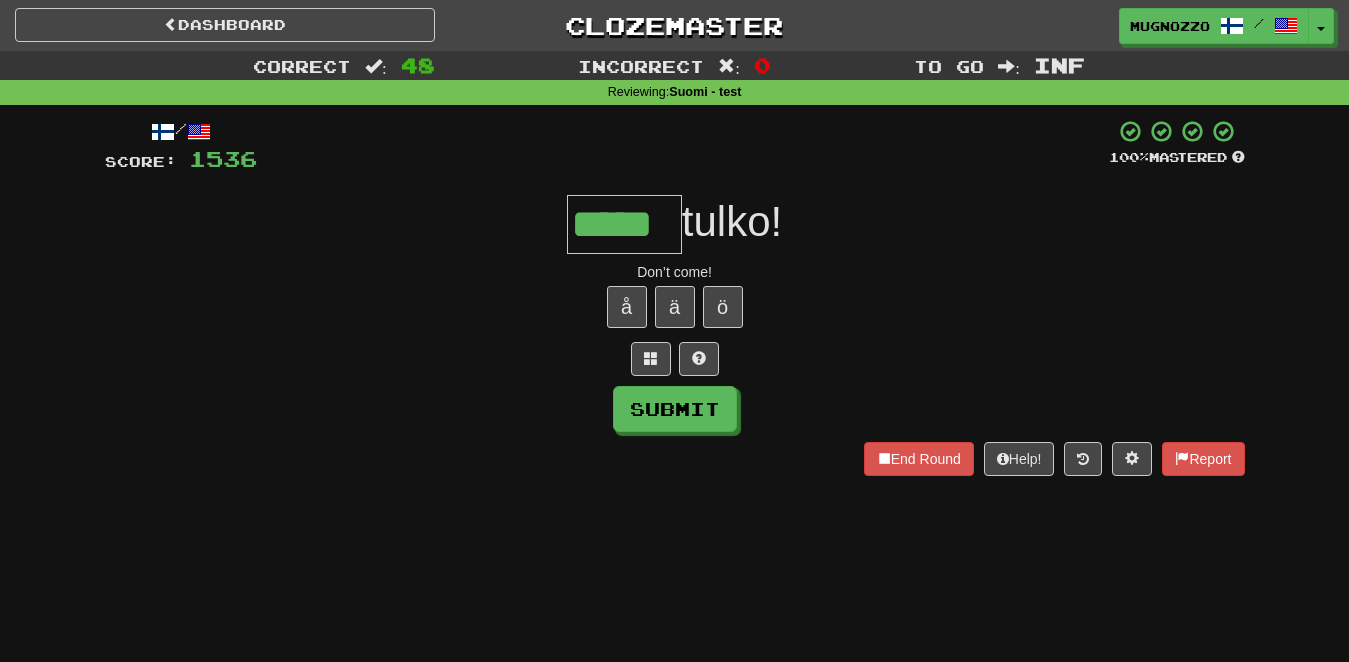 type on "*****" 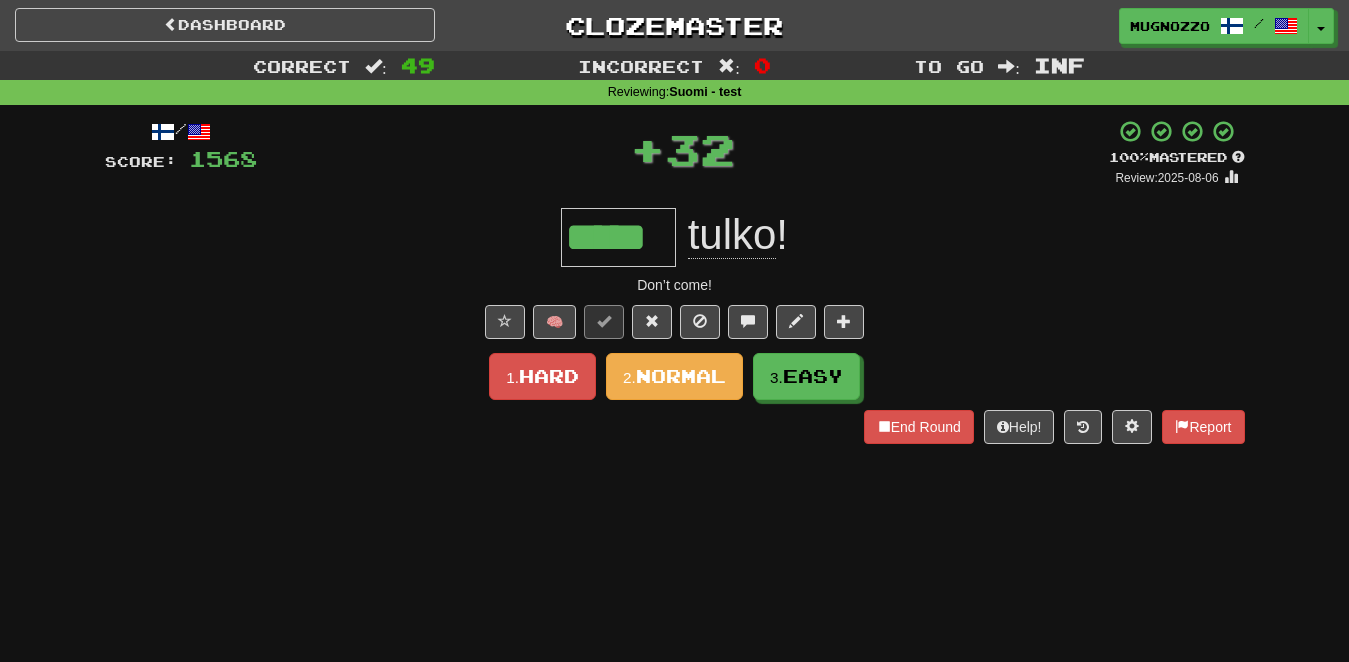 type 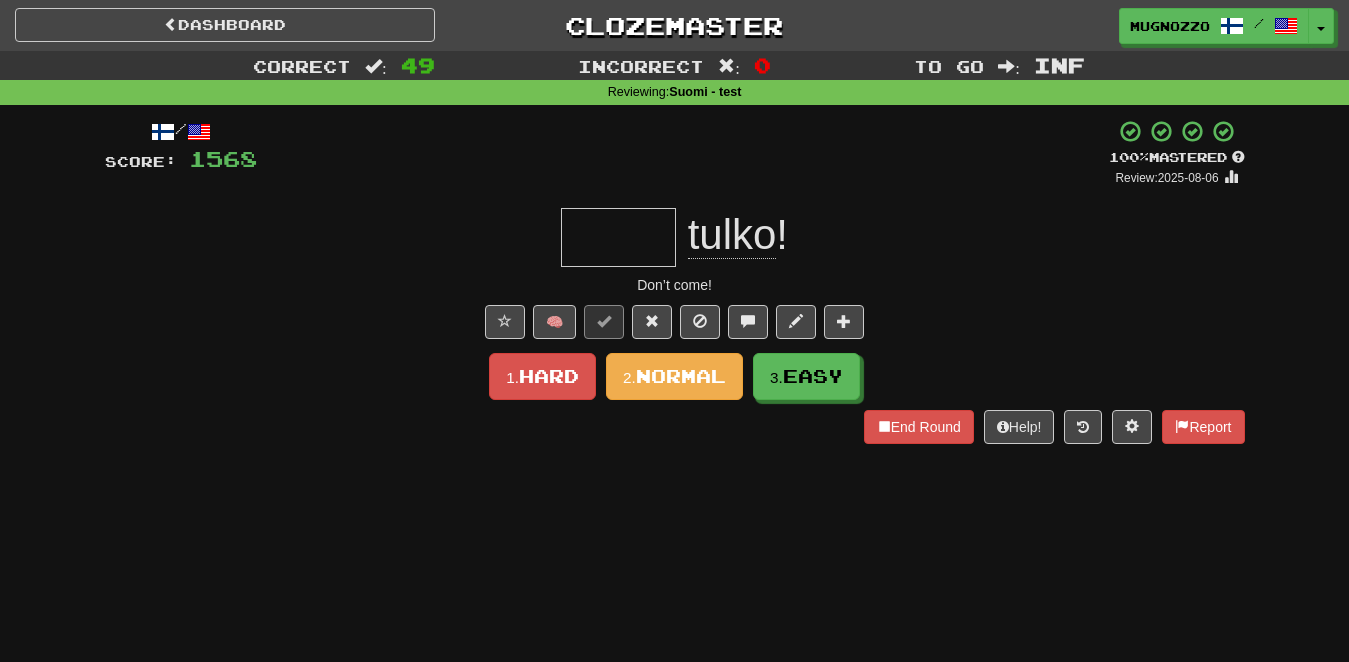 click at bounding box center (618, 237) 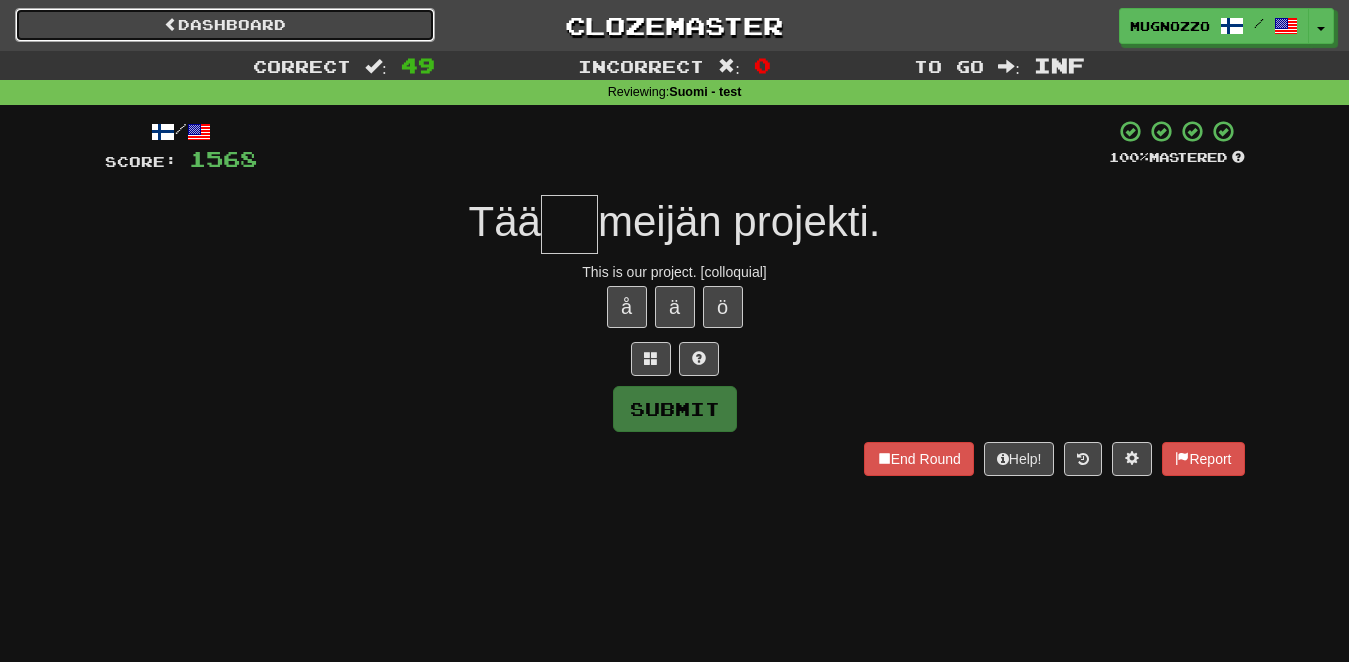 click on "Dashboard" at bounding box center [225, 25] 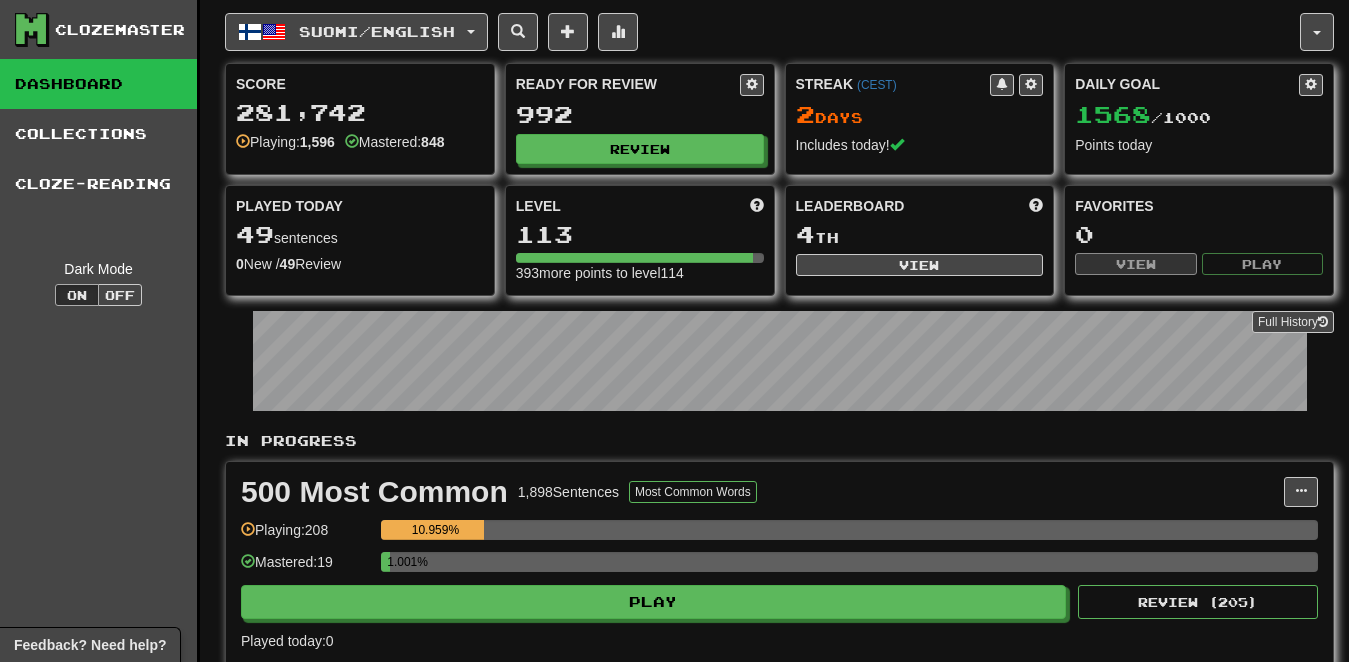 scroll, scrollTop: 0, scrollLeft: 0, axis: both 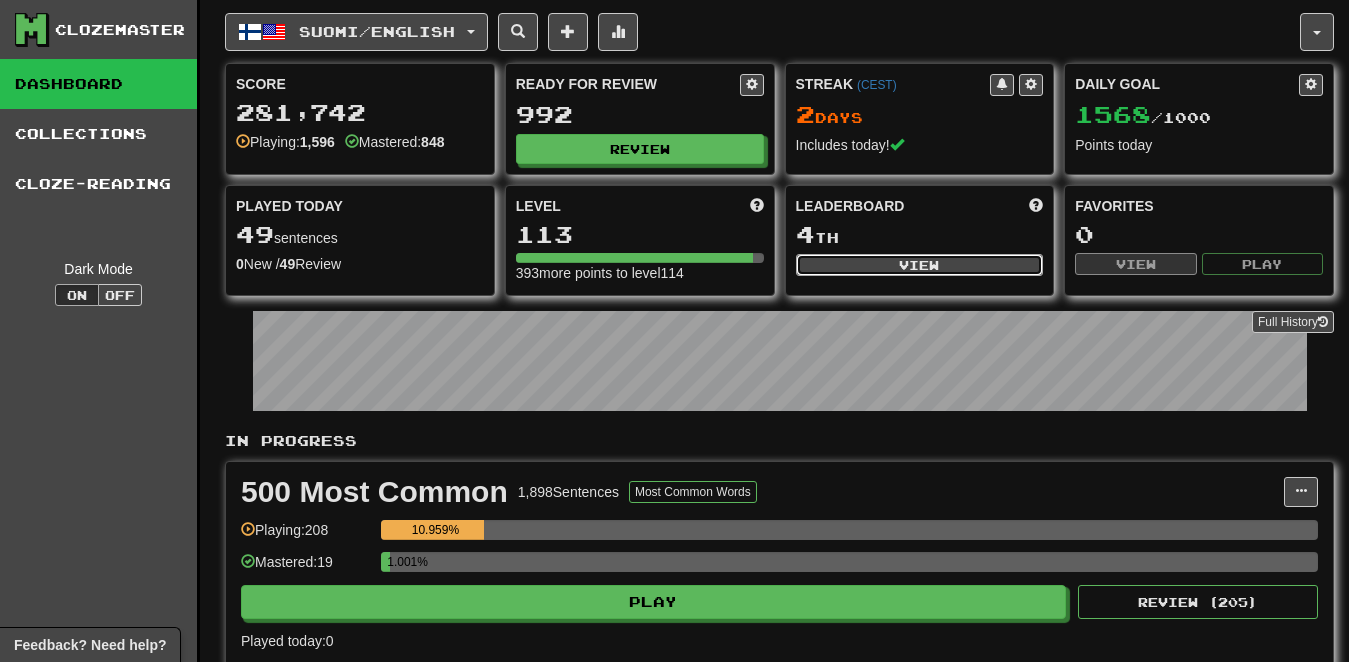 click on "View" at bounding box center [920, 265] 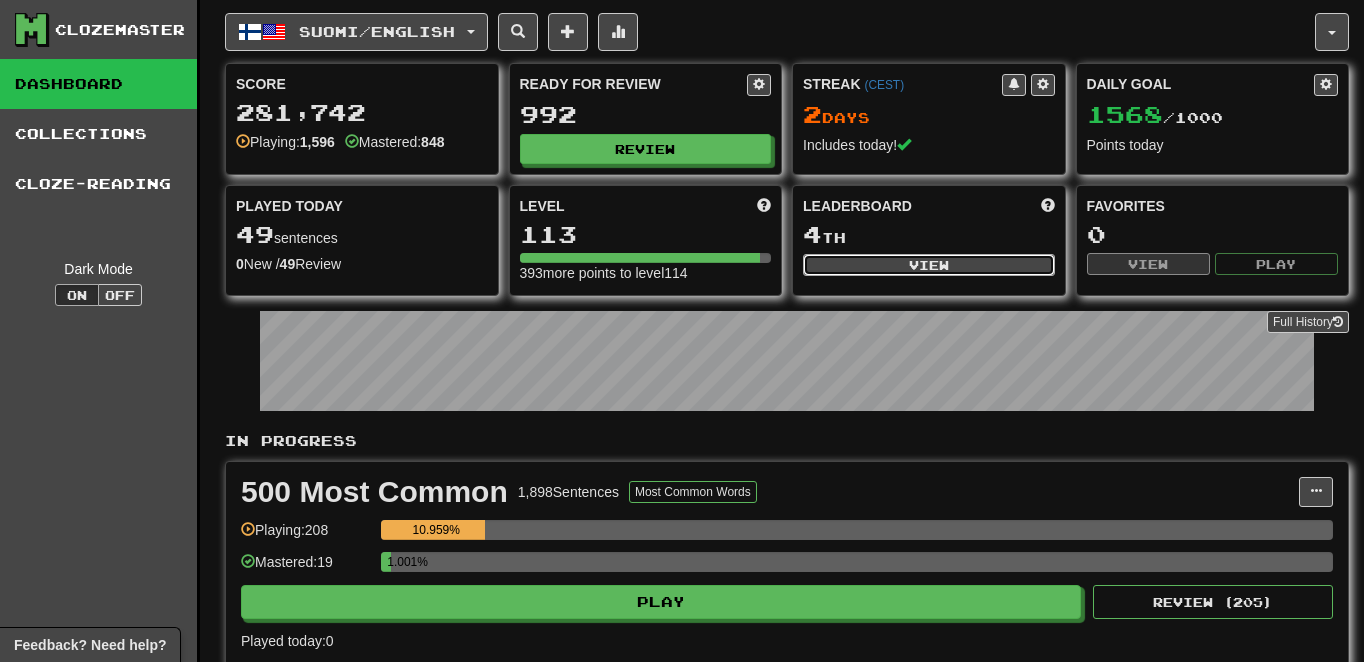 select on "**********" 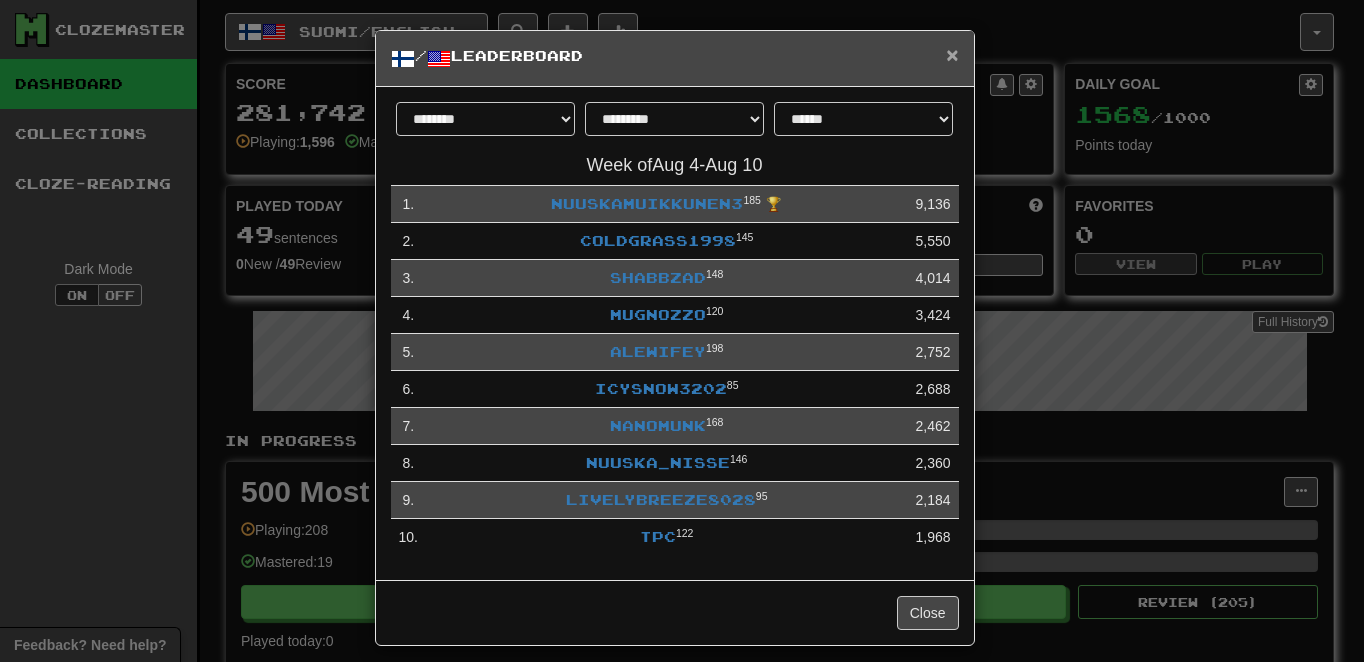 click on "×" at bounding box center (952, 54) 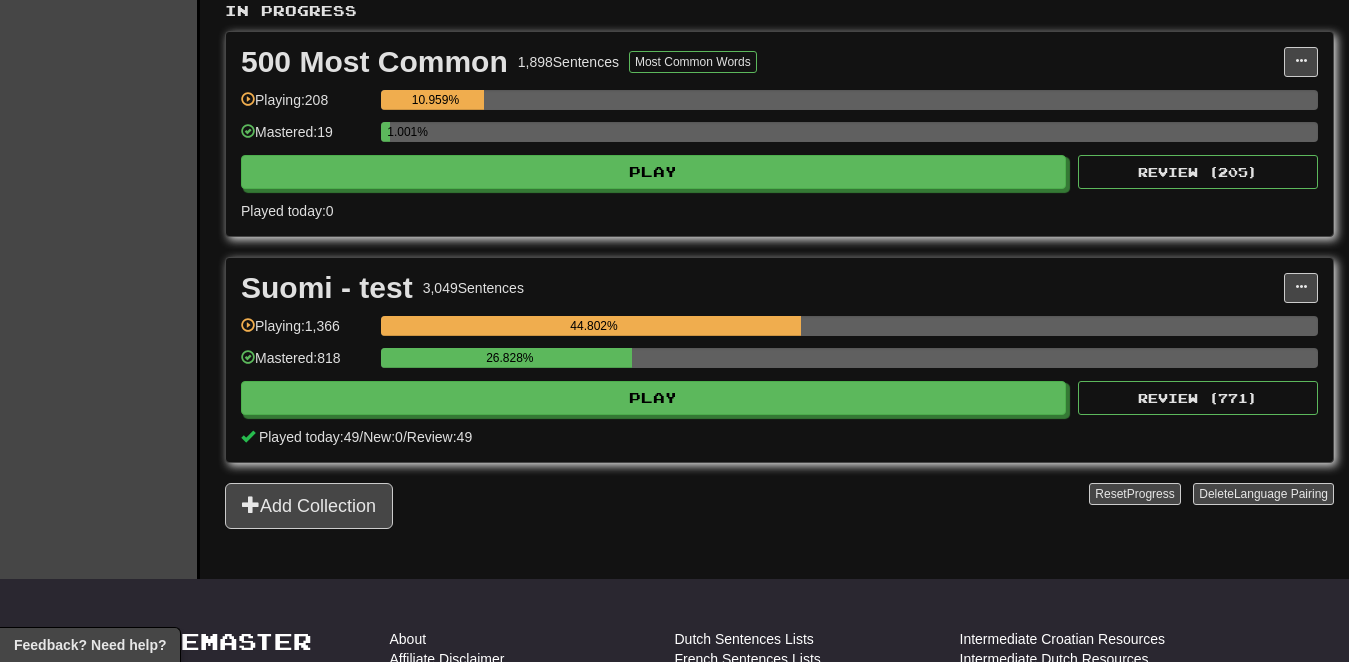 scroll, scrollTop: 417, scrollLeft: 0, axis: vertical 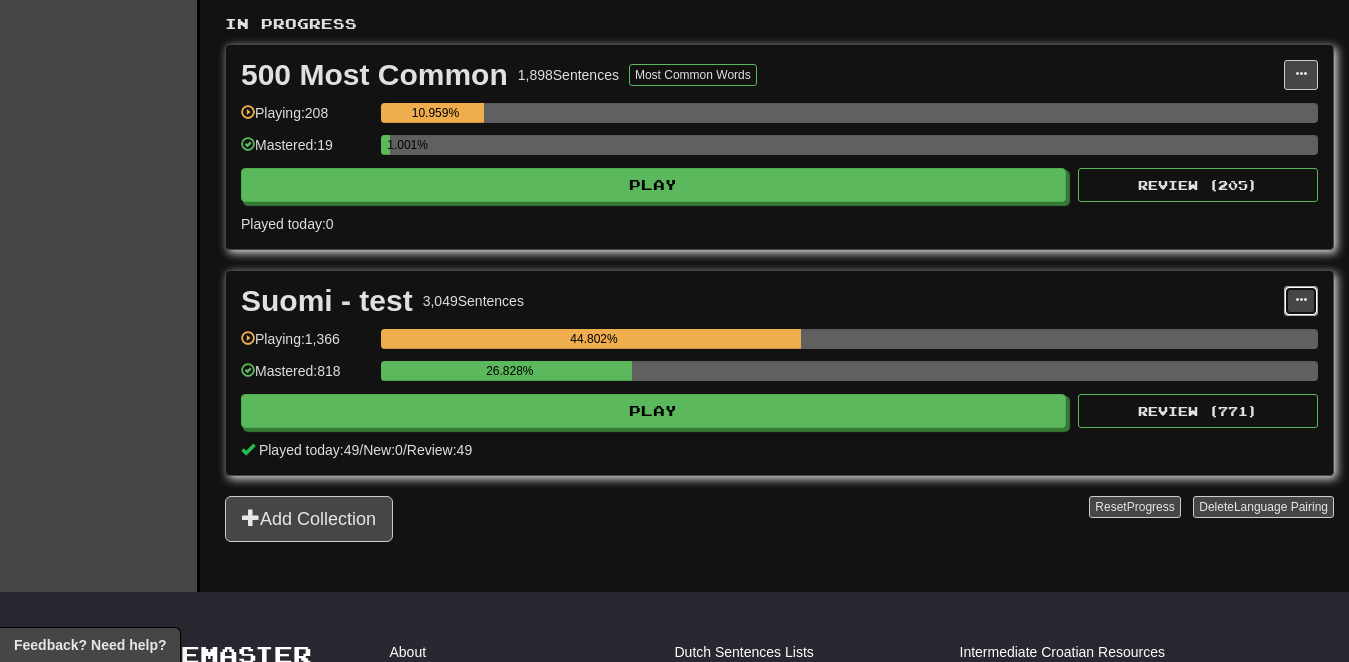 click at bounding box center (1301, 300) 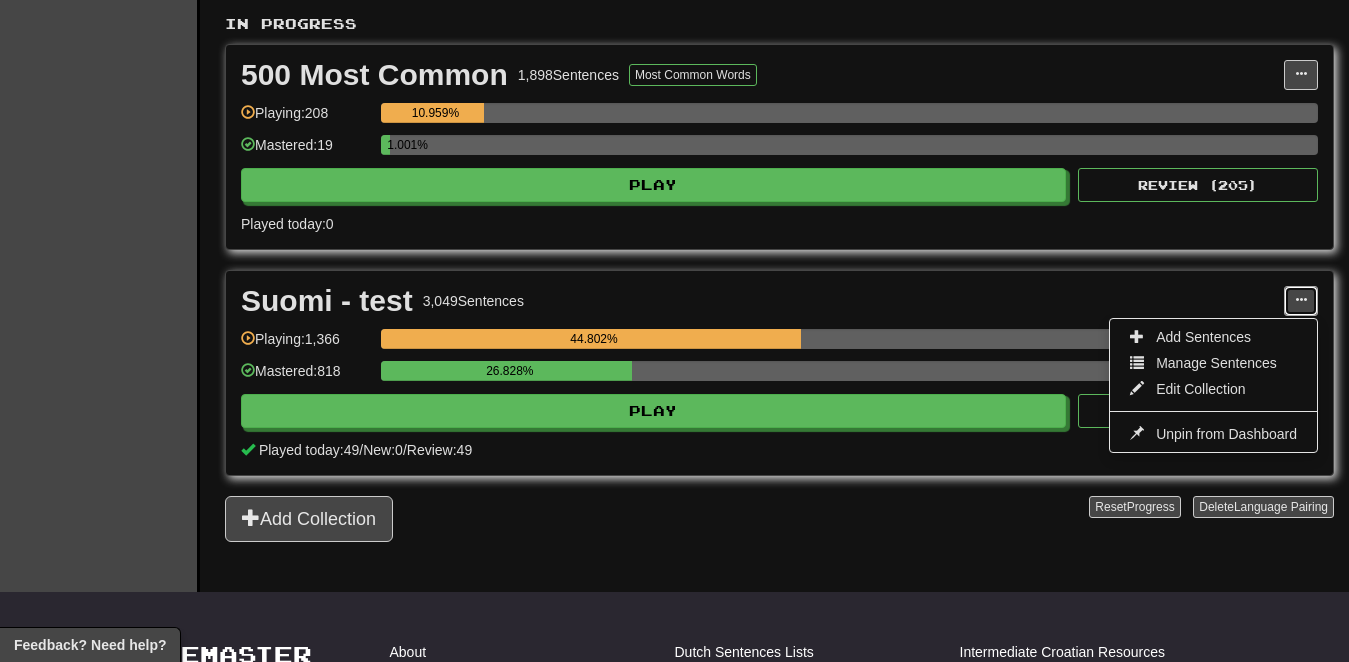 click at bounding box center (1301, 300) 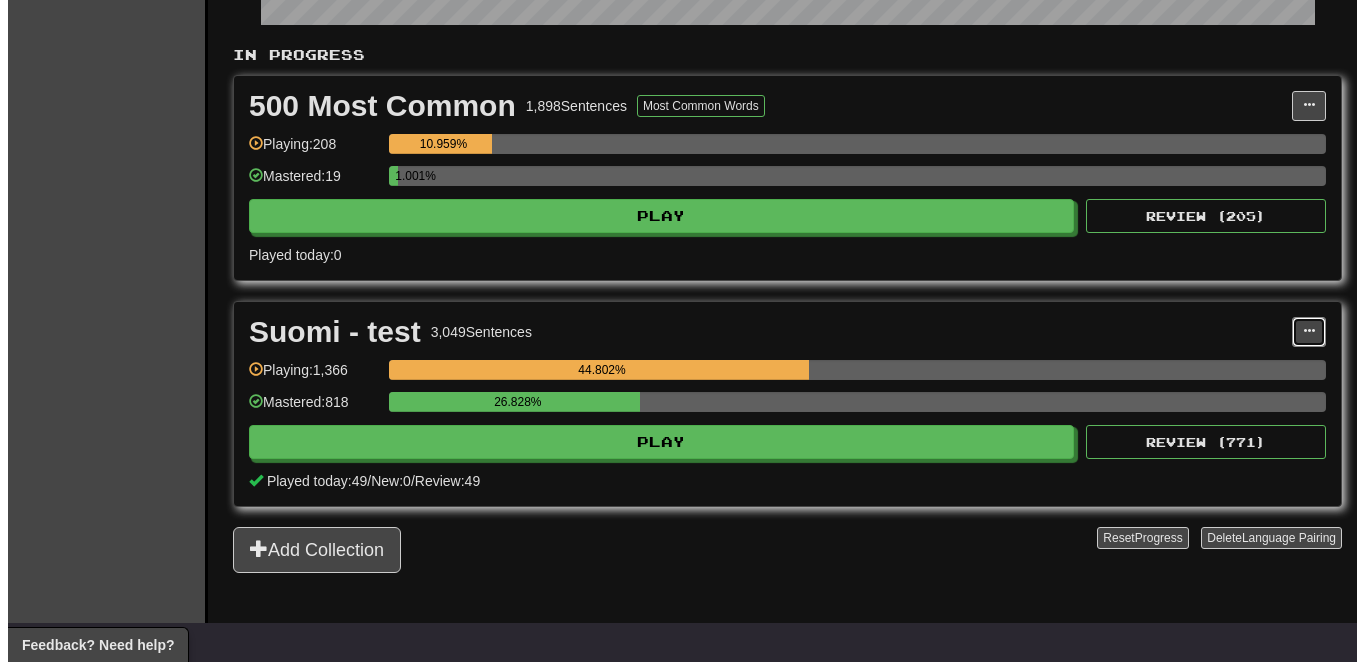 scroll, scrollTop: 366, scrollLeft: 0, axis: vertical 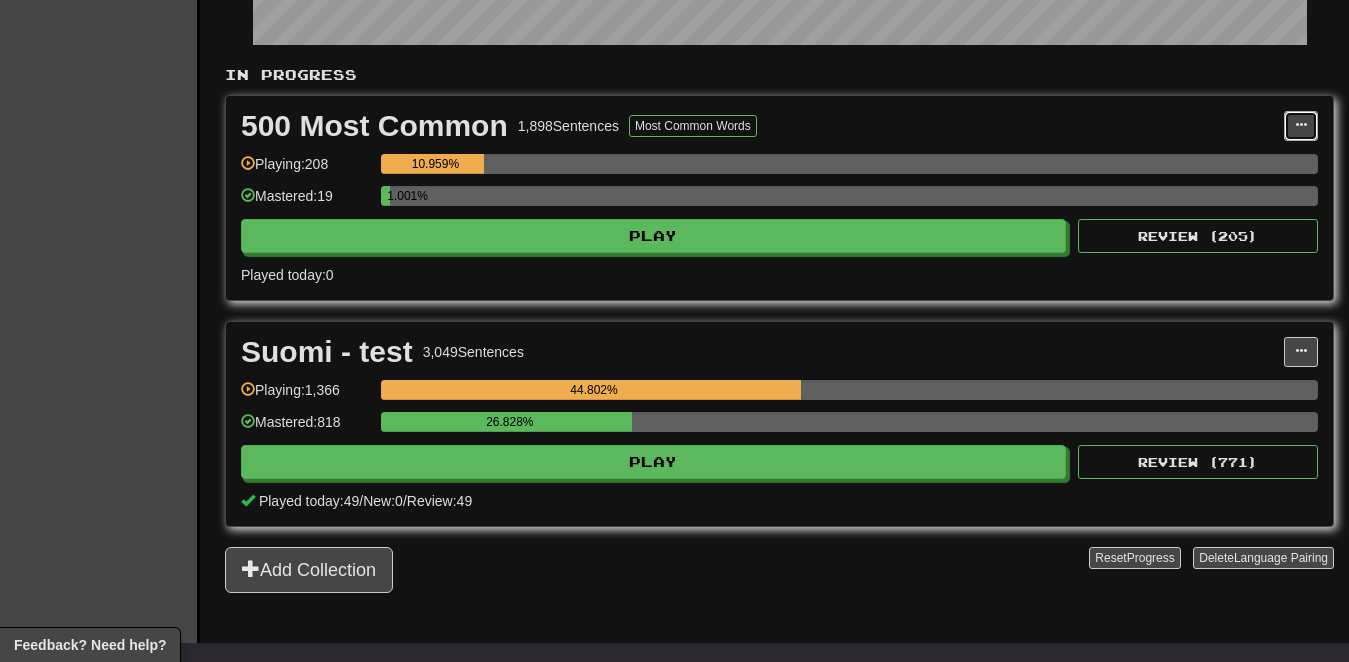 click at bounding box center (1301, 126) 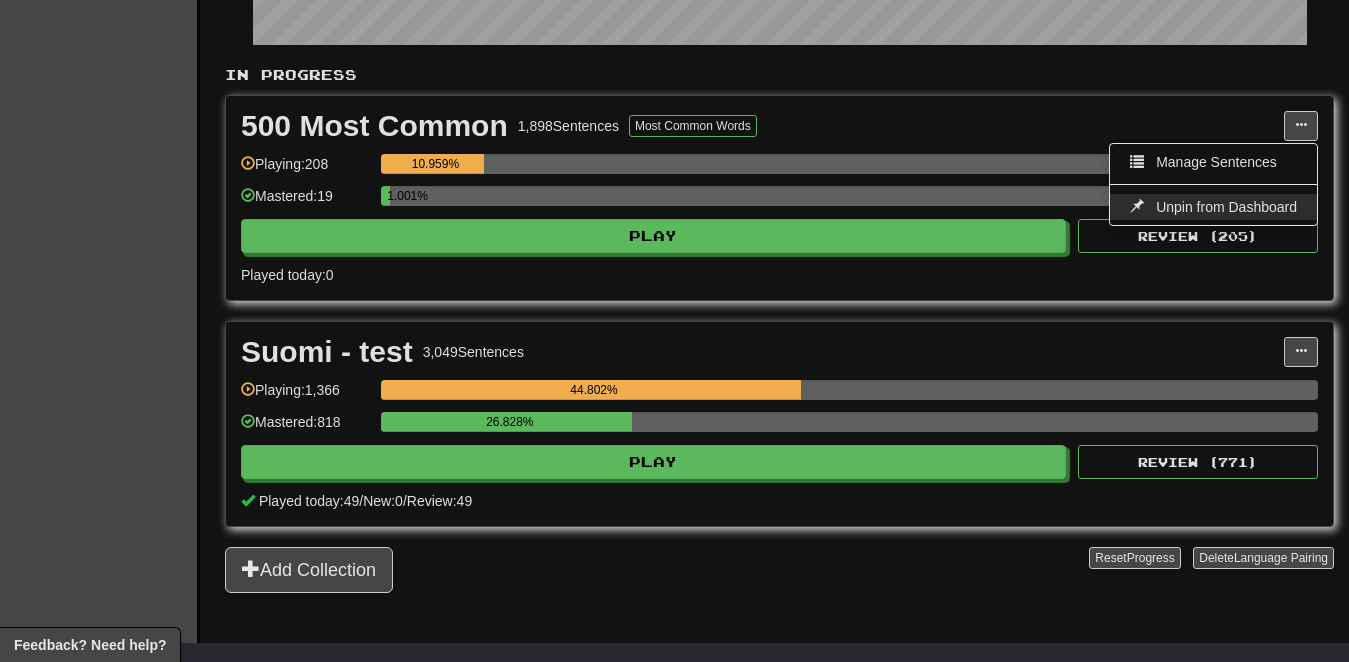 click on "Unpin from Dashboard" at bounding box center (1226, 207) 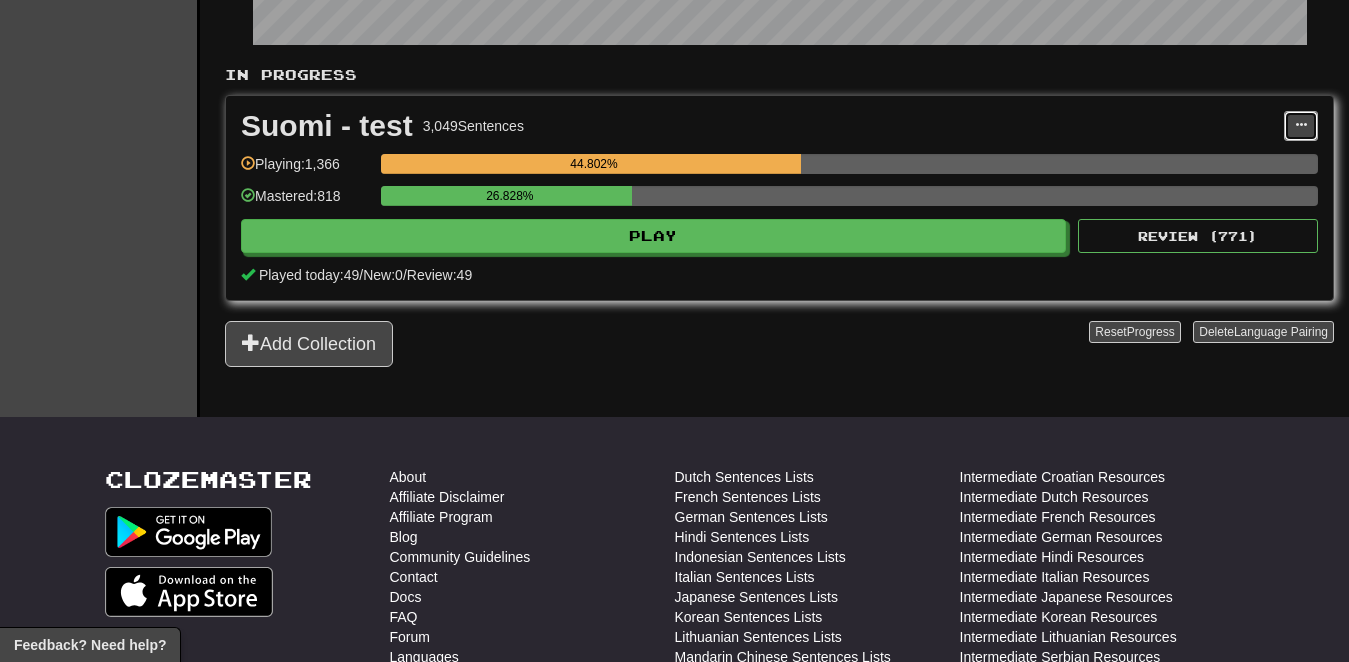 click at bounding box center [1301, 125] 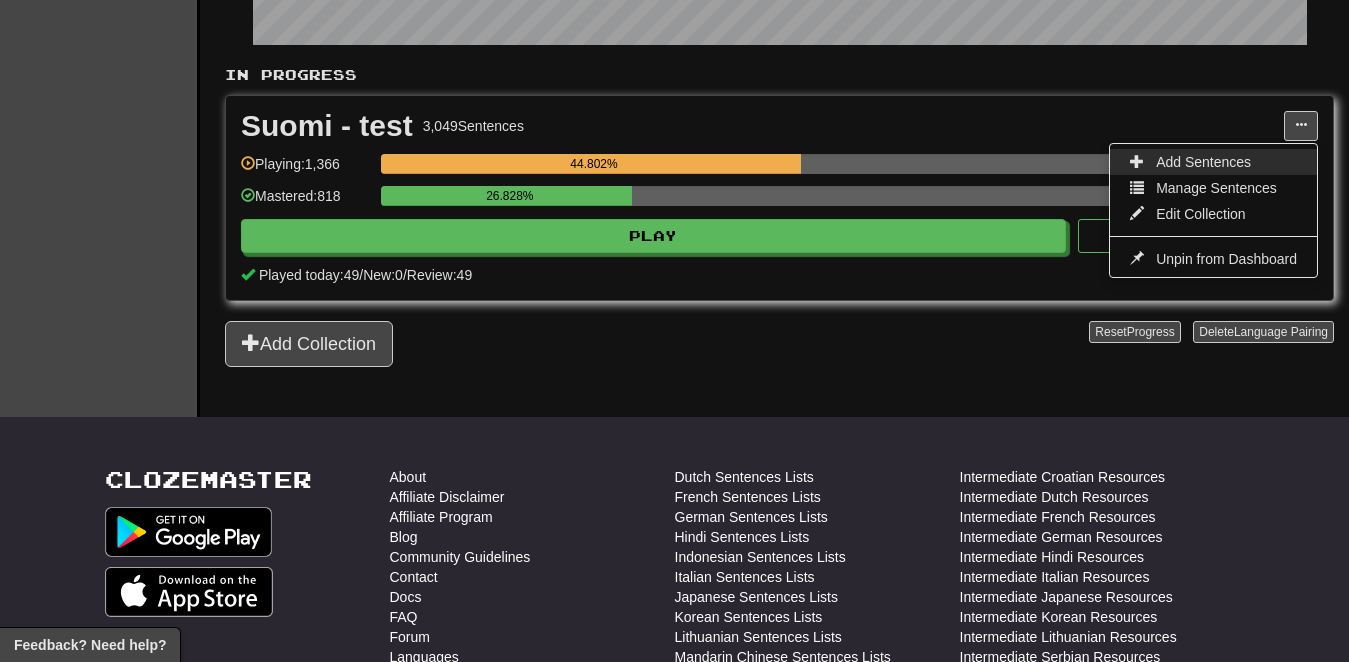 click on "Add Sentences" at bounding box center [1203, 162] 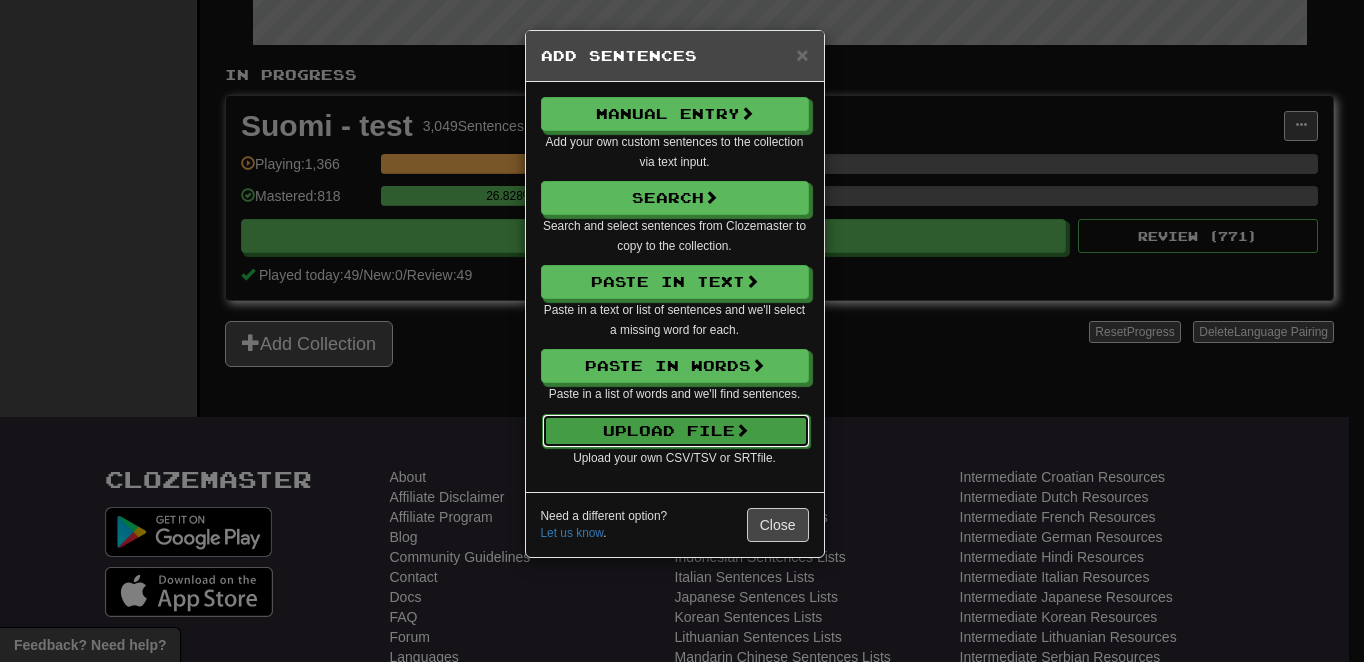 click on "Upload File" at bounding box center [676, 431] 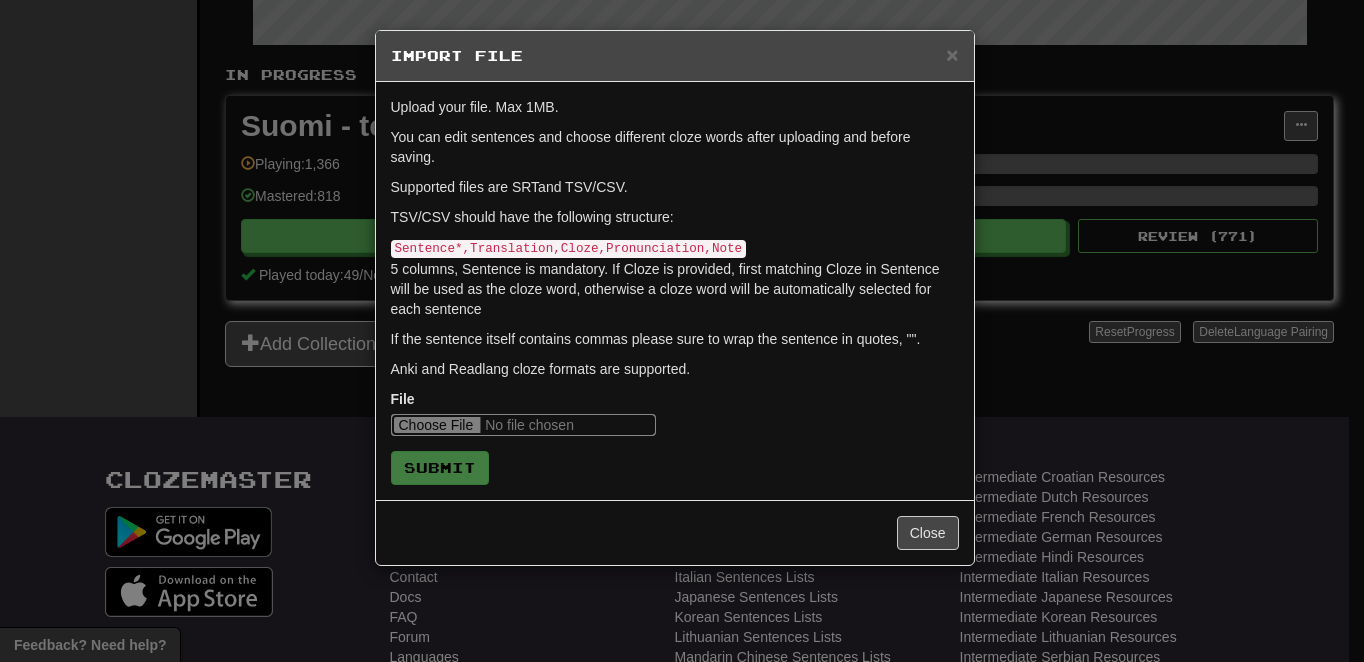 click at bounding box center (523, 425) 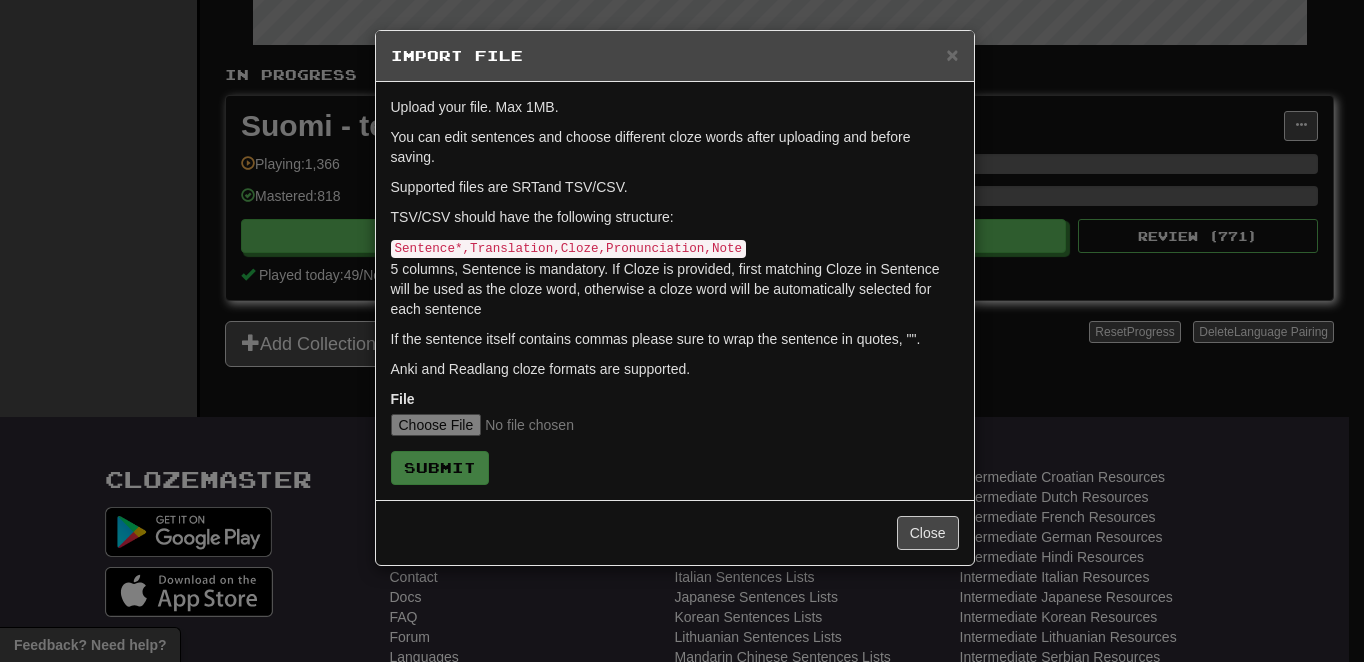 type on "**********" 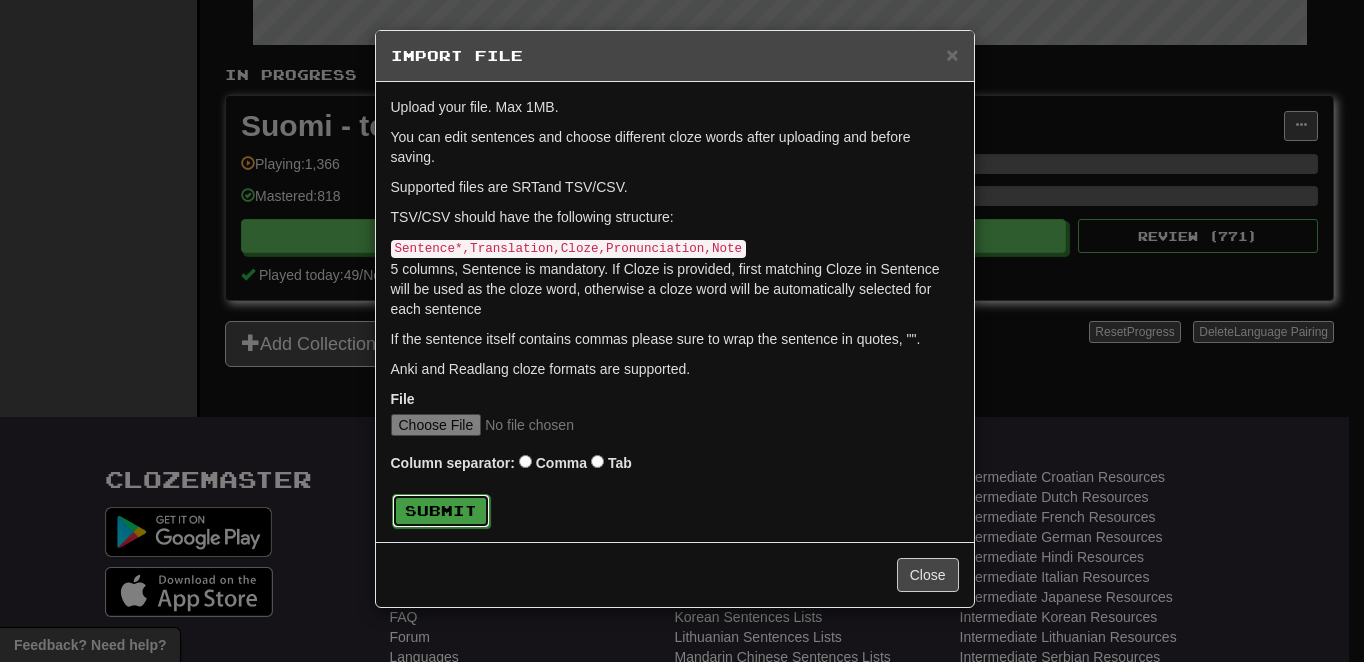 click on "Submit" at bounding box center [441, 511] 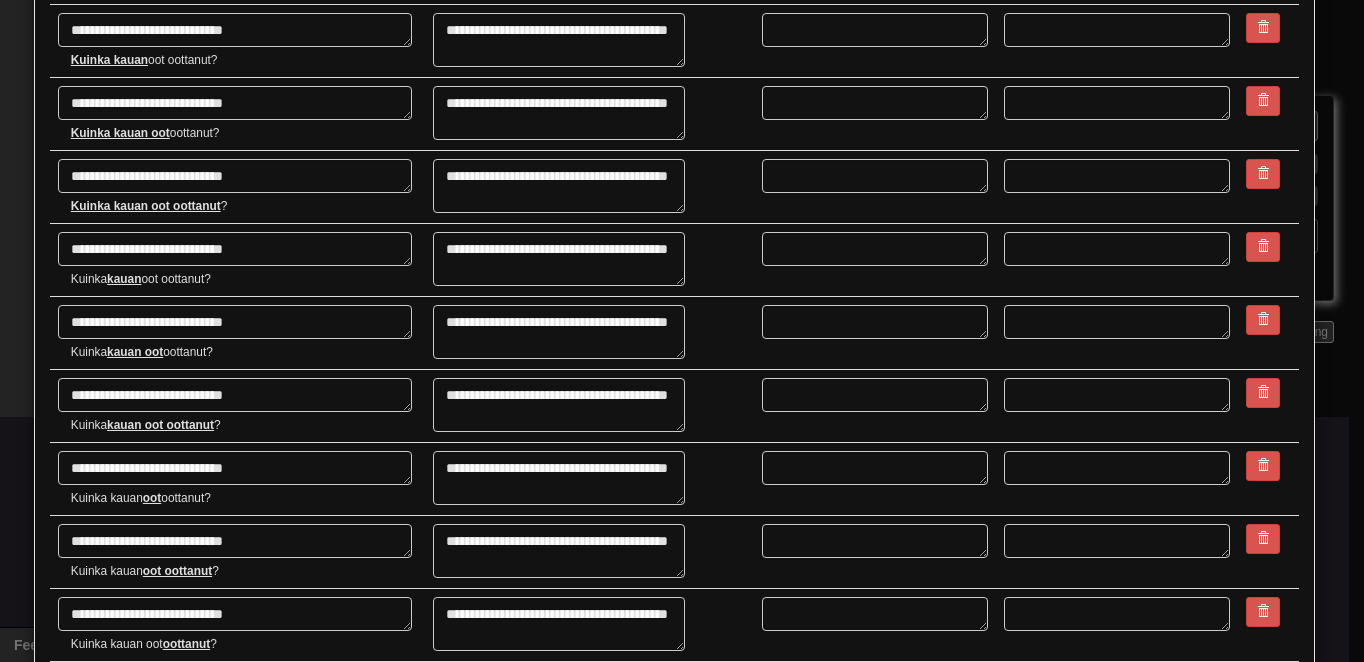 scroll, scrollTop: 3373, scrollLeft: 0, axis: vertical 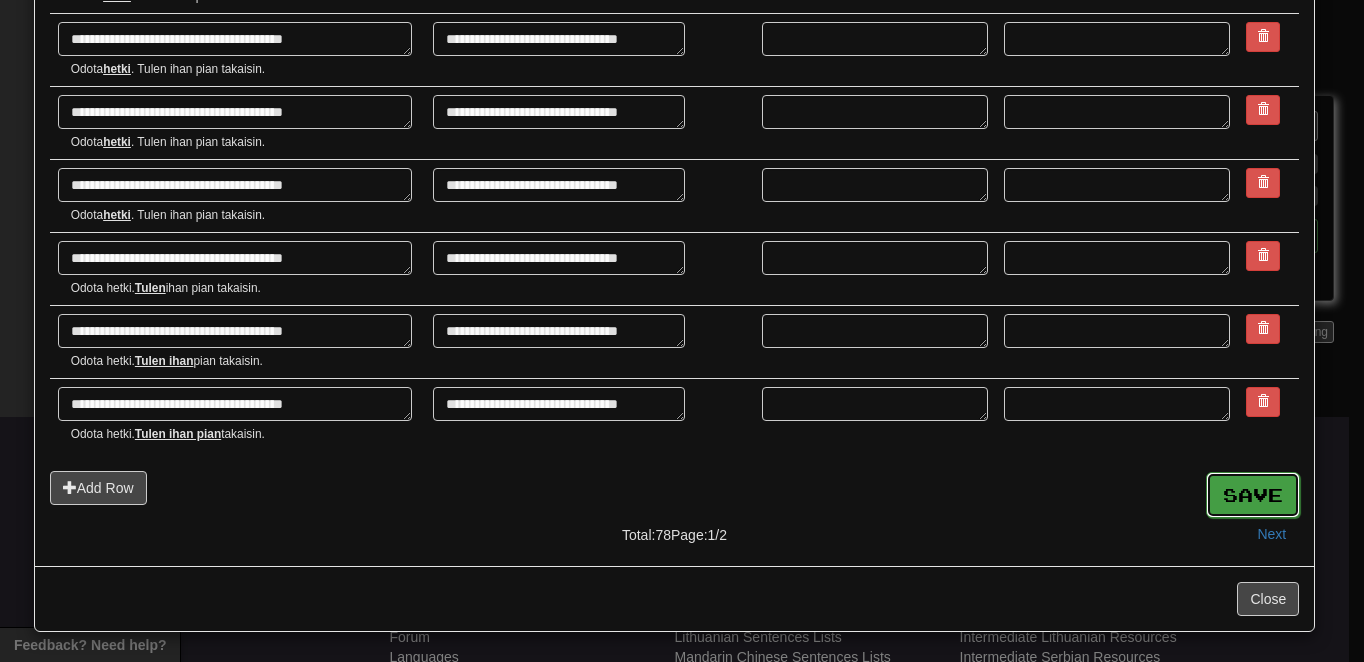 click on "Save" at bounding box center (1253, 495) 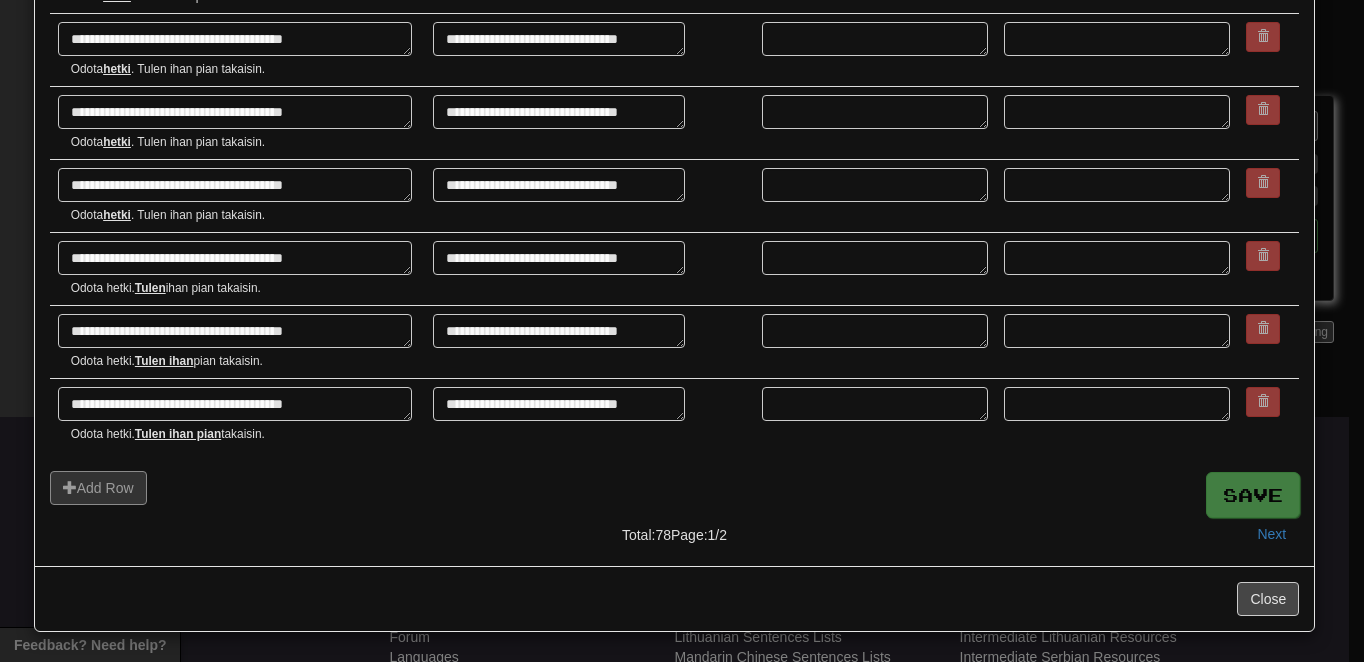 type on "*" 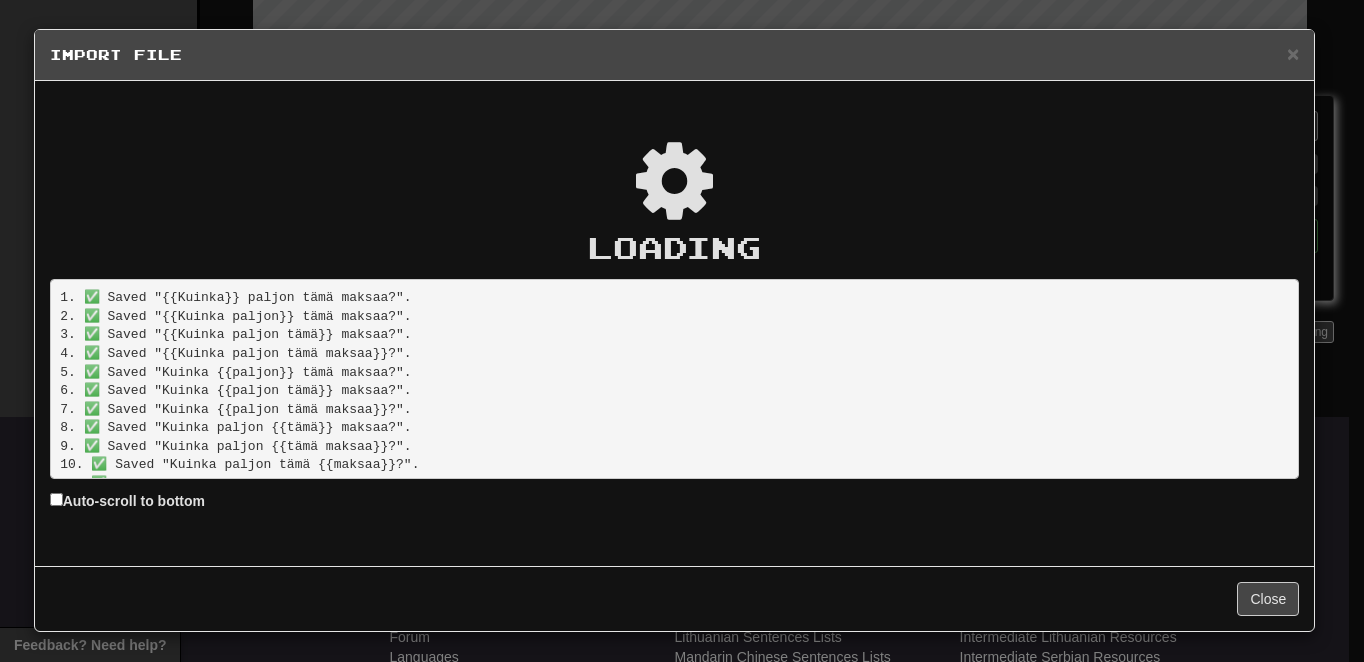 scroll, scrollTop: 1, scrollLeft: 0, axis: vertical 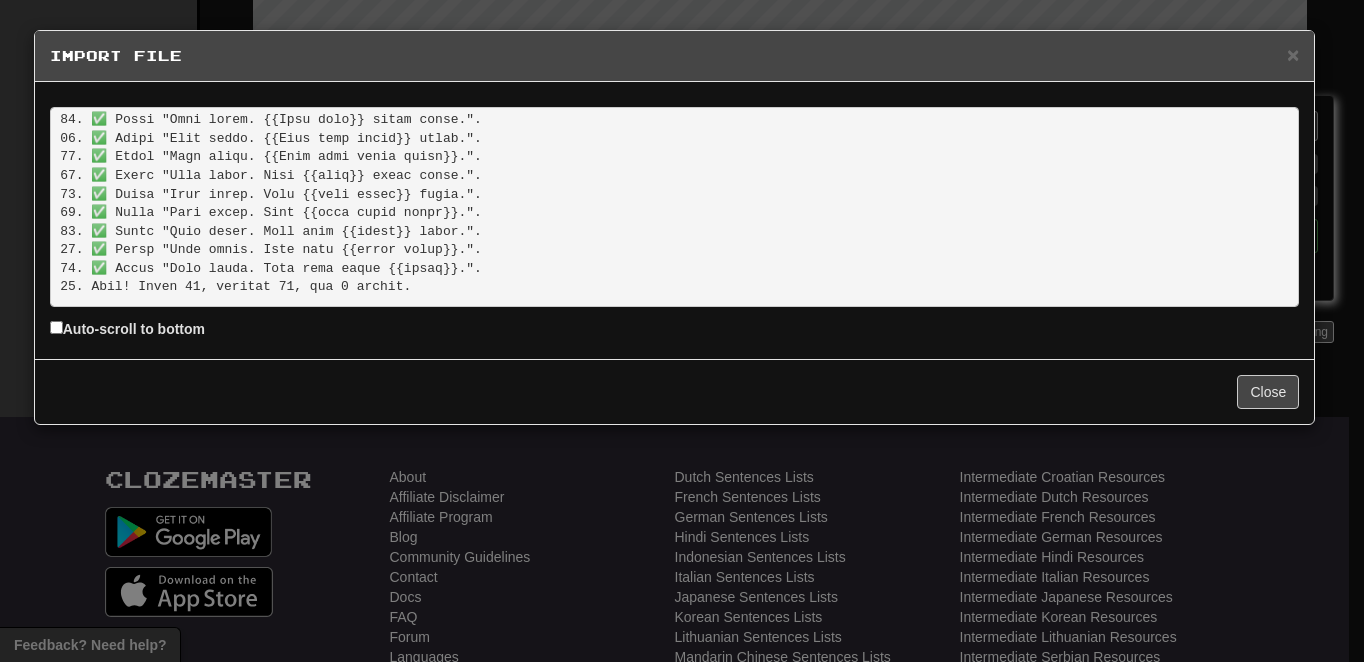 click on "Close" at bounding box center (675, 391) 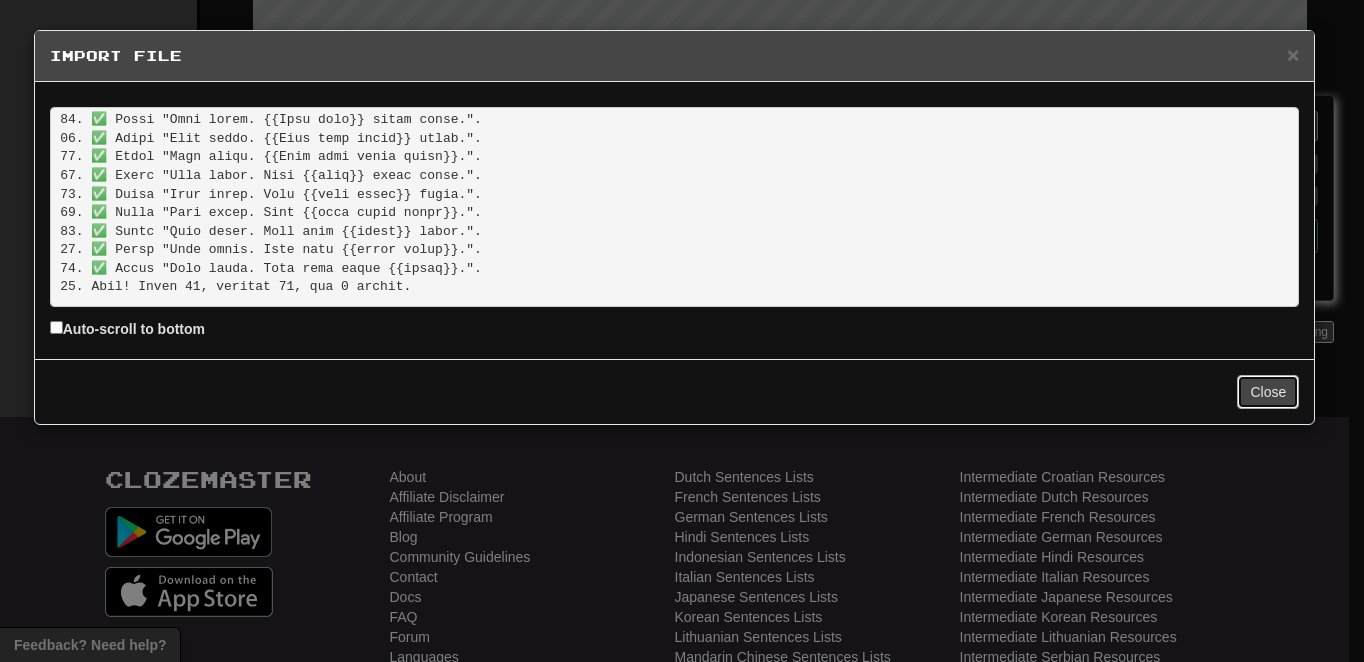 click on "Close" at bounding box center (1268, 392) 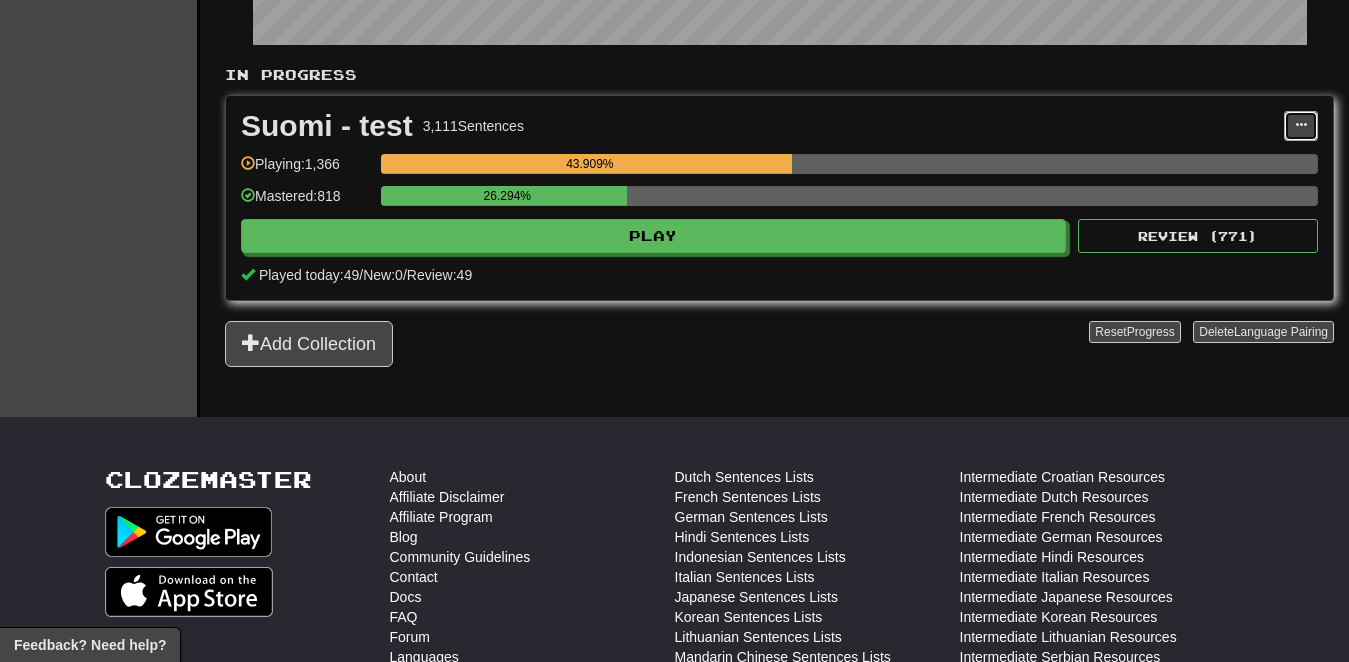 click at bounding box center (1301, 126) 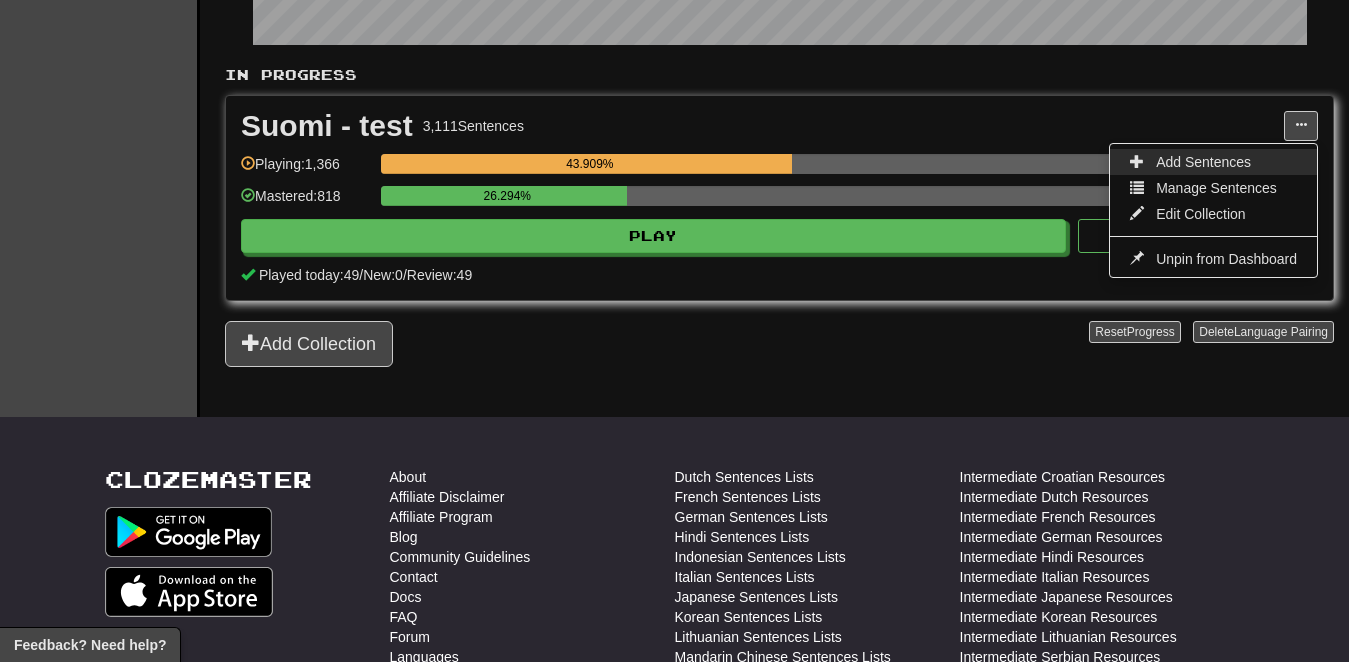 click on "Add Sentences" at bounding box center (1203, 162) 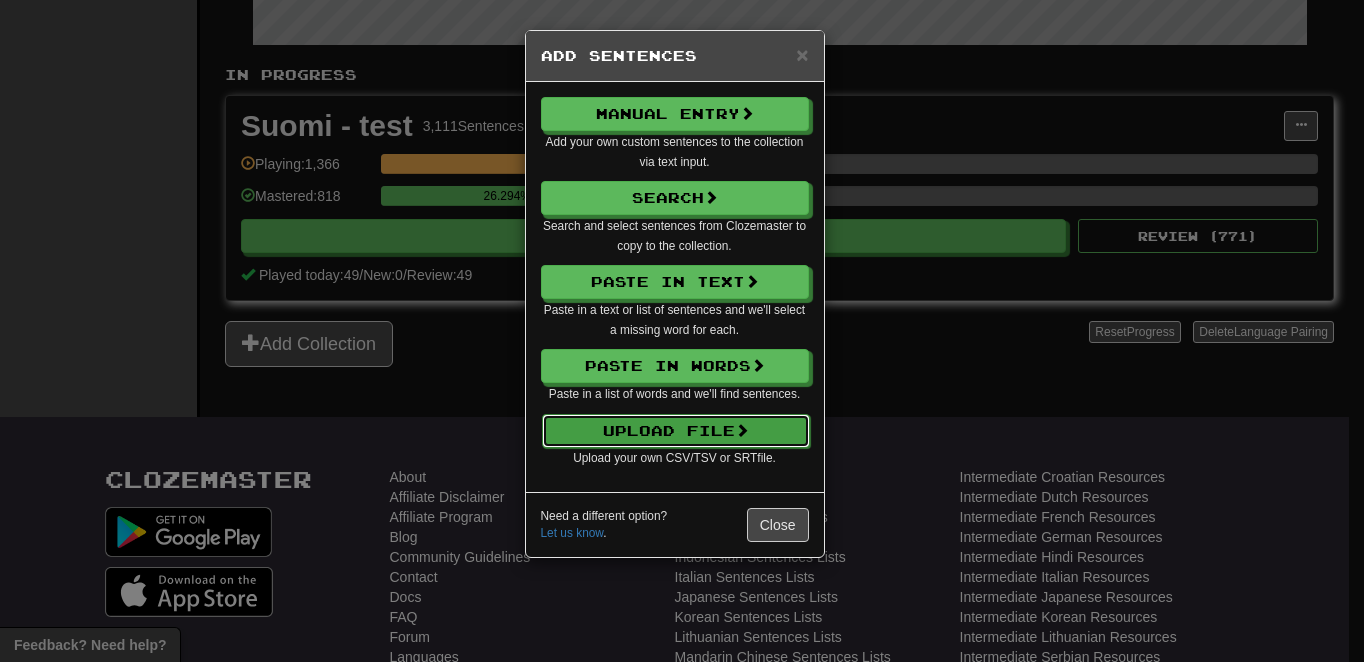 click on "Upload File" at bounding box center (676, 431) 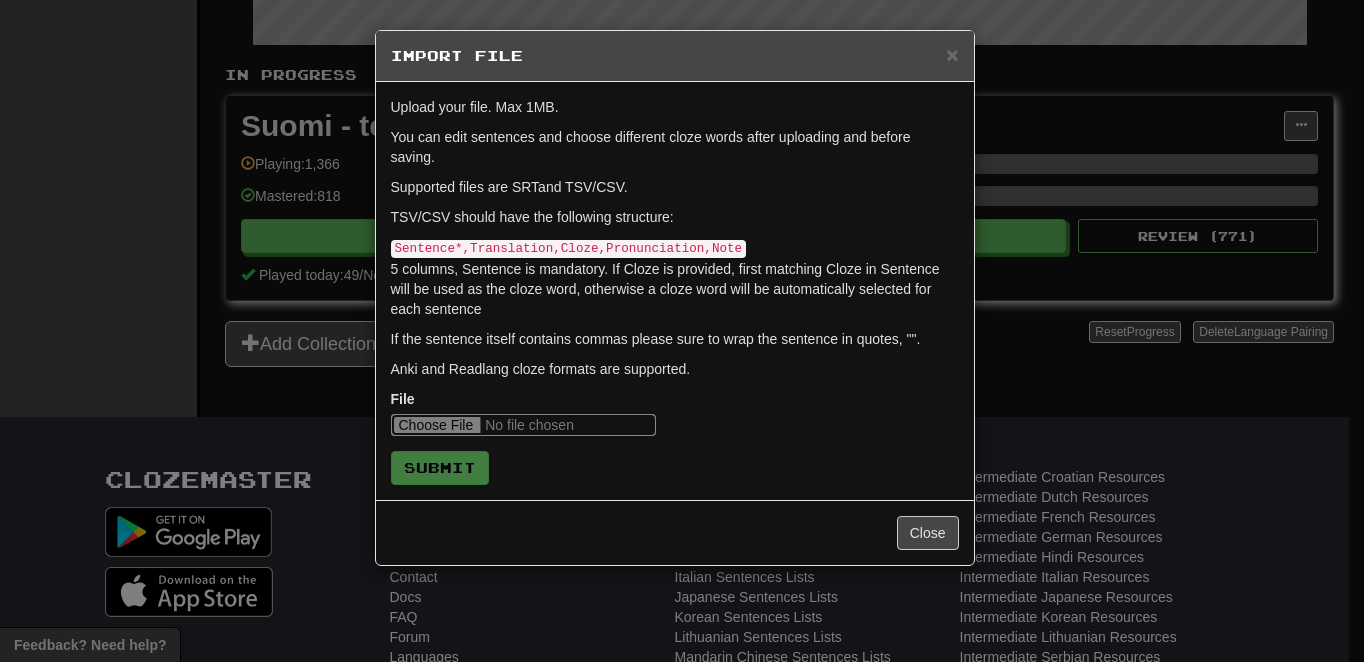 click at bounding box center (523, 425) 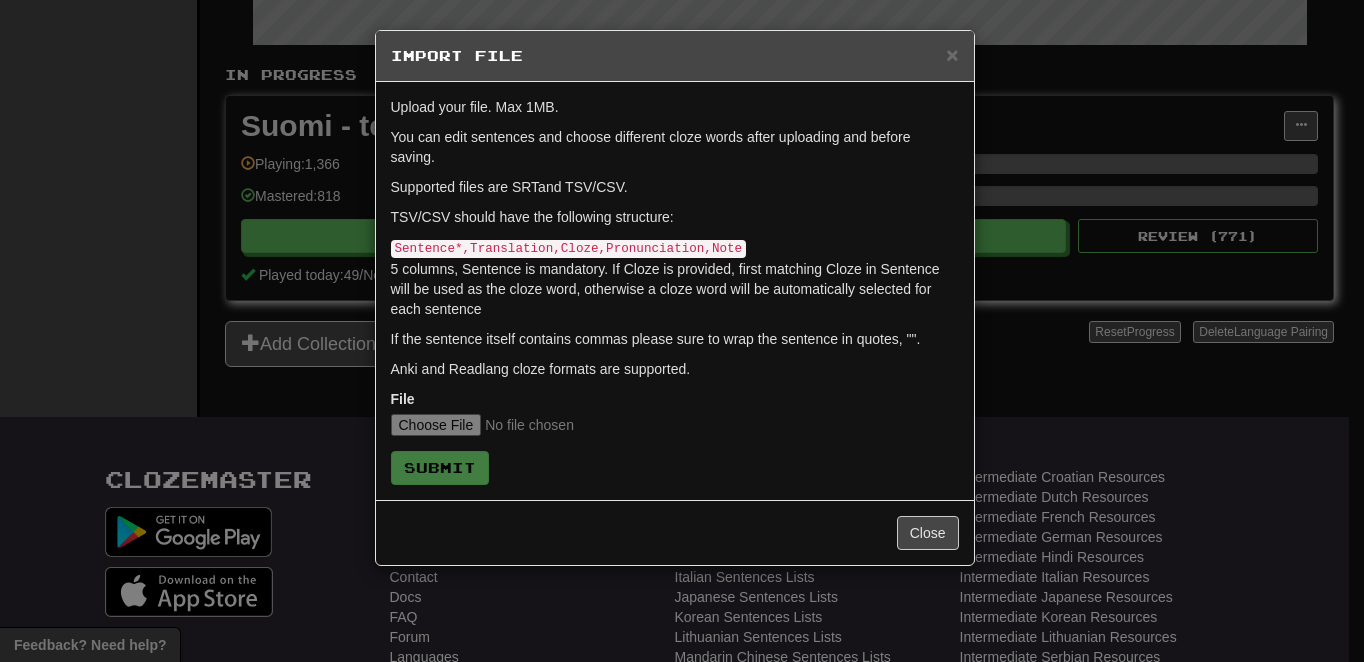 type on "**********" 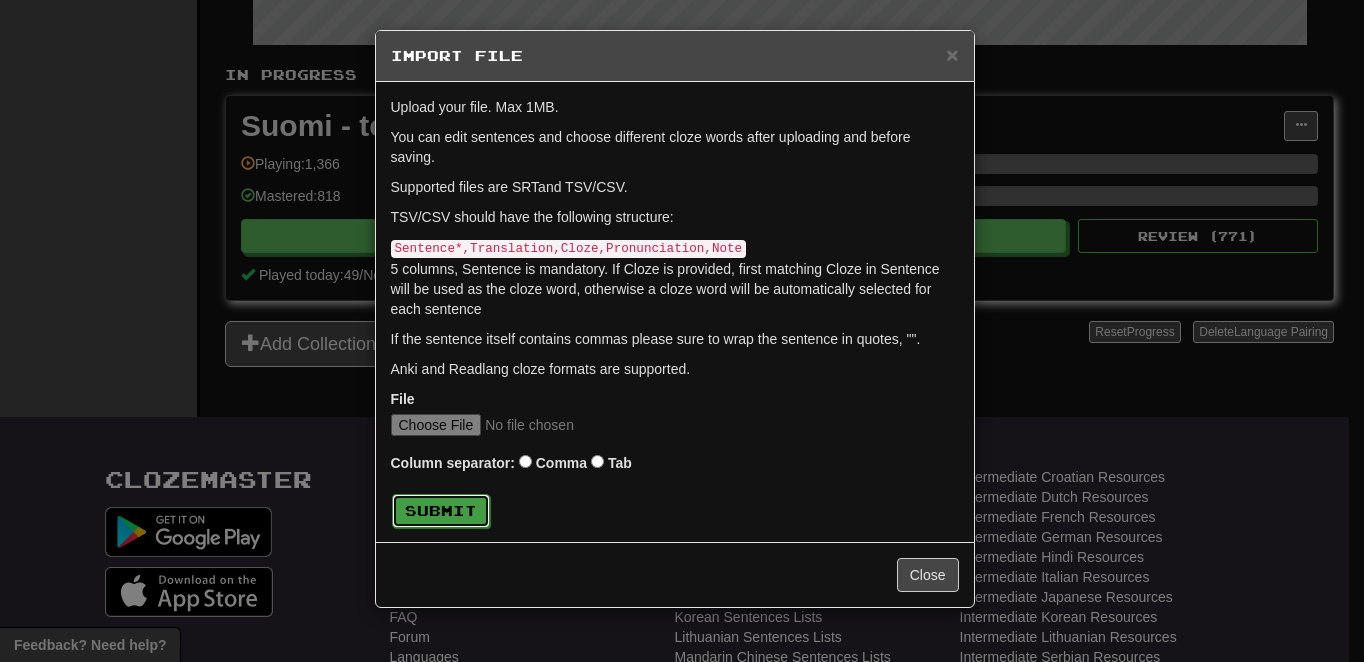 click on "Submit" at bounding box center (441, 511) 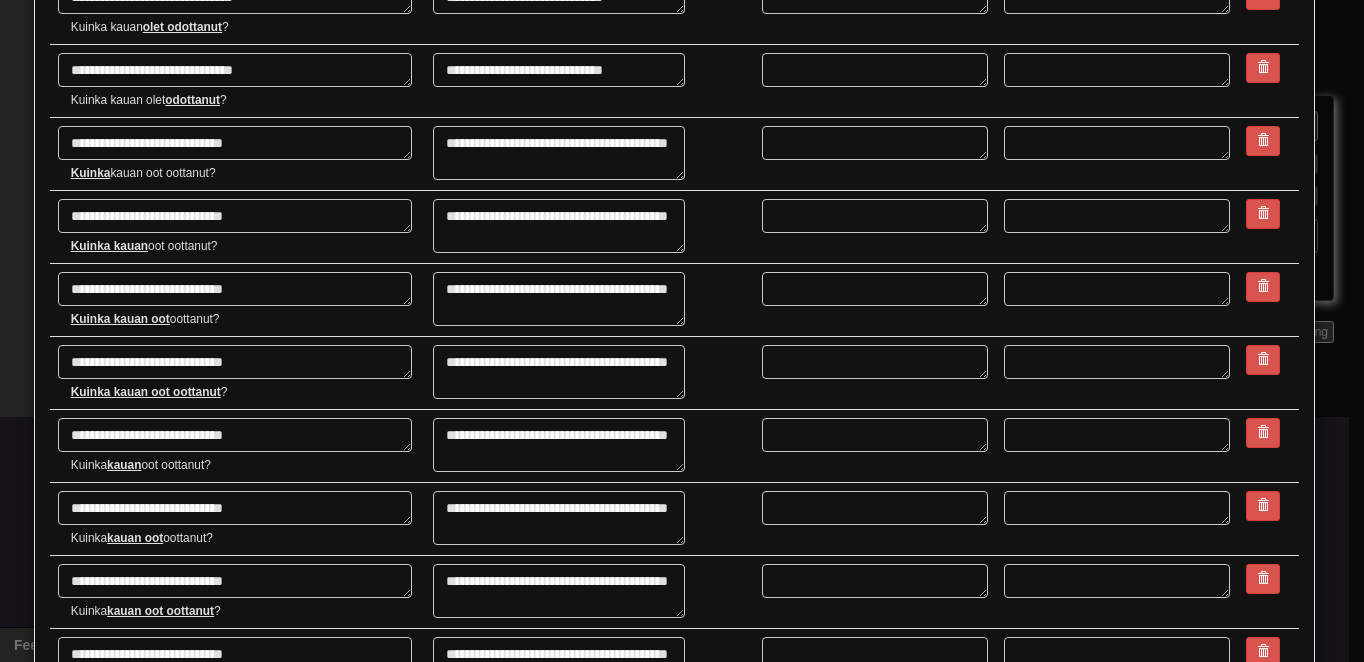 scroll, scrollTop: 3373, scrollLeft: 0, axis: vertical 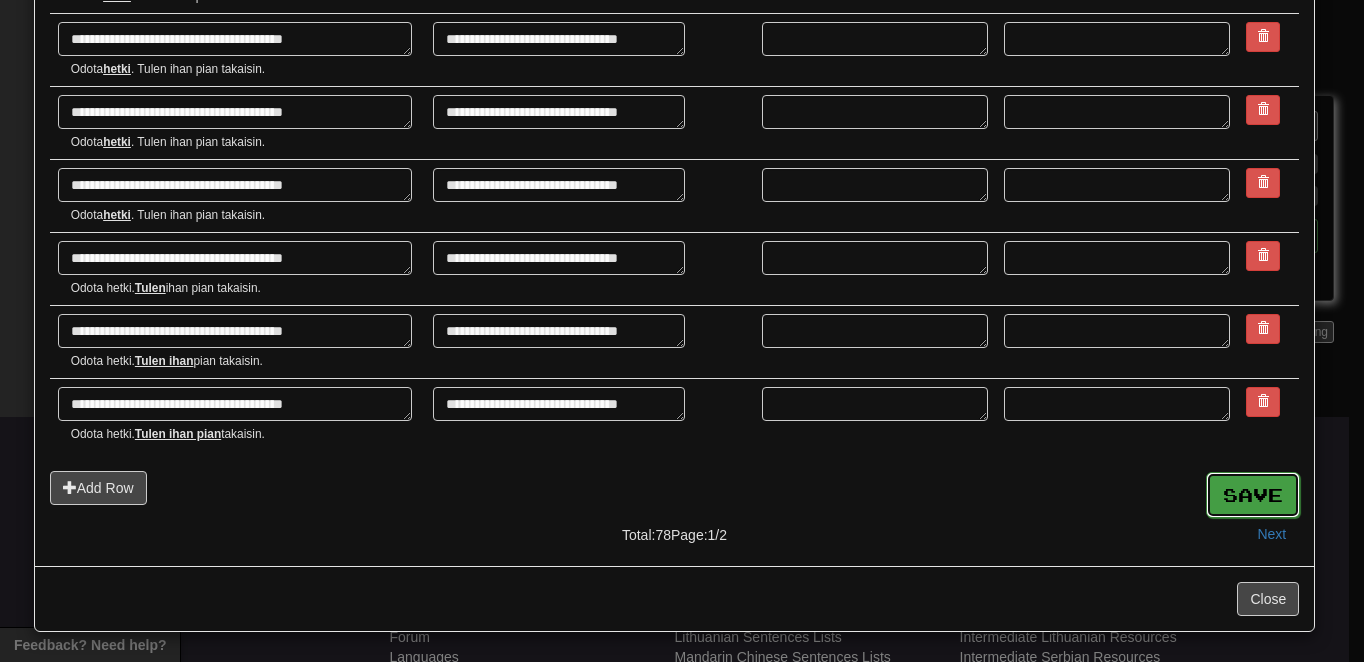 click on "Save" at bounding box center [1253, 495] 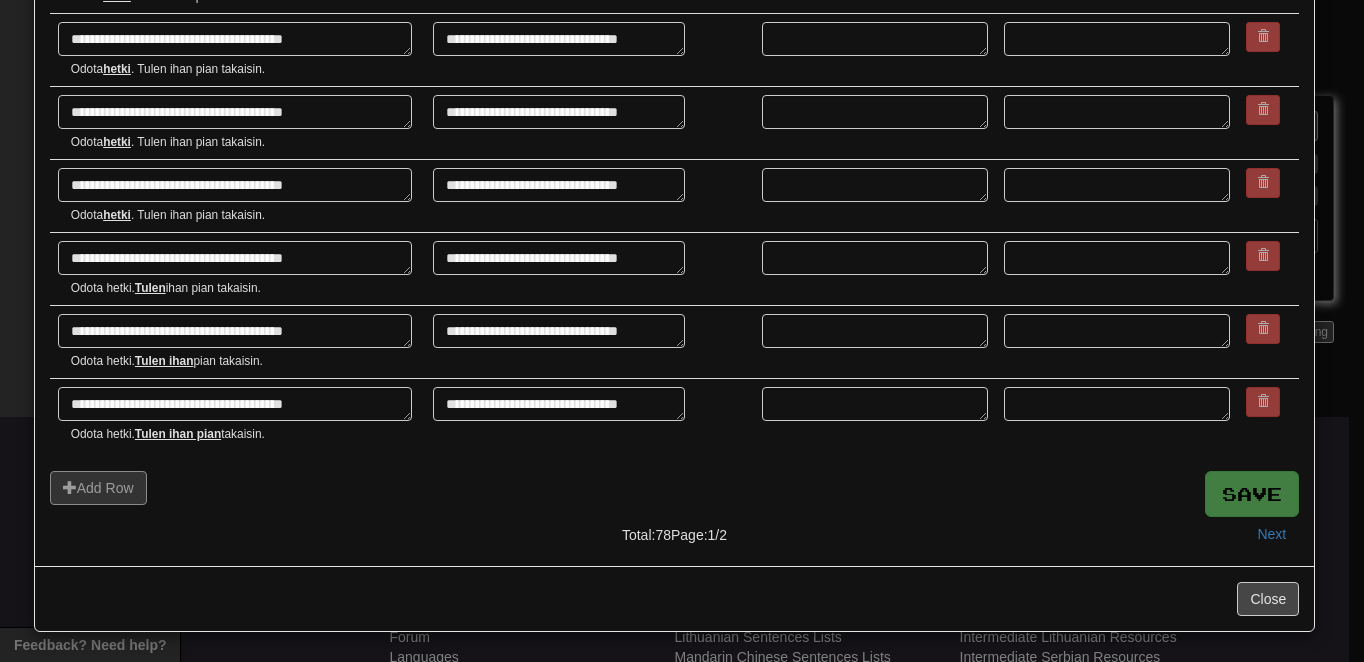type on "*" 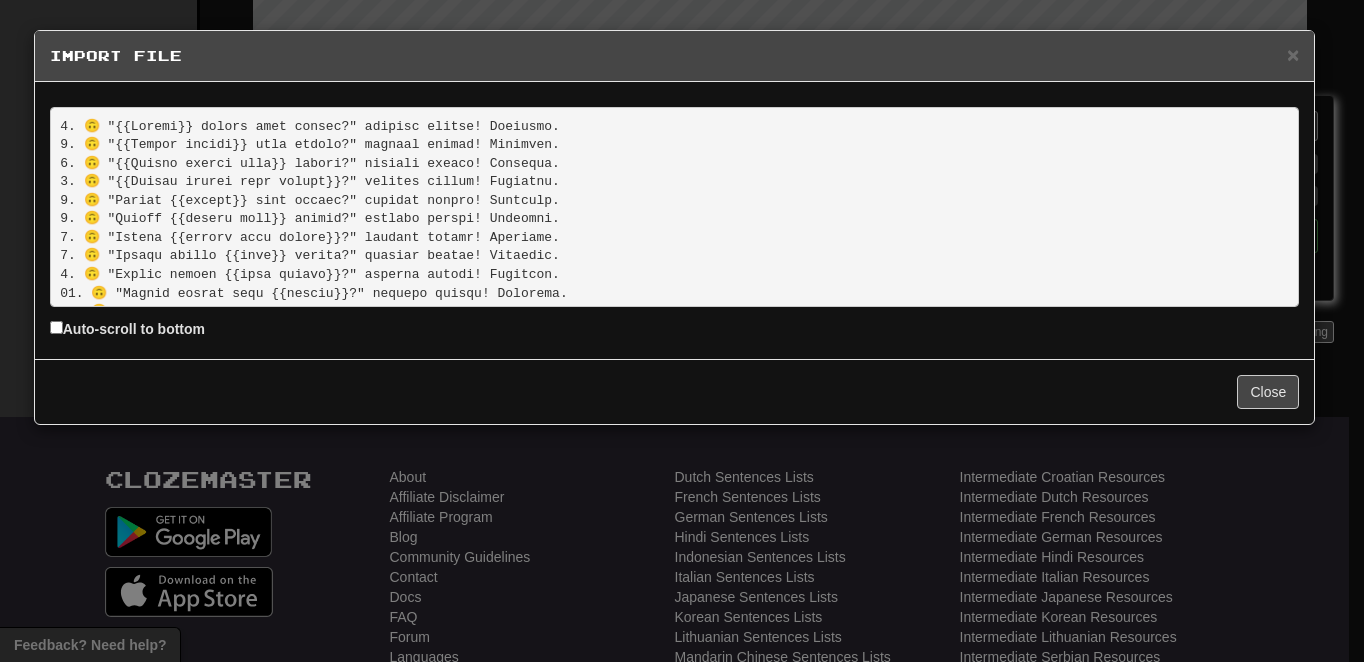 scroll, scrollTop: 0, scrollLeft: 0, axis: both 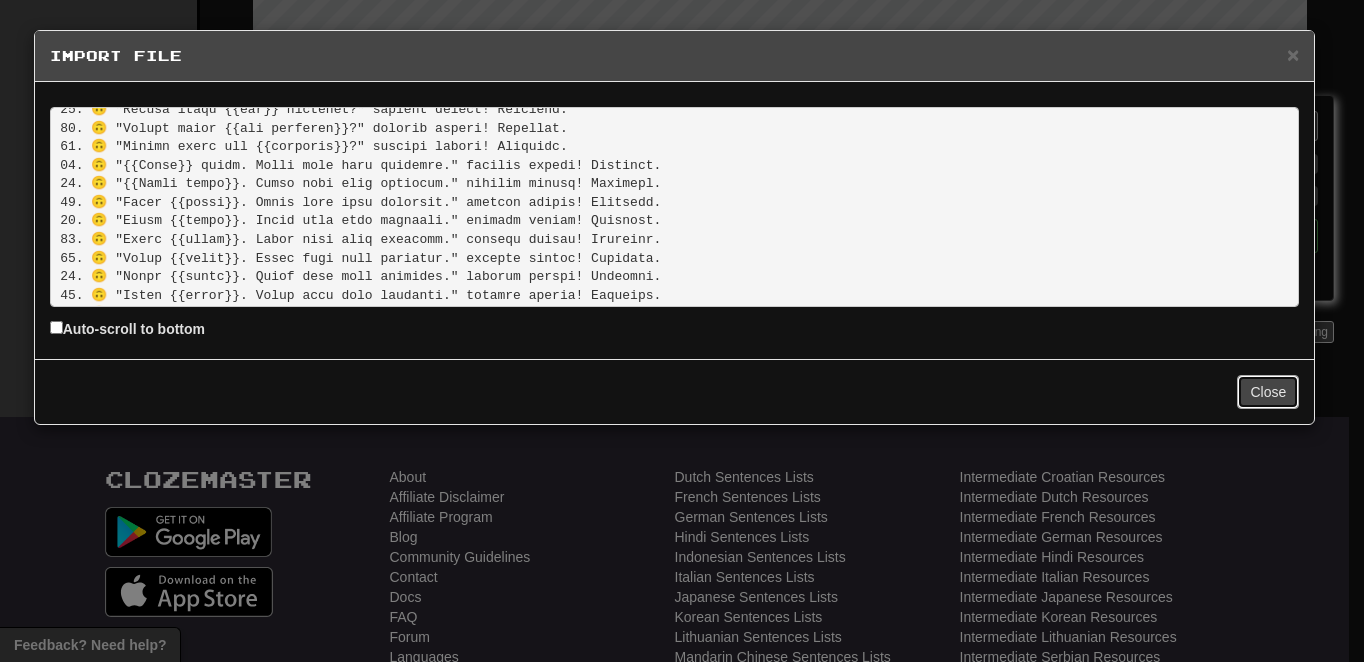 click on "Close" at bounding box center (1268, 392) 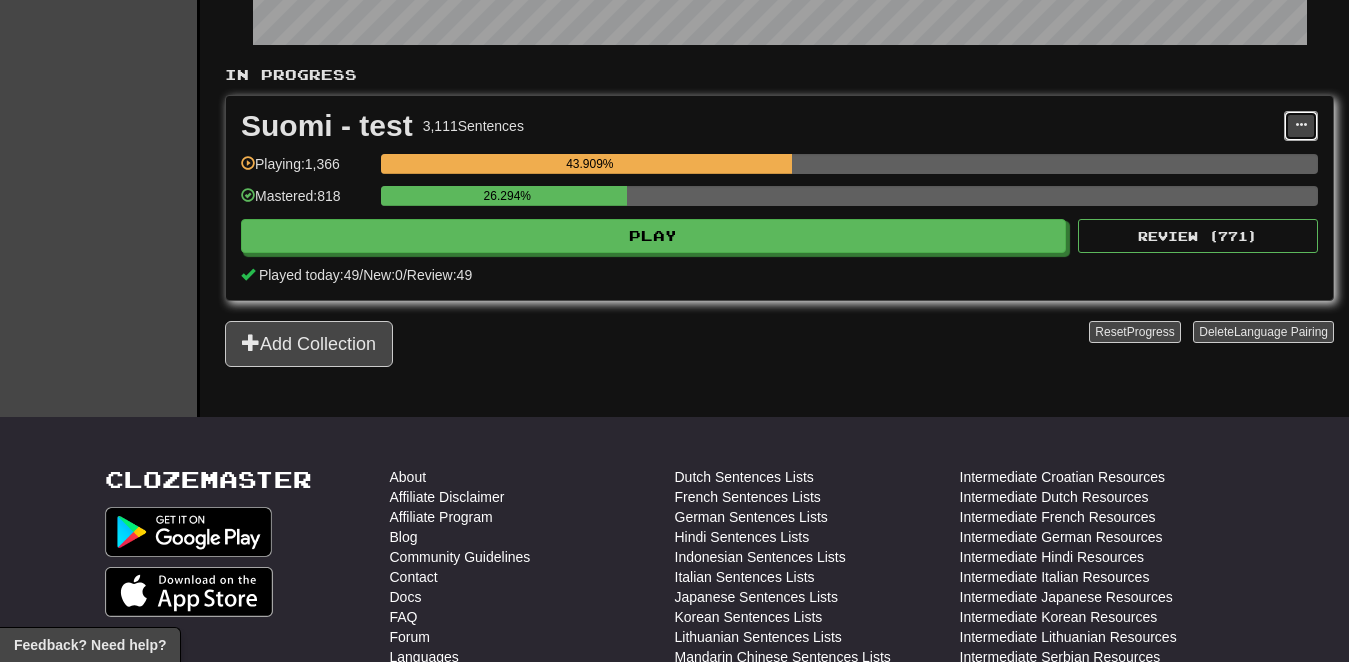 click at bounding box center [1301, 125] 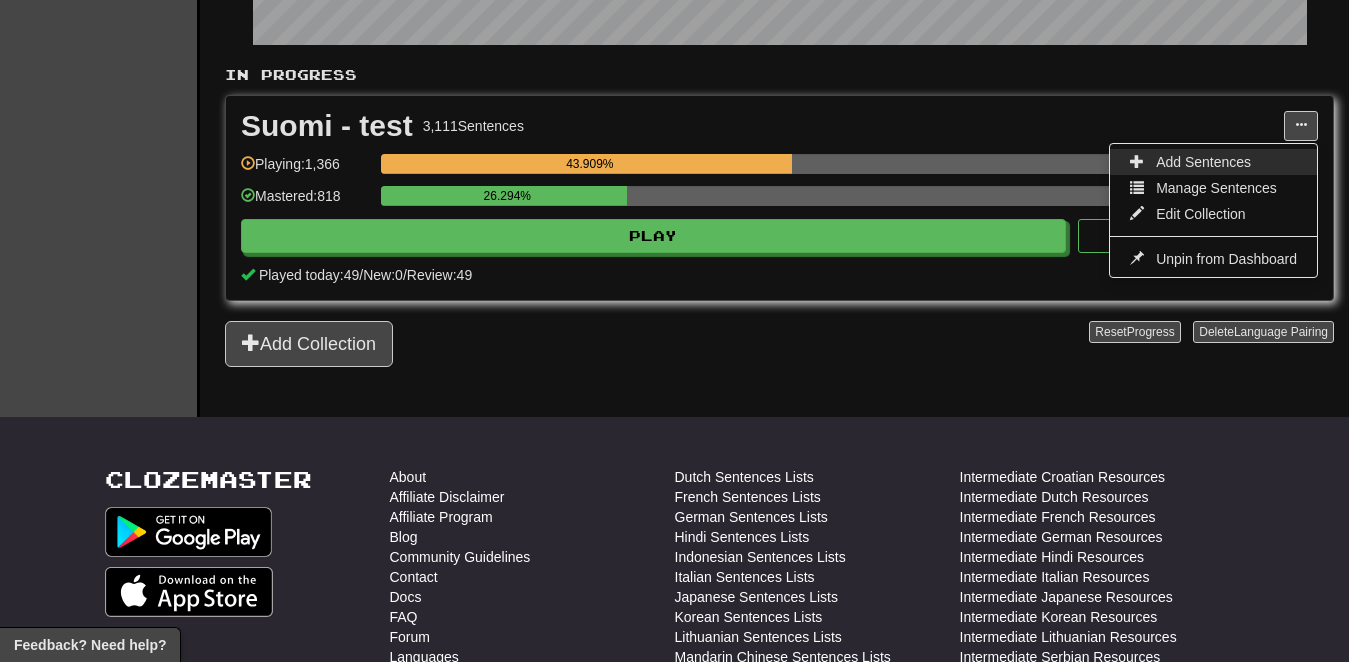 click on "Add Sentences" at bounding box center [1203, 162] 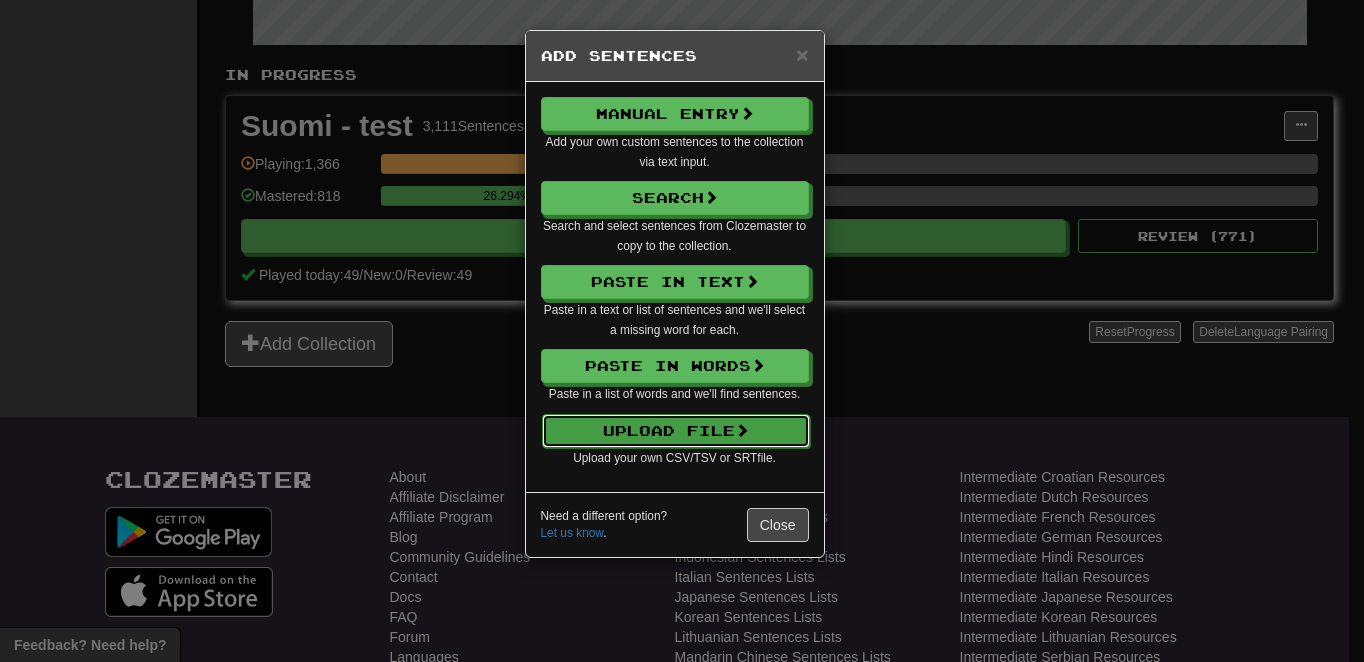 click on "Upload File" at bounding box center (676, 431) 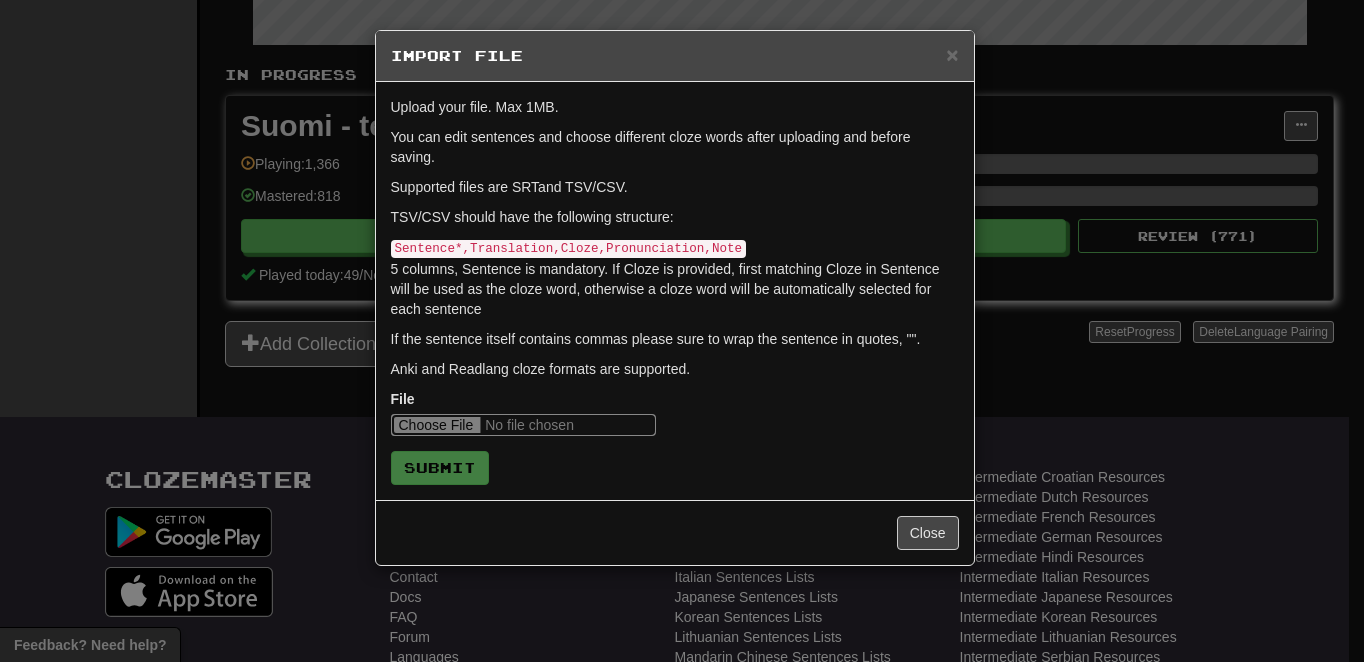 click at bounding box center [523, 425] 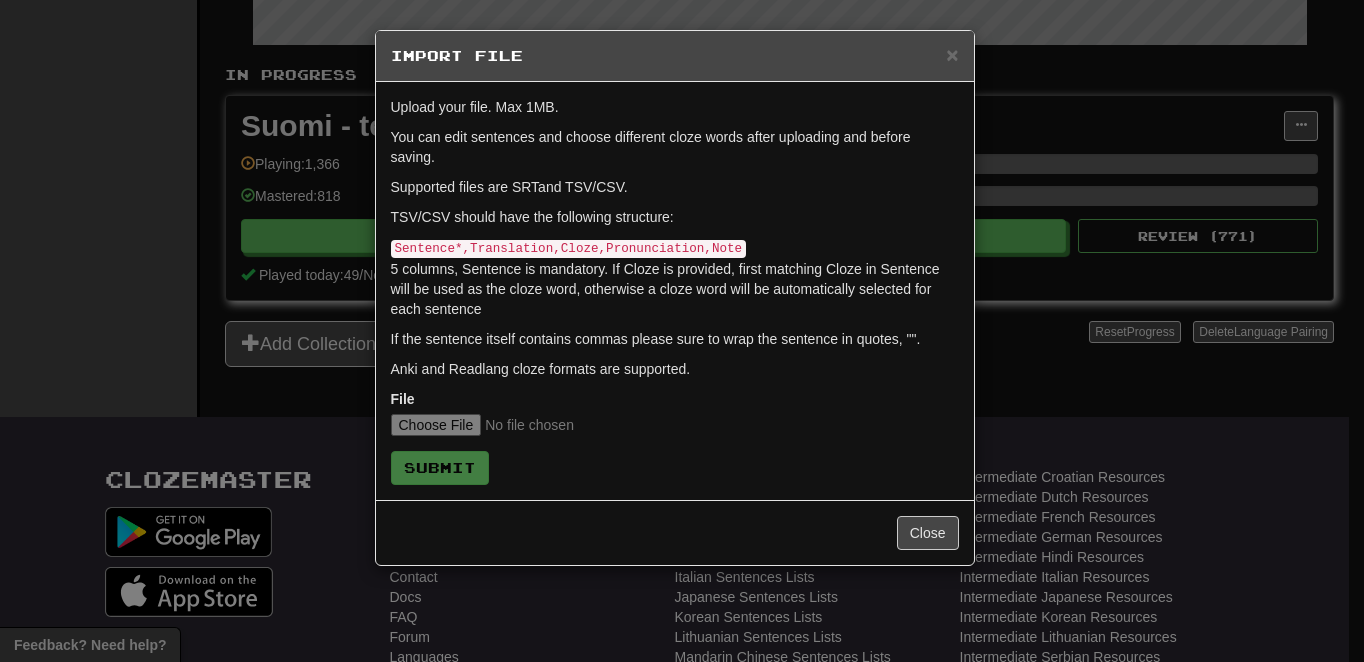 type on "**********" 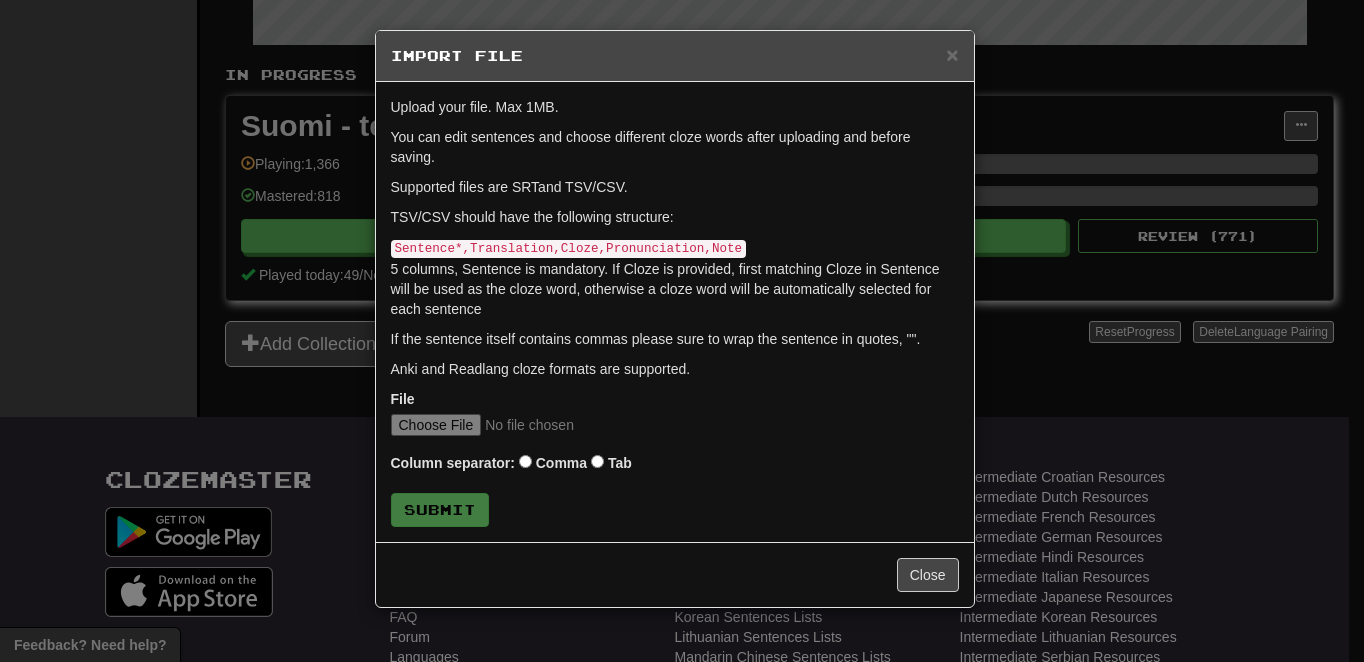 click on "Comma" at bounding box center [561, 463] 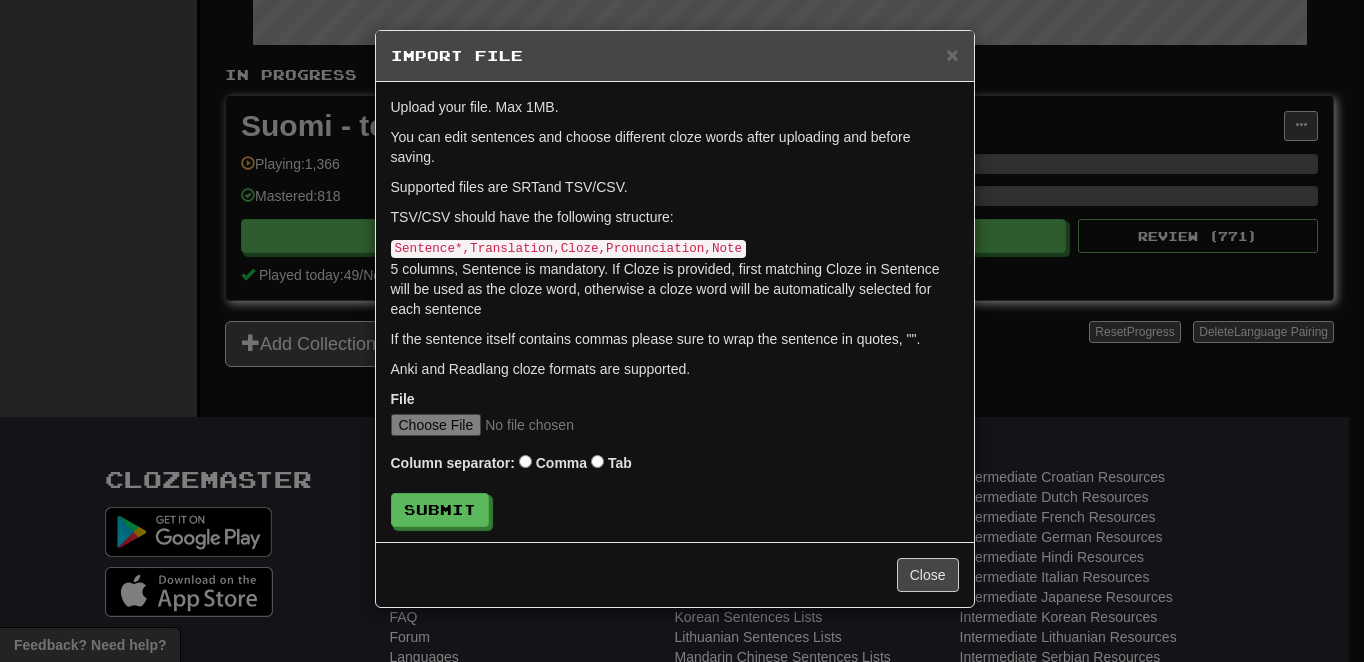 click on "Upload your file. Max 1MB. You can edit sentences and choose different cloze words after uploading and before saving. Supported files are SRT  and TSV/CSV. TSV/CSV should have the following structure: Sentence*,Translation,Cloze,Pronunciation,Note 5 columns, Sentence is mandatory. If Cloze is provided, first matching Cloze in Sentence will be used as the cloze word, otherwise a cloze word will be automatically selected for each sentence If the sentence itself contains commas please sure to wrap the sentence in quotes, "". Anki and Readlang cloze formats are supported. File Column separator:     Comma     Tab Submit" at bounding box center [675, 312] 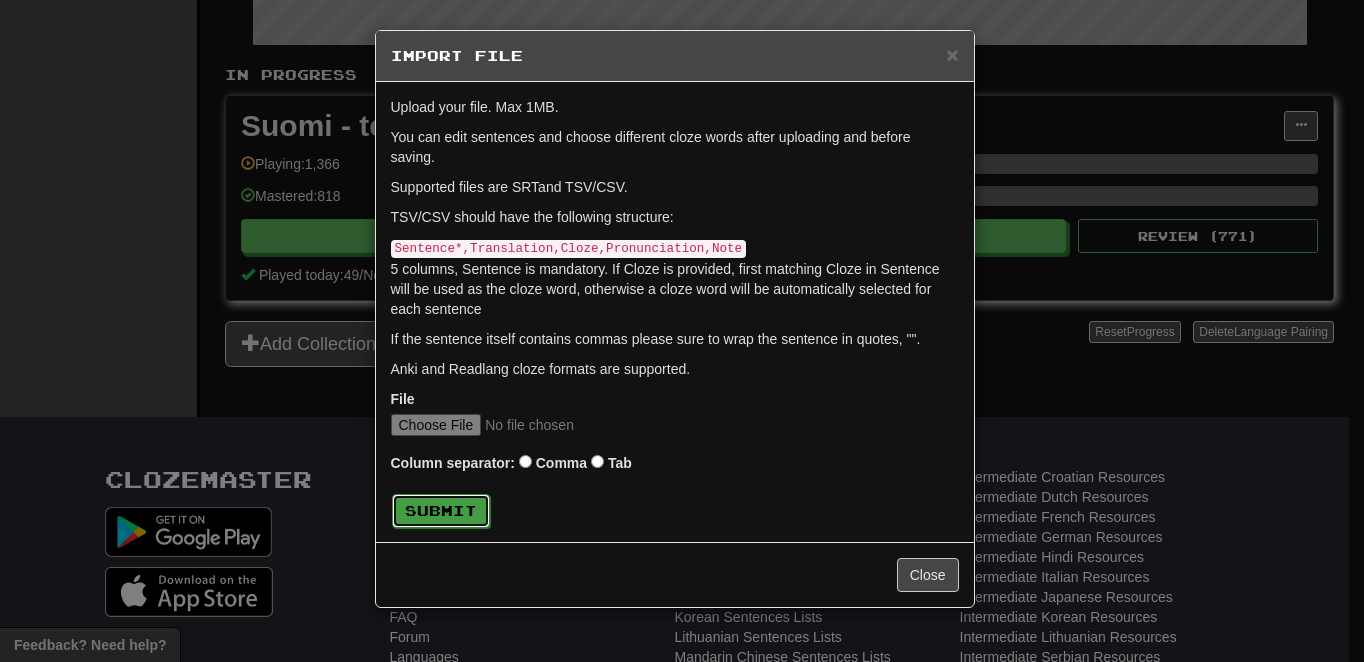 click on "Submit" at bounding box center (441, 511) 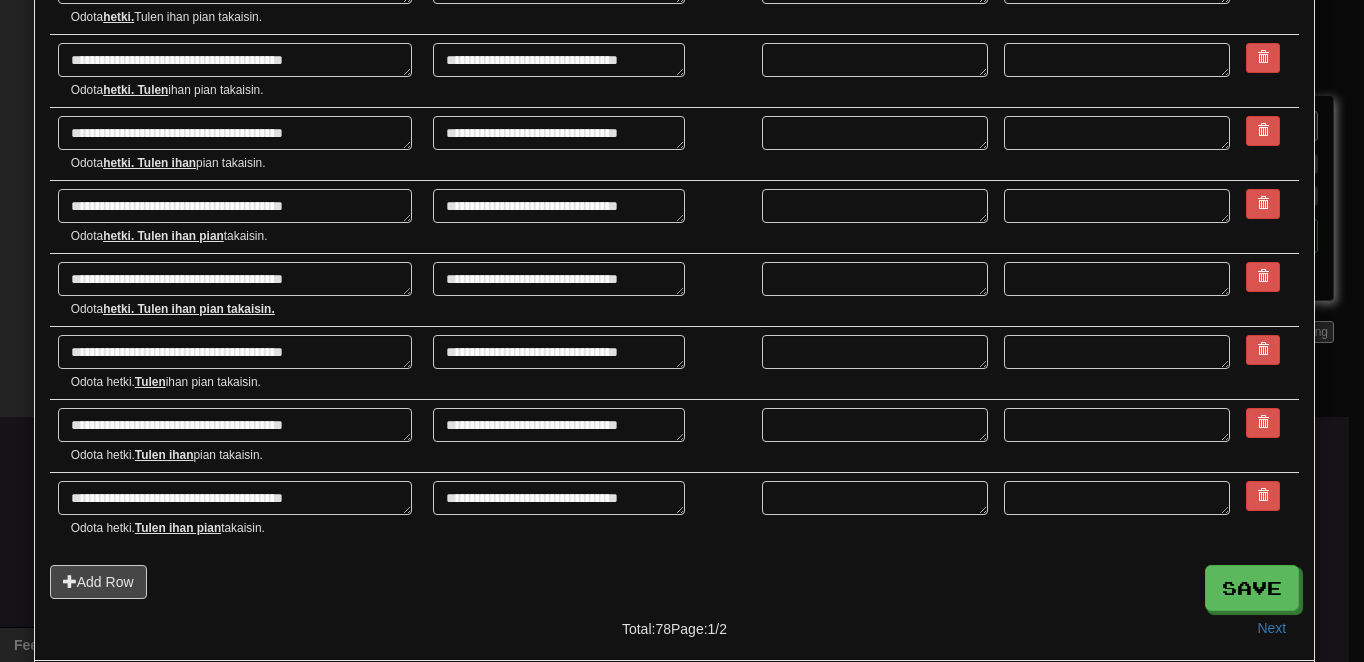 scroll, scrollTop: 3373, scrollLeft: 0, axis: vertical 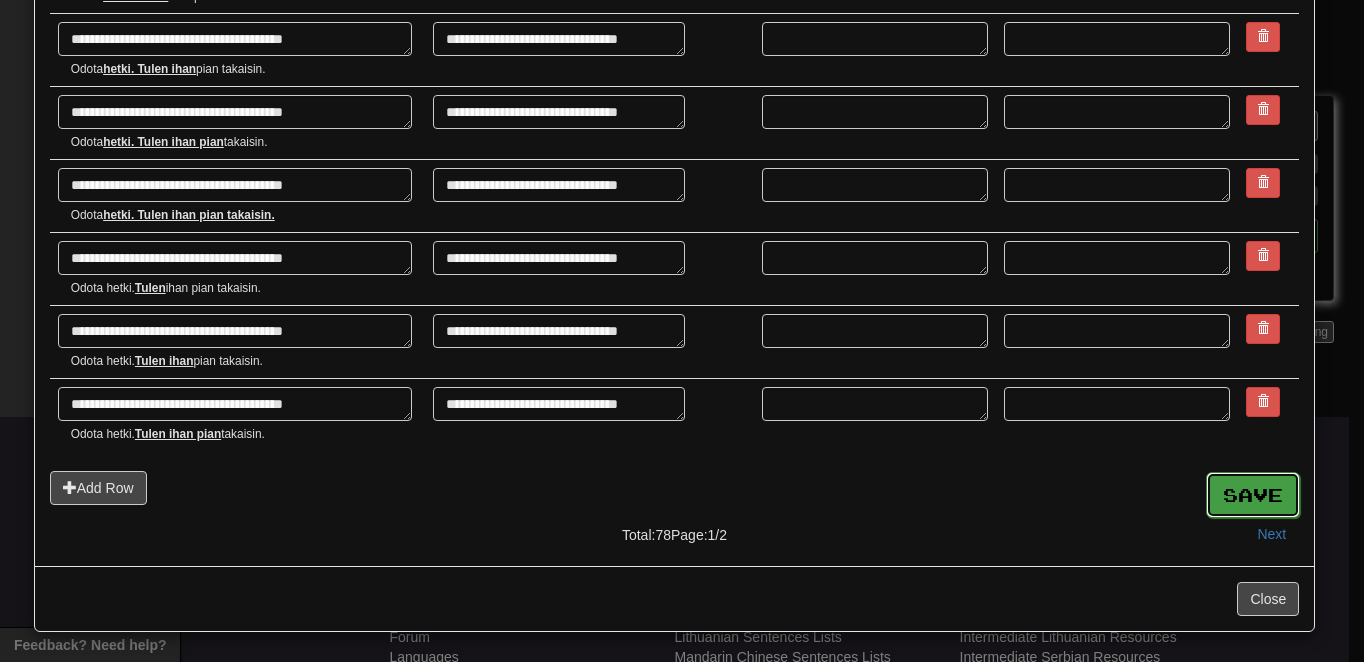 click on "Save" at bounding box center [1253, 495] 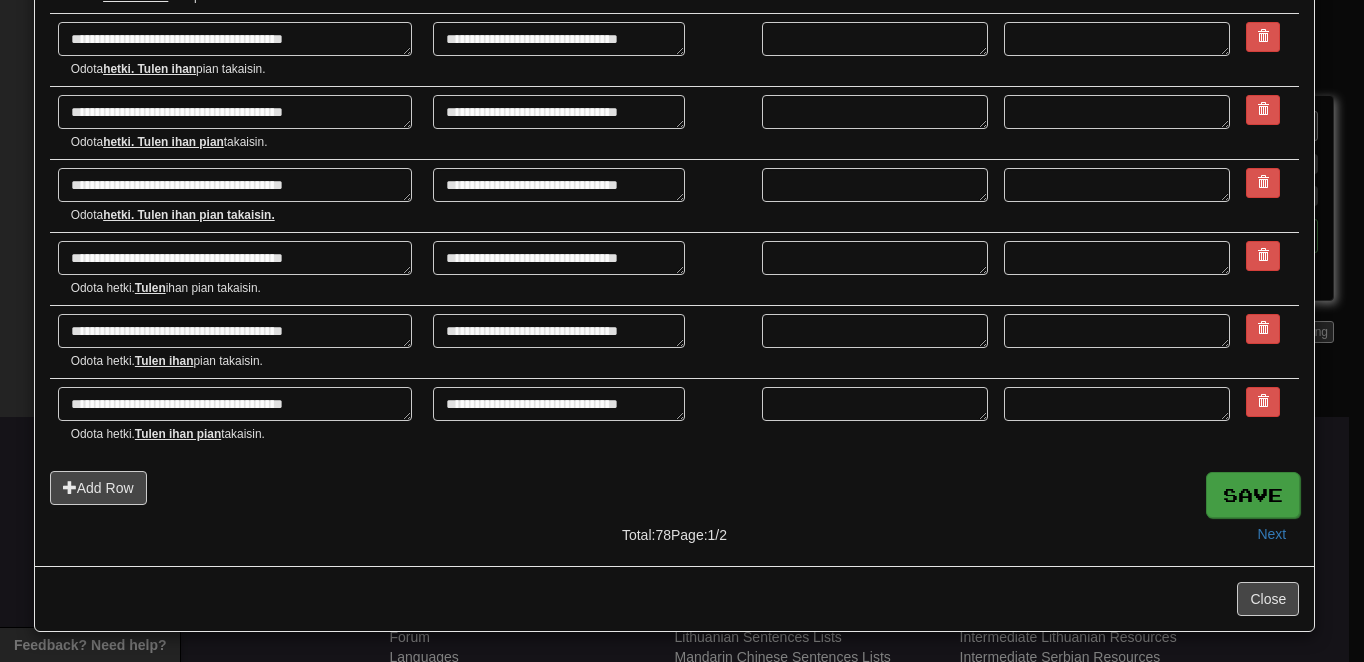 type on "*" 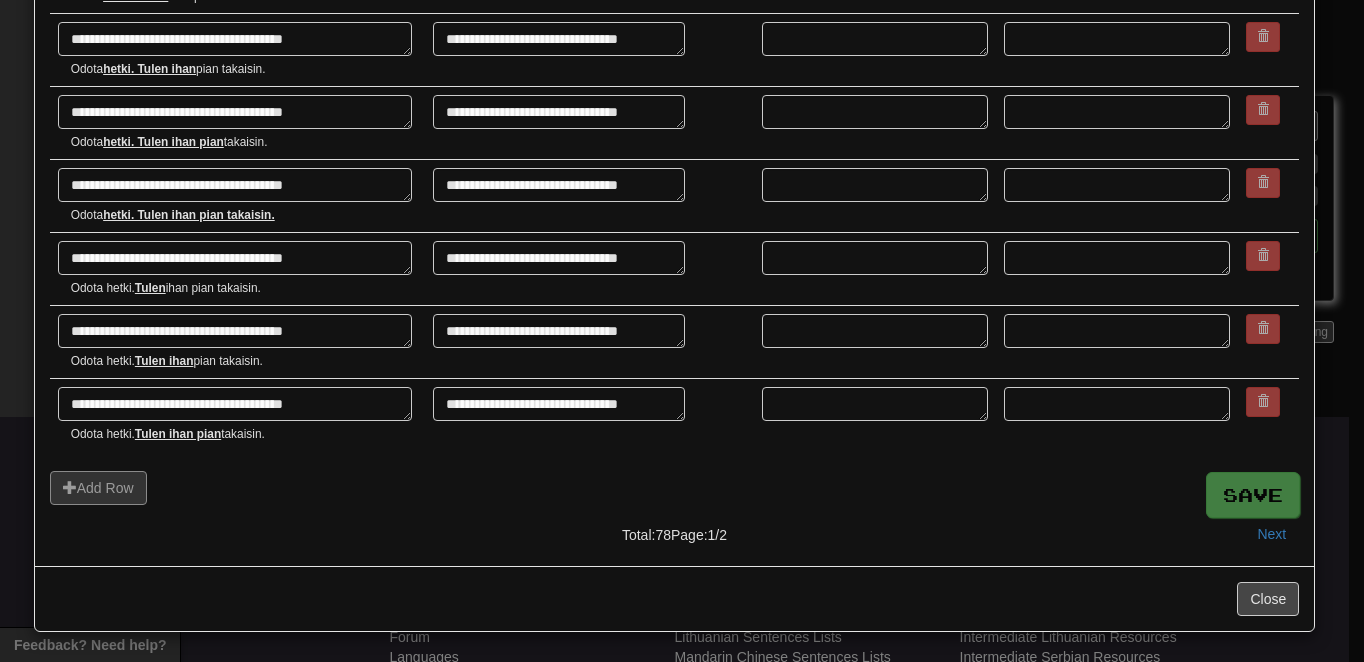 scroll, scrollTop: 1, scrollLeft: 0, axis: vertical 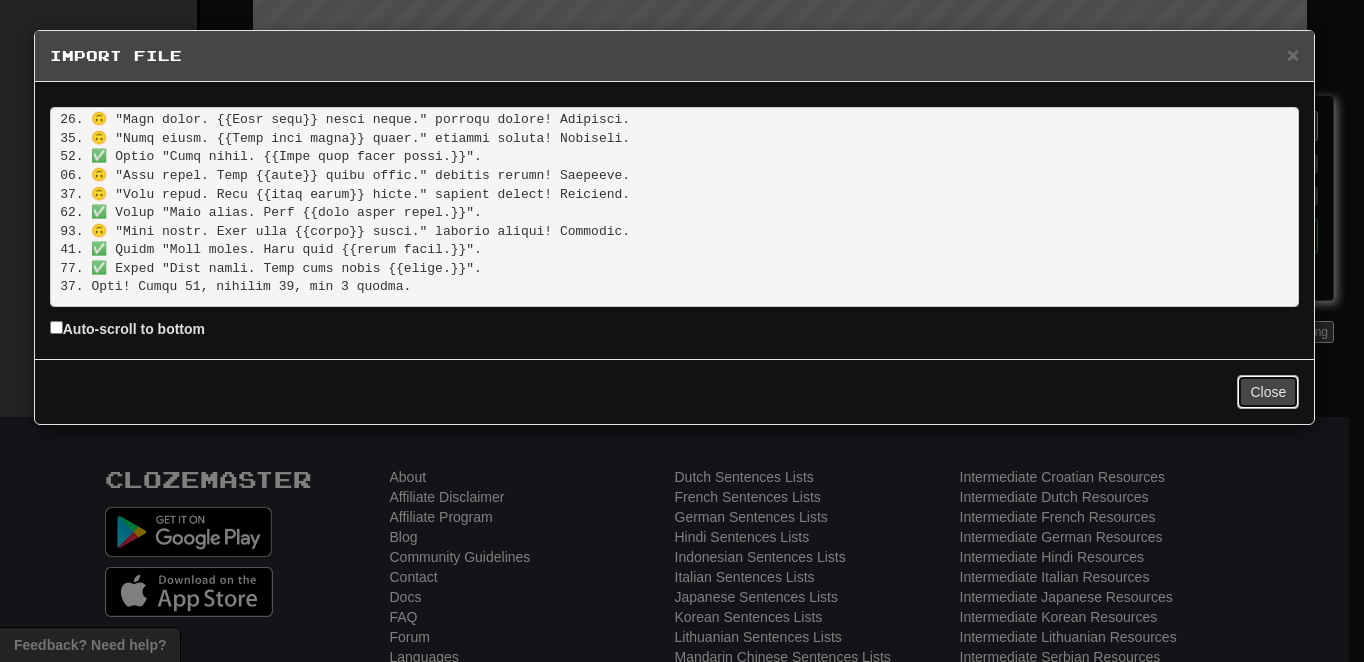 click on "Close" at bounding box center [1268, 392] 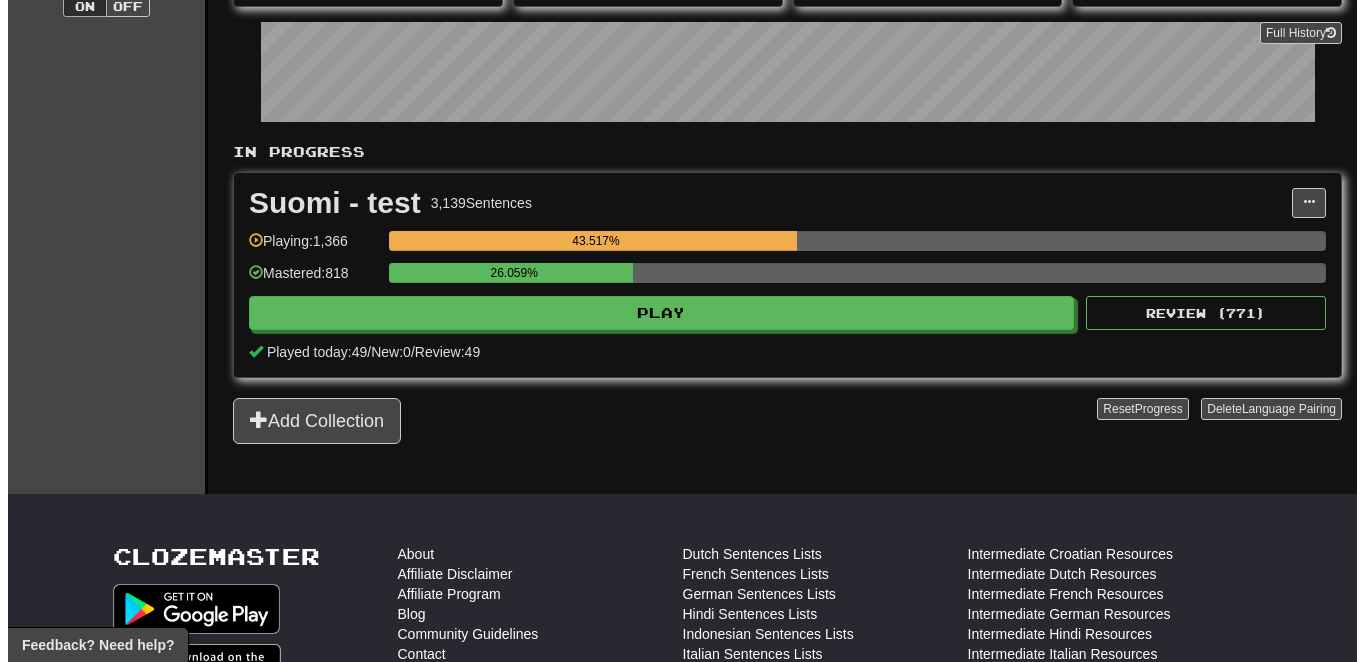 scroll, scrollTop: 274, scrollLeft: 0, axis: vertical 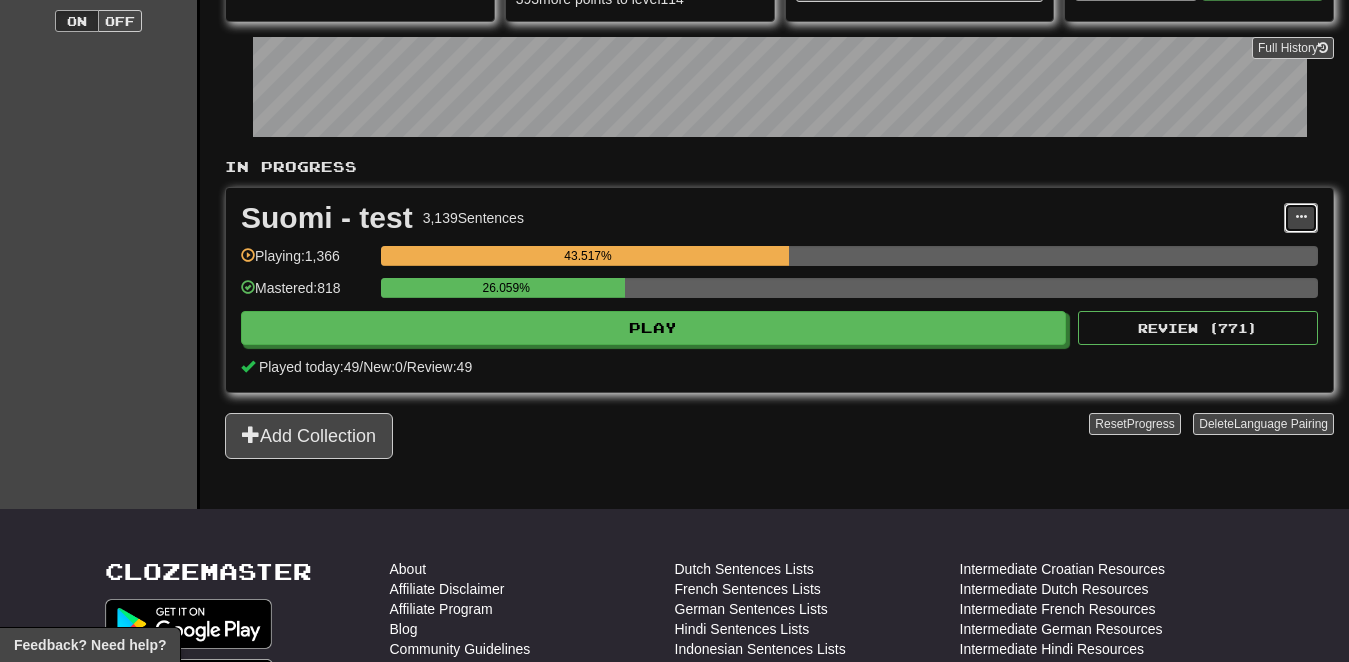 click at bounding box center (1301, 218) 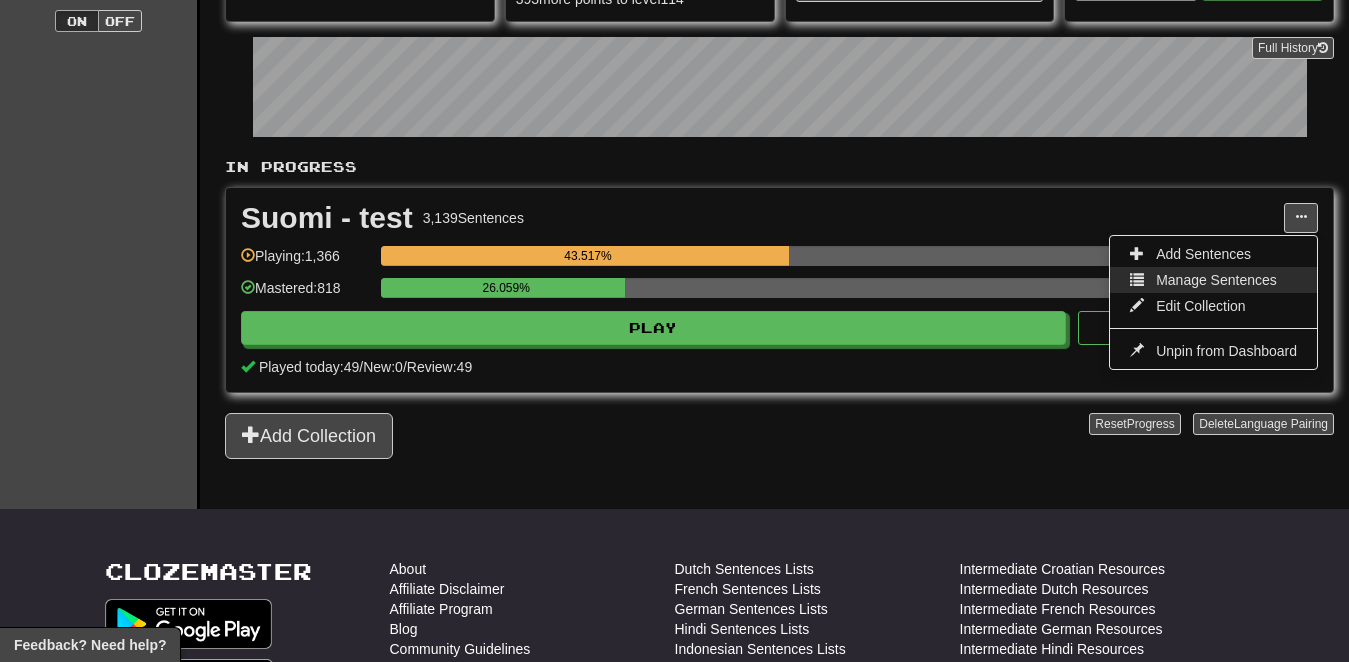 click on "Manage Sentences" at bounding box center (1216, 280) 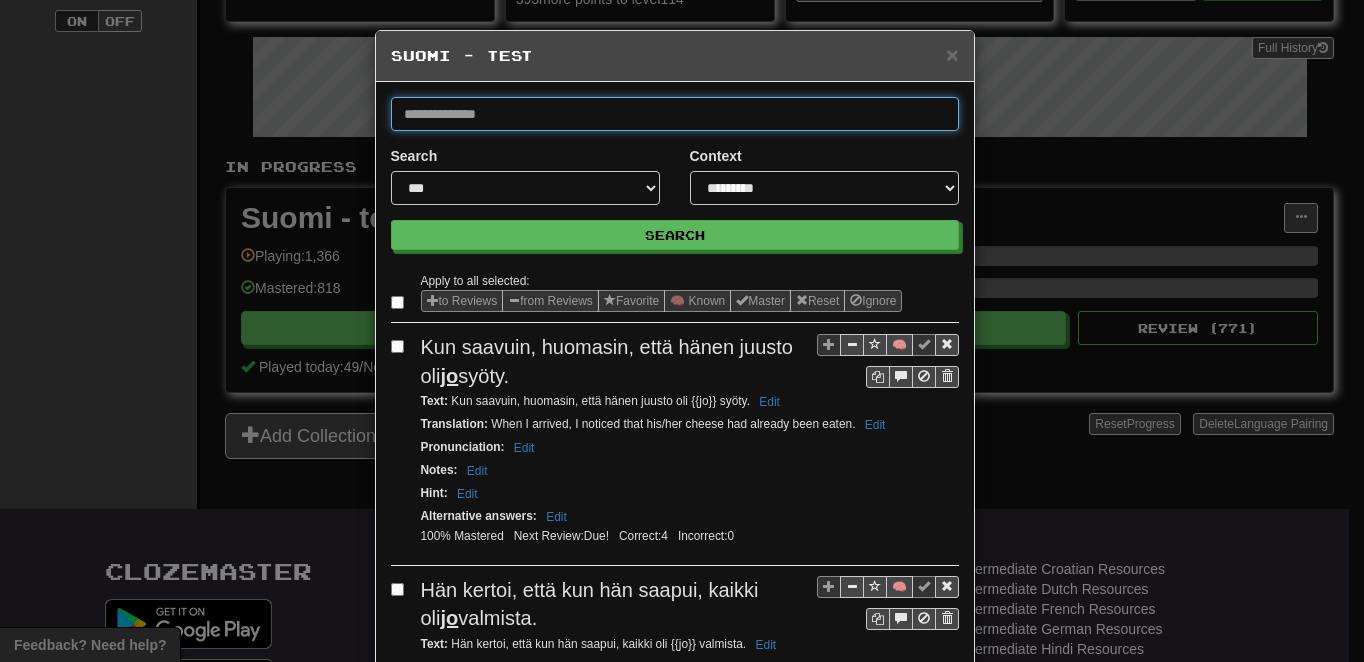 click at bounding box center [675, 114] 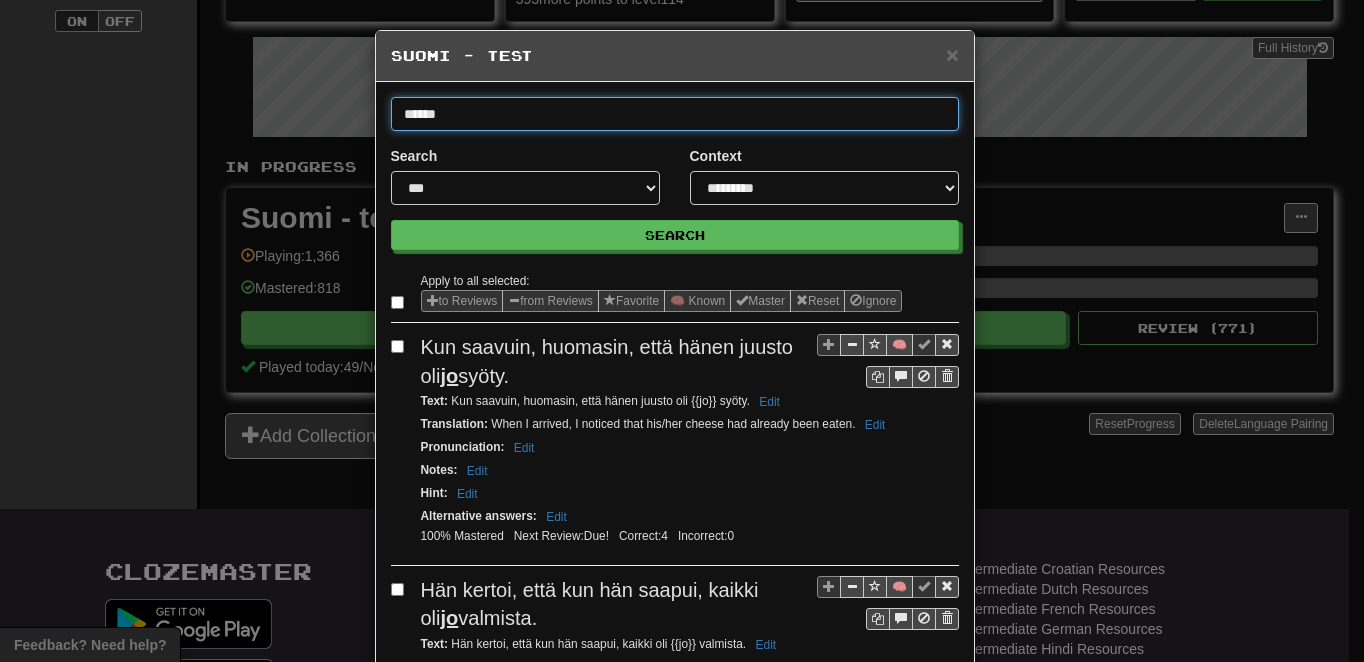 type on "******" 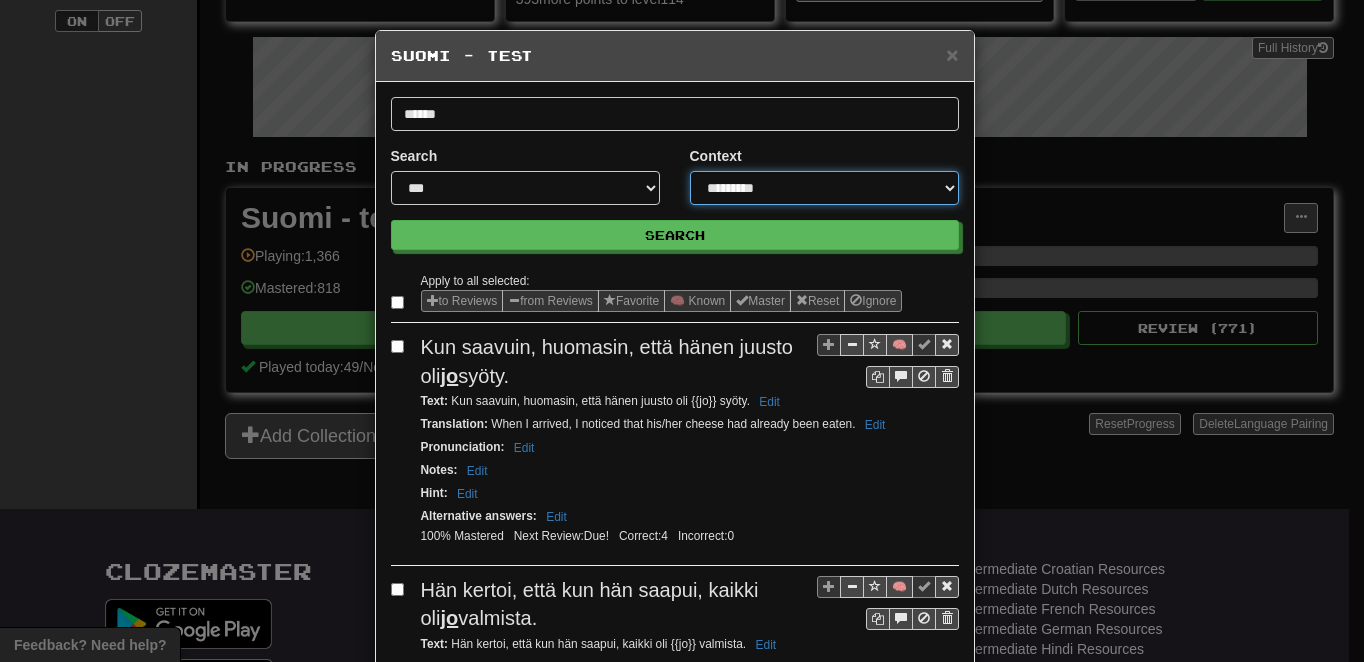 click on "**********" at bounding box center [824, 188] 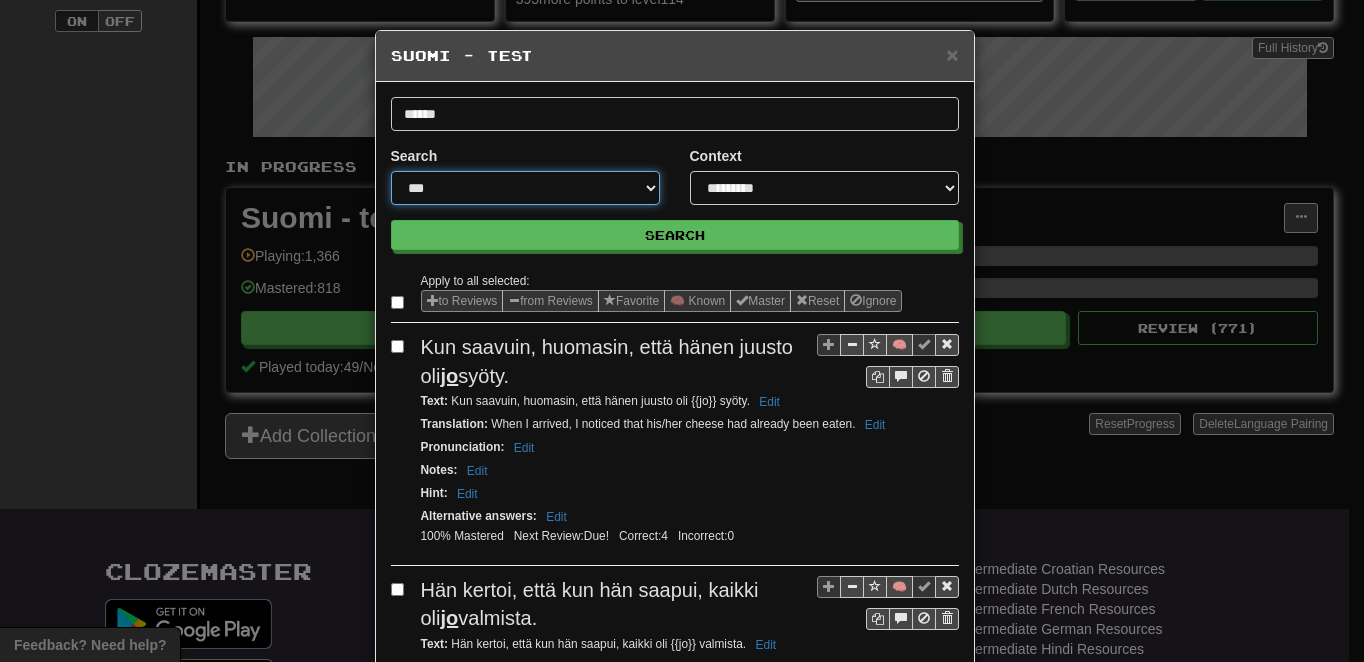 click on "**********" at bounding box center (525, 188) 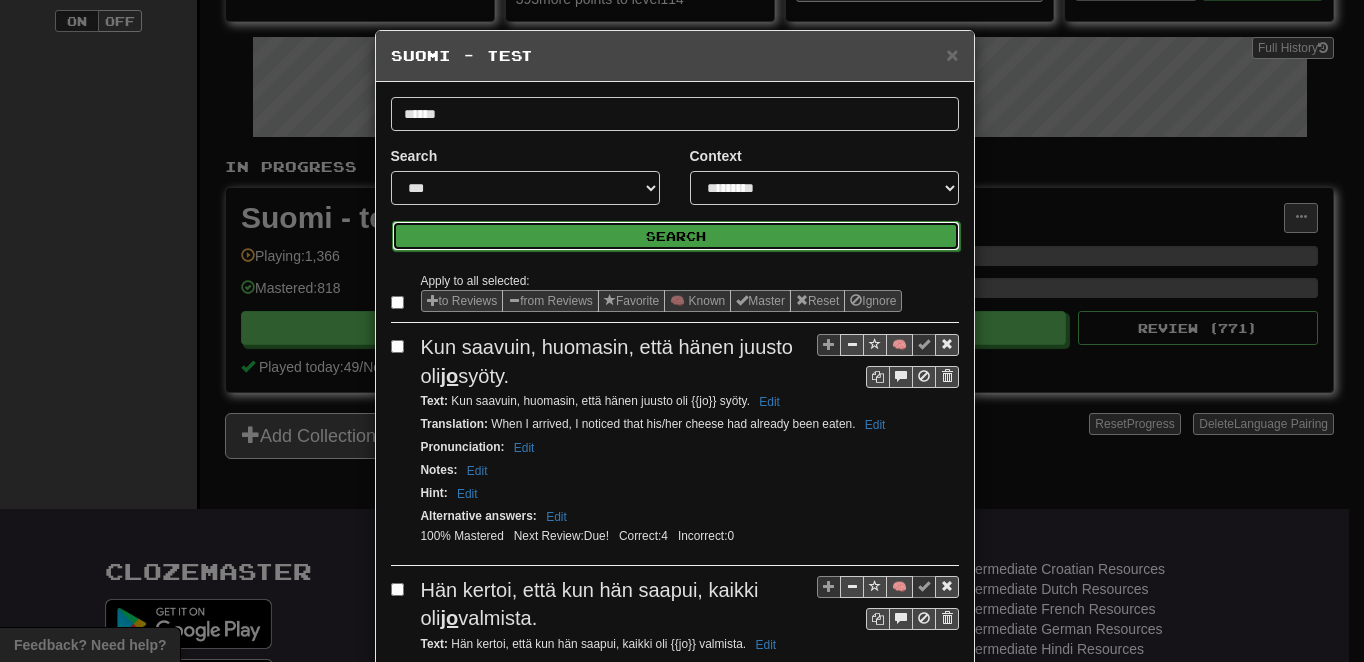 click on "Search" at bounding box center [676, 236] 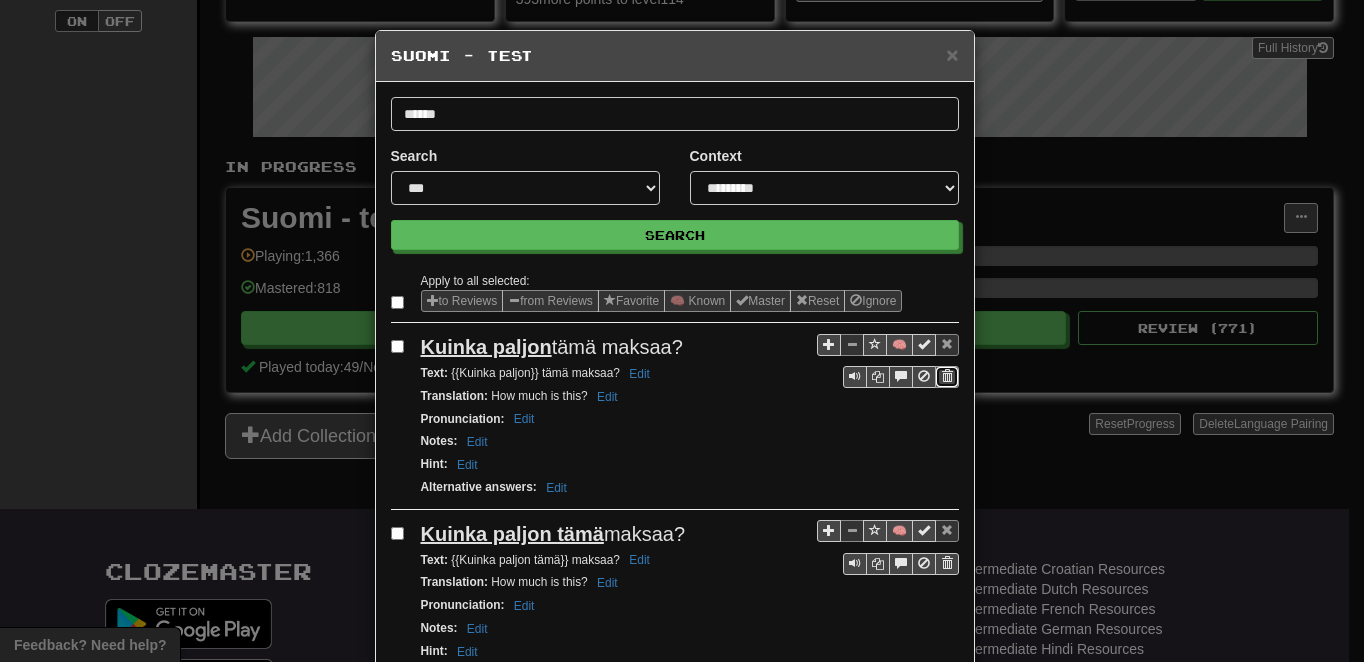 click at bounding box center (947, 376) 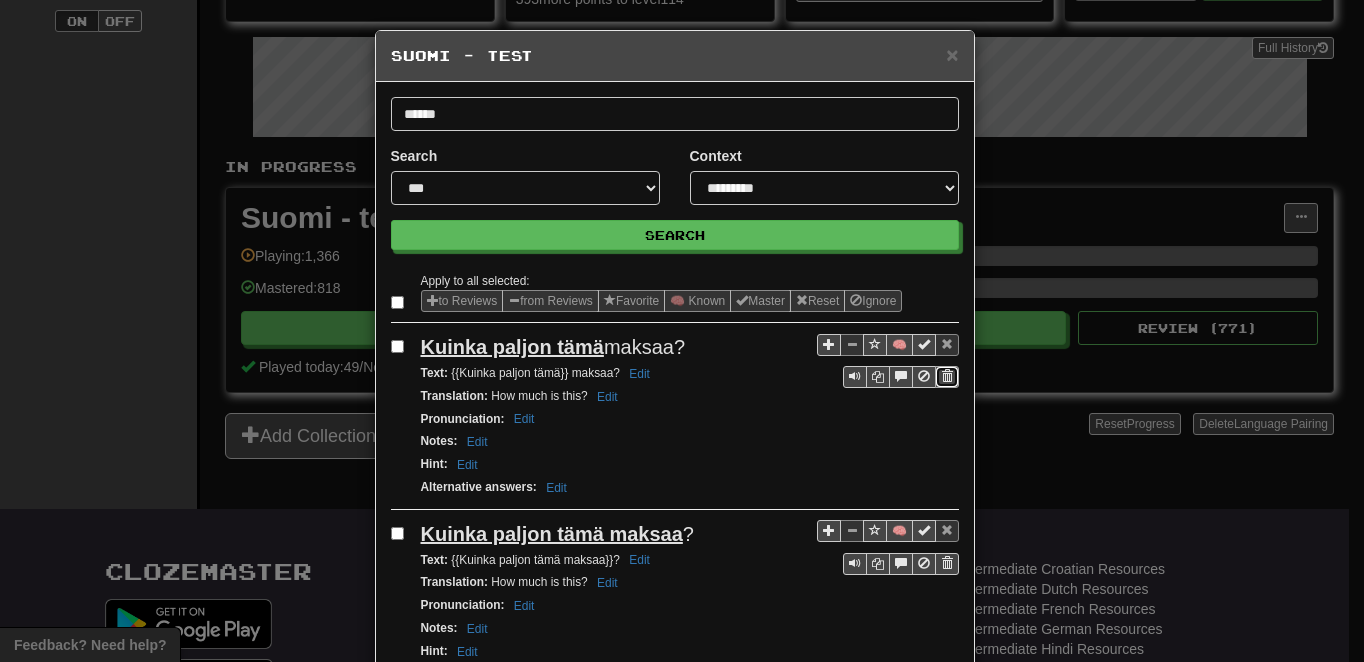 click at bounding box center [947, 377] 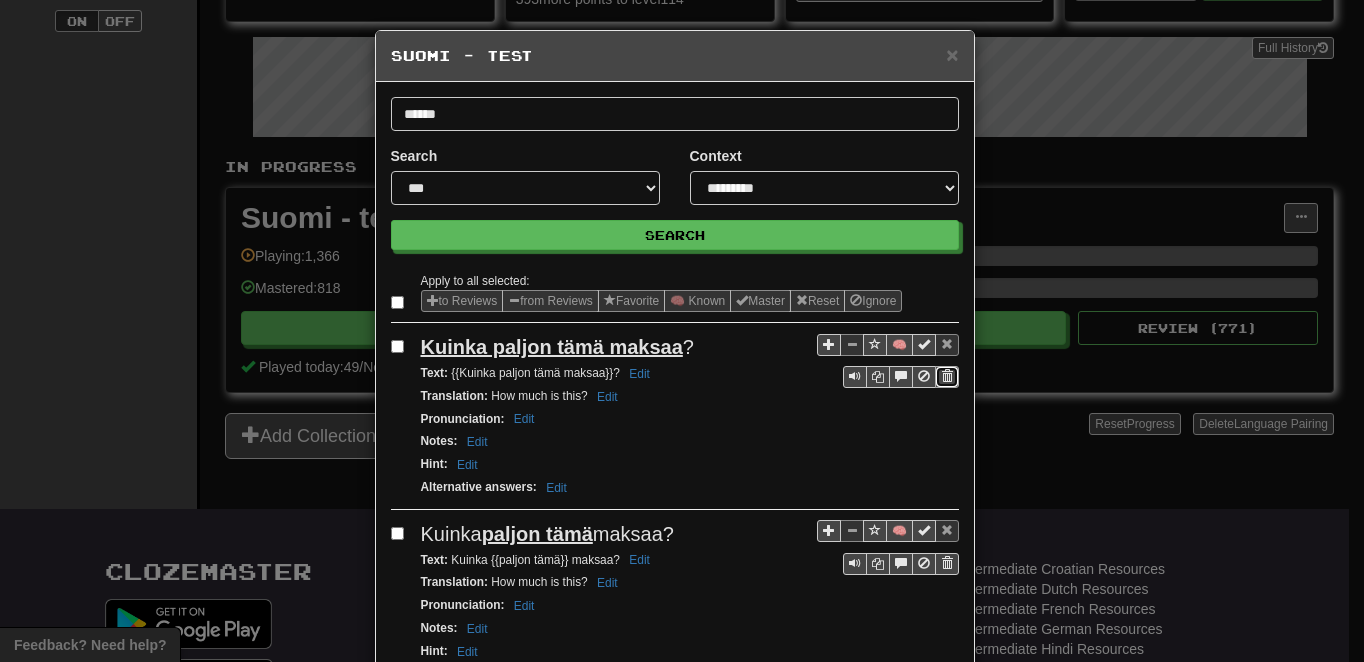 click at bounding box center [947, 376] 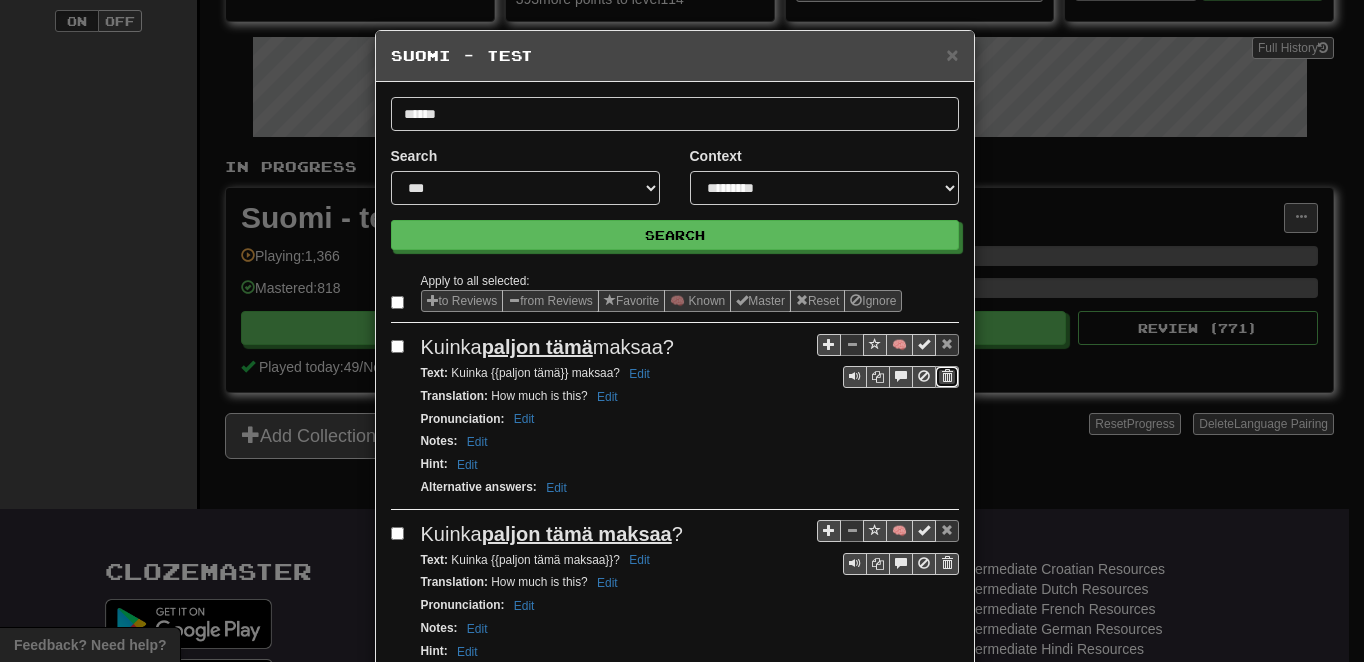 click at bounding box center [947, 377] 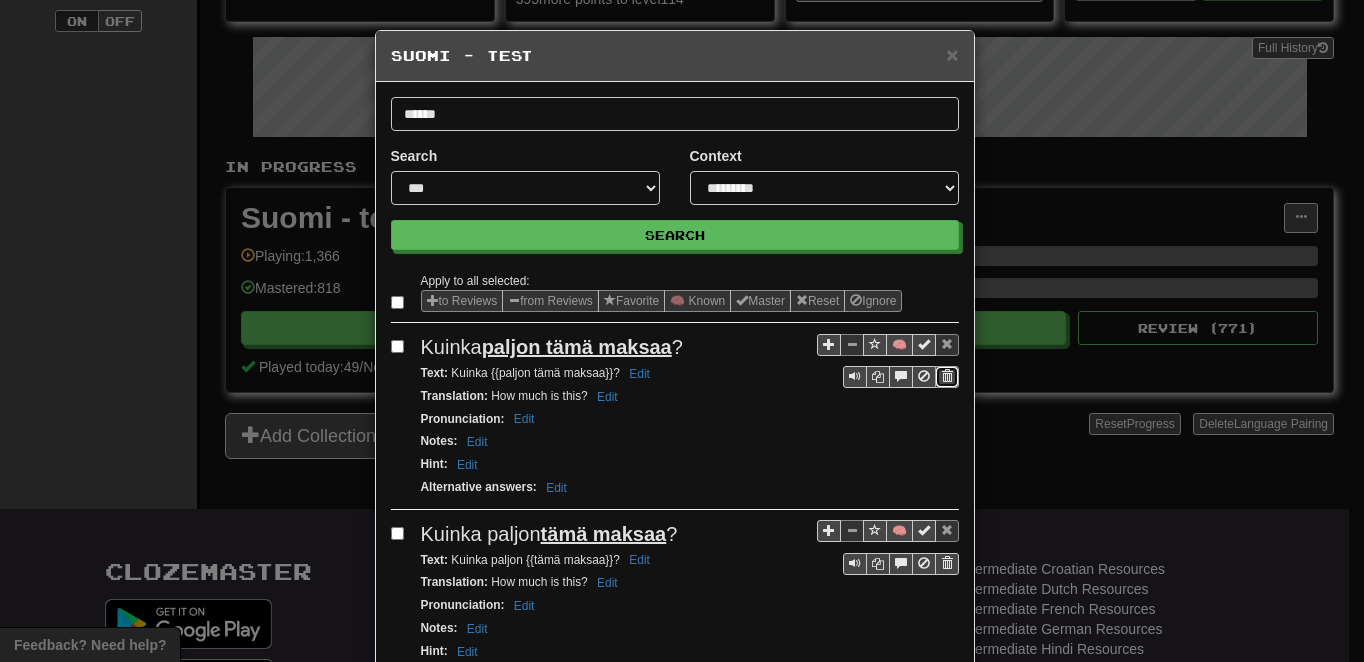 click at bounding box center [947, 376] 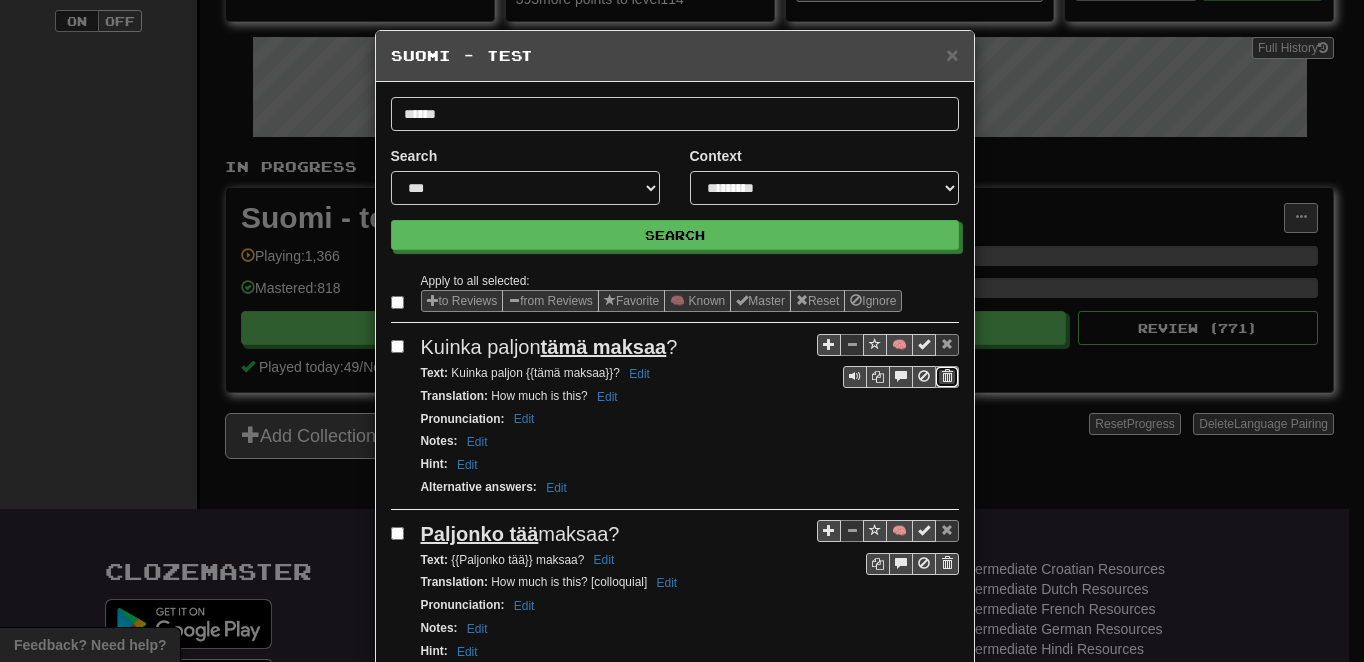 click at bounding box center [947, 376] 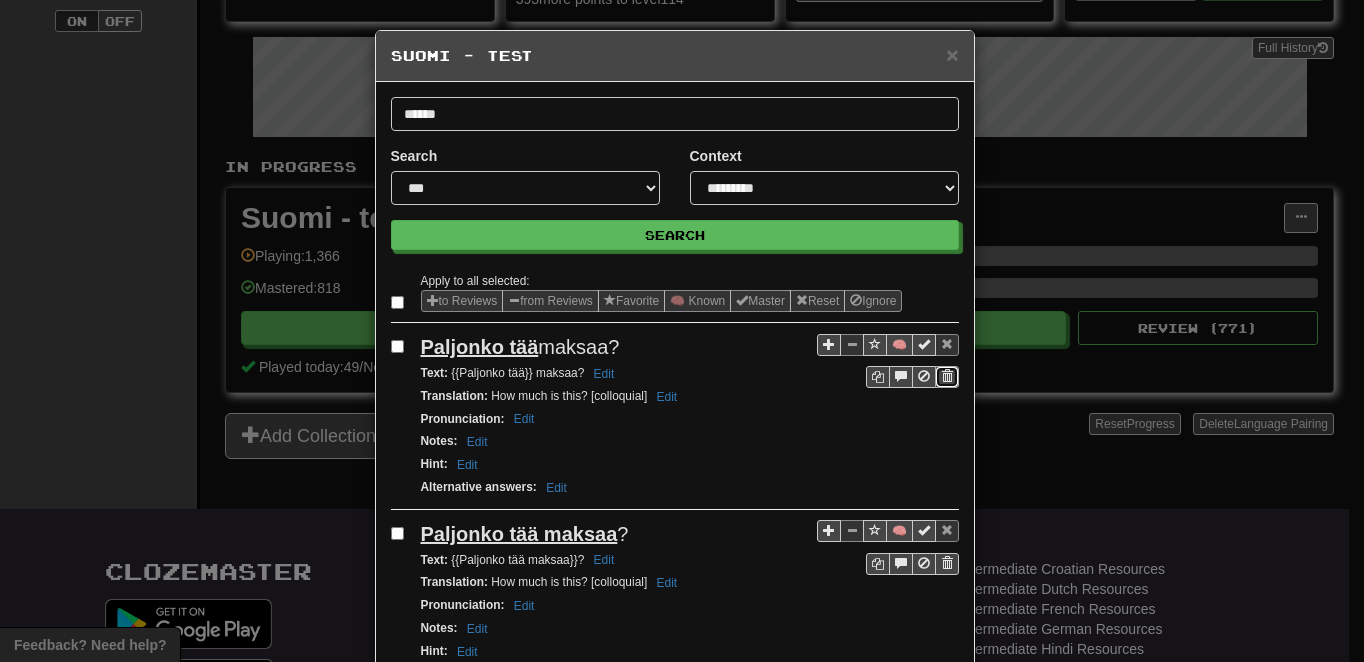 click at bounding box center [947, 377] 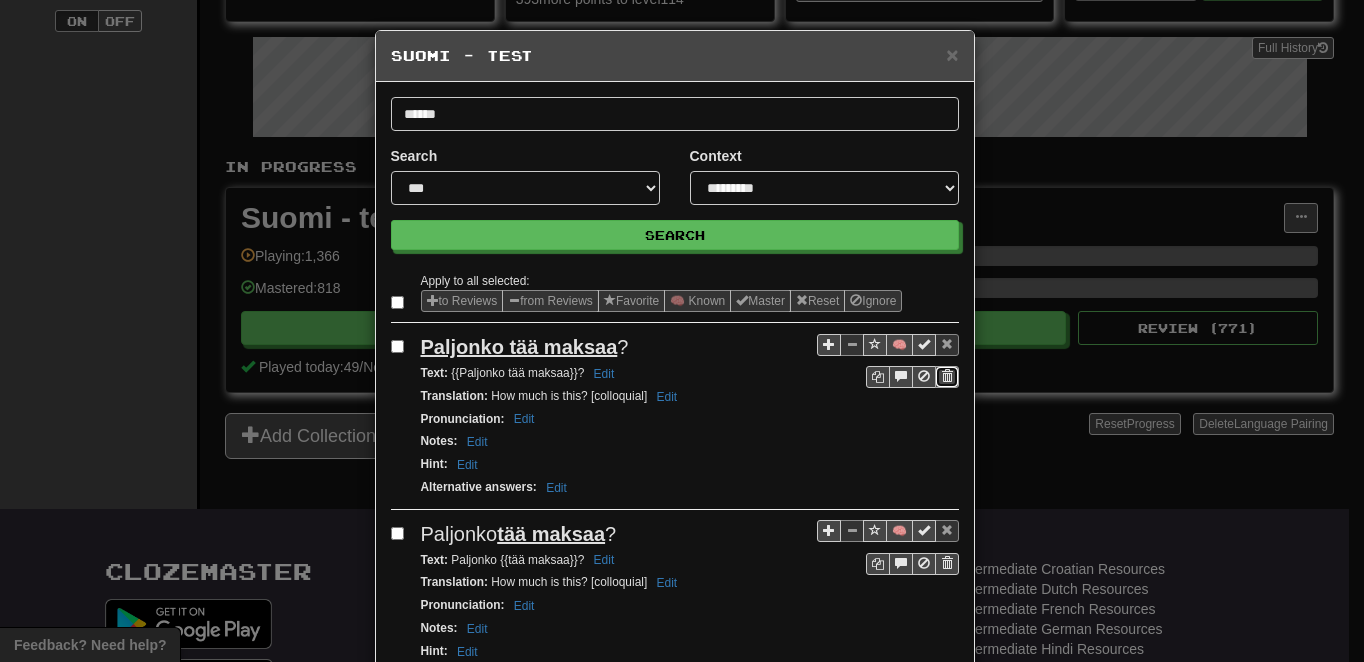 click at bounding box center [947, 376] 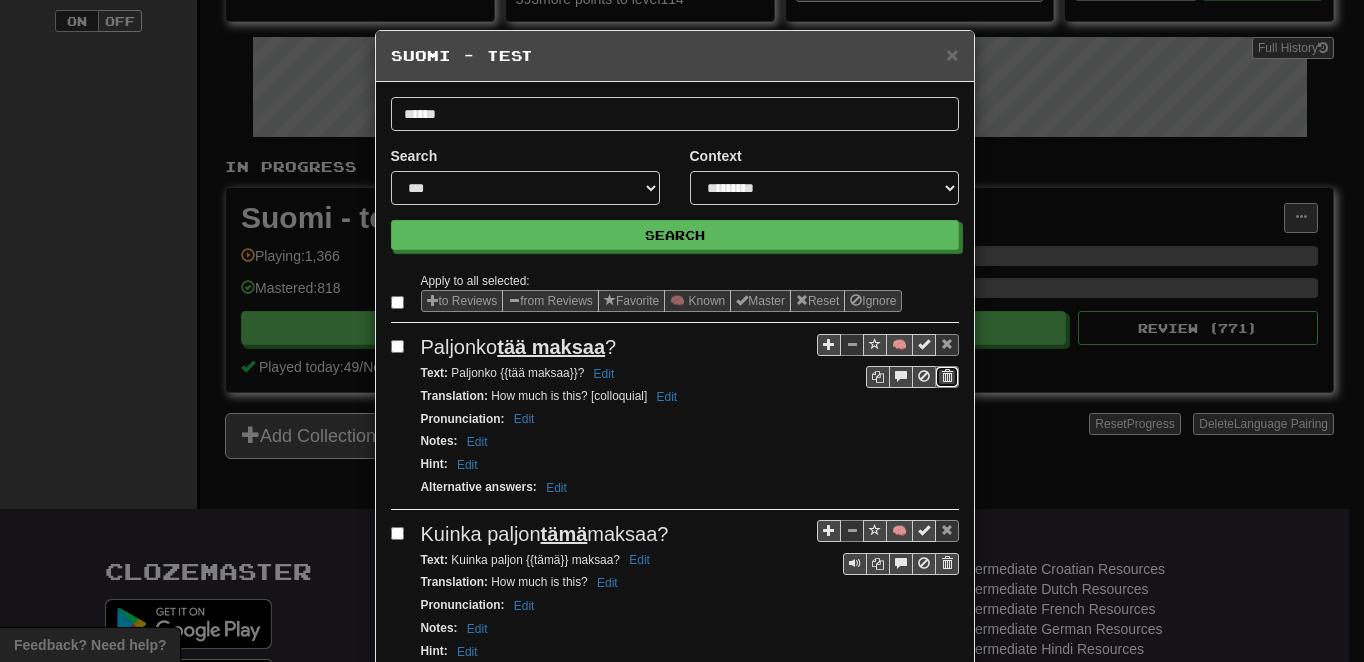 click at bounding box center [947, 376] 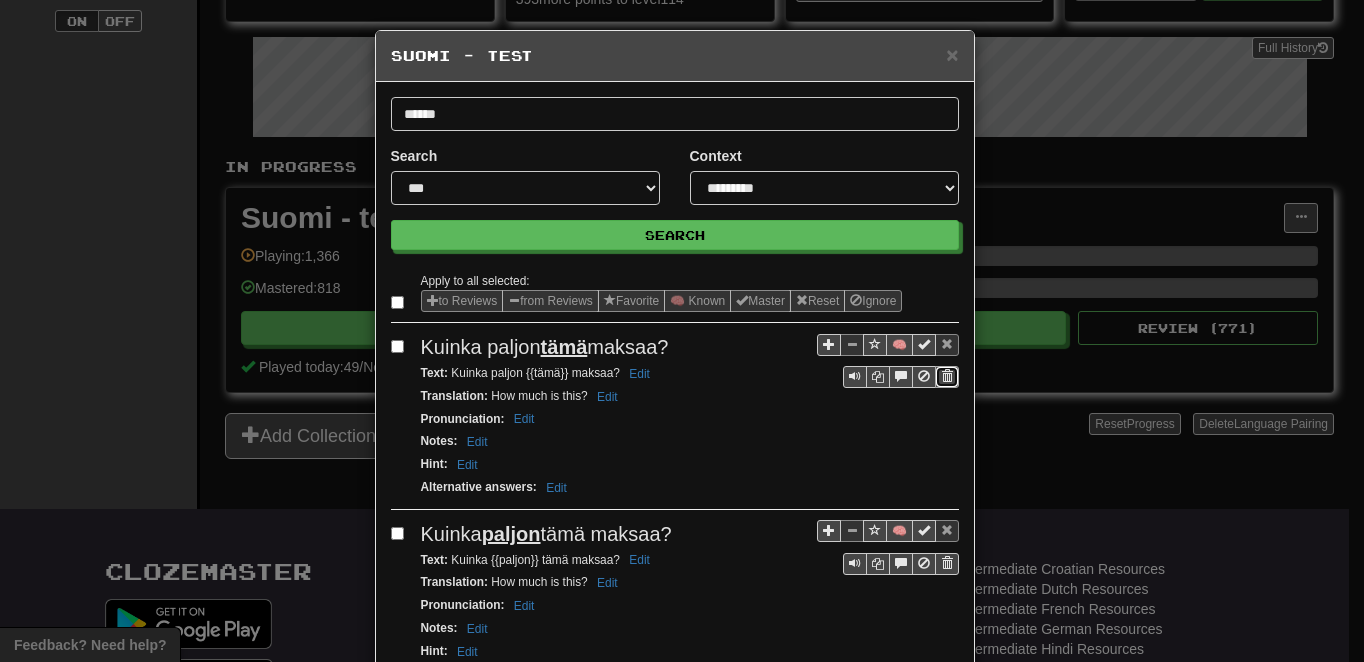 click at bounding box center (947, 376) 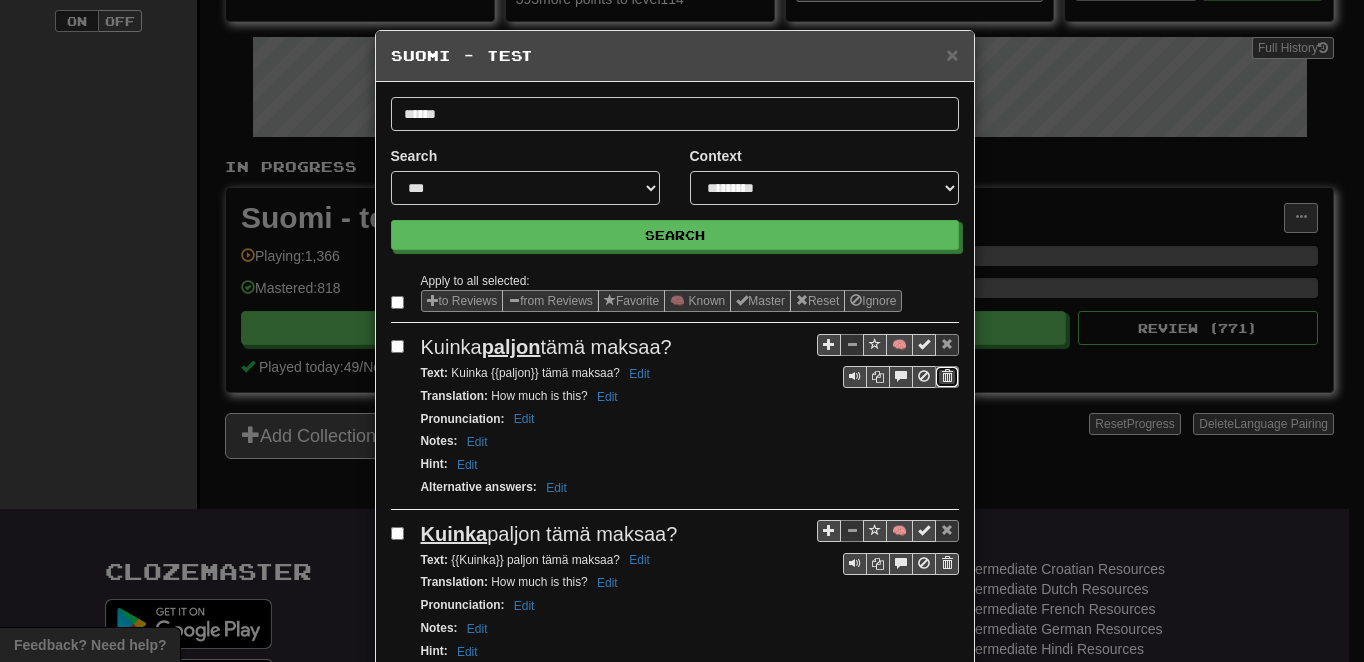 click at bounding box center [947, 376] 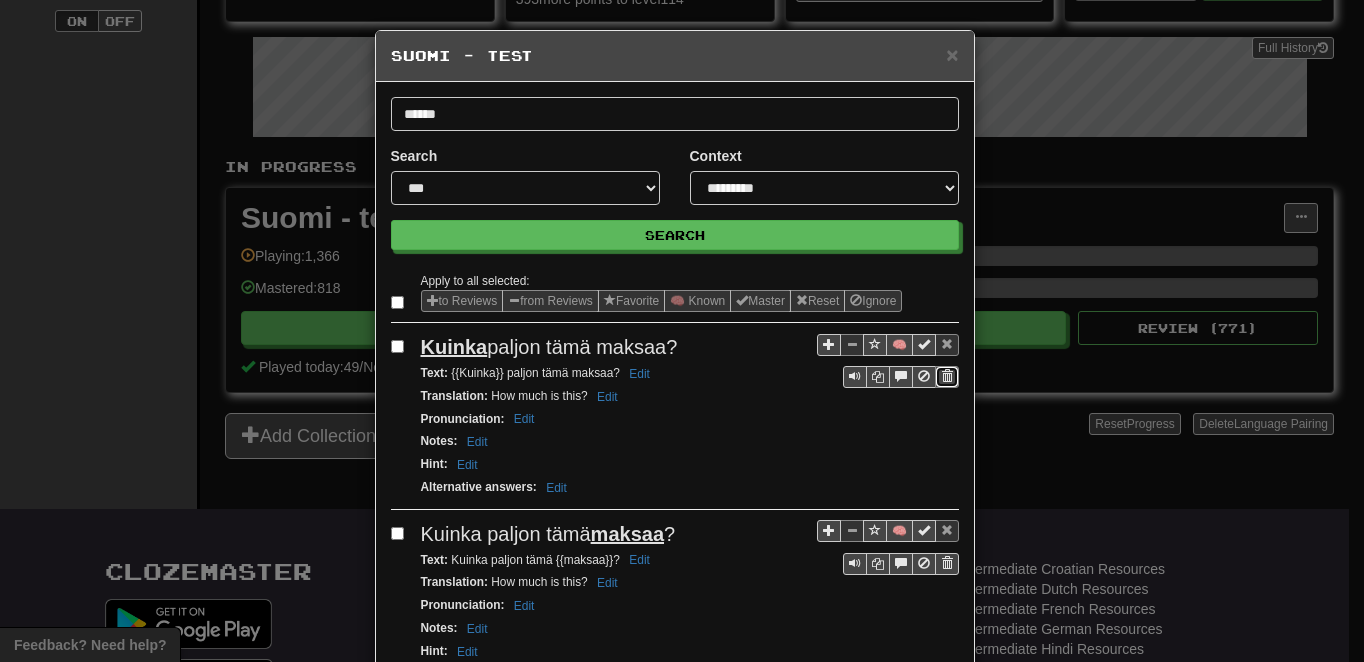 click at bounding box center (947, 376) 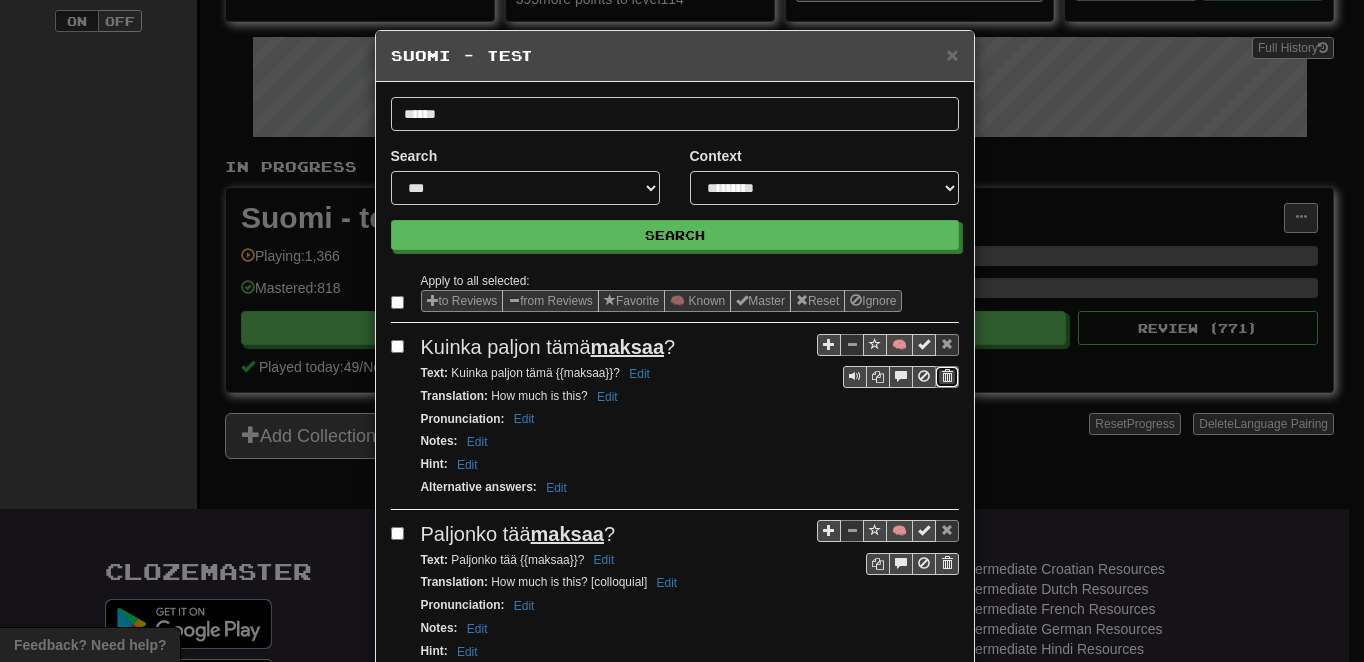 click at bounding box center [947, 376] 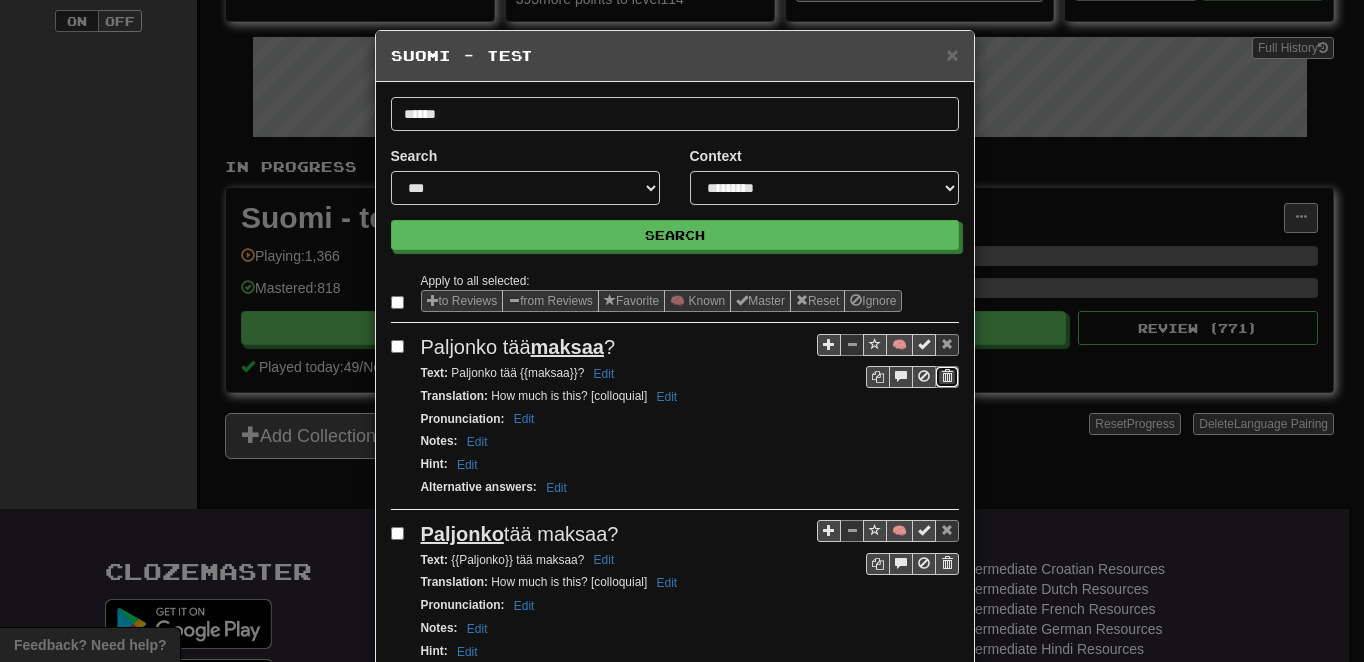 click at bounding box center (947, 376) 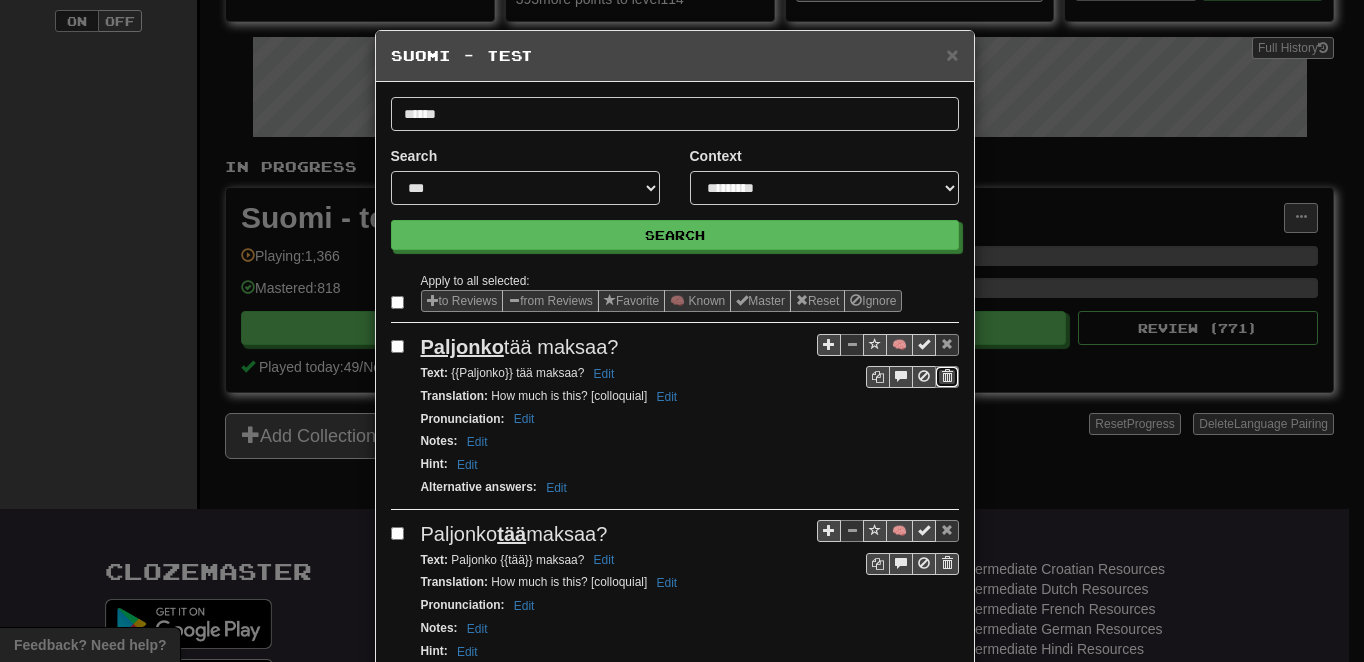 click at bounding box center [947, 376] 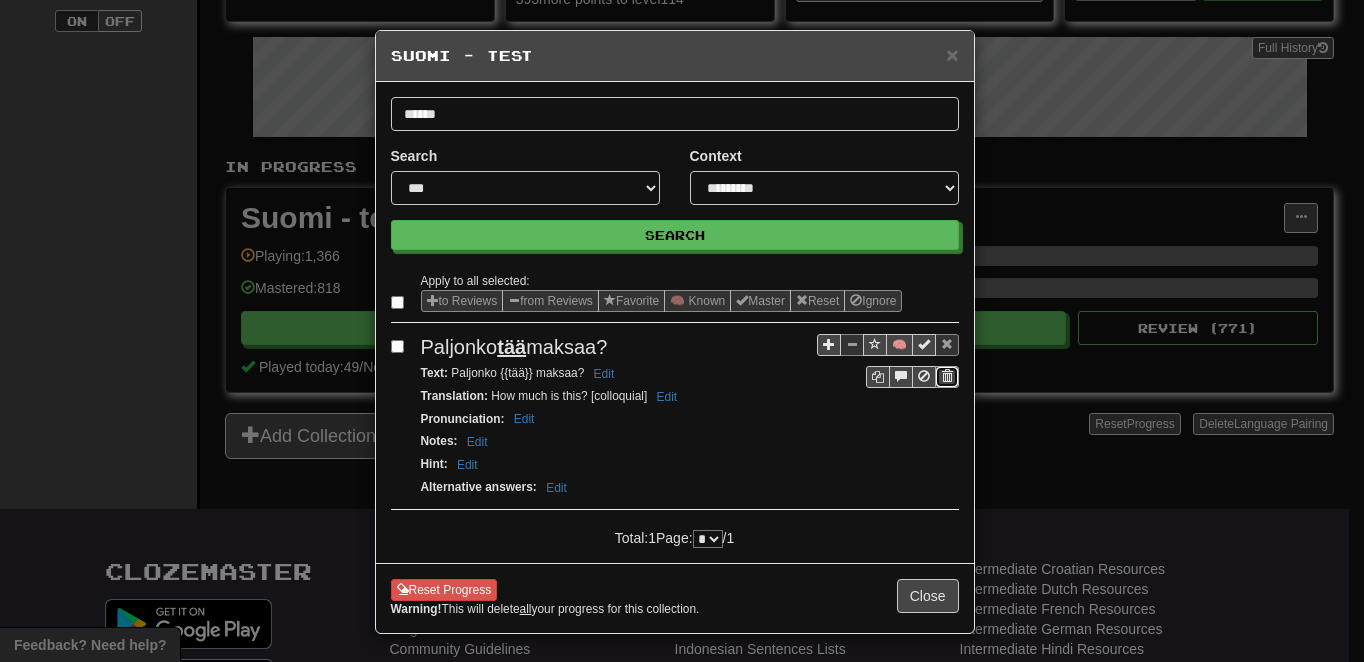click at bounding box center [947, 376] 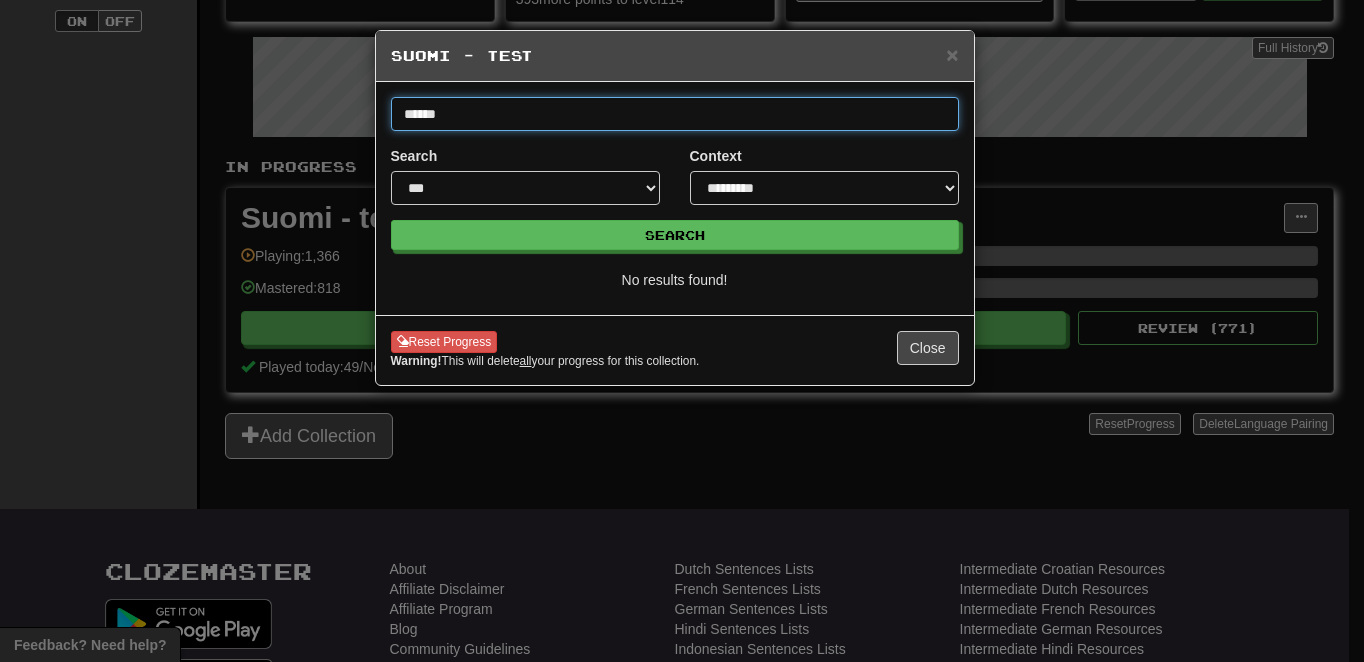 click on "******" at bounding box center [675, 114] 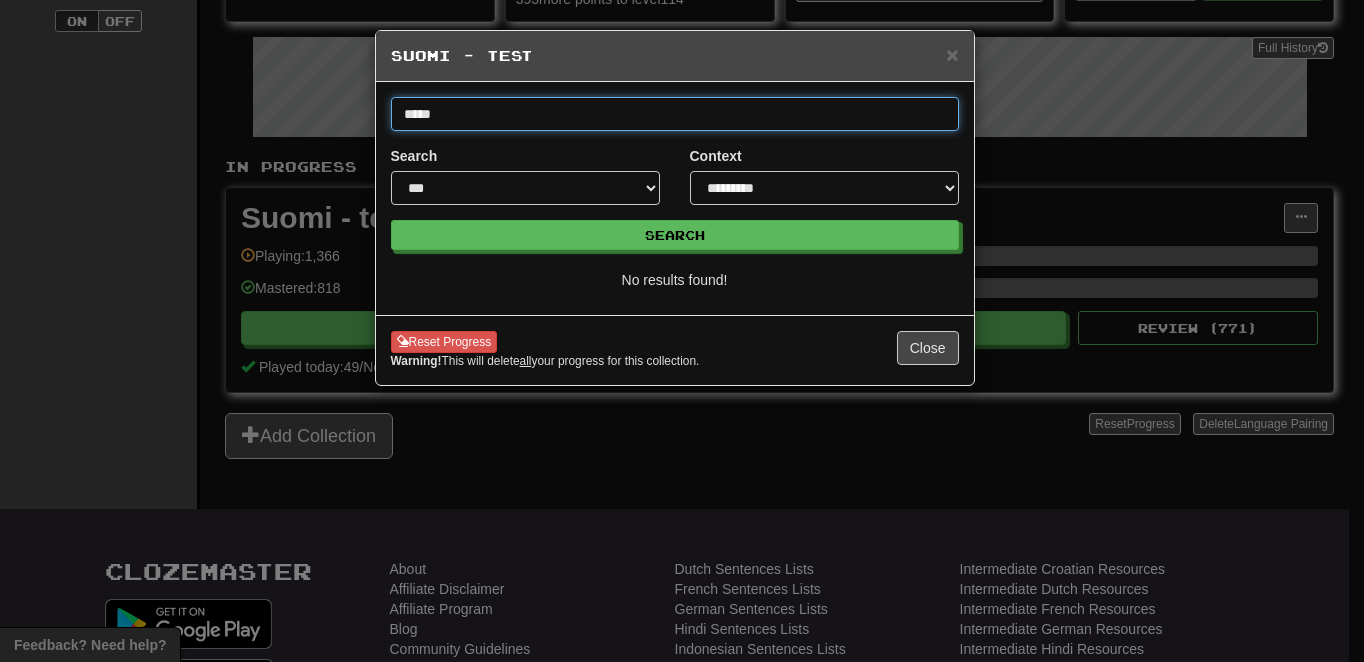click on "Search" at bounding box center [675, 235] 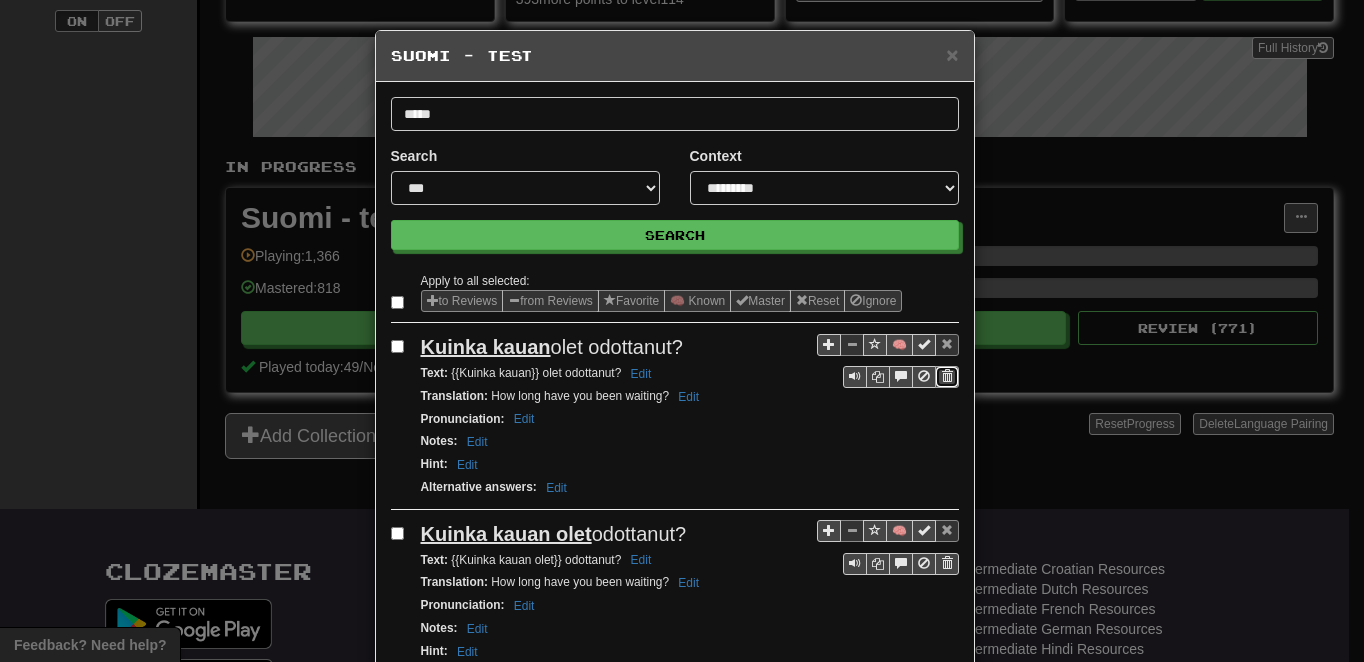 click at bounding box center [947, 376] 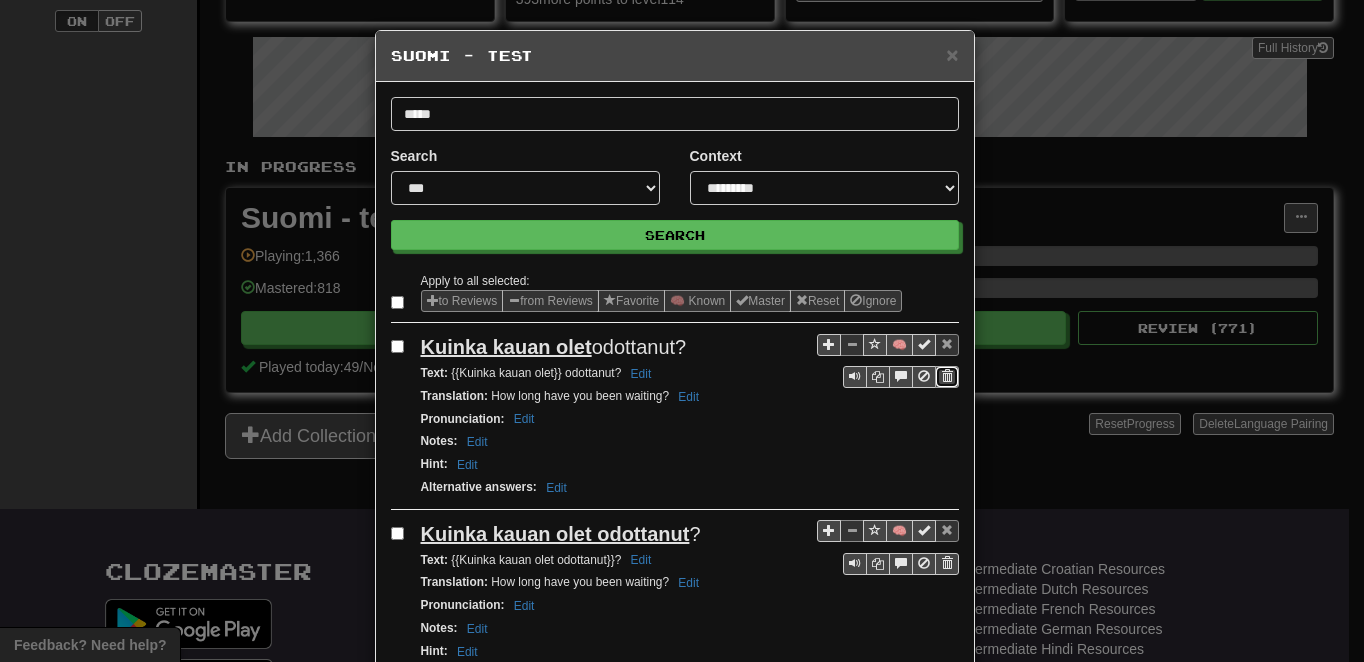 click at bounding box center [947, 376] 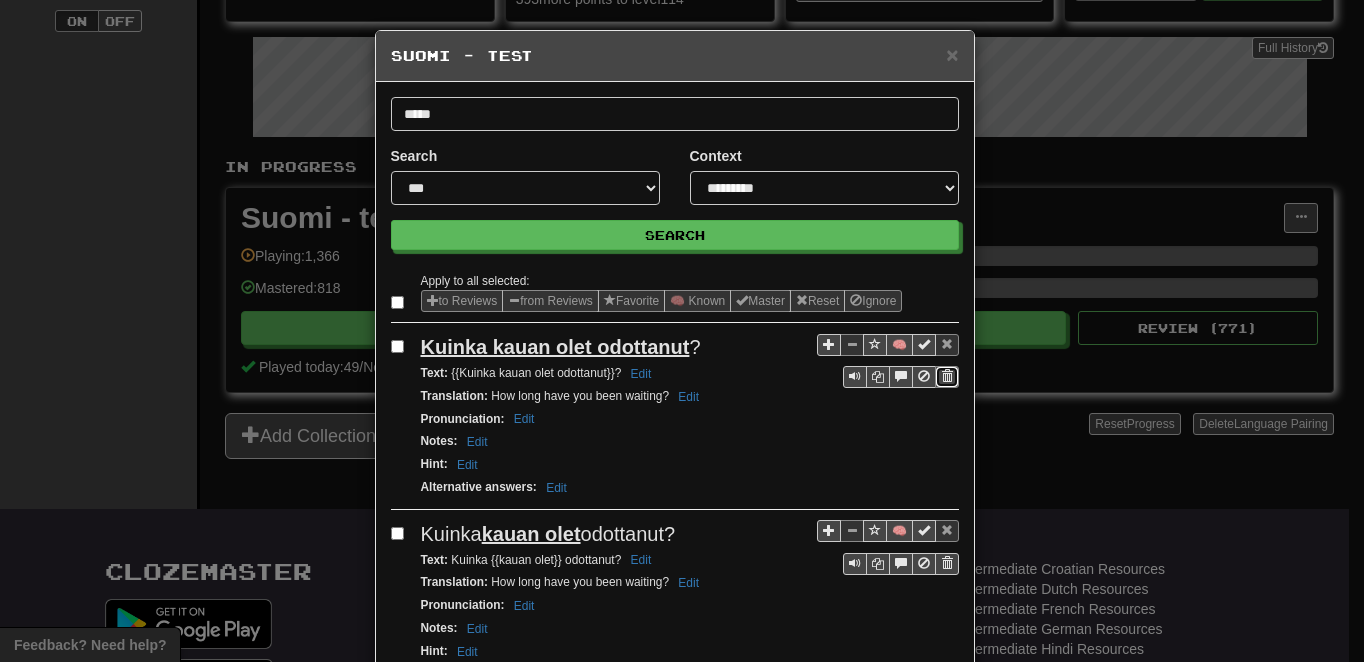 click at bounding box center (947, 376) 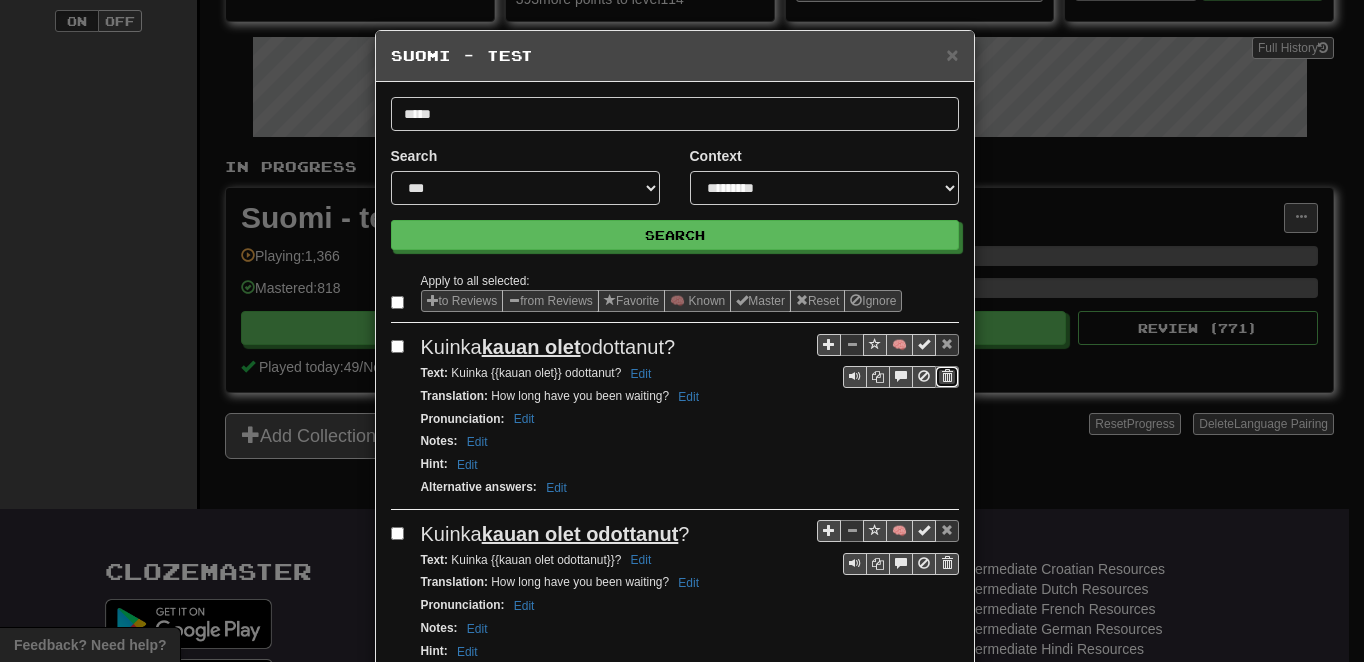 click at bounding box center [947, 376] 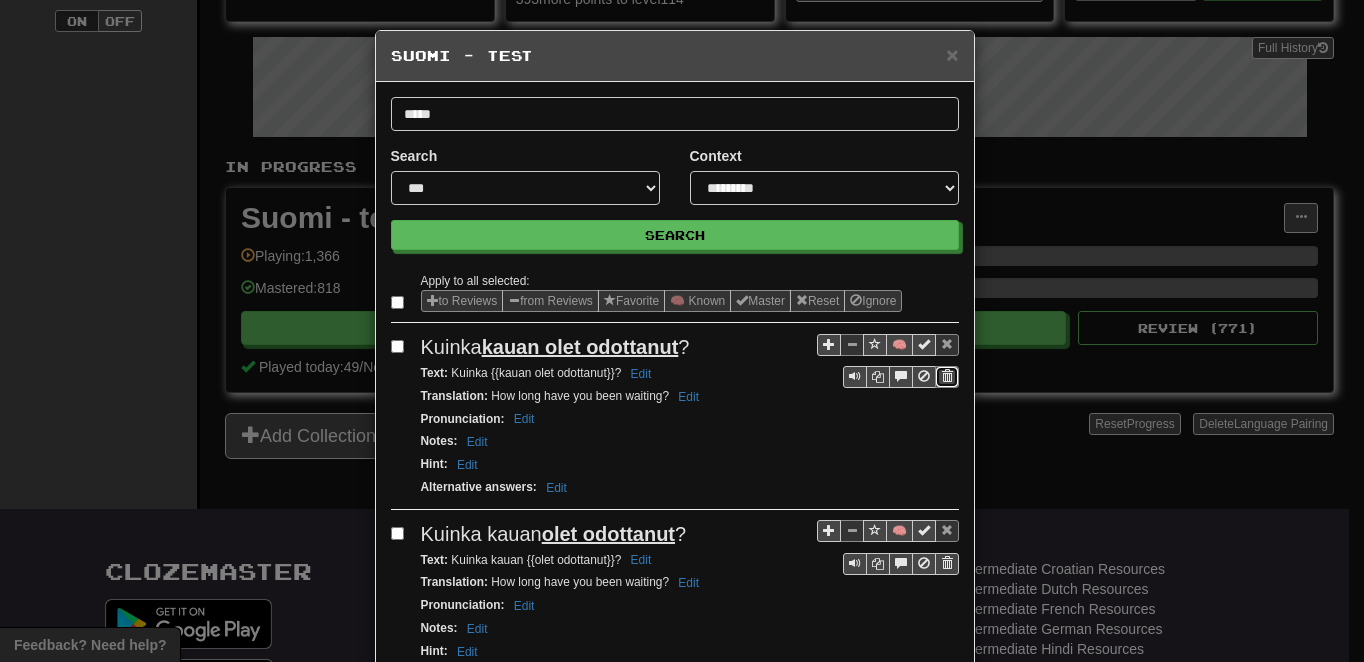 click at bounding box center (947, 376) 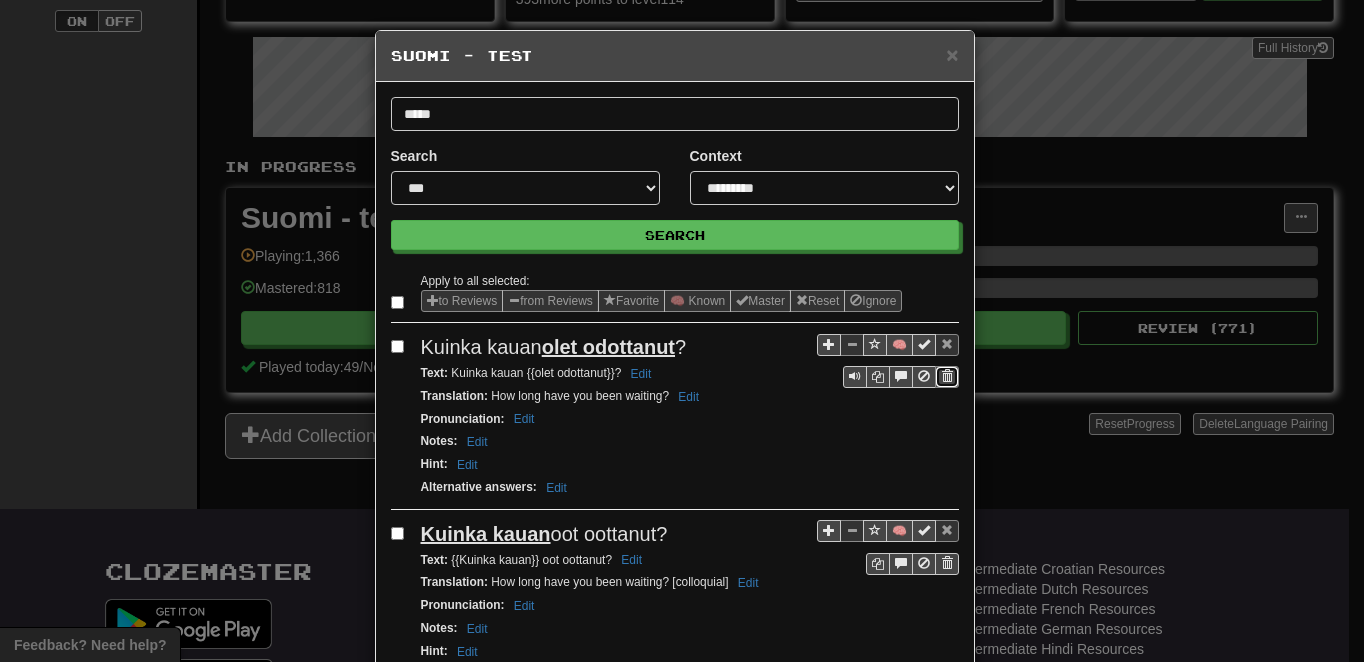 click at bounding box center (947, 376) 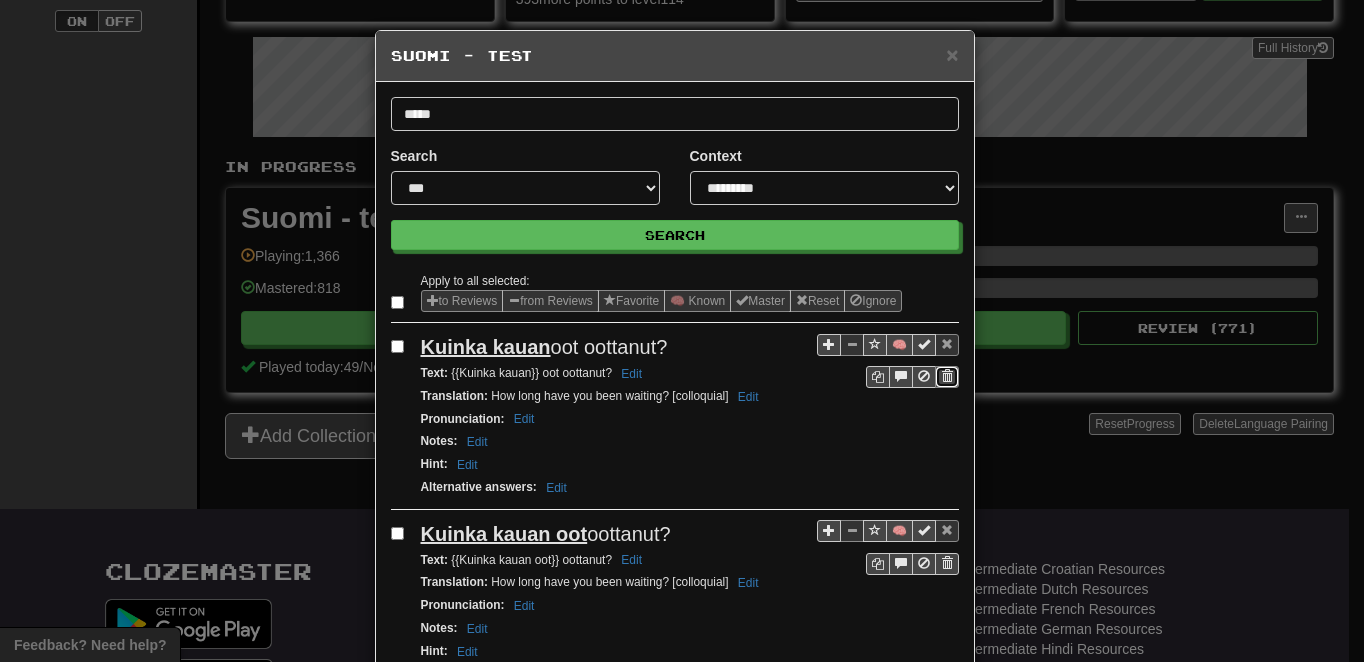 click at bounding box center (947, 376) 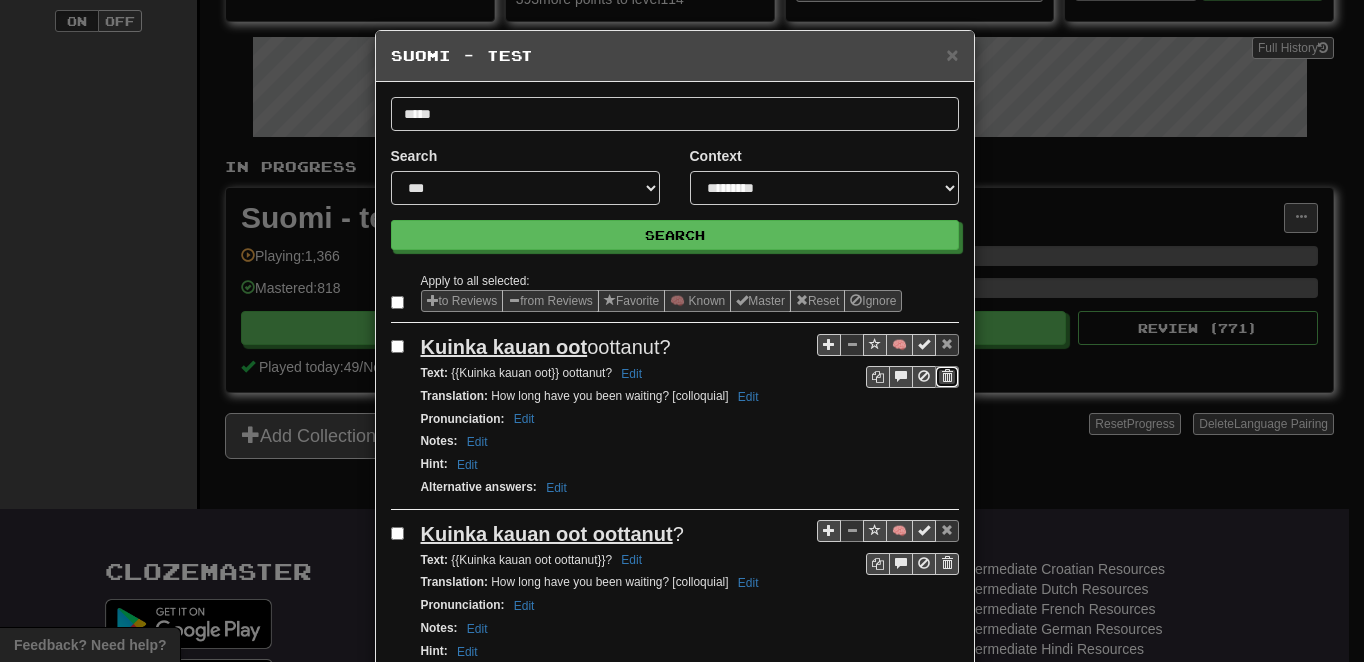 click at bounding box center [947, 376] 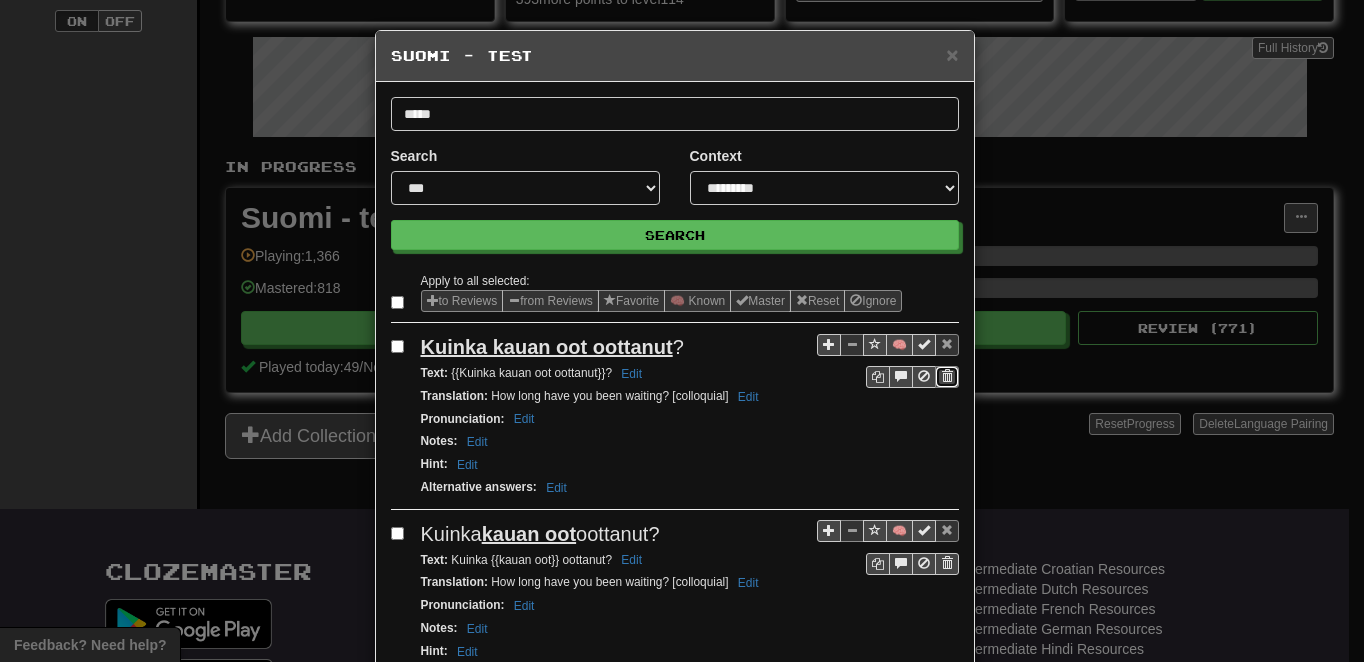 click at bounding box center [947, 376] 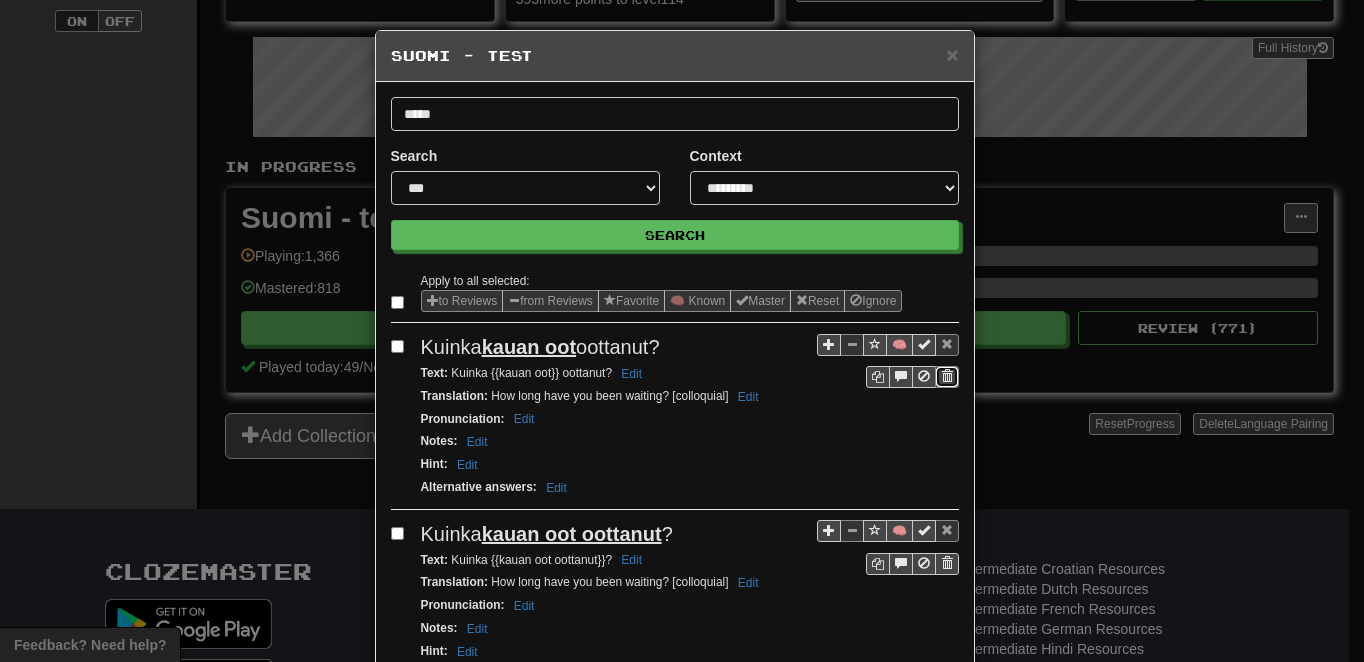 click at bounding box center [947, 376] 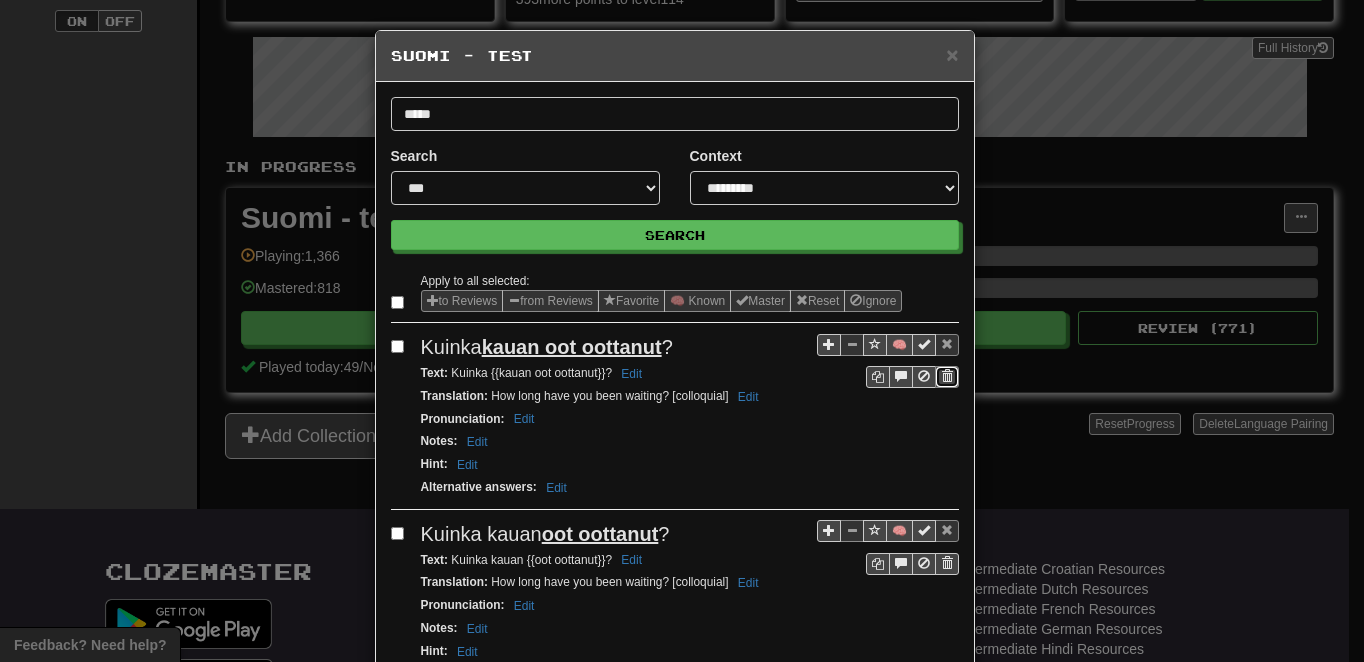 click at bounding box center [947, 376] 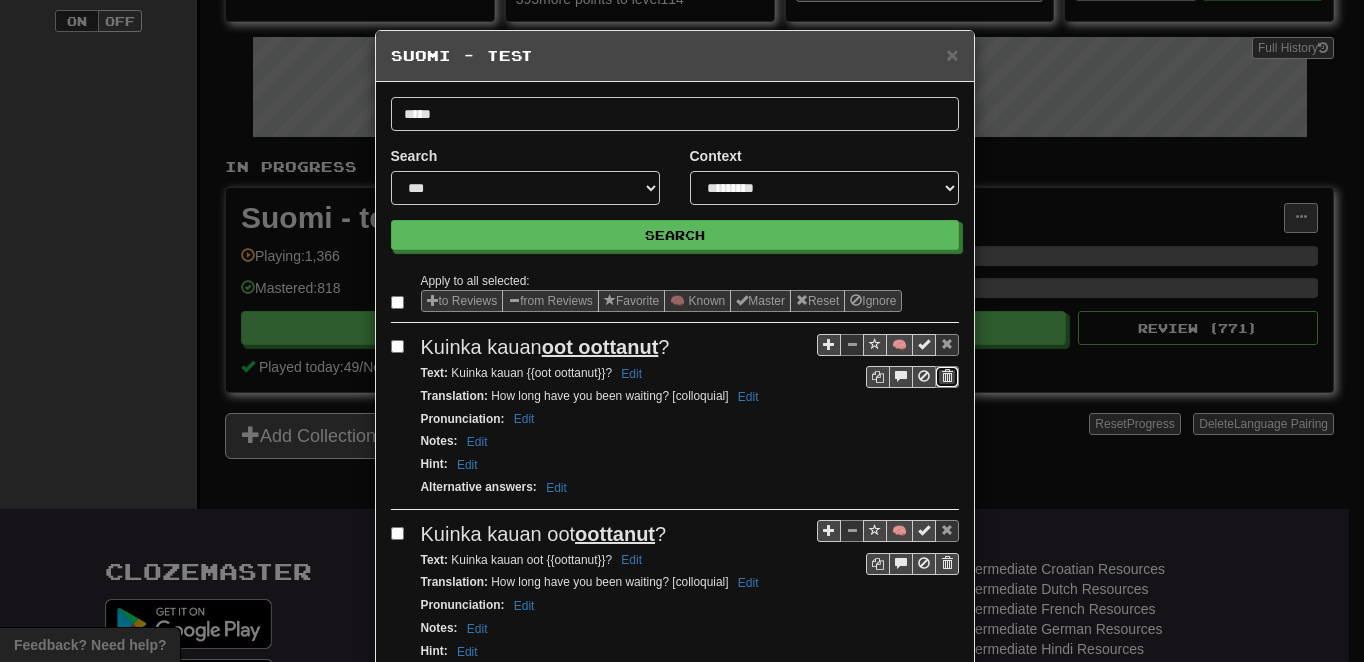 click at bounding box center (947, 376) 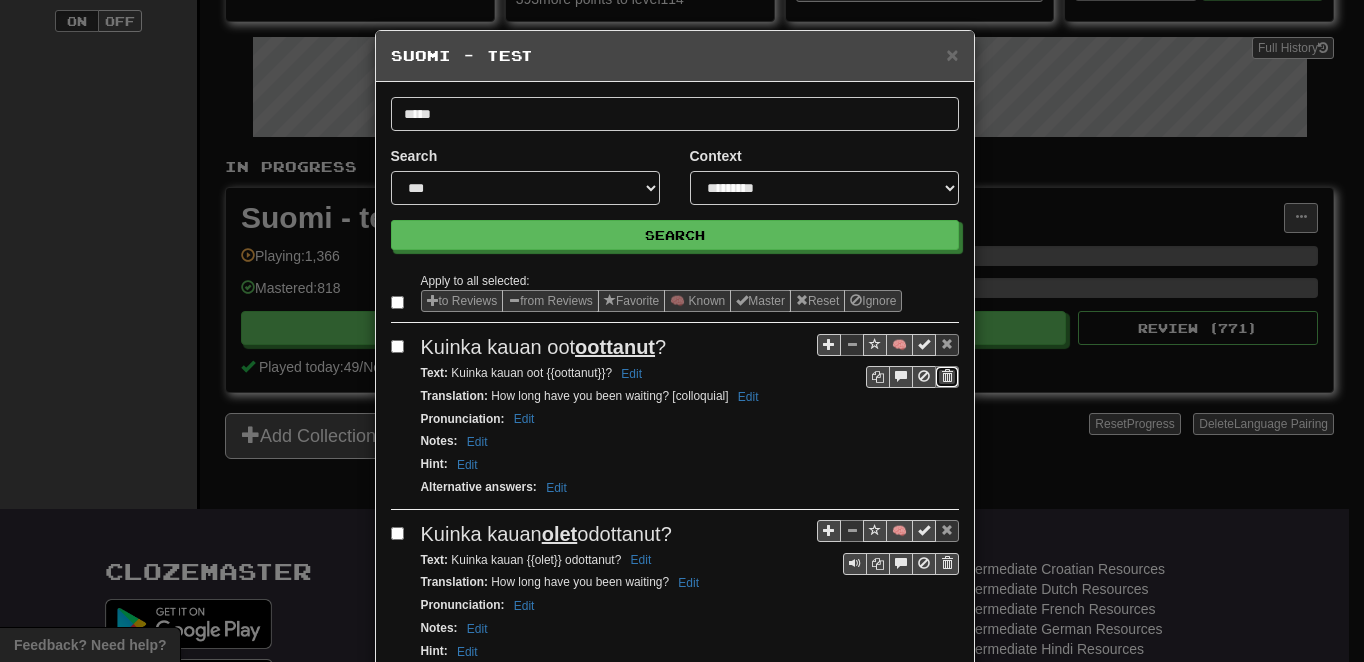 click at bounding box center (947, 376) 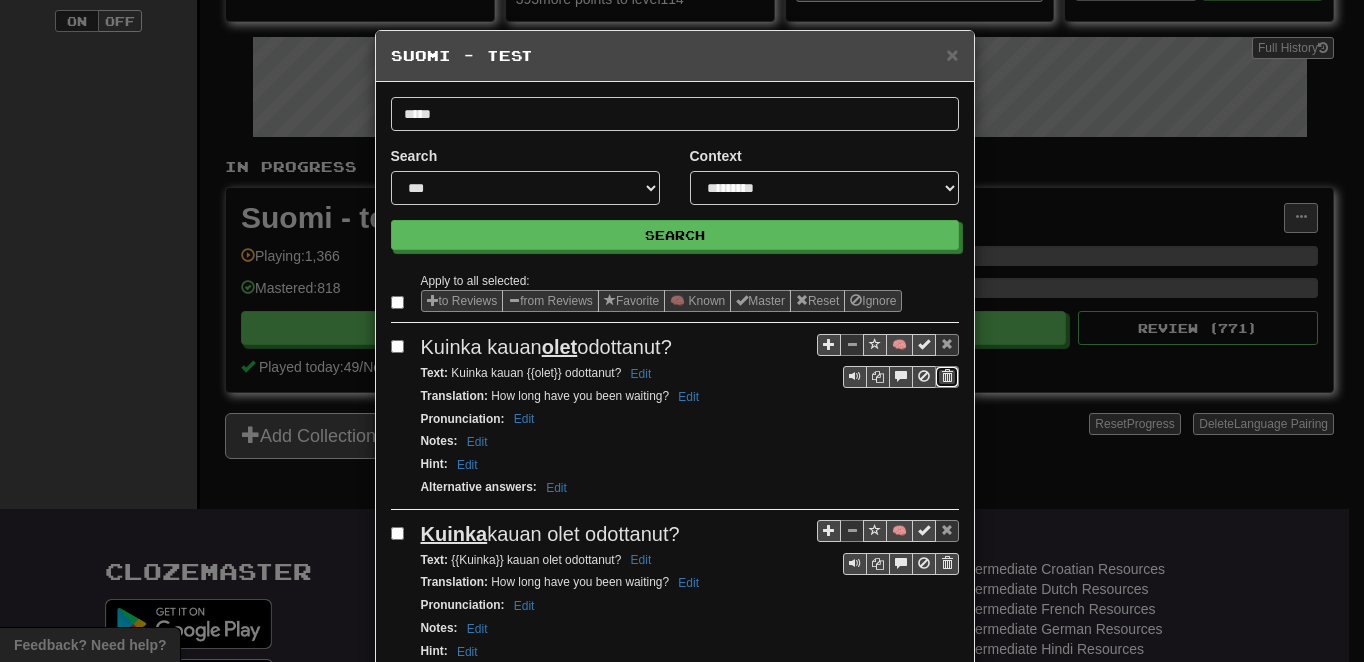 click at bounding box center (947, 376) 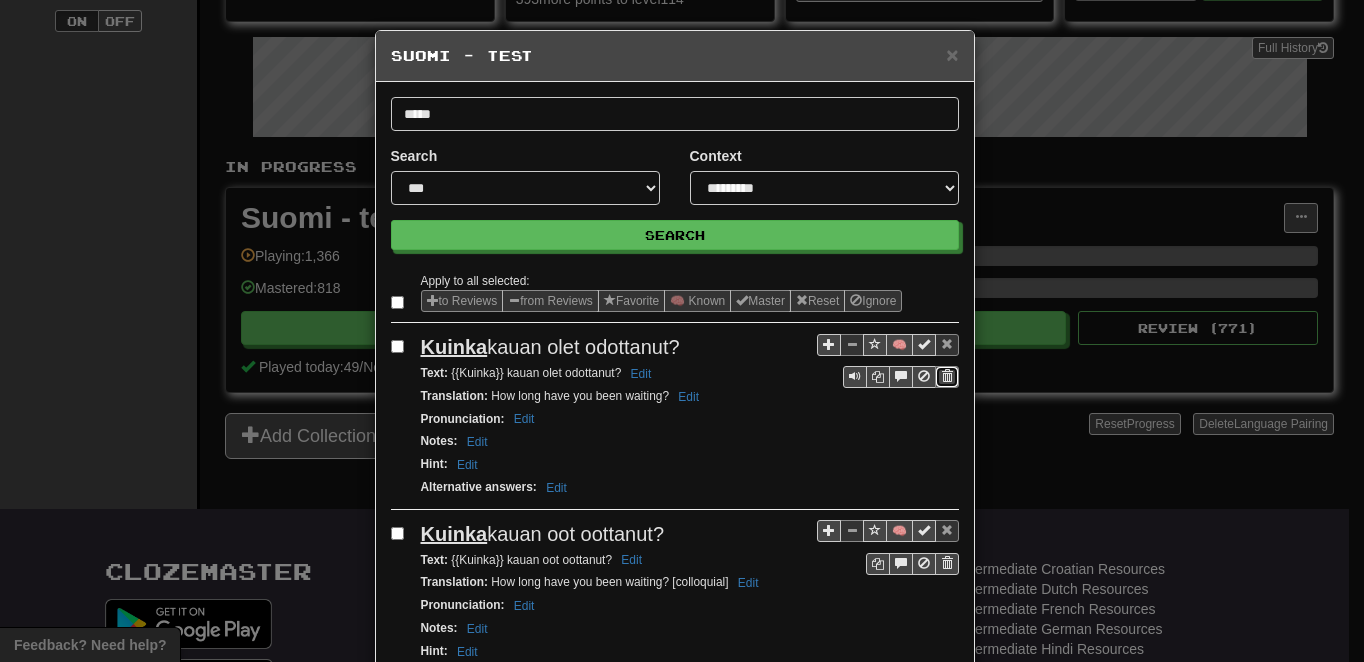 click at bounding box center [947, 376] 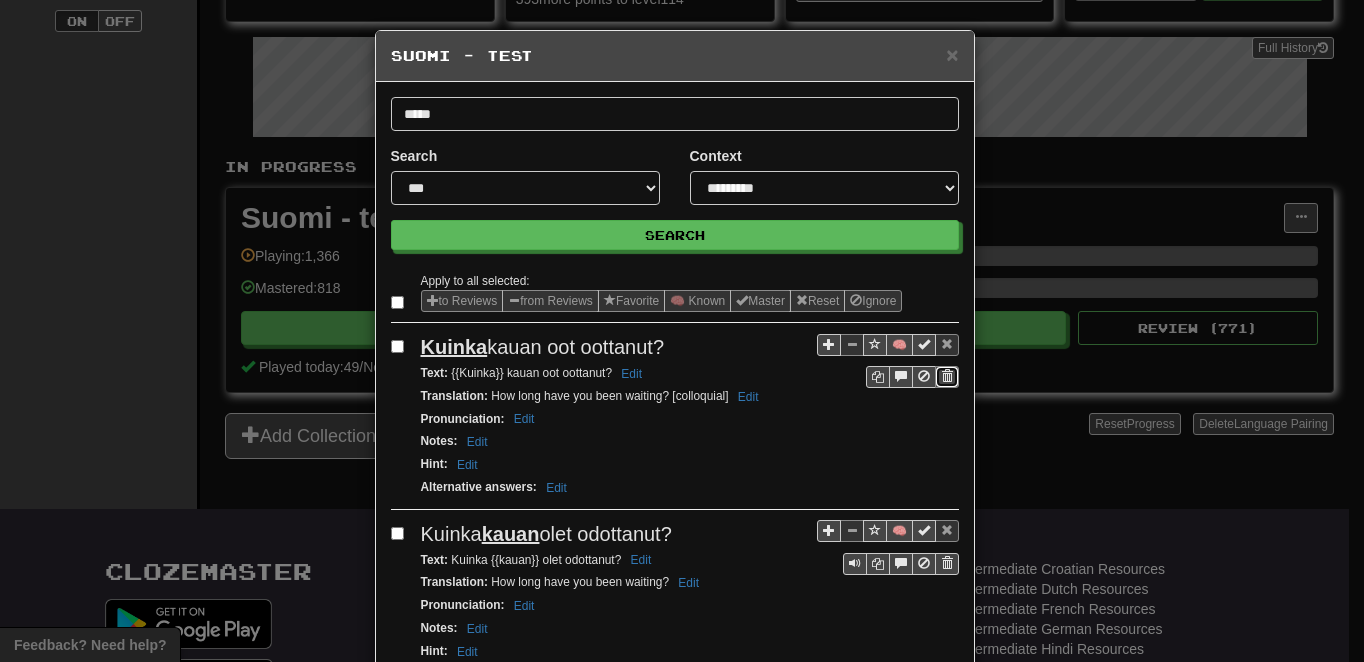 click at bounding box center [947, 376] 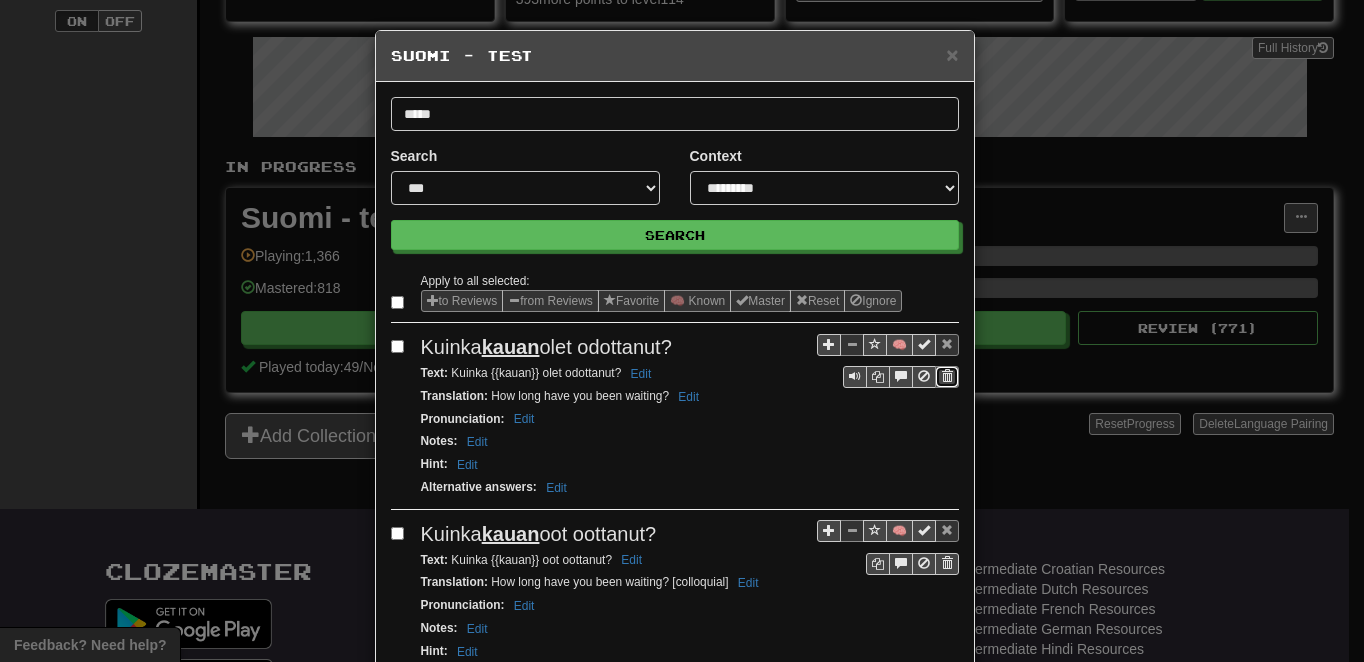 click at bounding box center (947, 376) 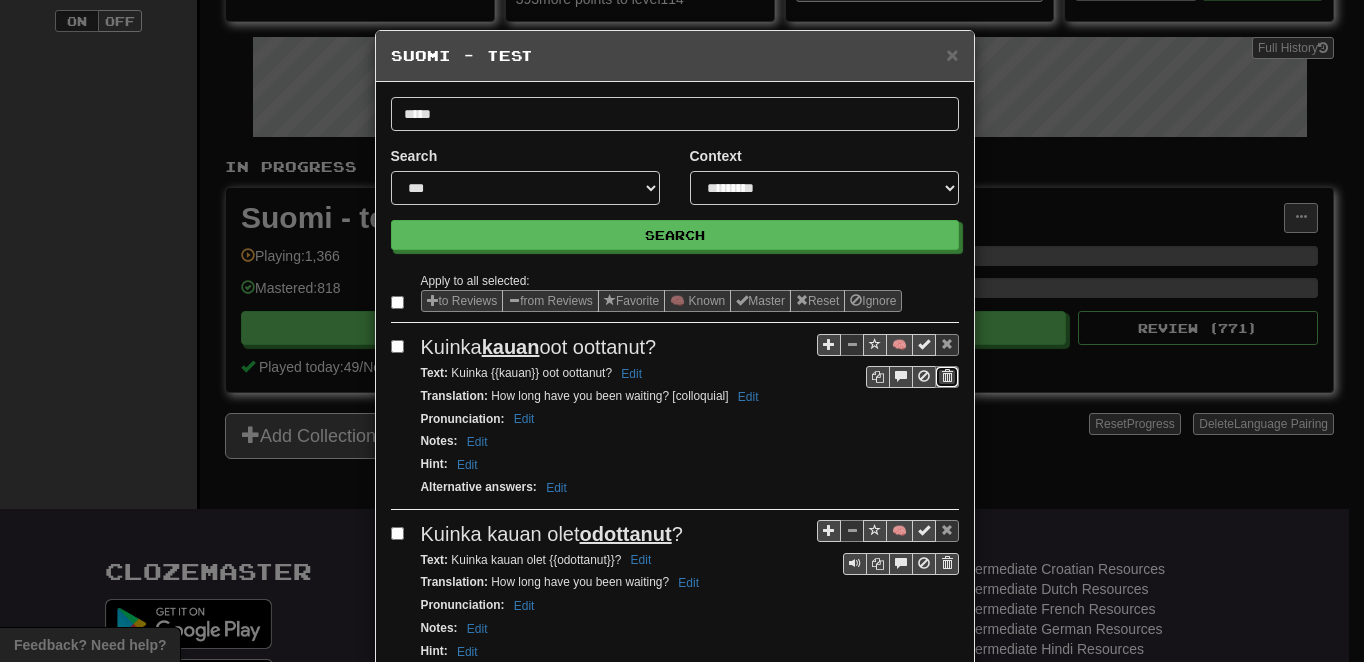 click at bounding box center (947, 376) 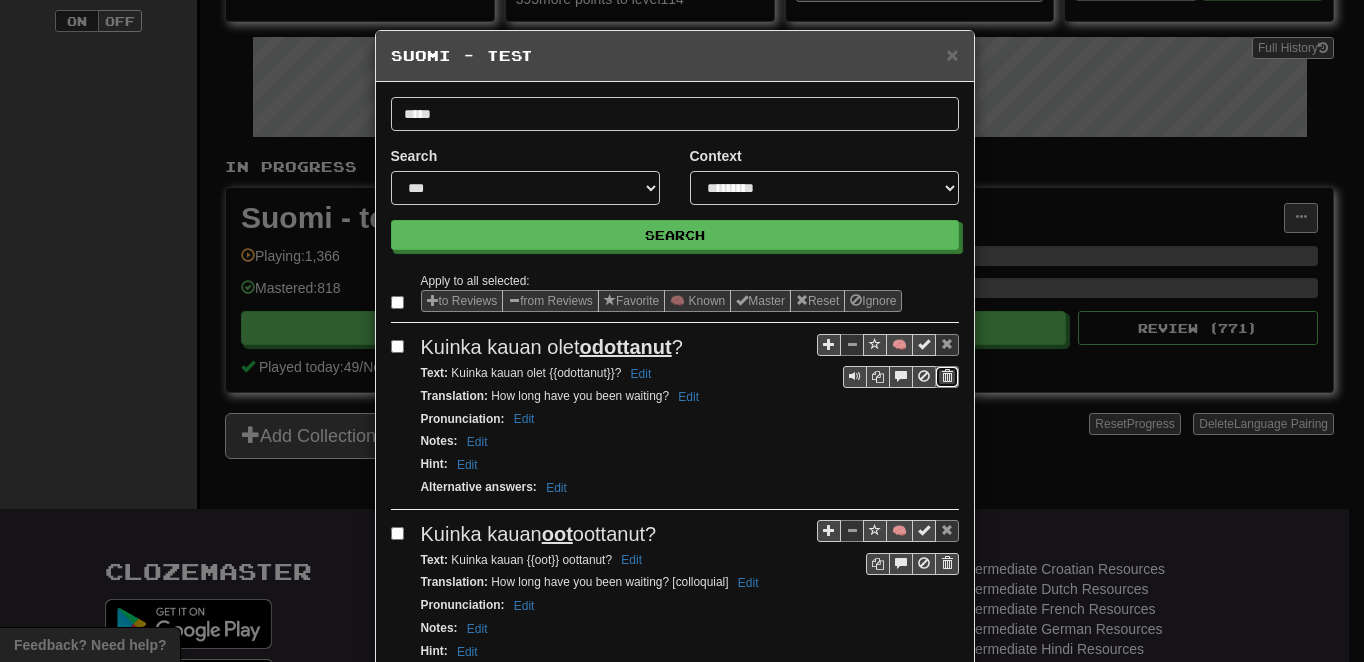 click at bounding box center [947, 376] 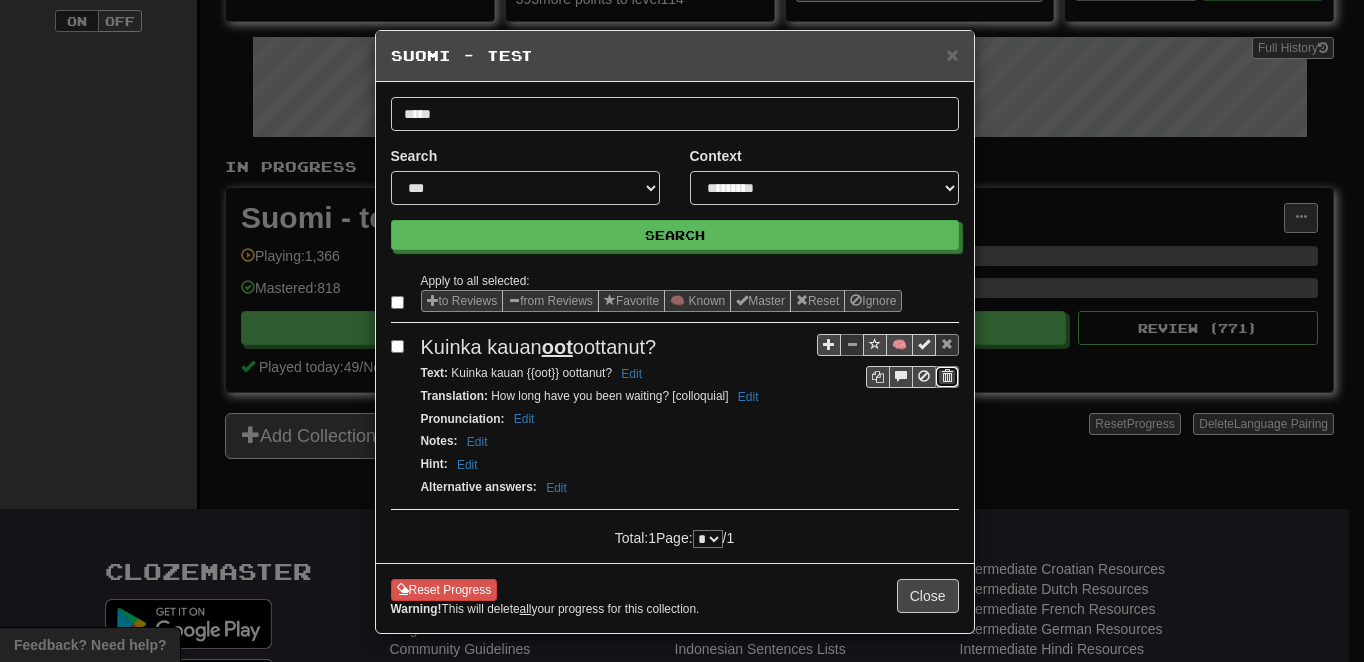 click at bounding box center (947, 376) 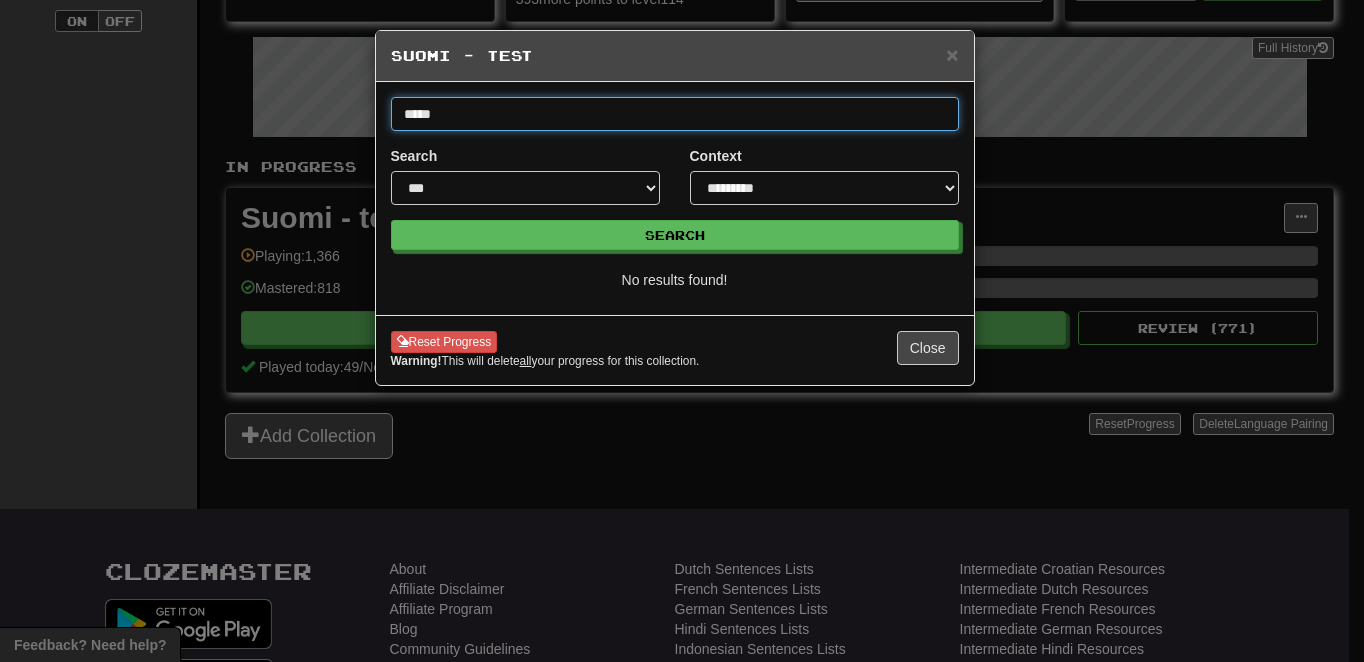 click on "*****" at bounding box center [675, 114] 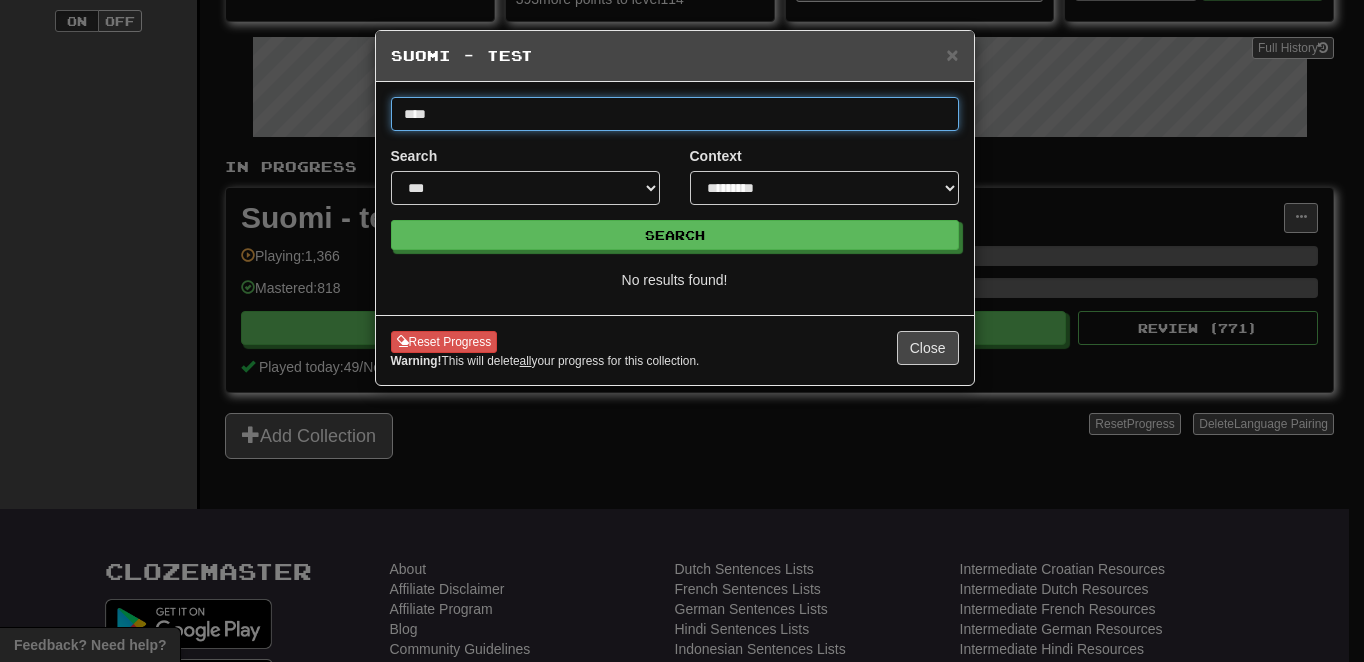click on "Search" at bounding box center [675, 235] 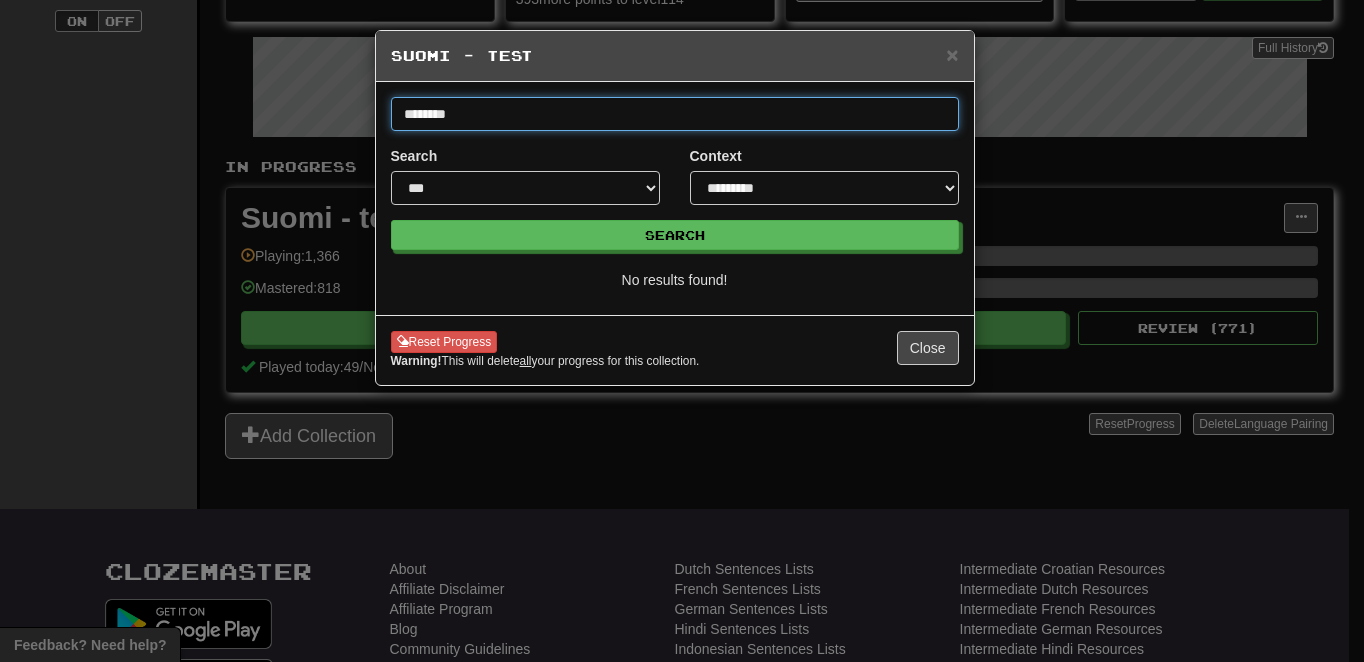 click on "Search" at bounding box center [675, 235] 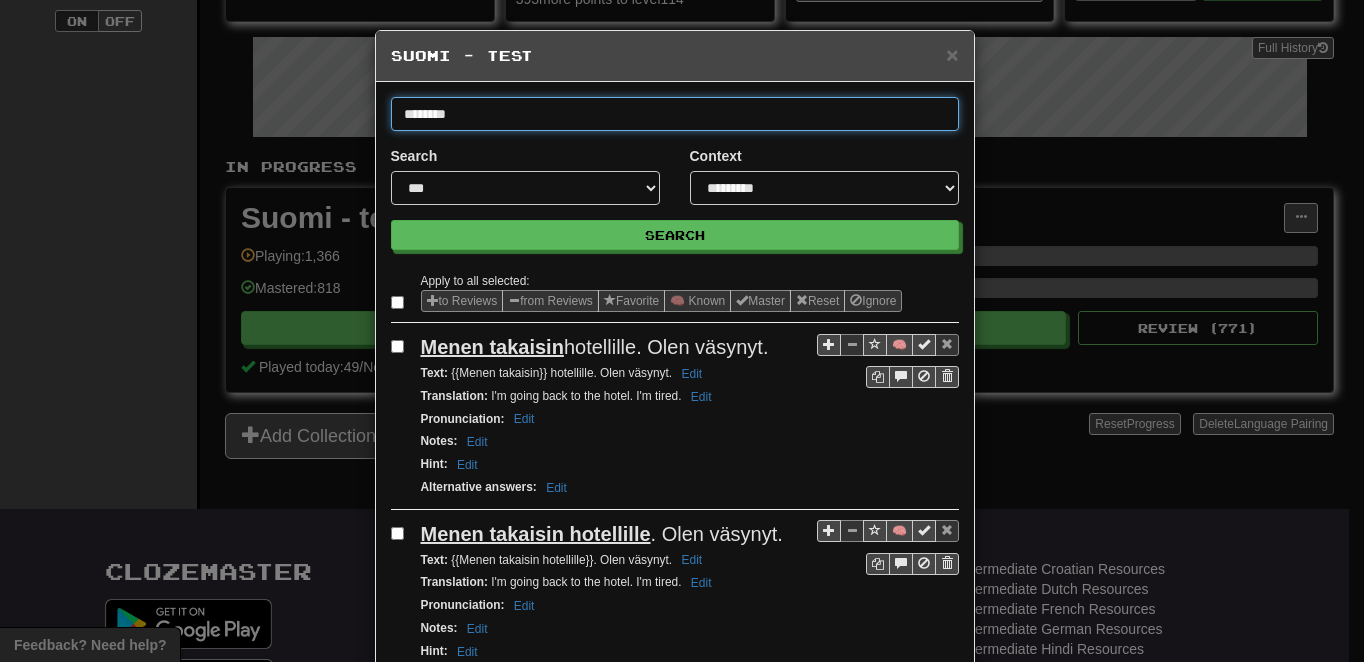 click on "********" at bounding box center [675, 114] 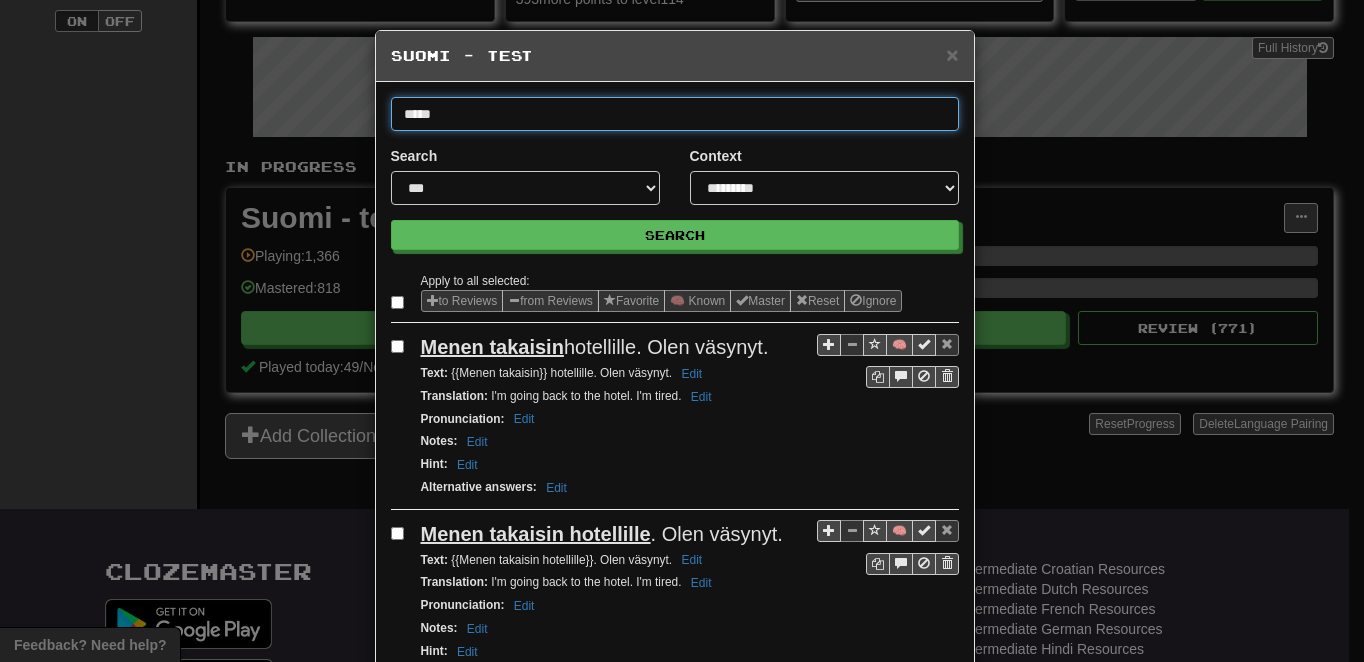 type on "*****" 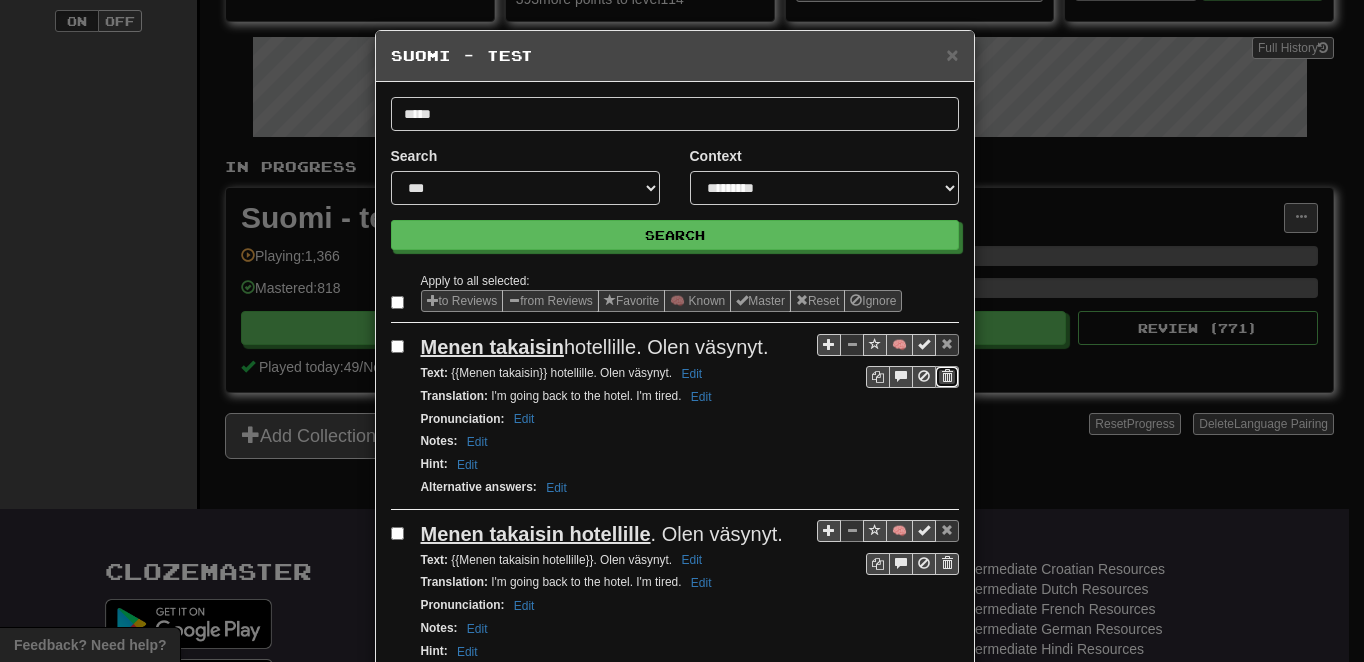 click at bounding box center (947, 376) 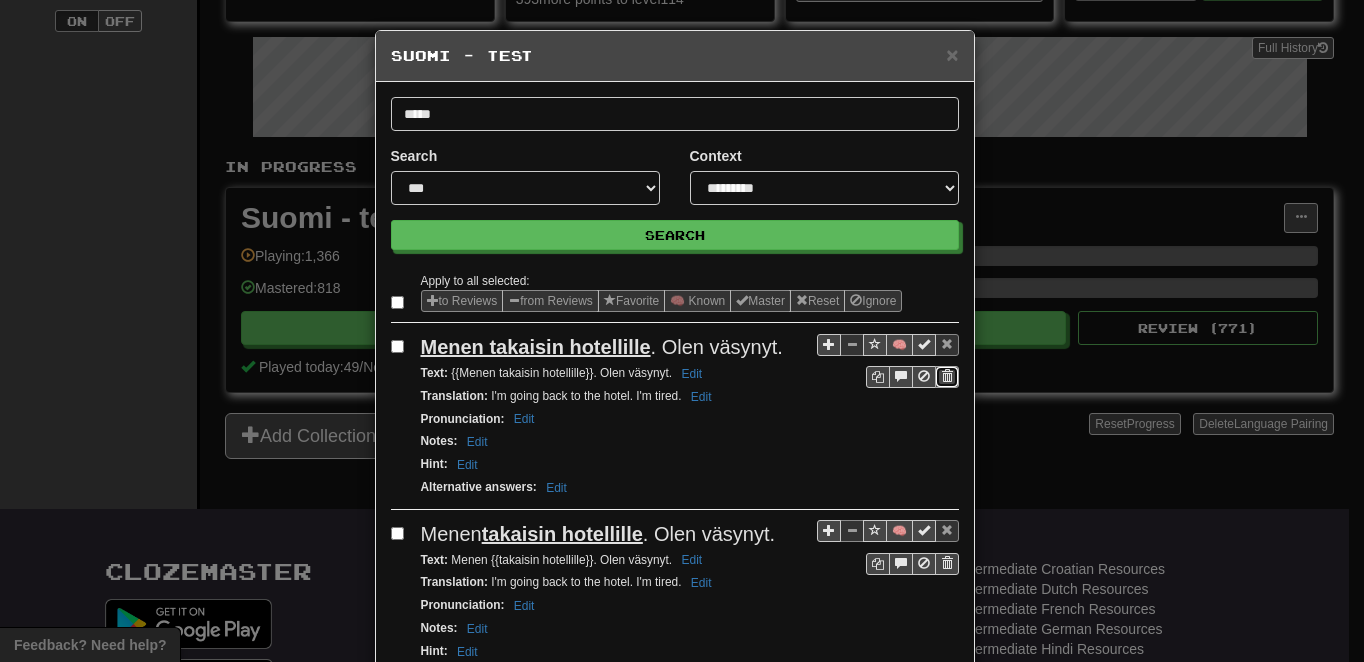 click at bounding box center (947, 376) 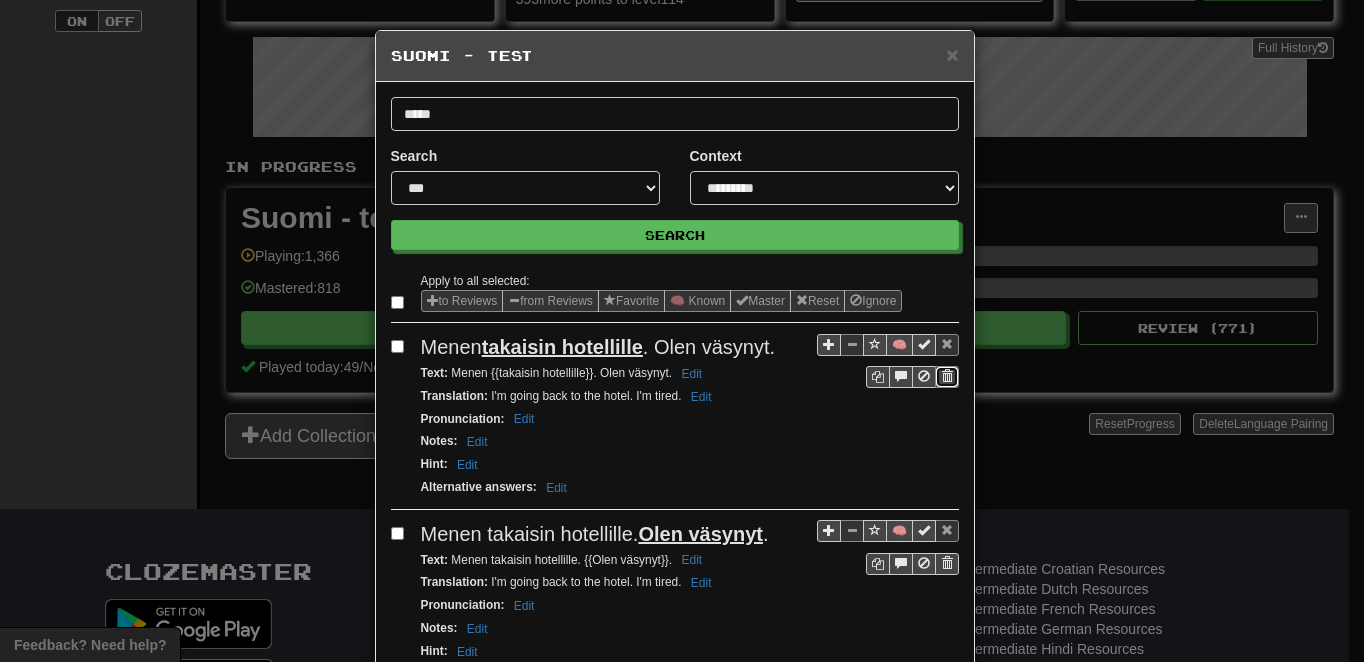 click at bounding box center [947, 376] 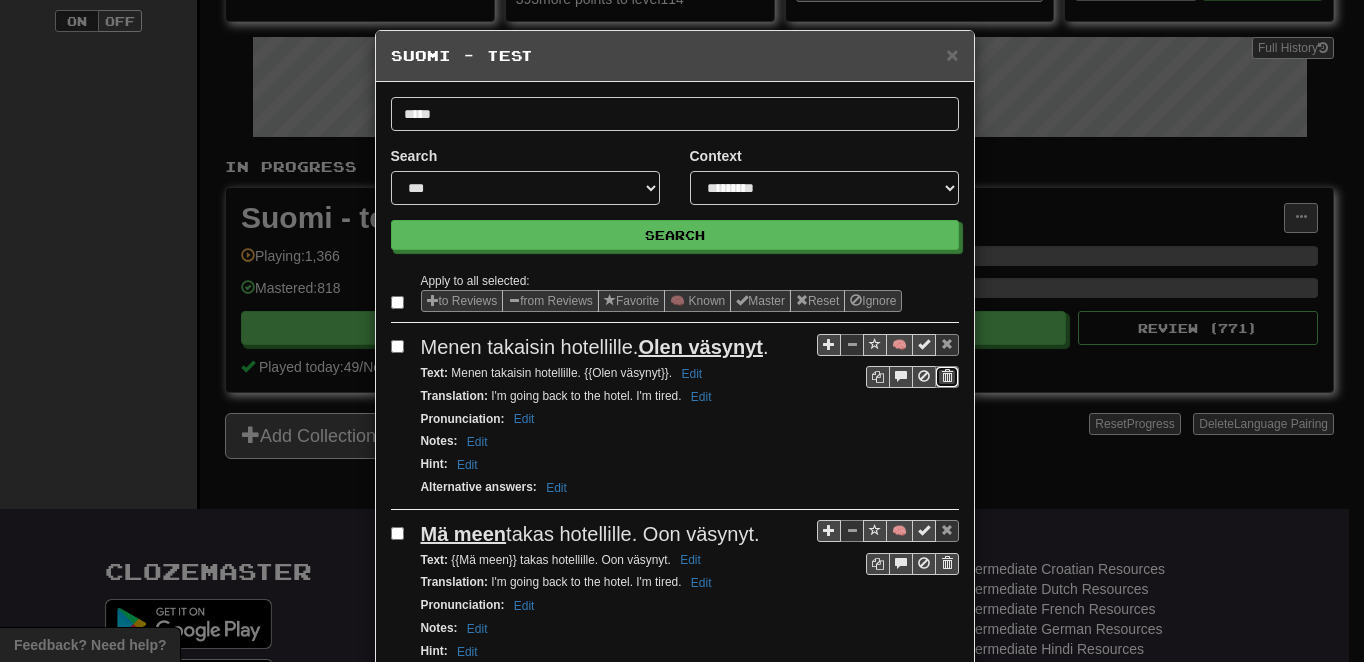 click at bounding box center (947, 376) 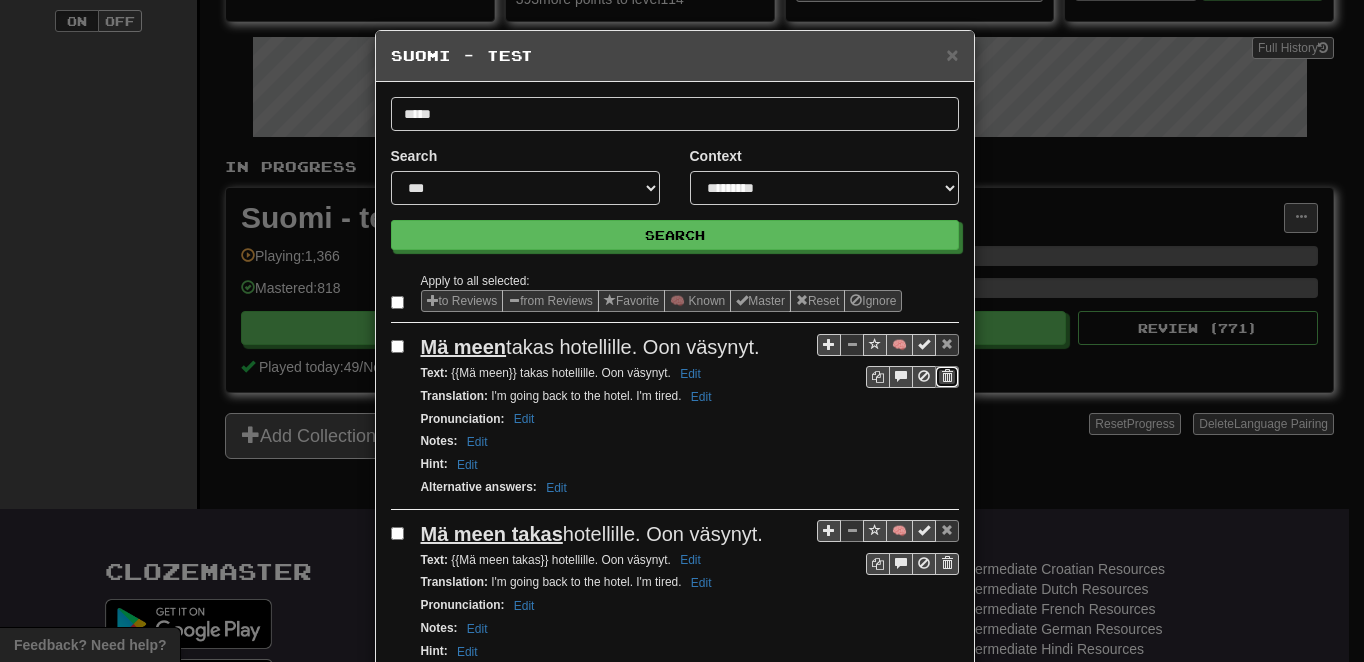click at bounding box center (947, 376) 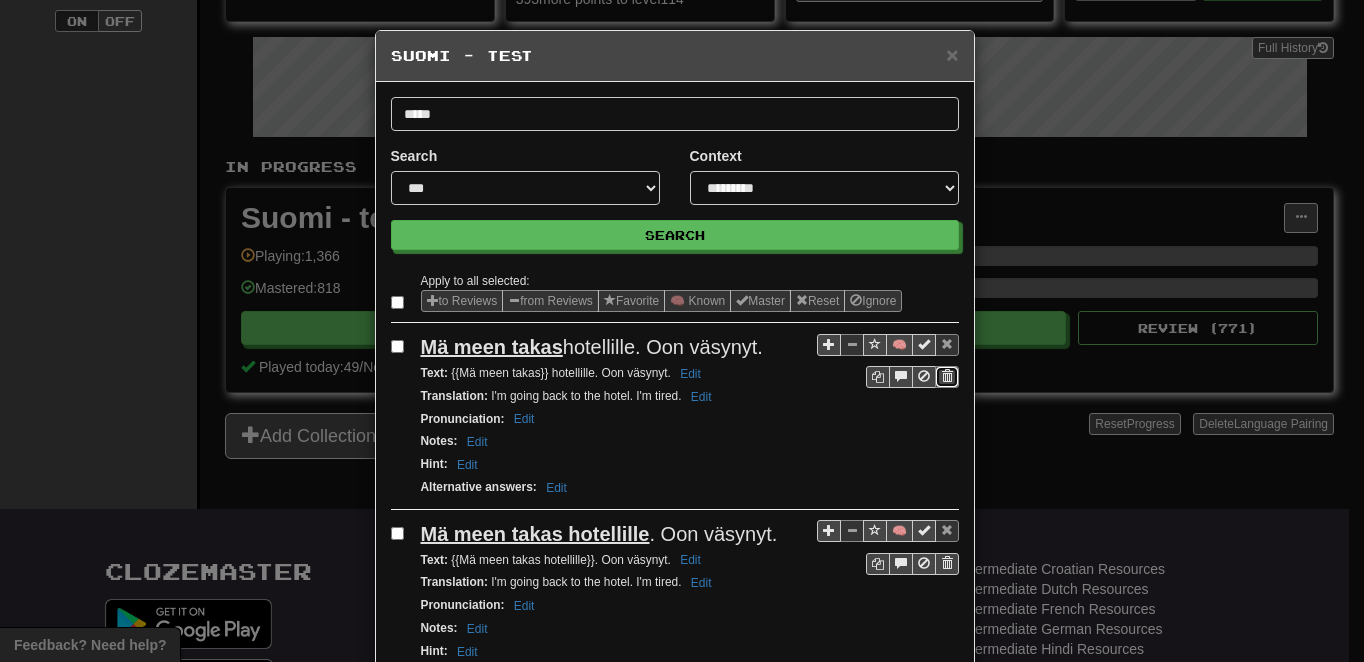 click at bounding box center (947, 376) 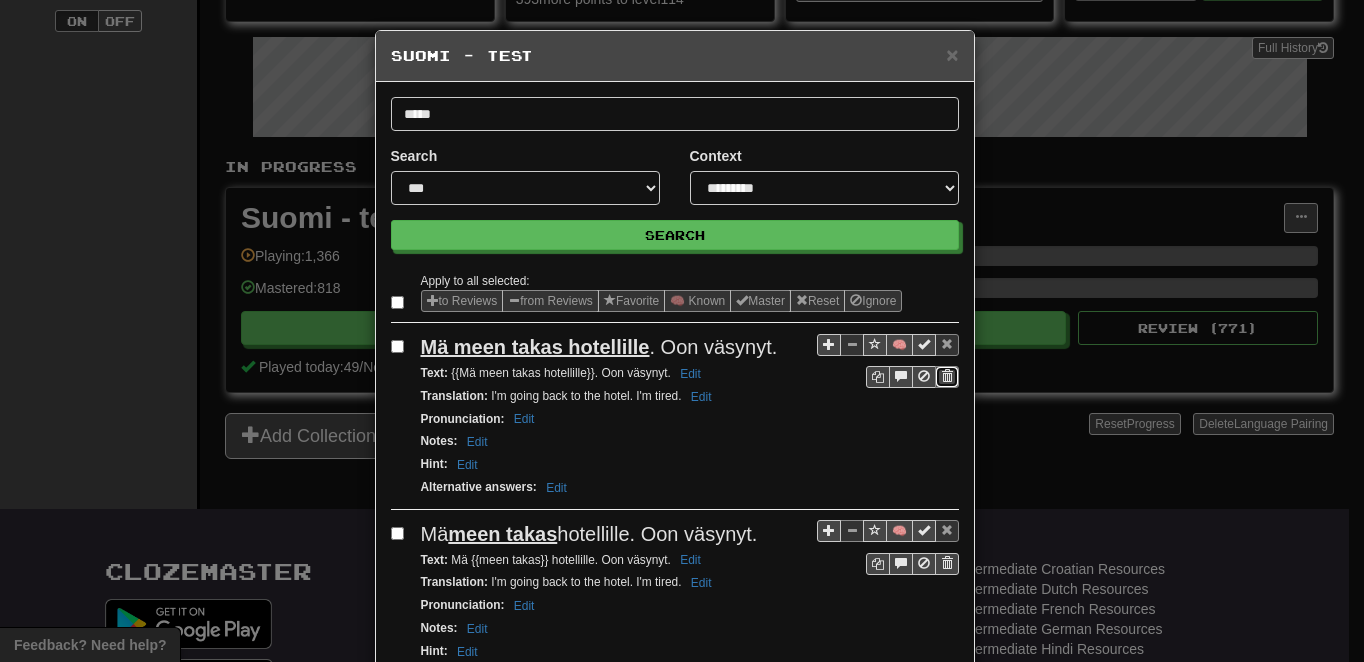click at bounding box center [947, 376] 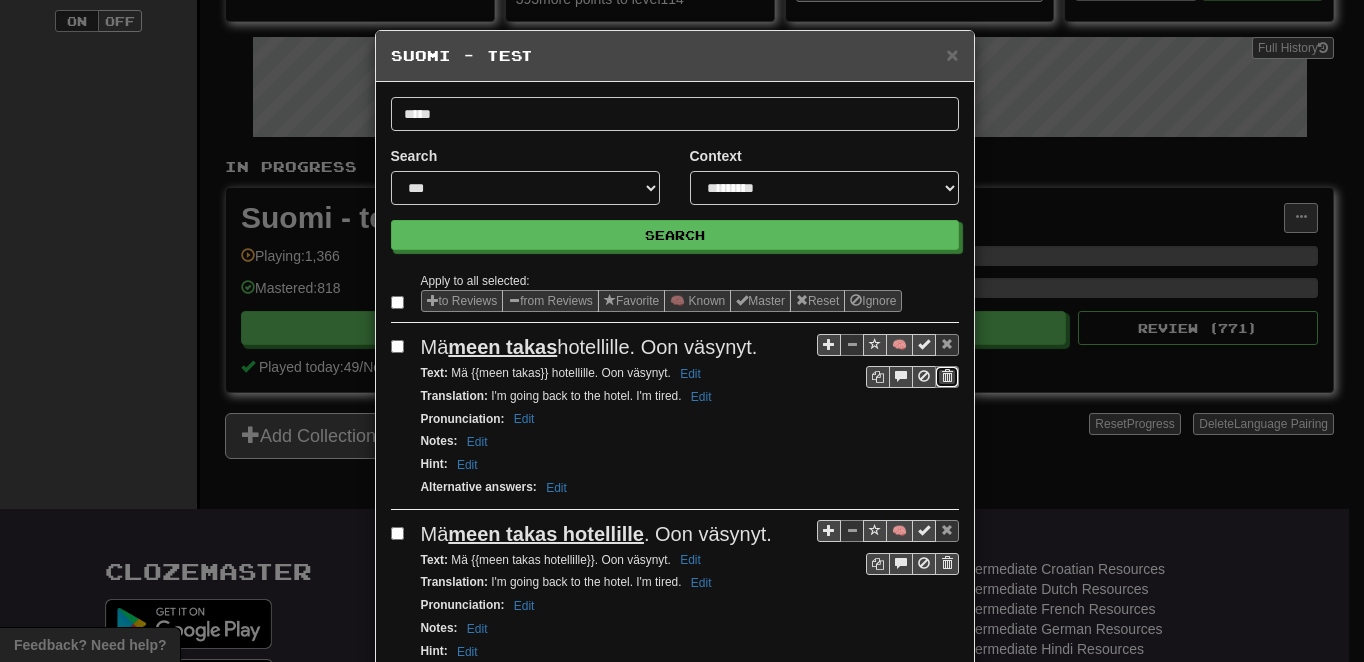 click at bounding box center [947, 376] 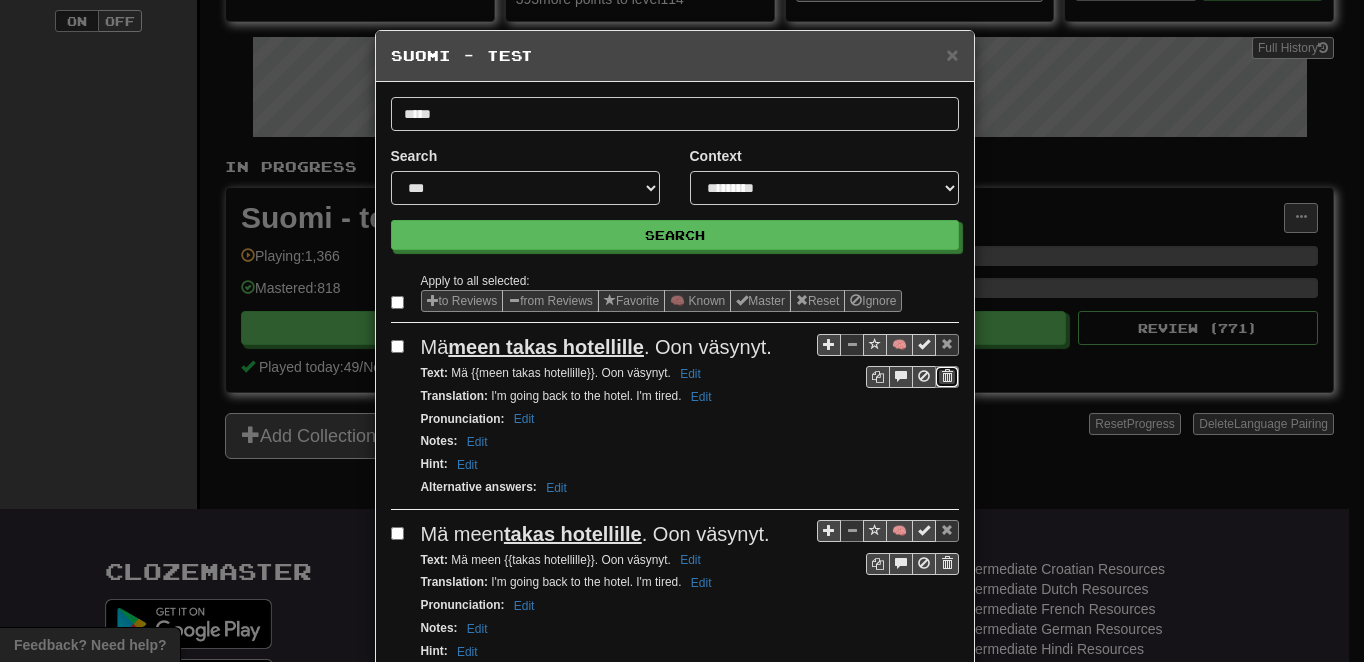 click at bounding box center (947, 376) 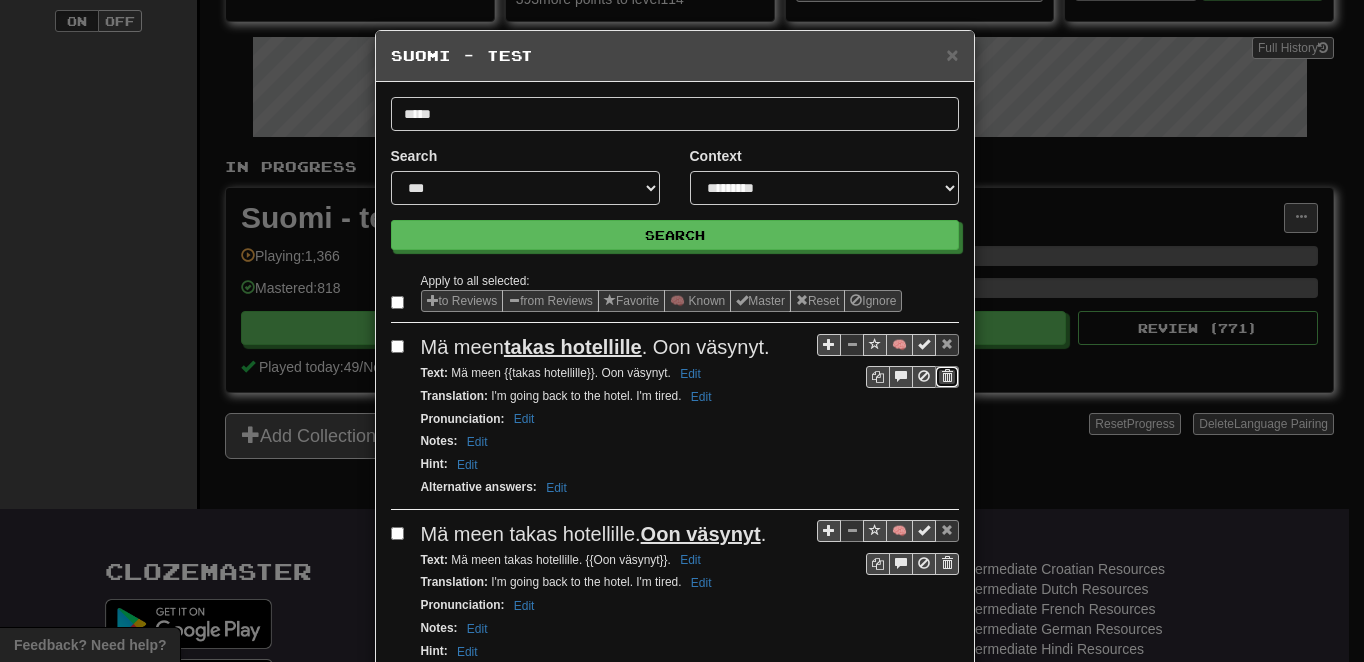 click at bounding box center [947, 376] 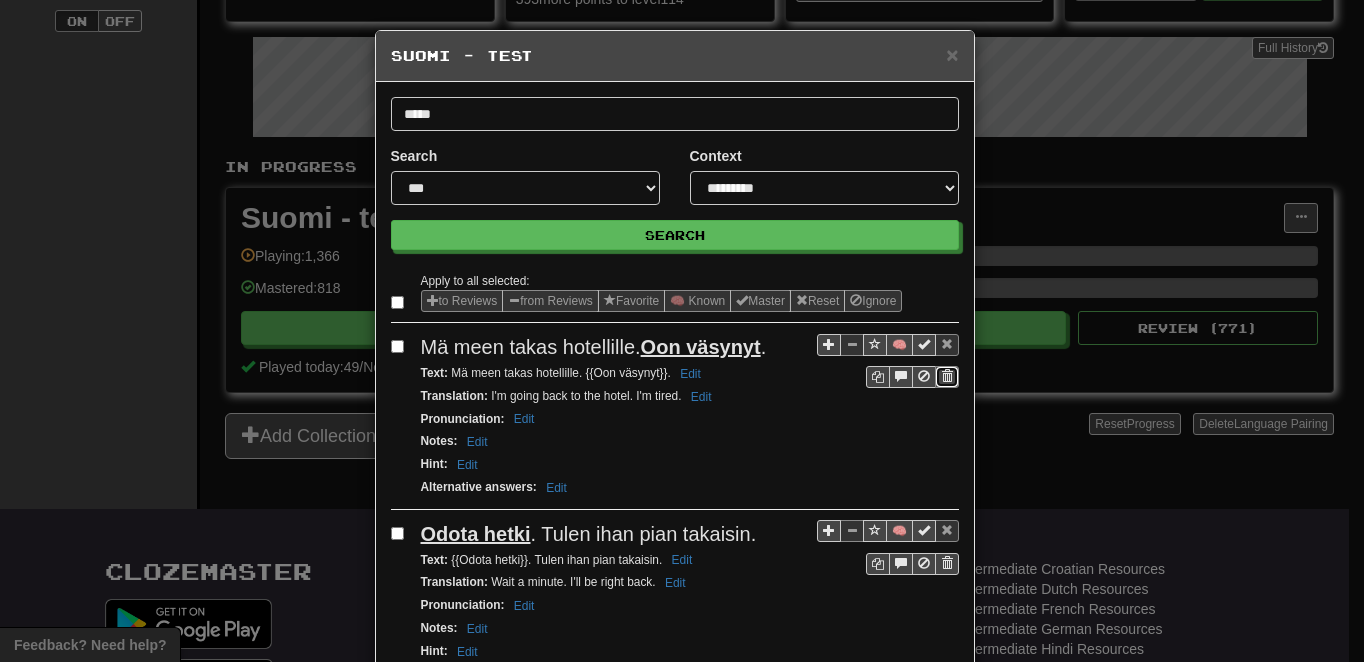 click at bounding box center (947, 376) 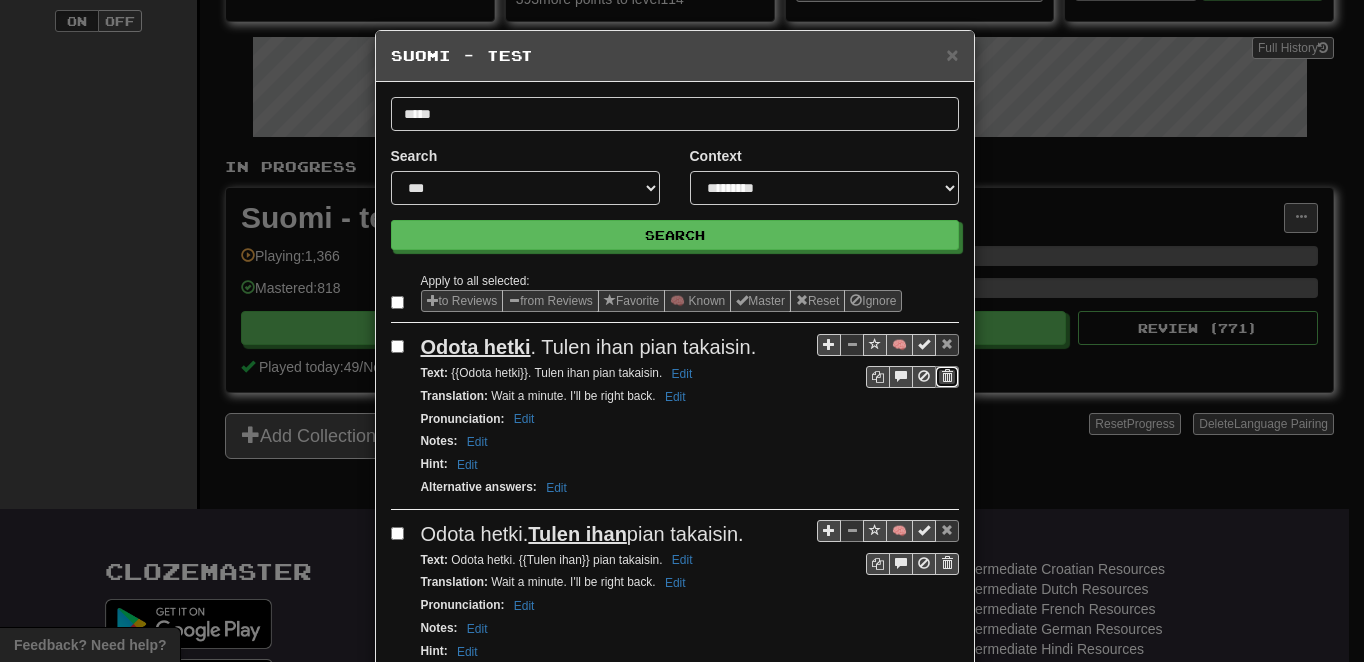 click at bounding box center [947, 376] 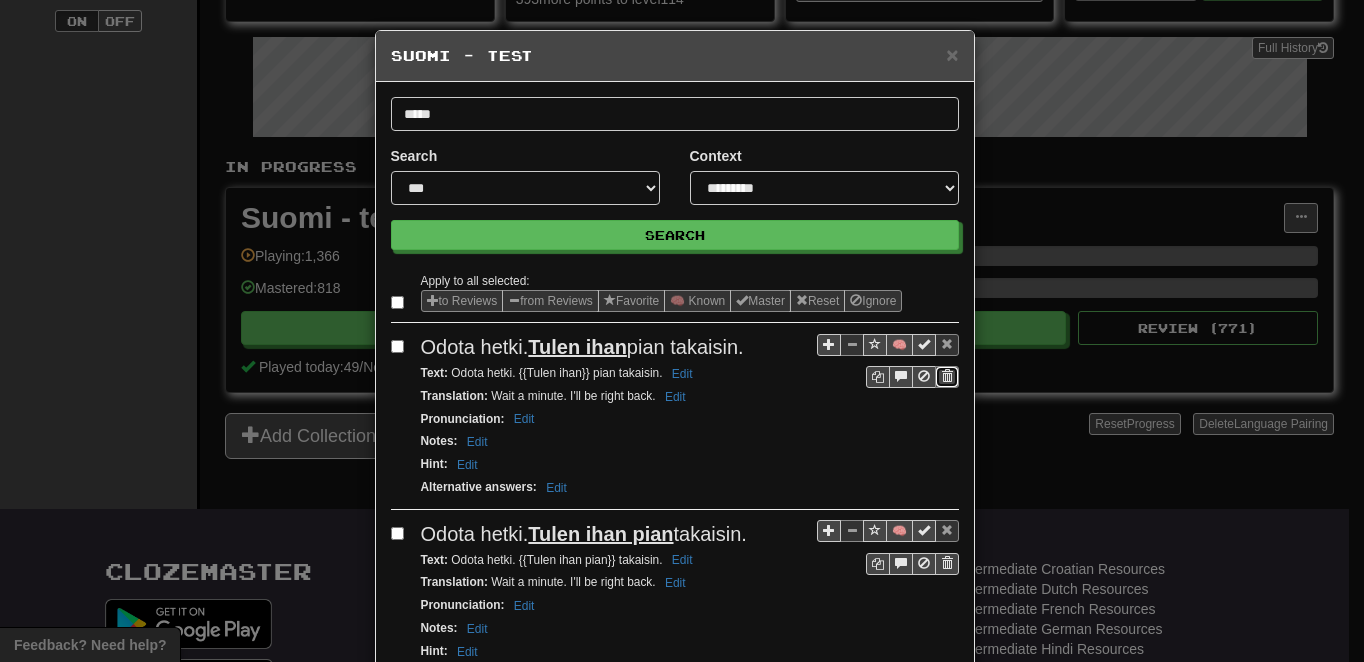 click at bounding box center (947, 376) 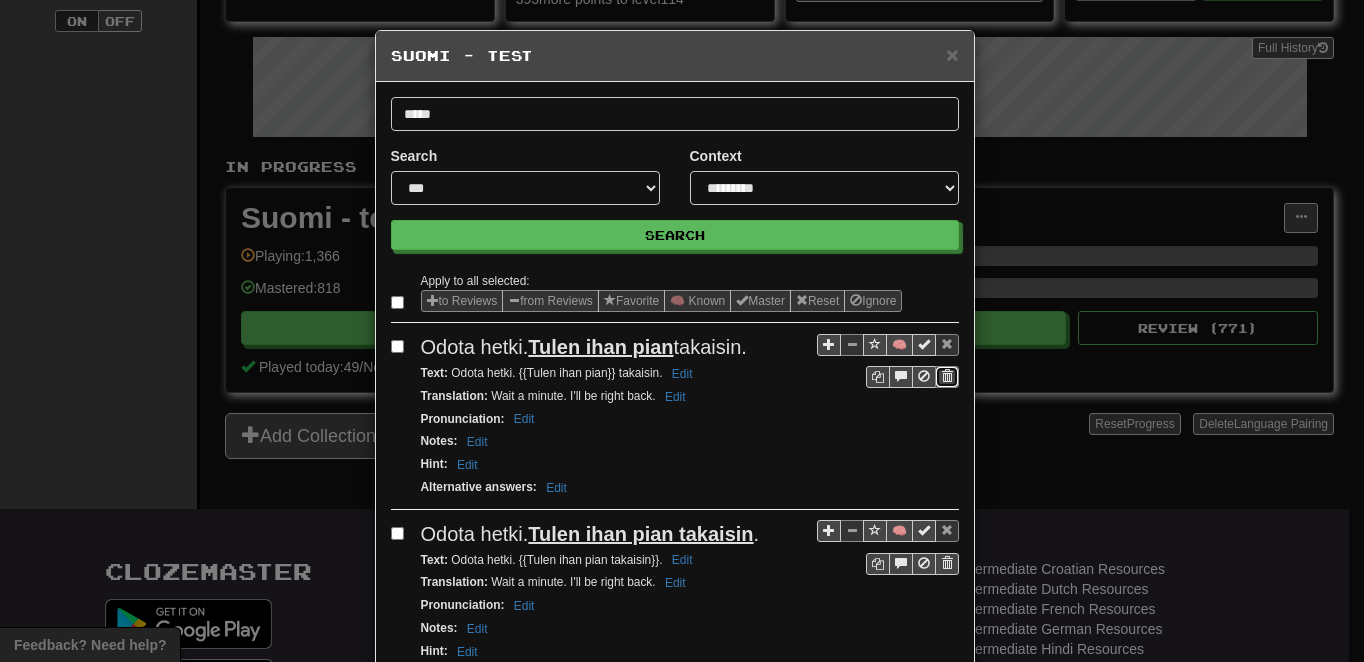 click at bounding box center [947, 376] 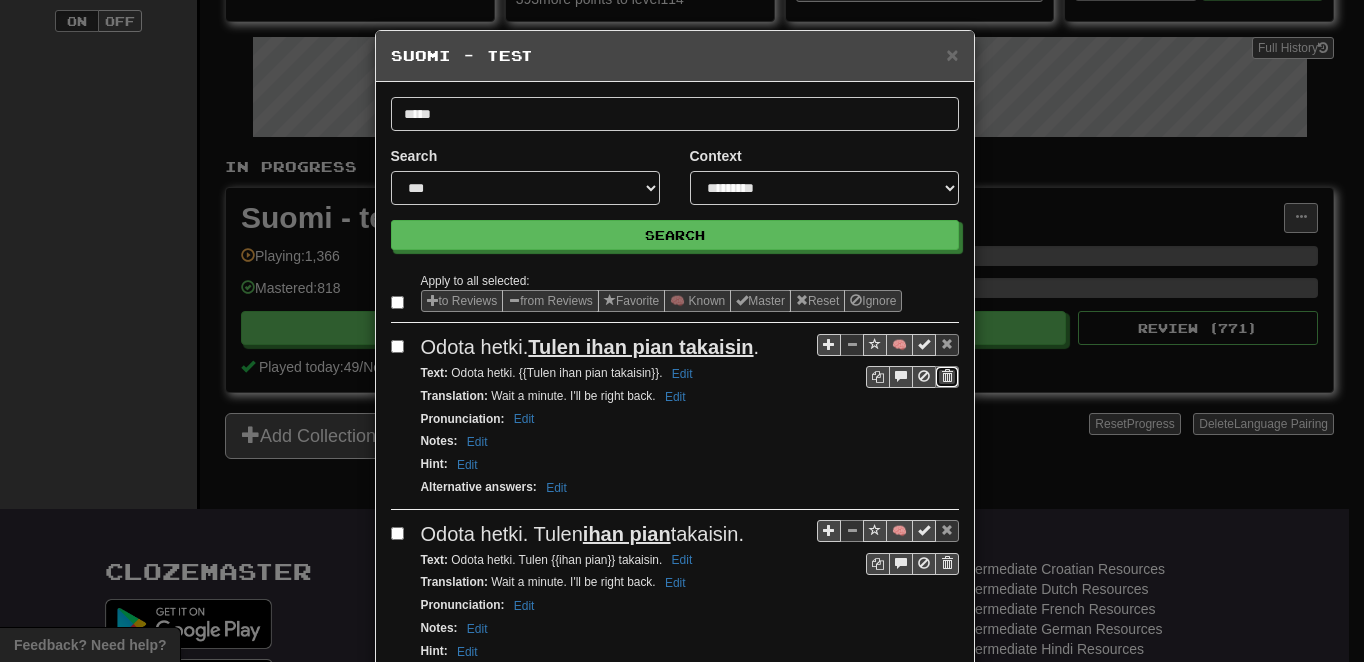 click at bounding box center [947, 376] 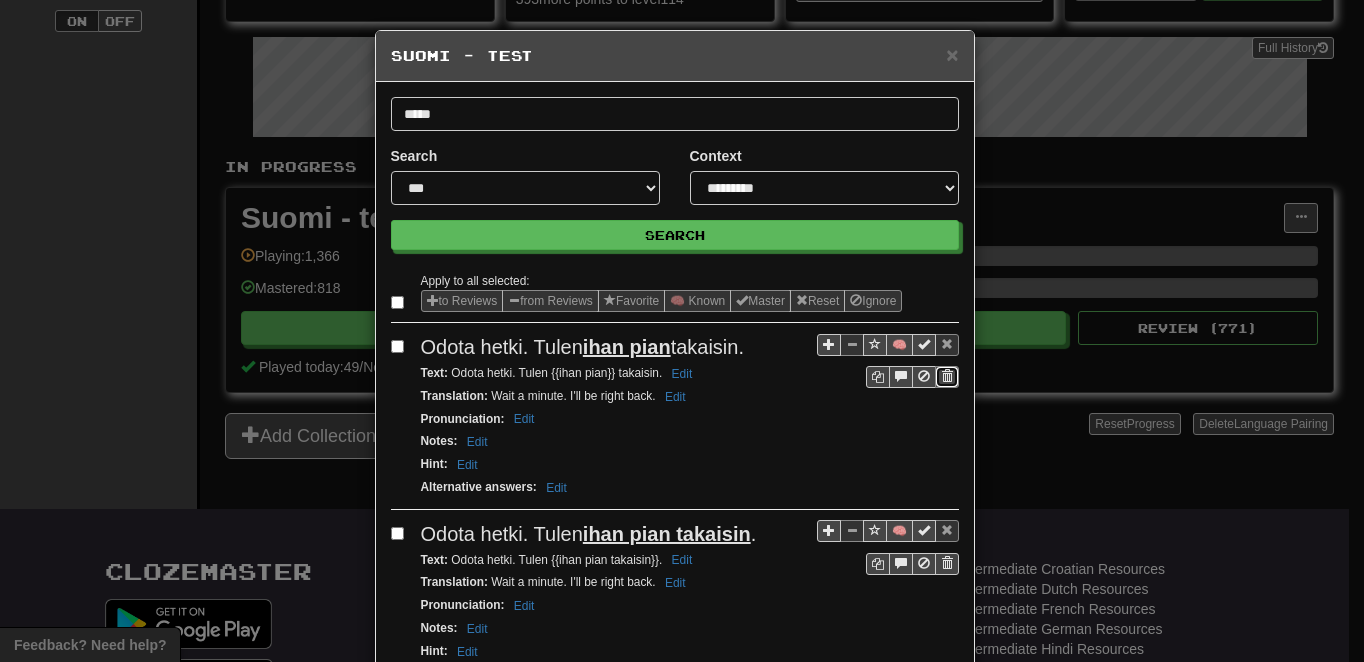 click at bounding box center [947, 376] 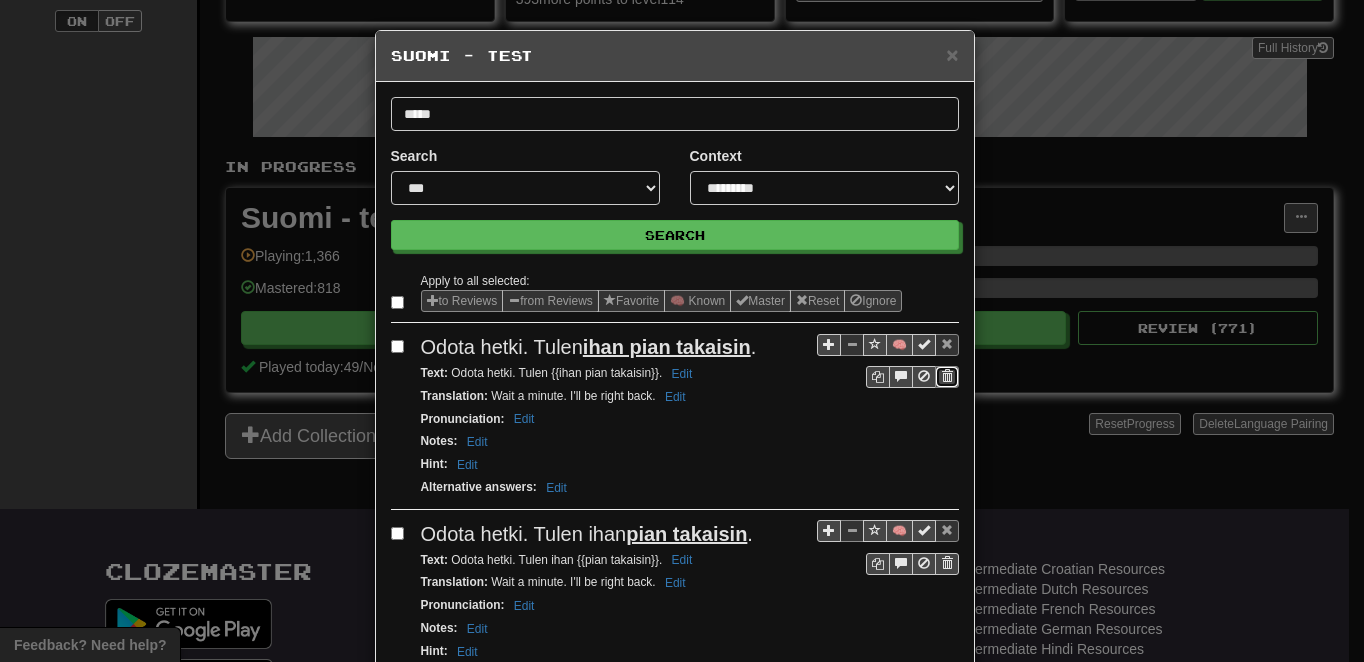 click at bounding box center (947, 376) 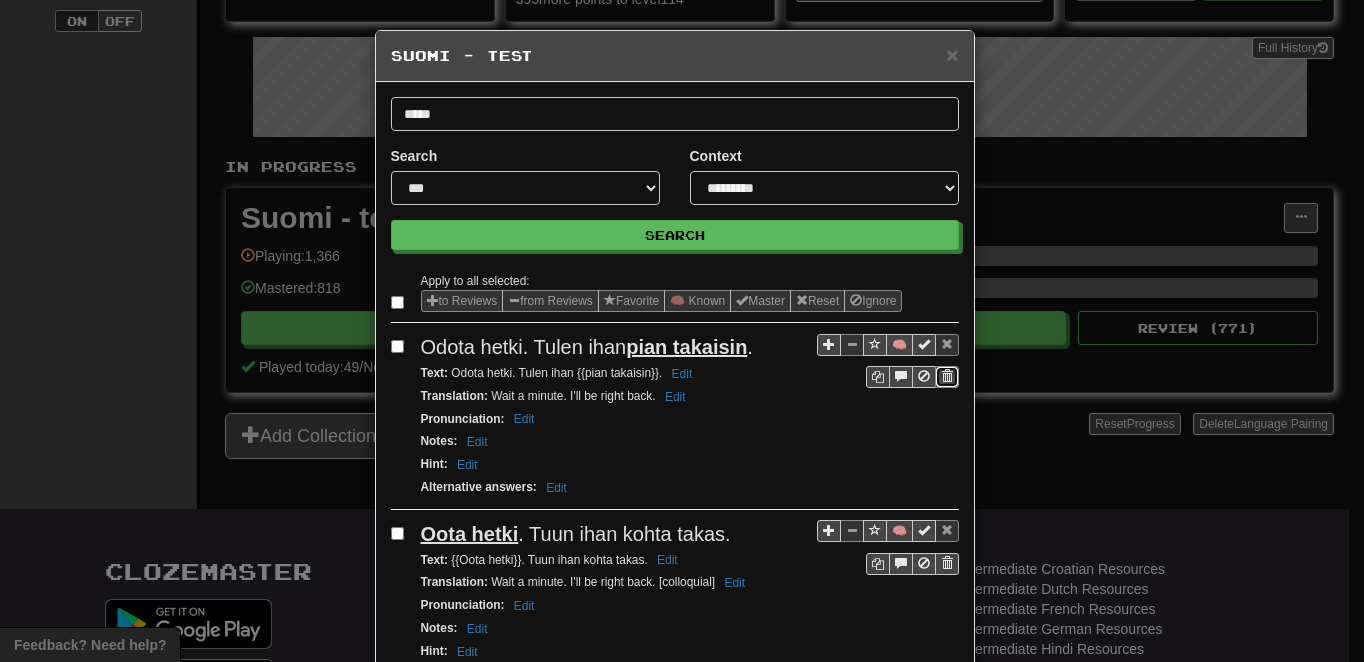 click at bounding box center (947, 376) 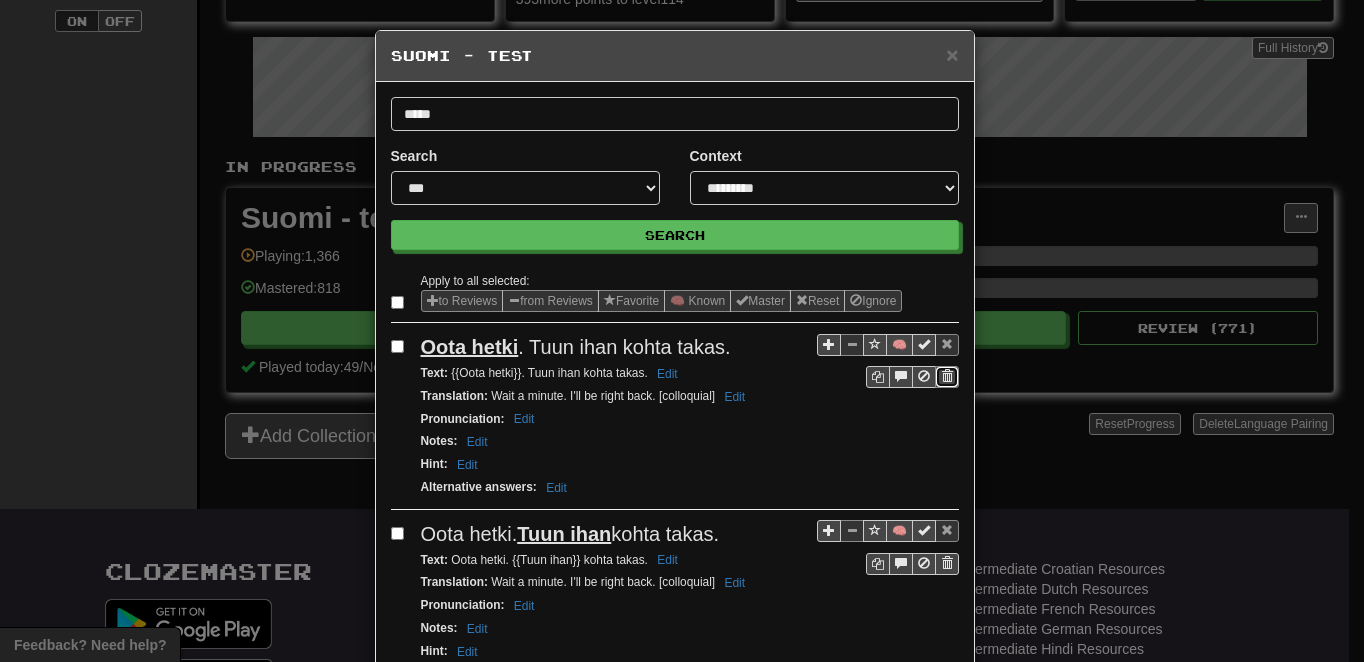 click at bounding box center [947, 376] 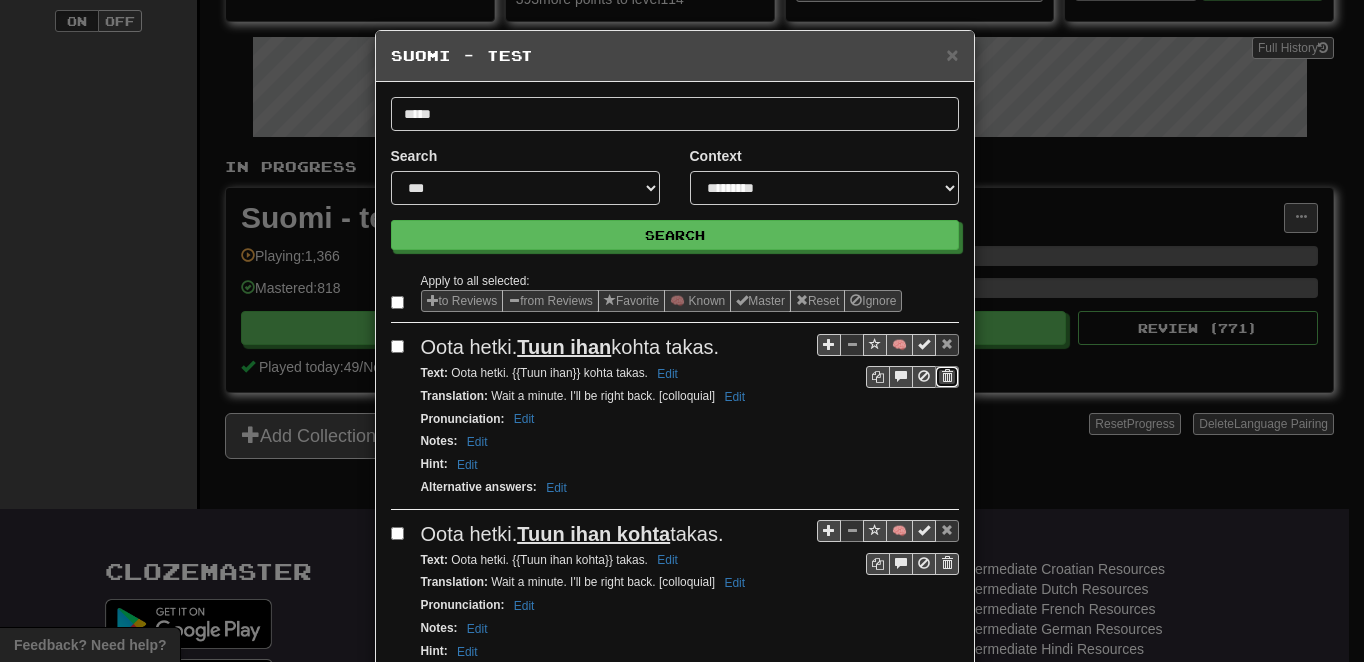 click at bounding box center (947, 376) 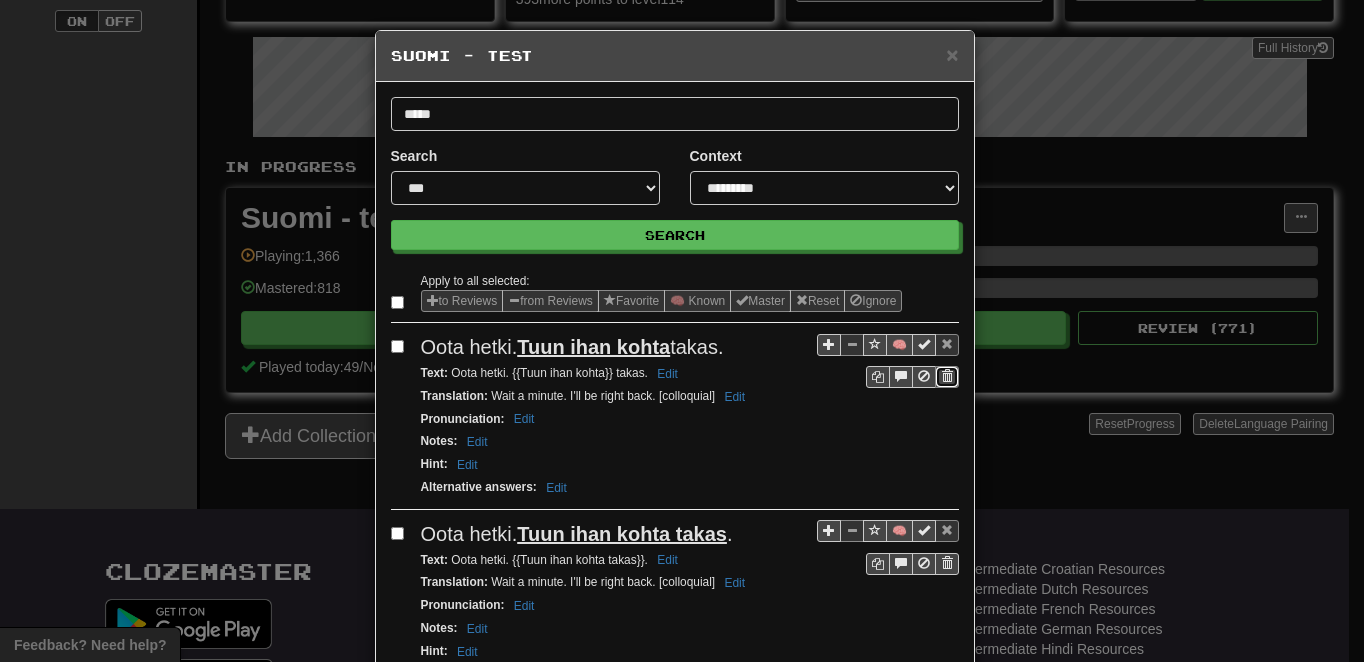 click at bounding box center [947, 376] 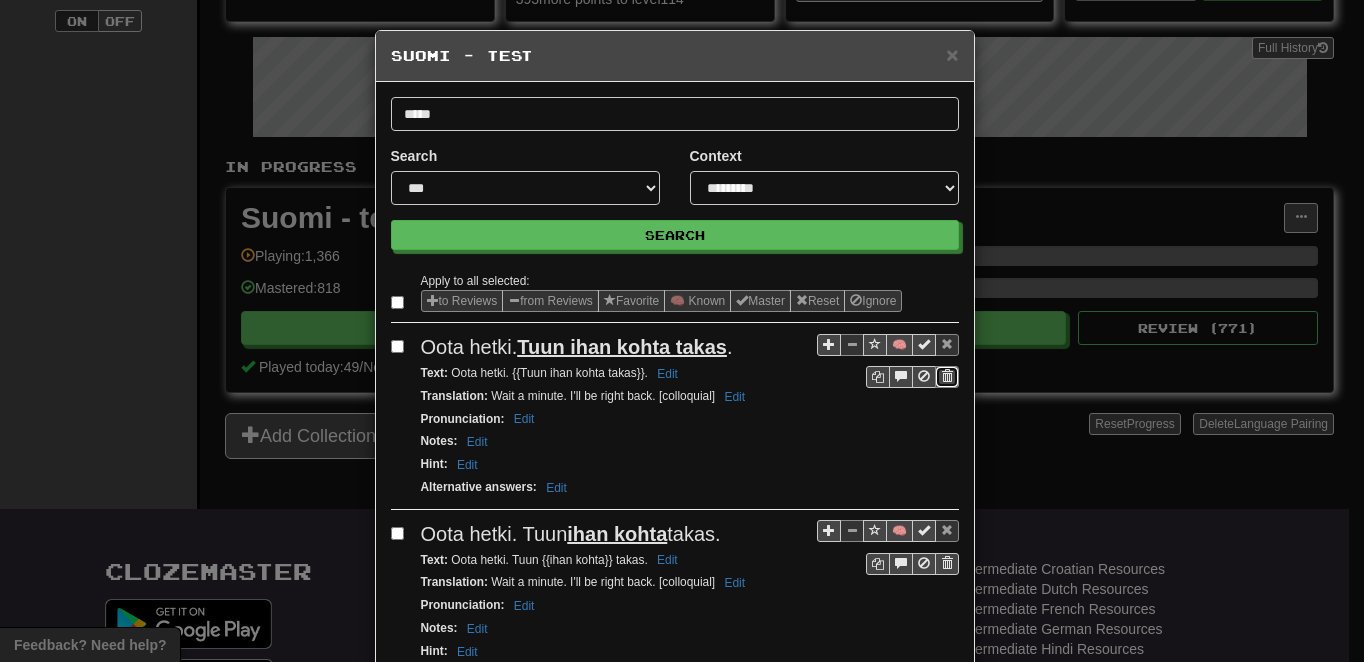 click at bounding box center [947, 376] 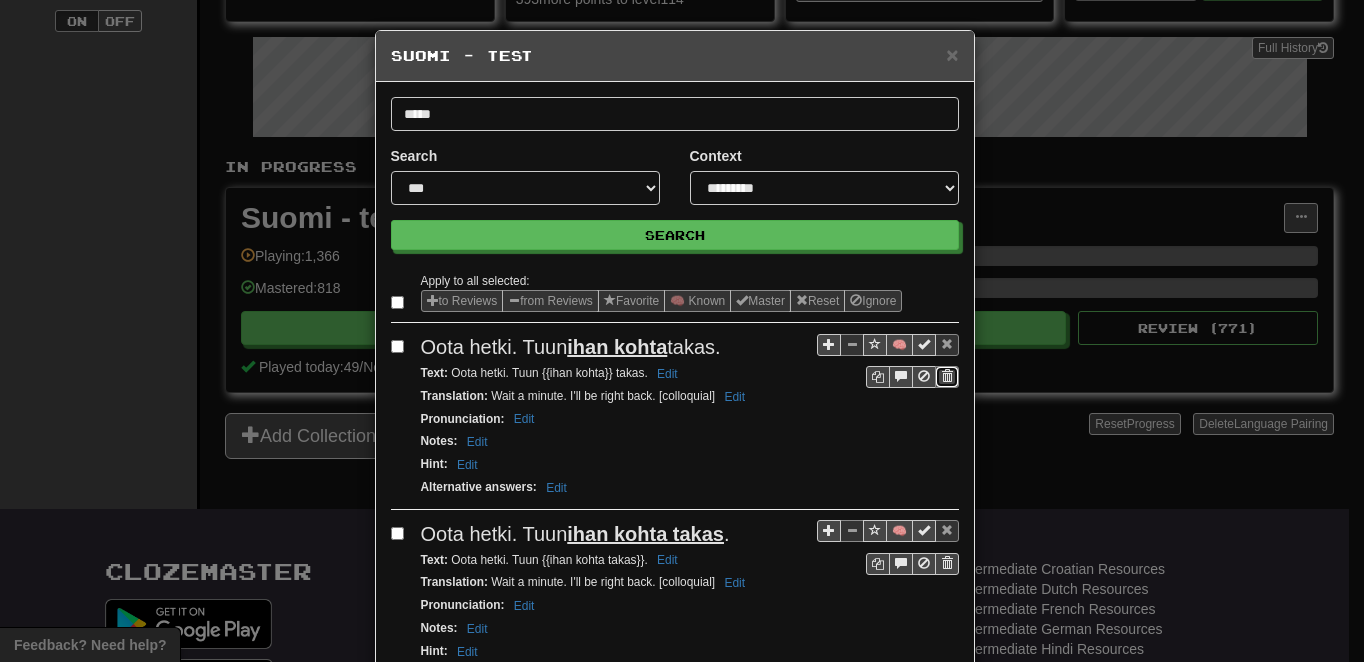 click at bounding box center (947, 376) 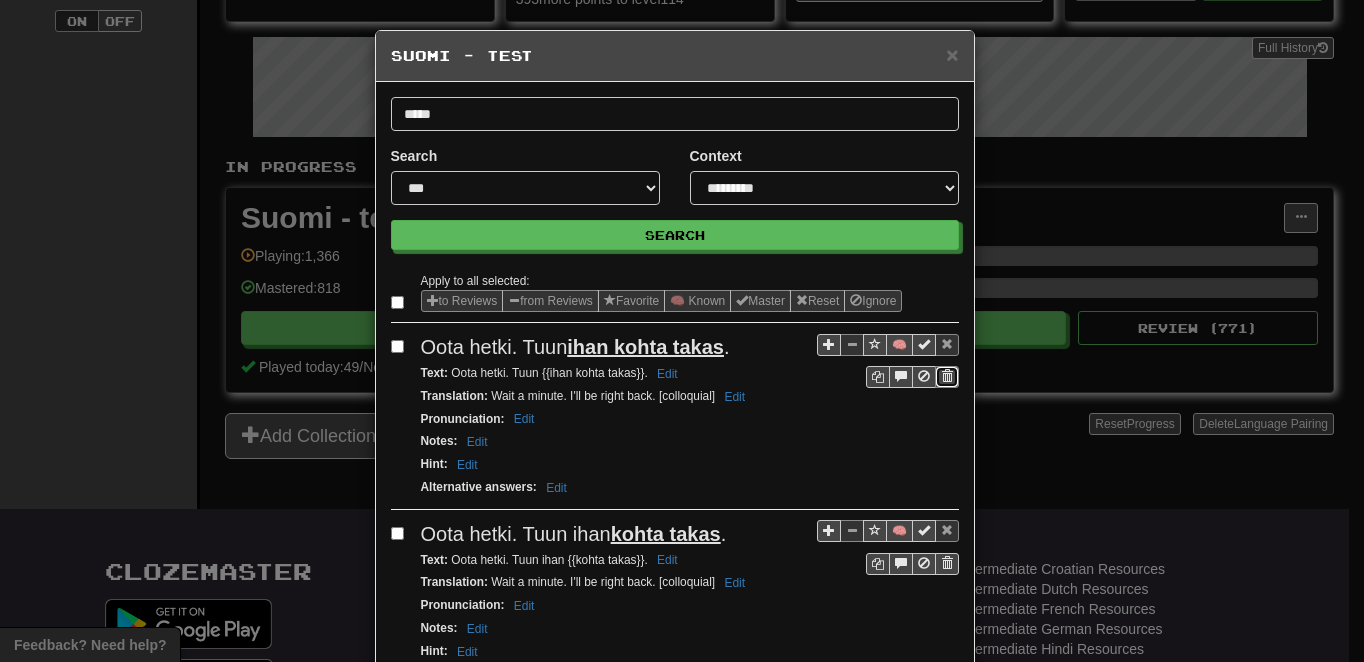 click at bounding box center (947, 376) 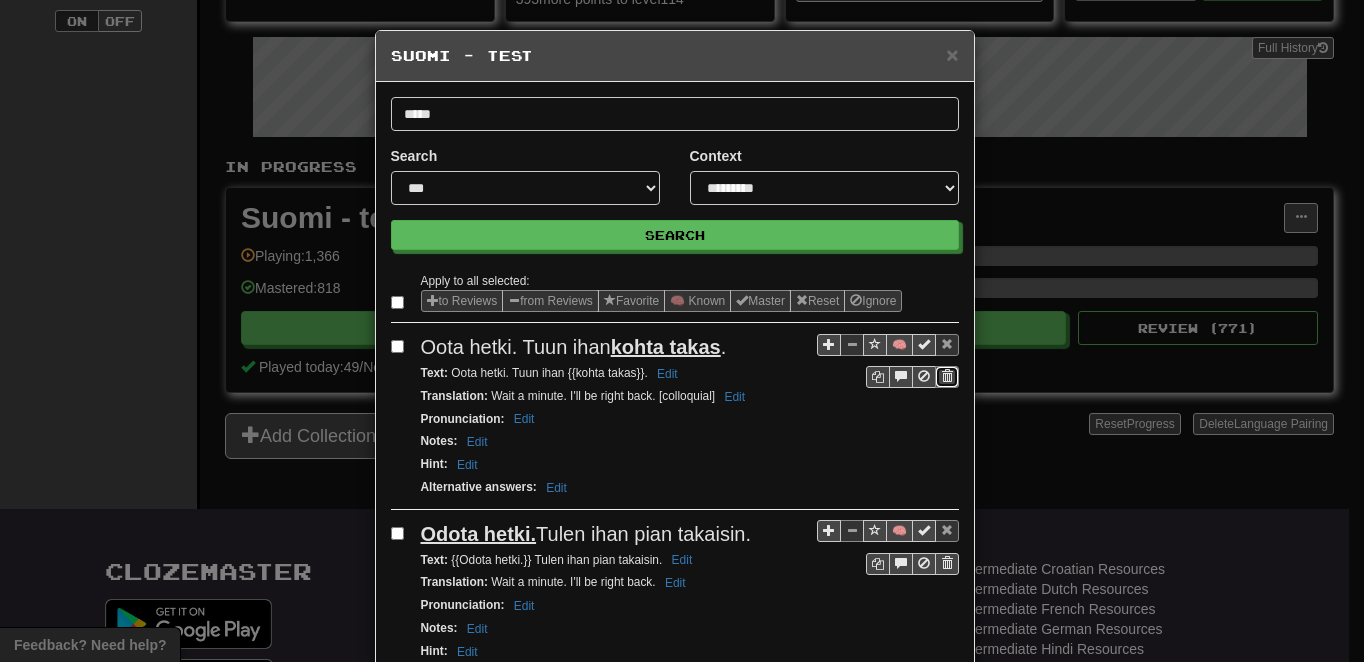 click at bounding box center [947, 376] 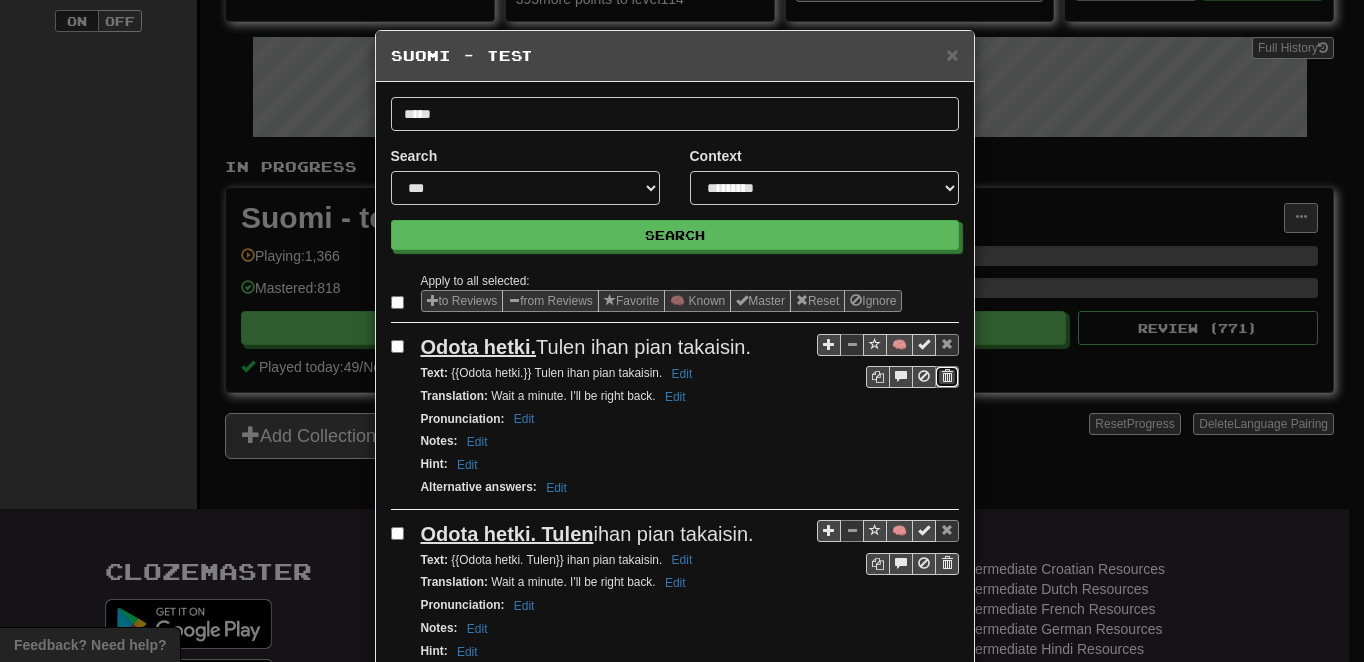 click at bounding box center [947, 376] 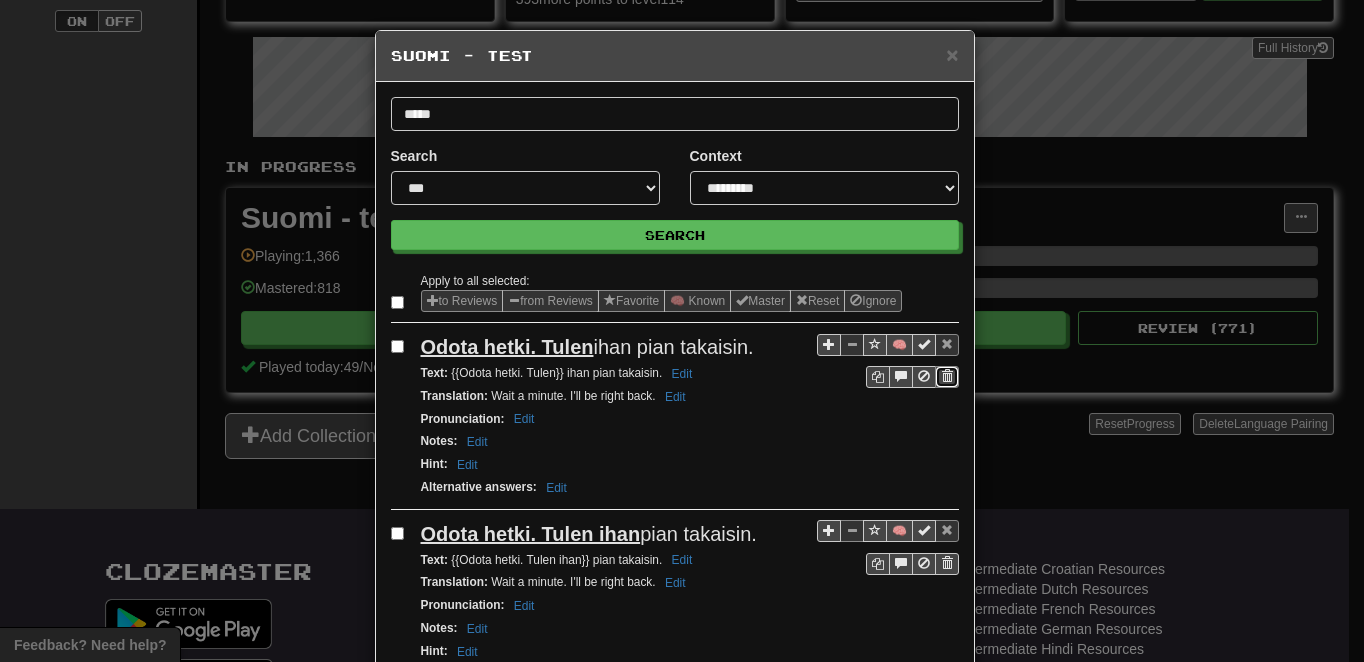 click at bounding box center (947, 376) 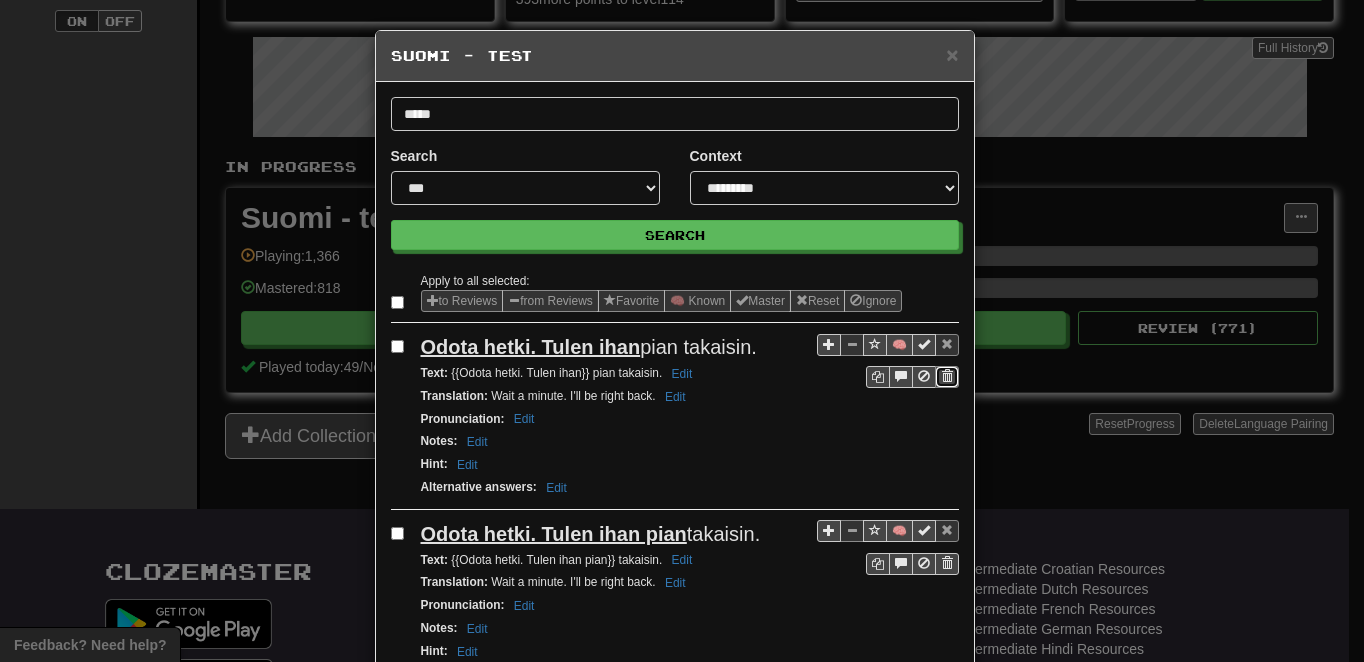 click at bounding box center [947, 376] 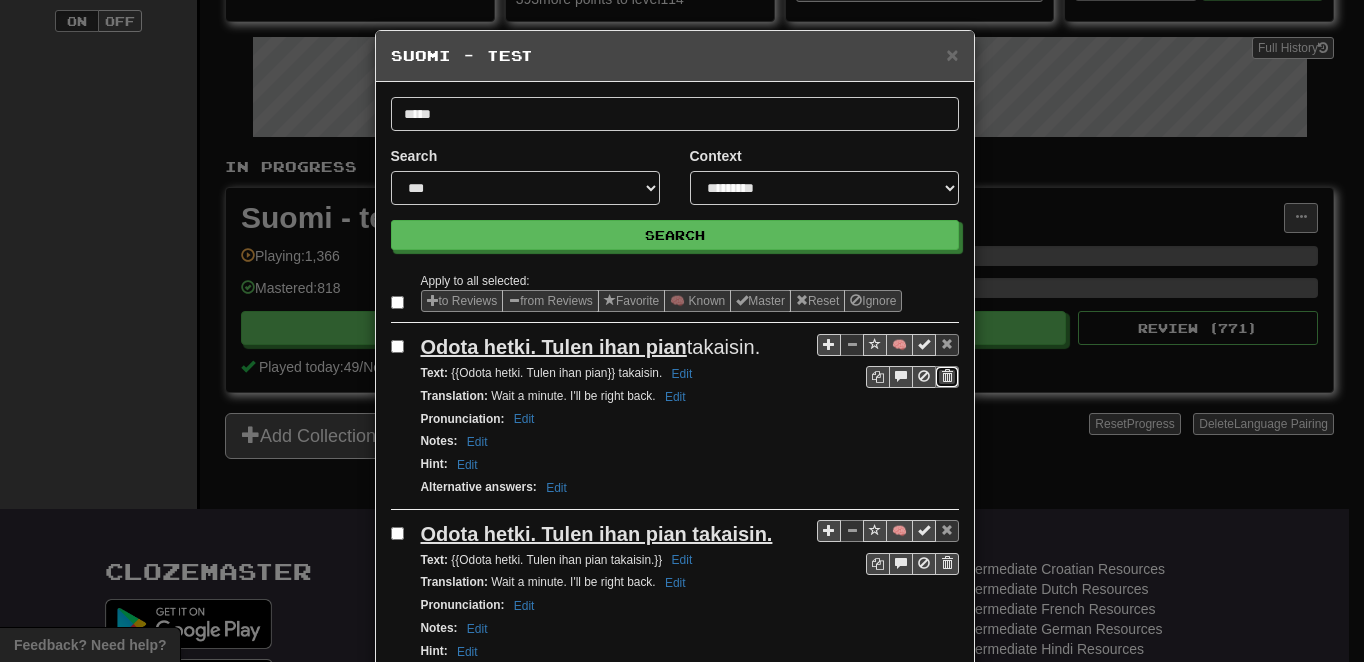 click at bounding box center (947, 376) 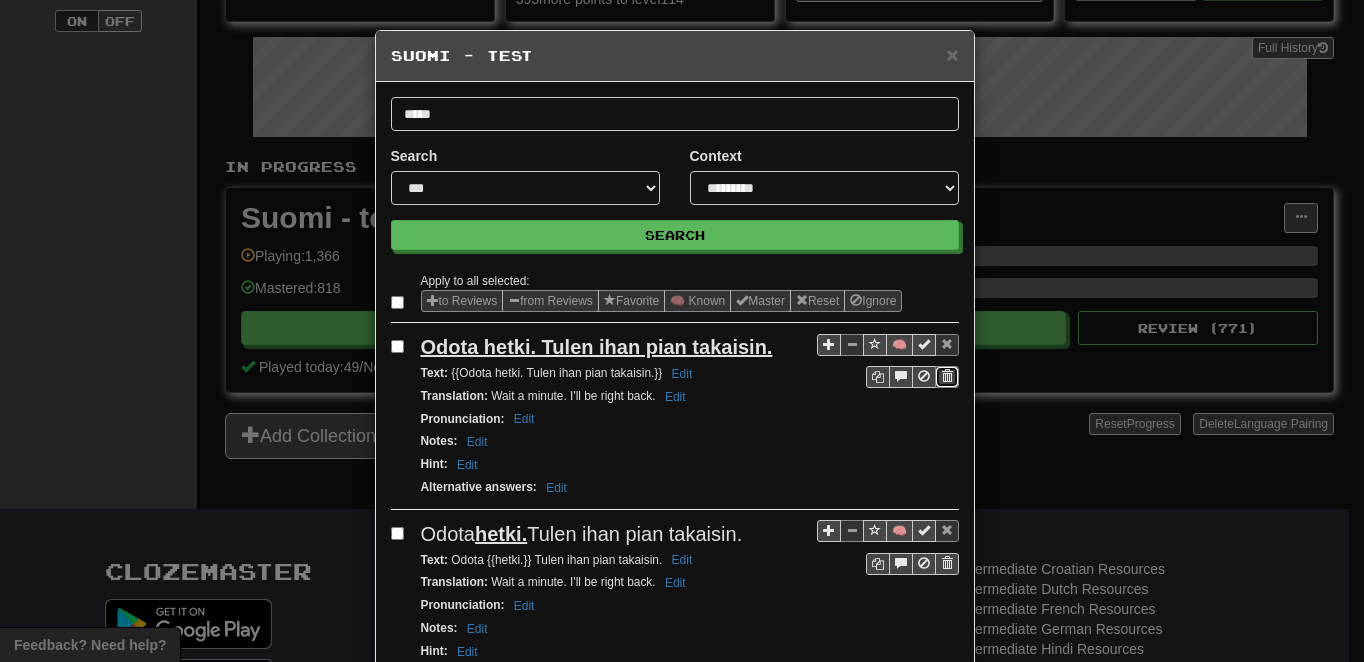 click at bounding box center (947, 376) 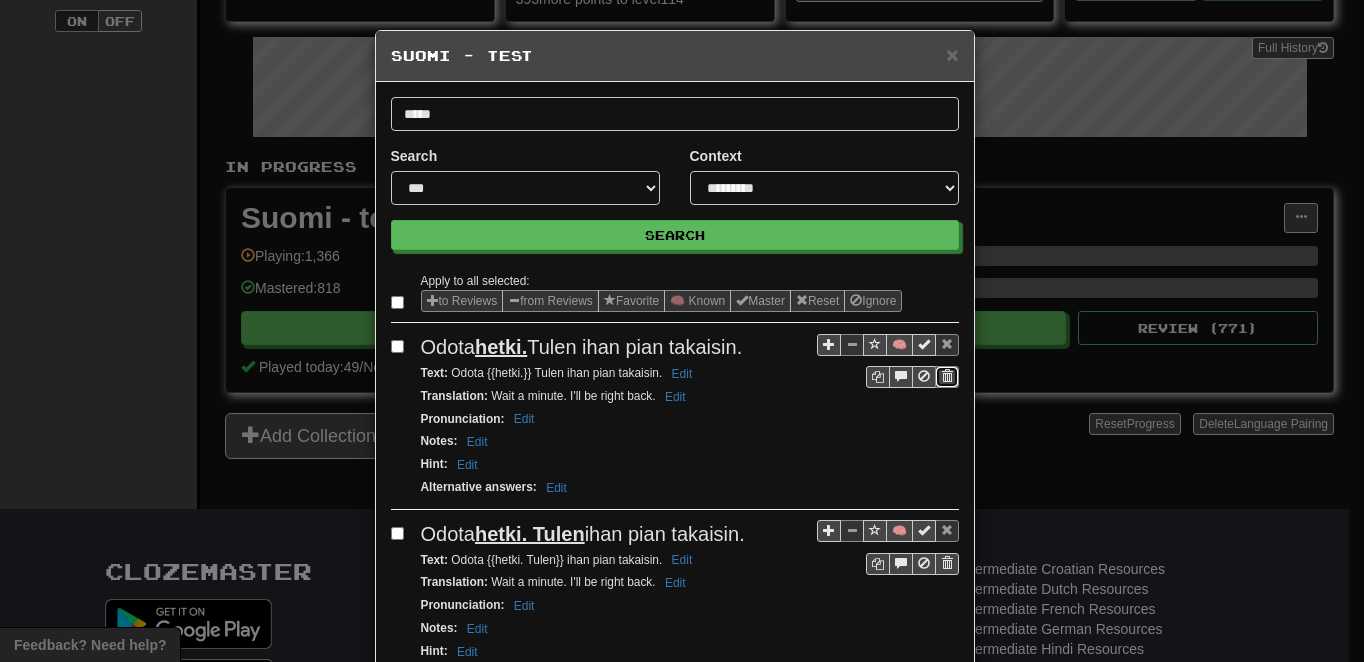 click at bounding box center (947, 376) 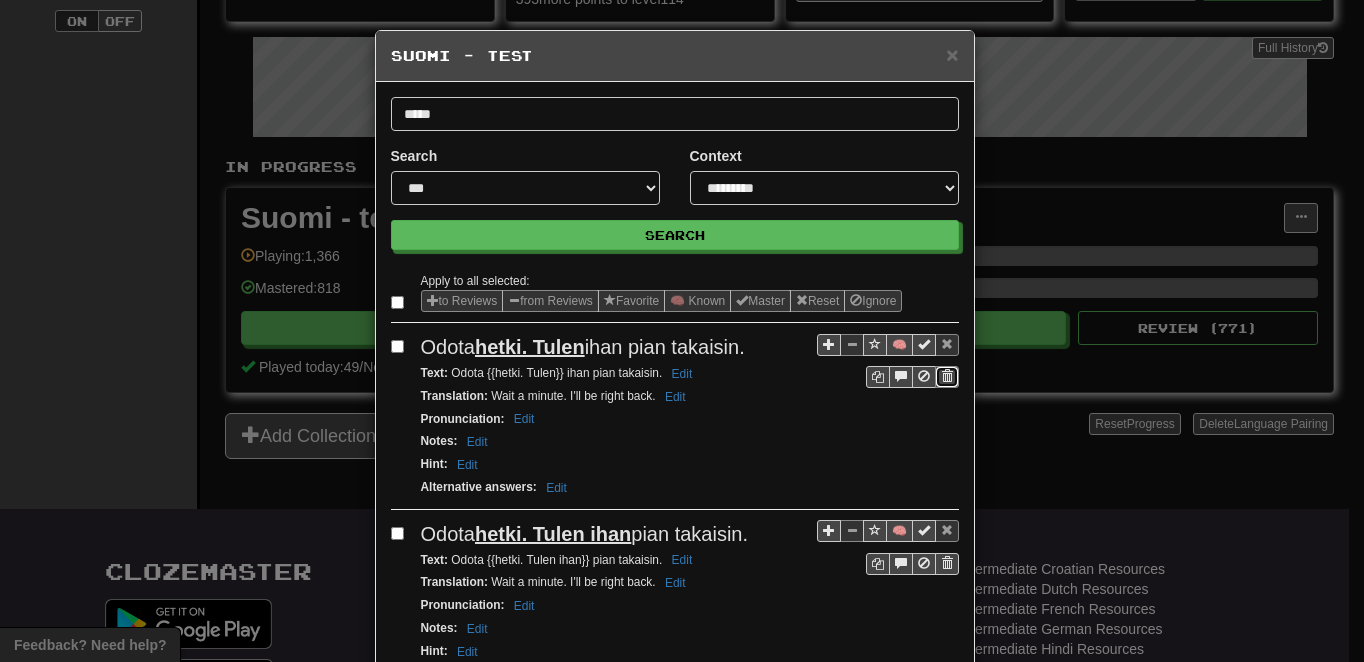 click at bounding box center [947, 376] 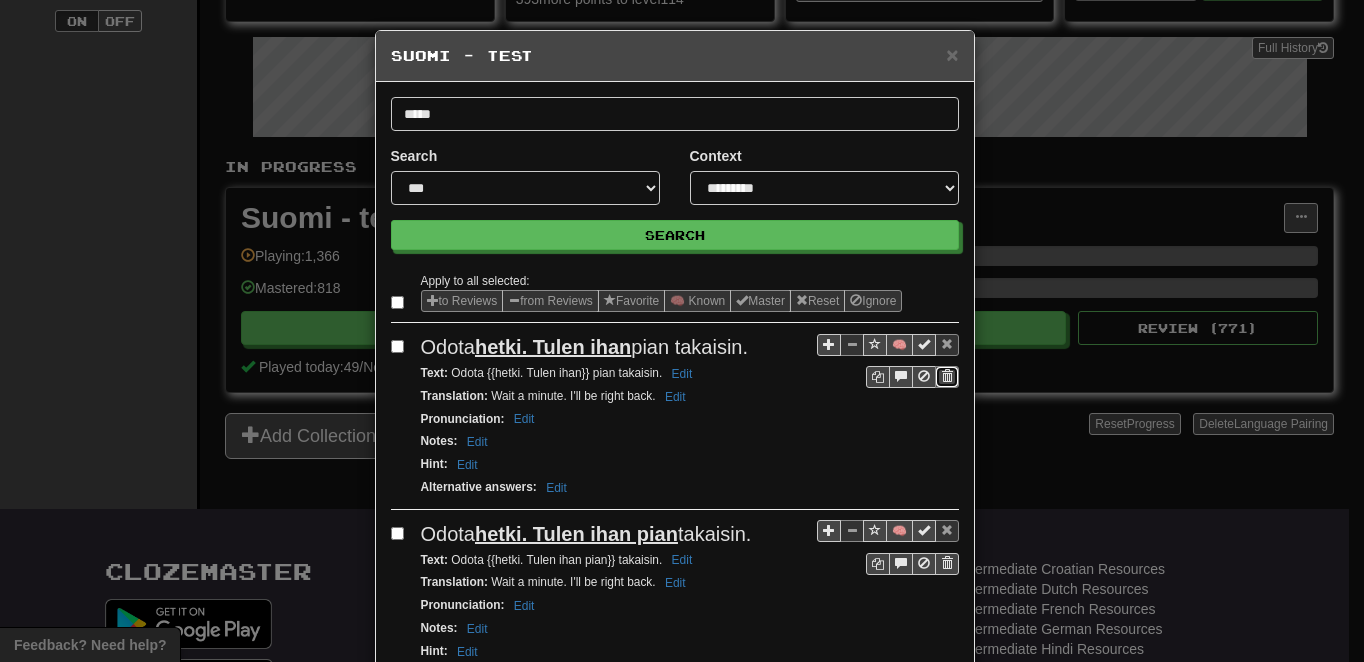 click at bounding box center [947, 376] 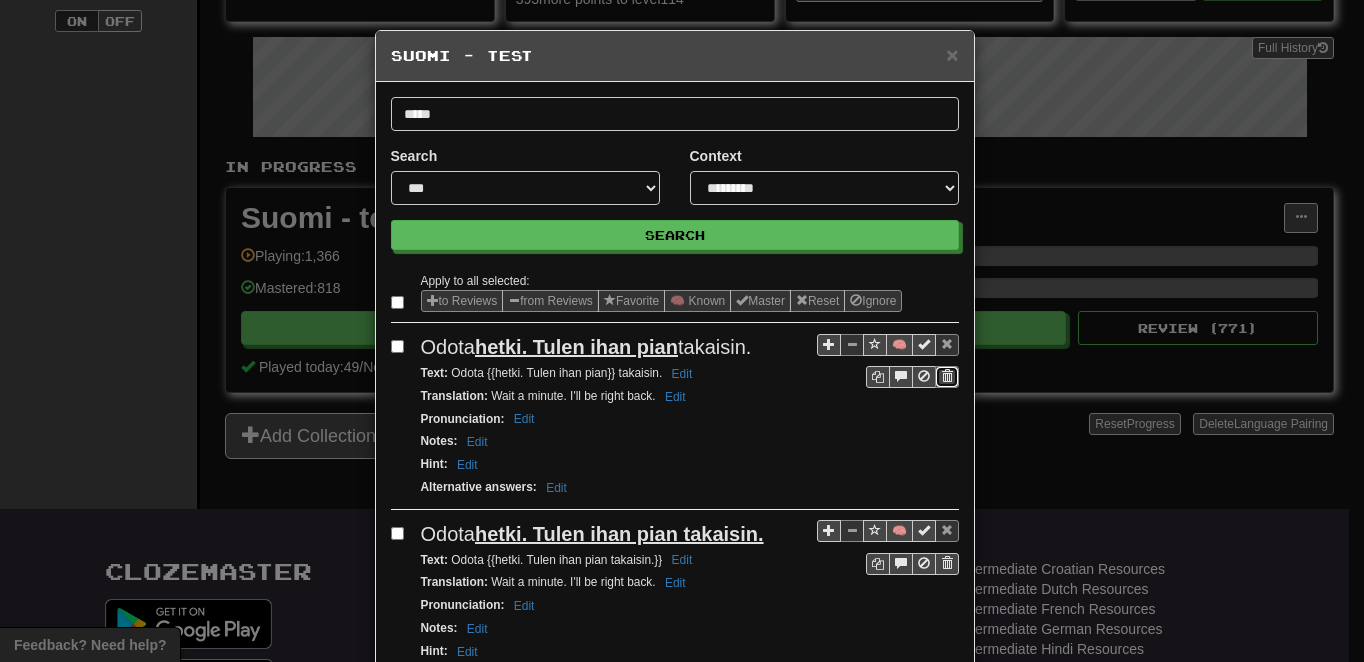 click at bounding box center [947, 376] 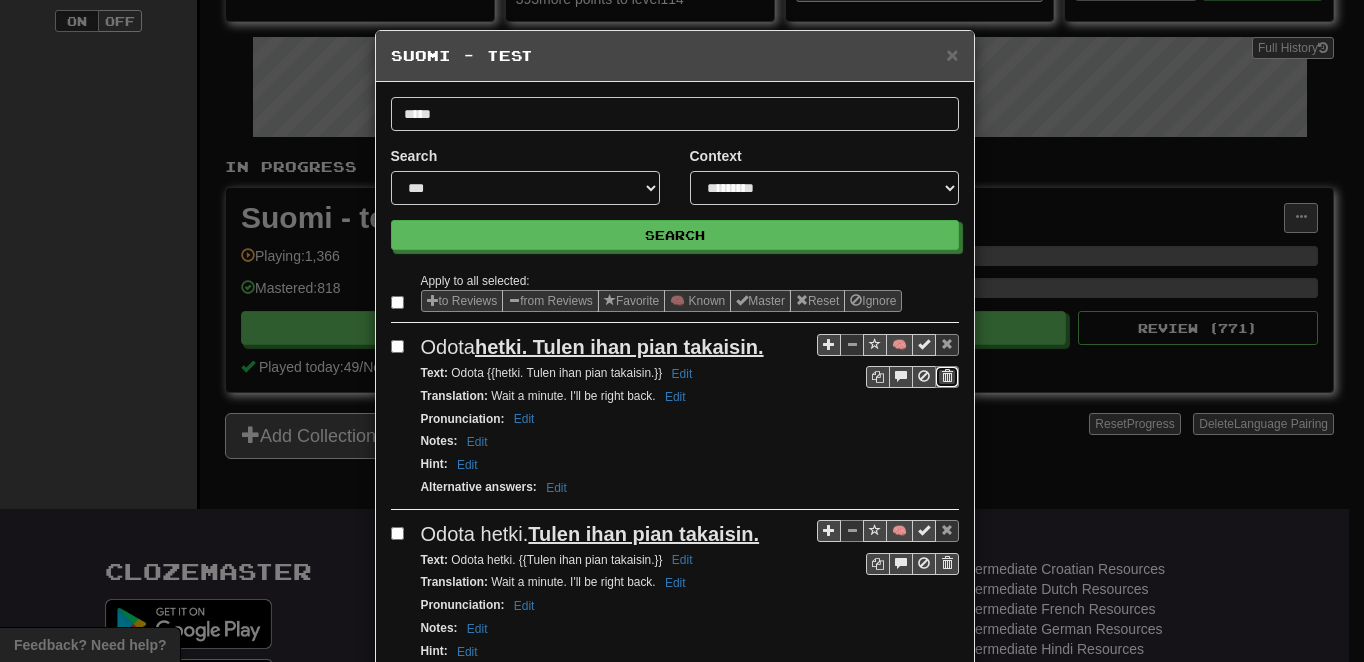 click at bounding box center (947, 376) 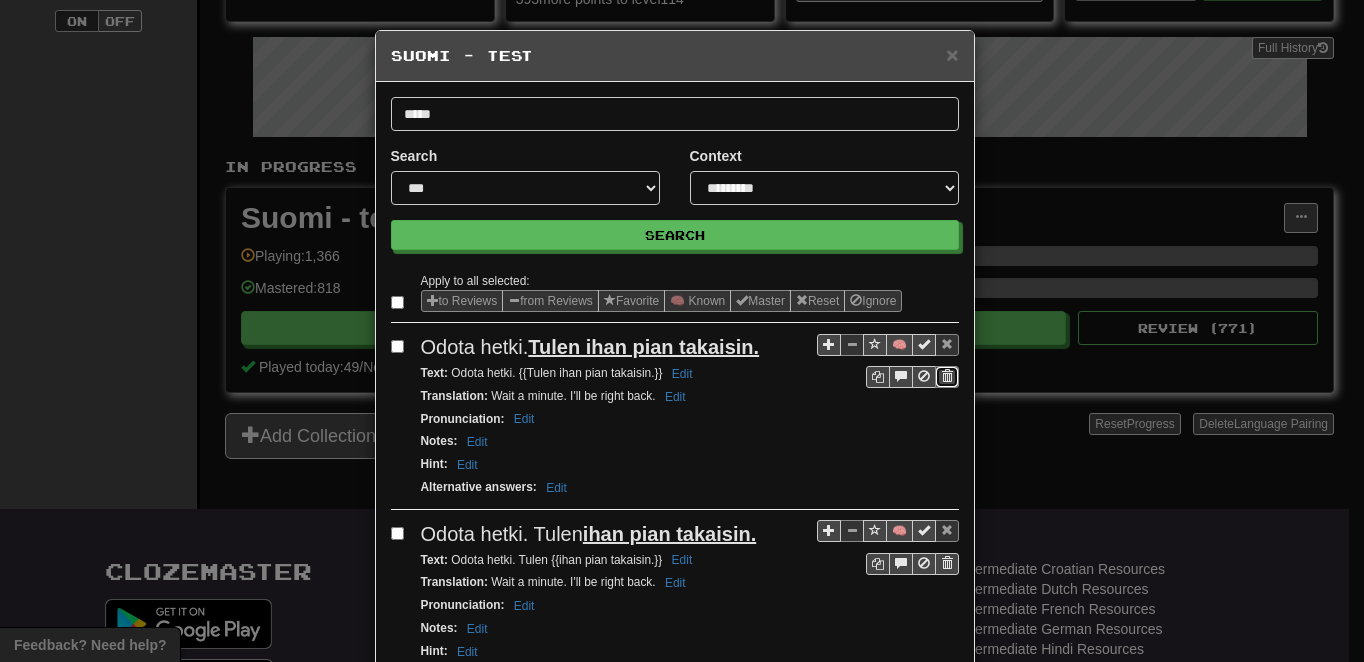 click at bounding box center [947, 376] 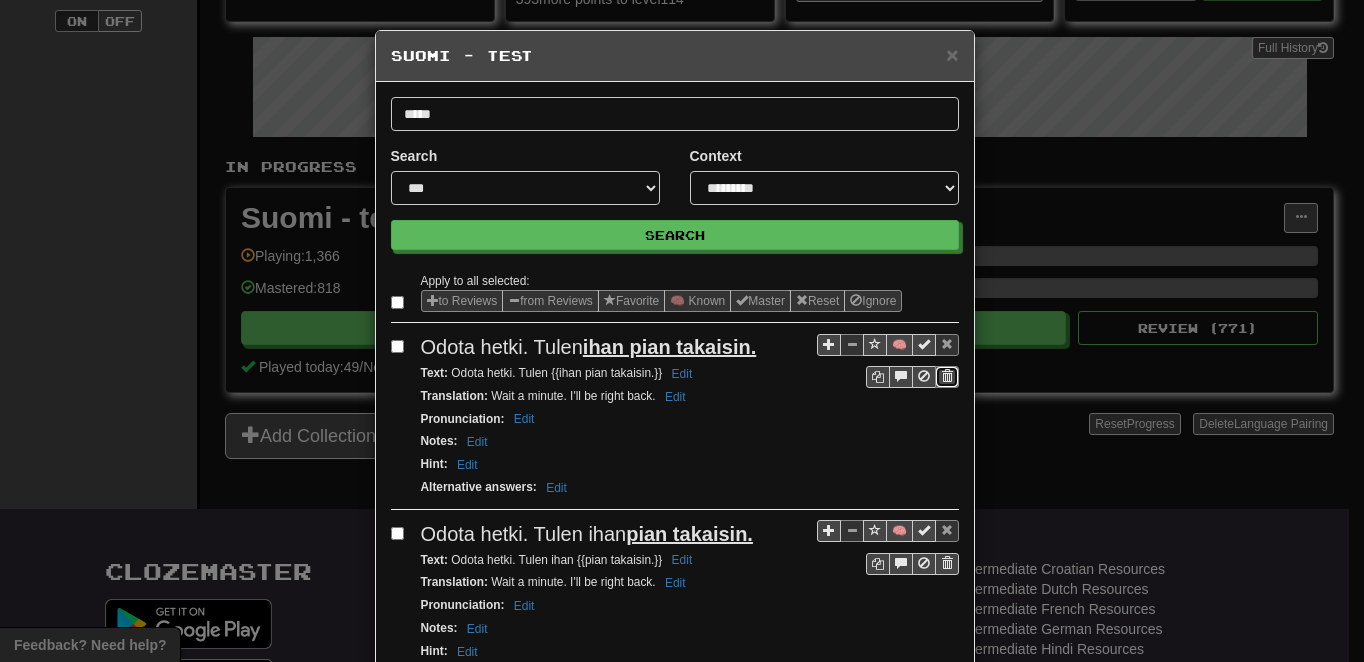 click at bounding box center (947, 376) 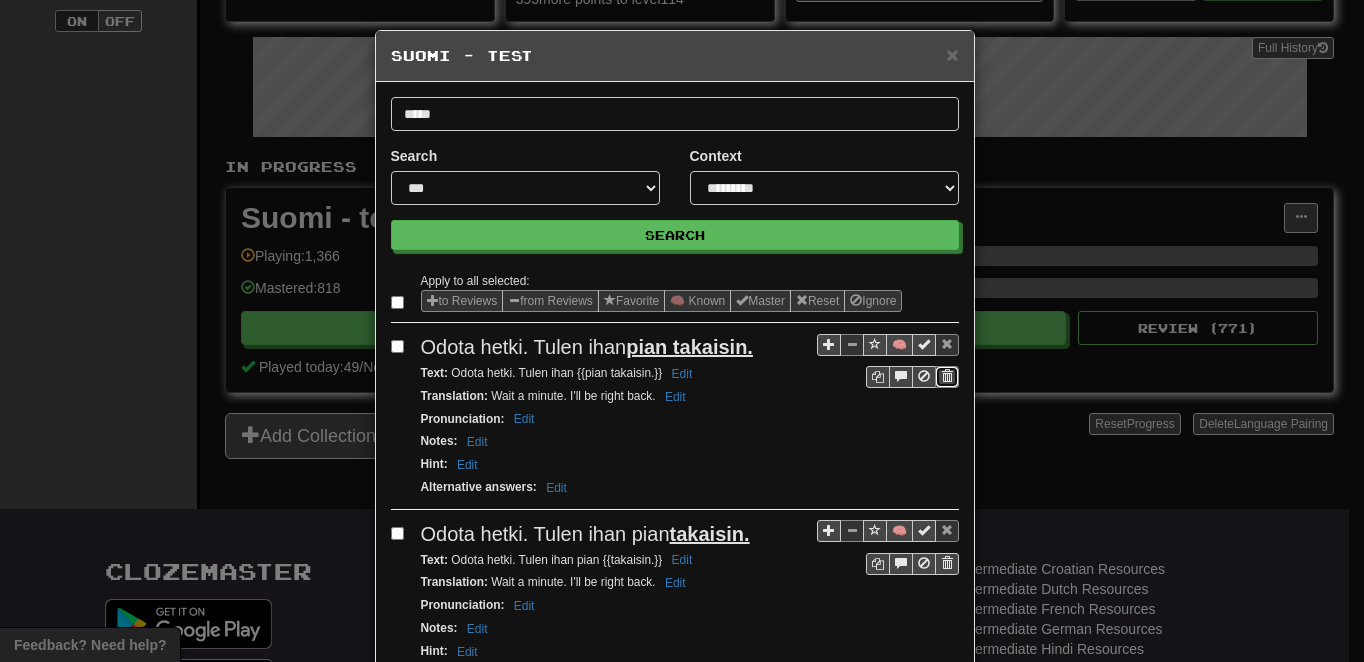 click at bounding box center [947, 376] 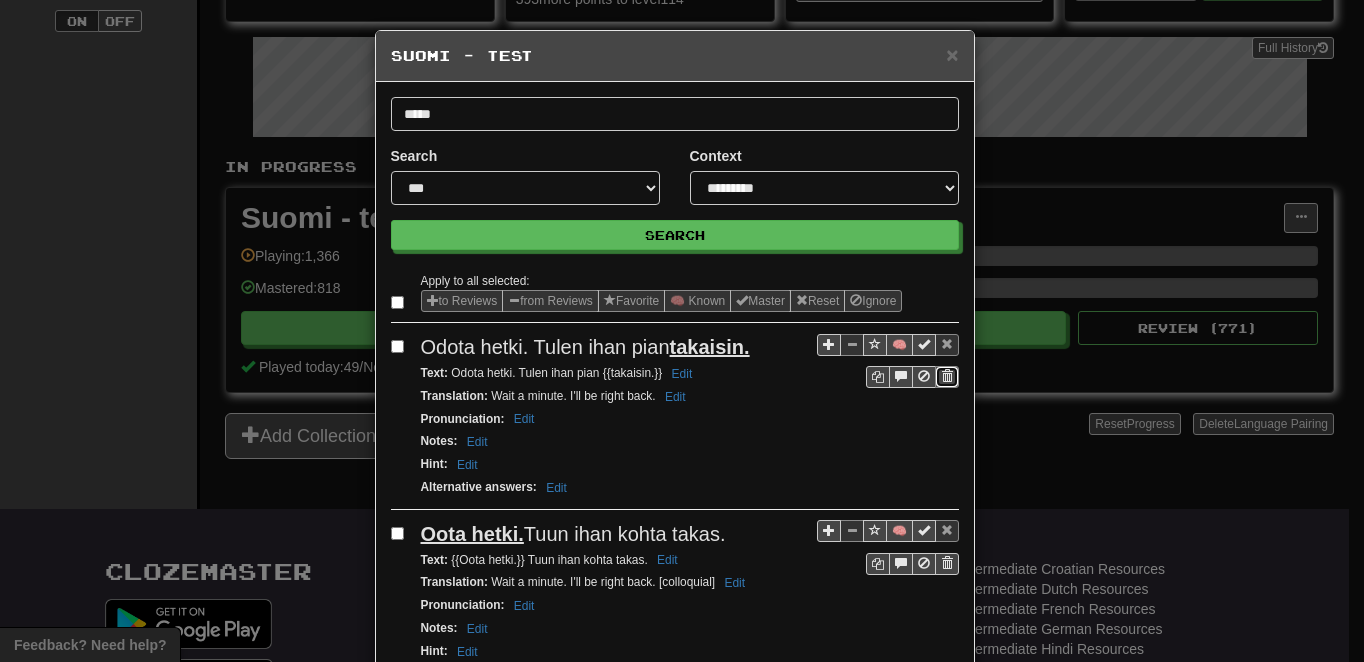 click at bounding box center [947, 376] 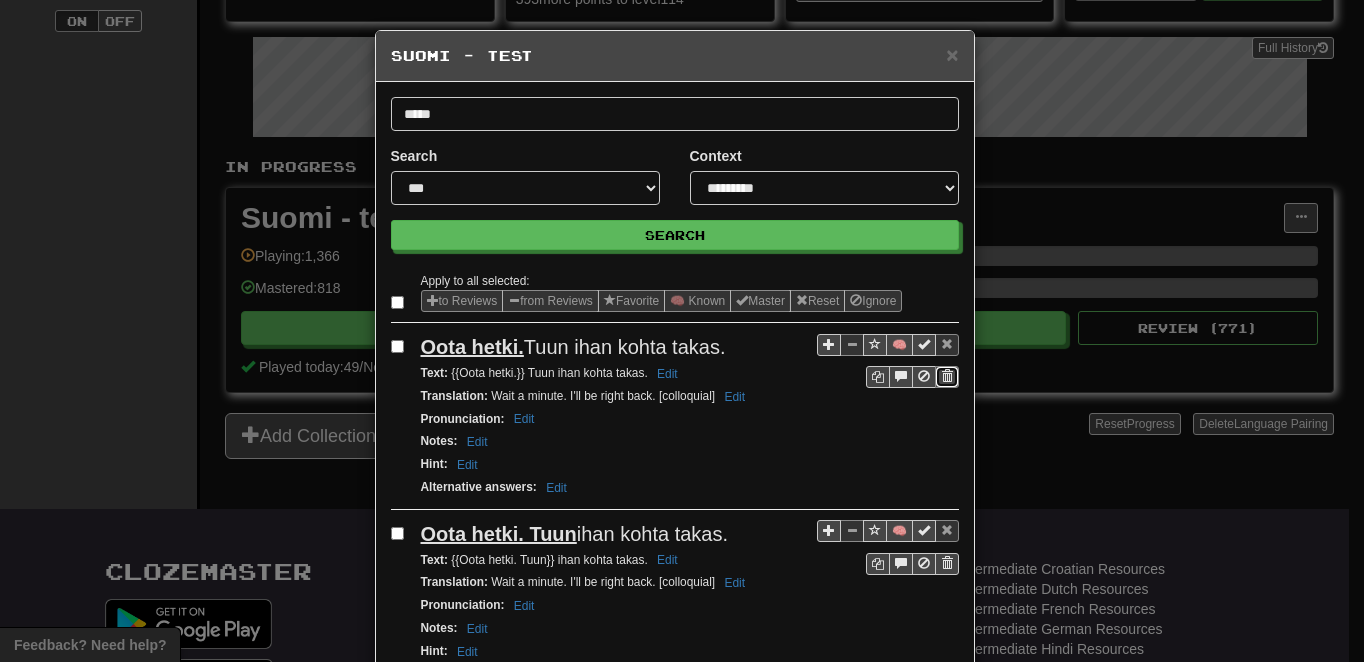 click at bounding box center [947, 376] 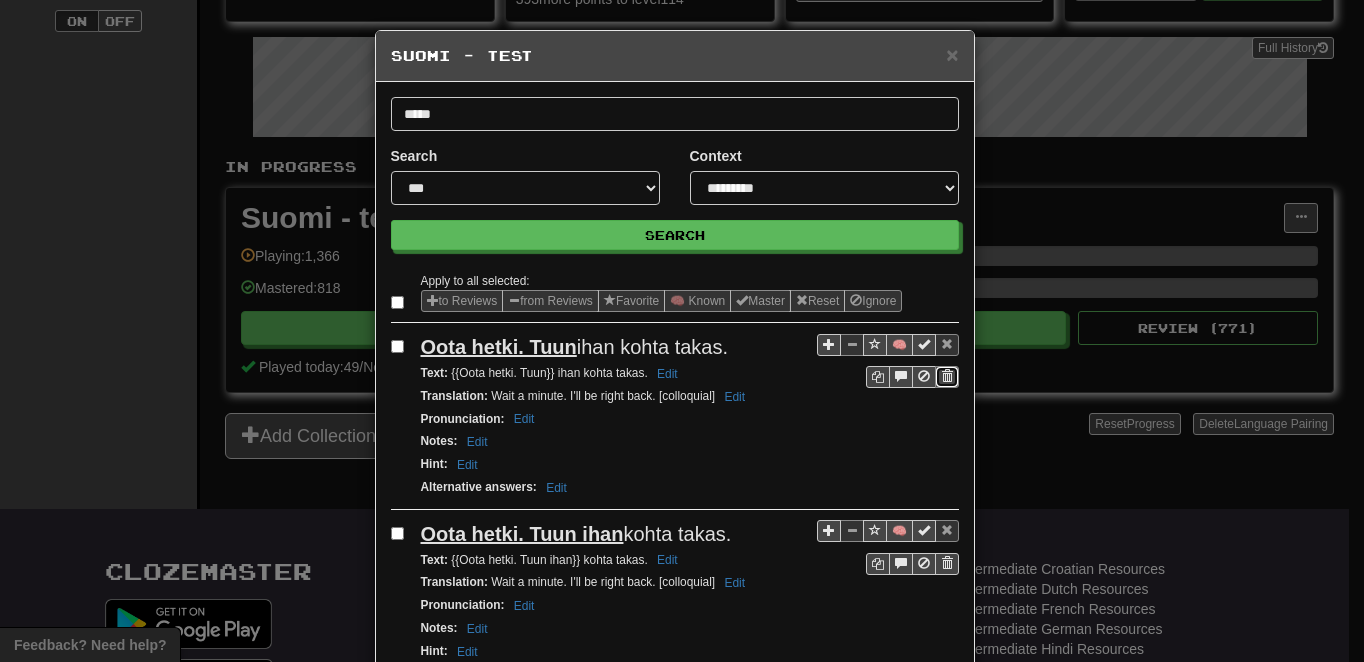 click at bounding box center [947, 376] 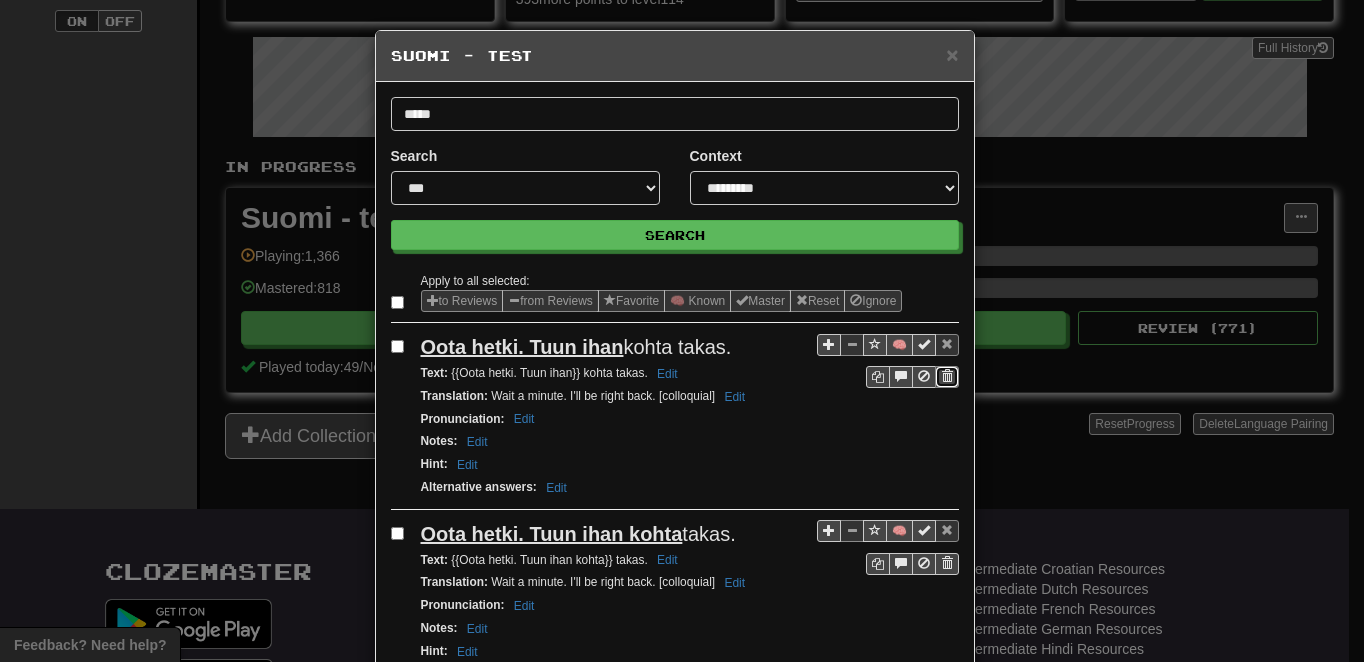 click at bounding box center [947, 376] 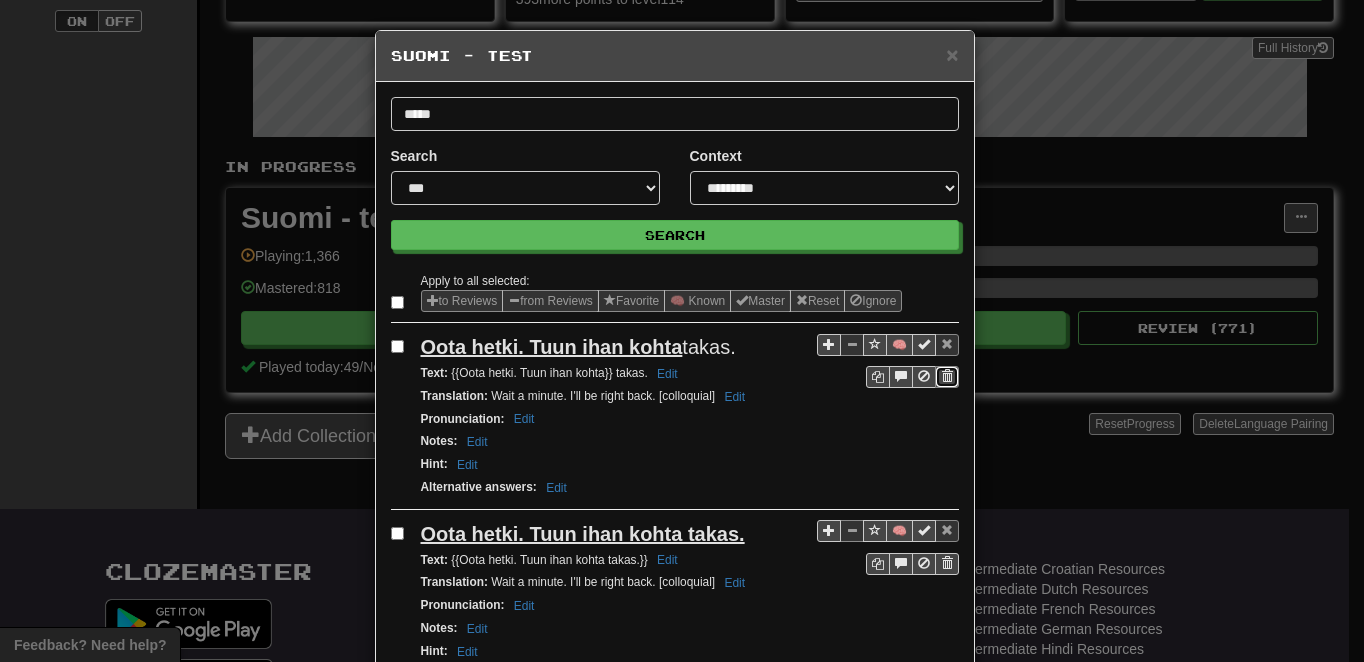 click at bounding box center [947, 376] 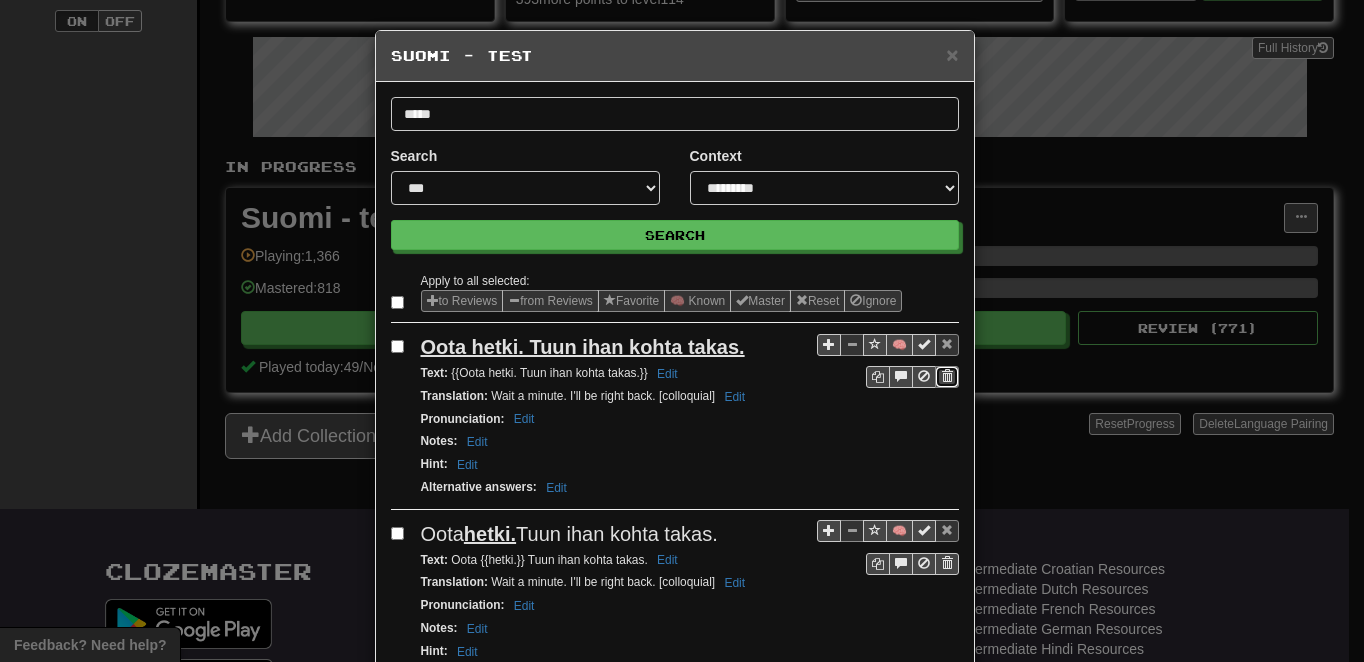 click at bounding box center [947, 376] 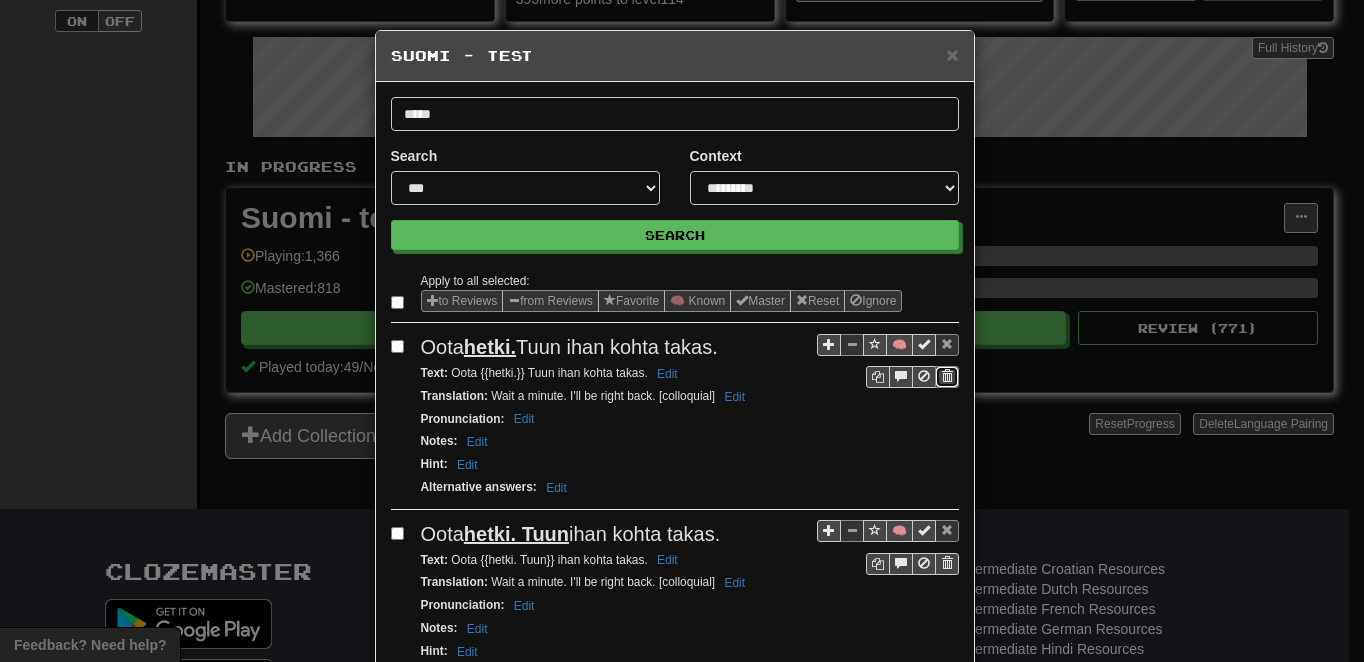 click at bounding box center [947, 376] 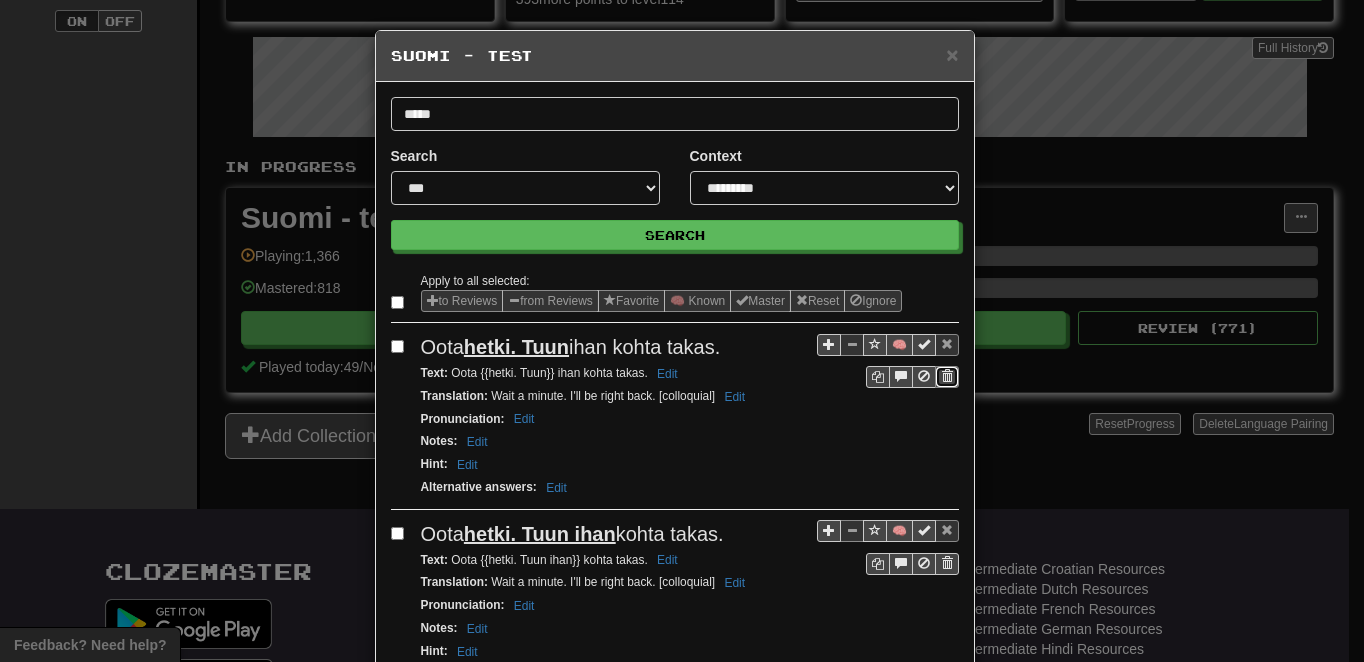 click at bounding box center (947, 376) 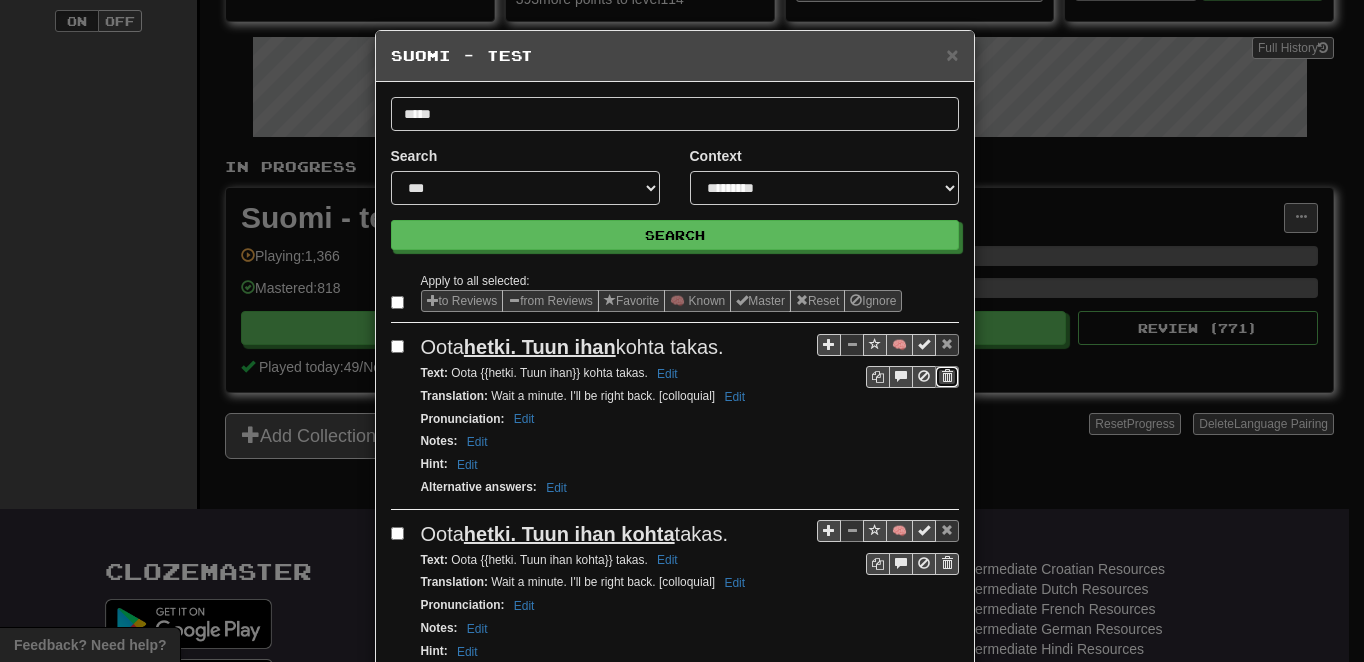click at bounding box center [947, 376] 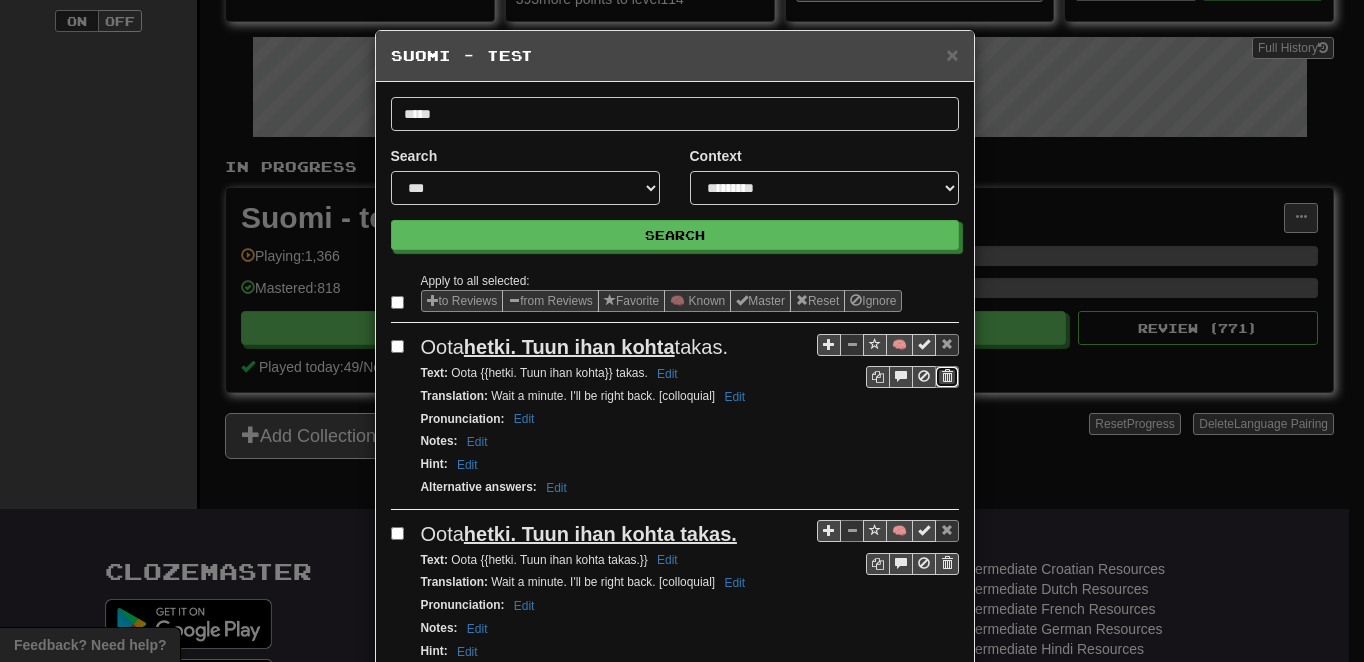 click at bounding box center [947, 376] 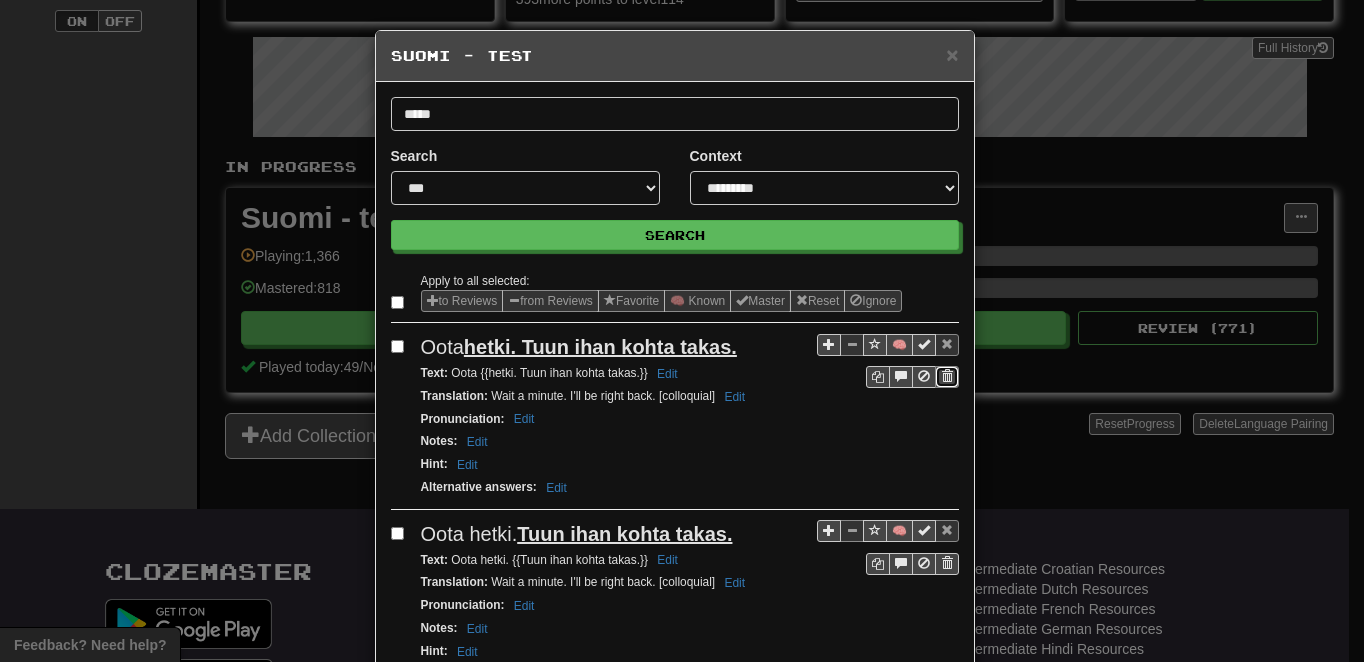 click at bounding box center (947, 376) 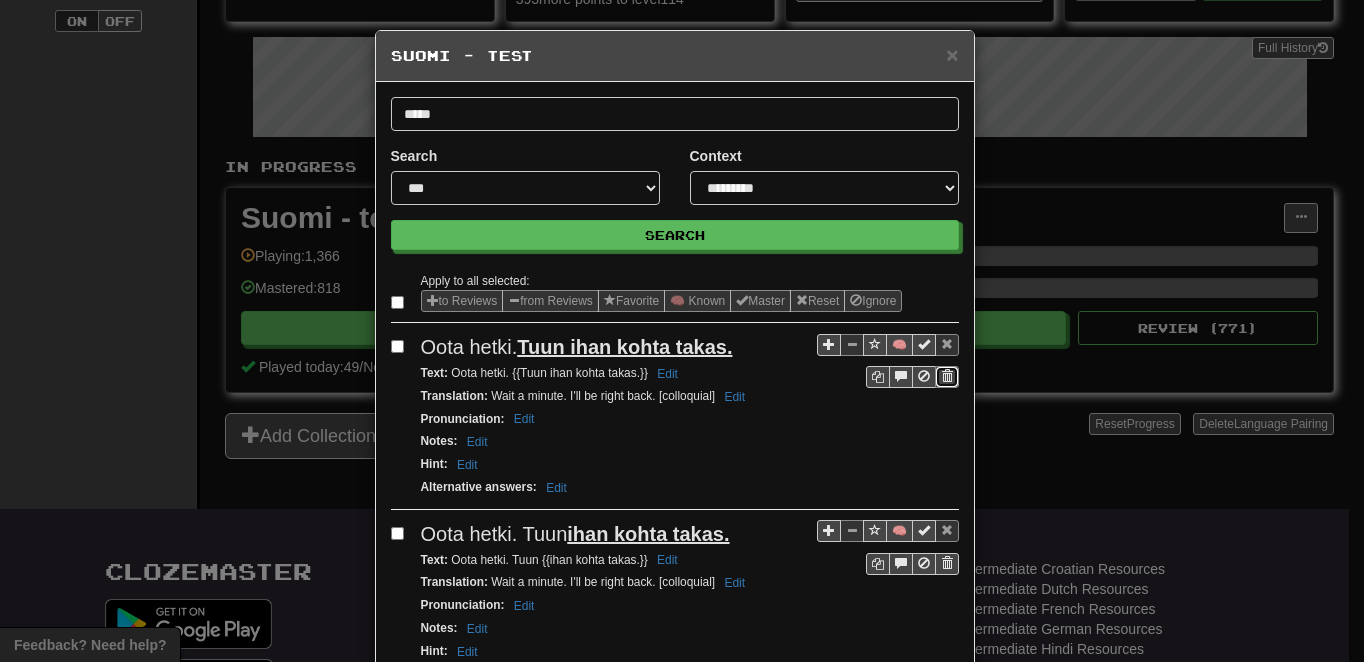 click at bounding box center (947, 376) 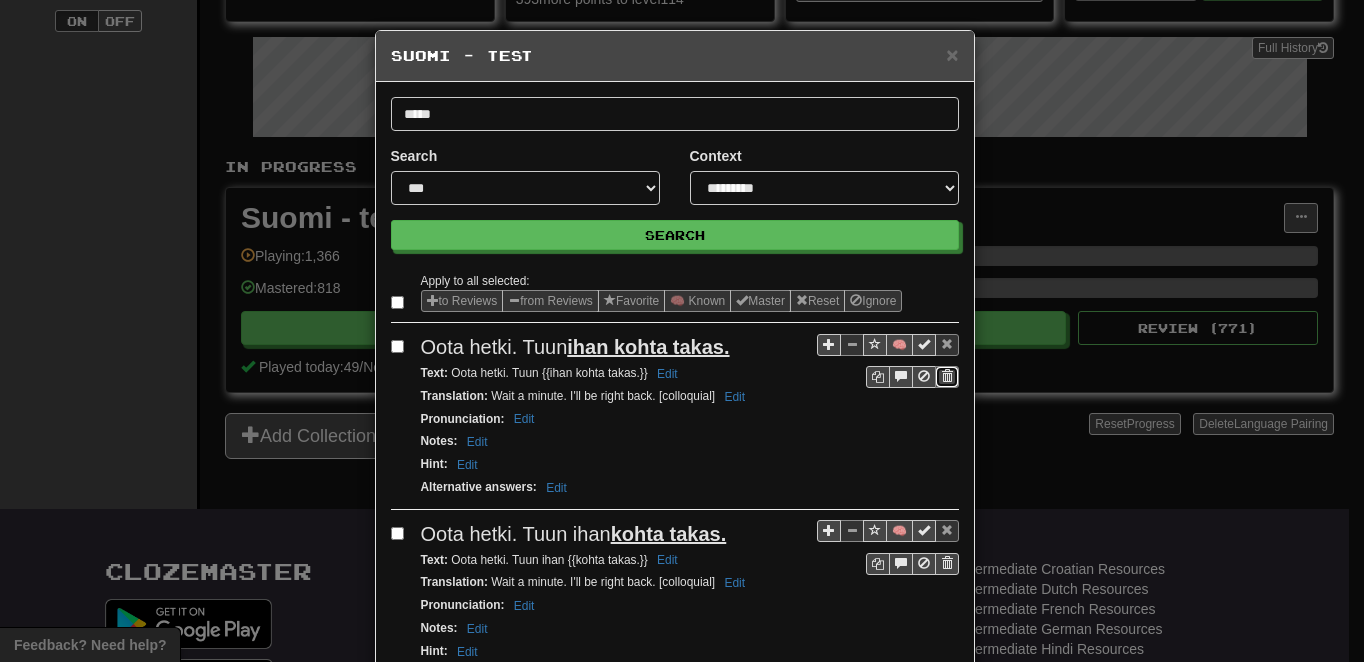 click at bounding box center (947, 376) 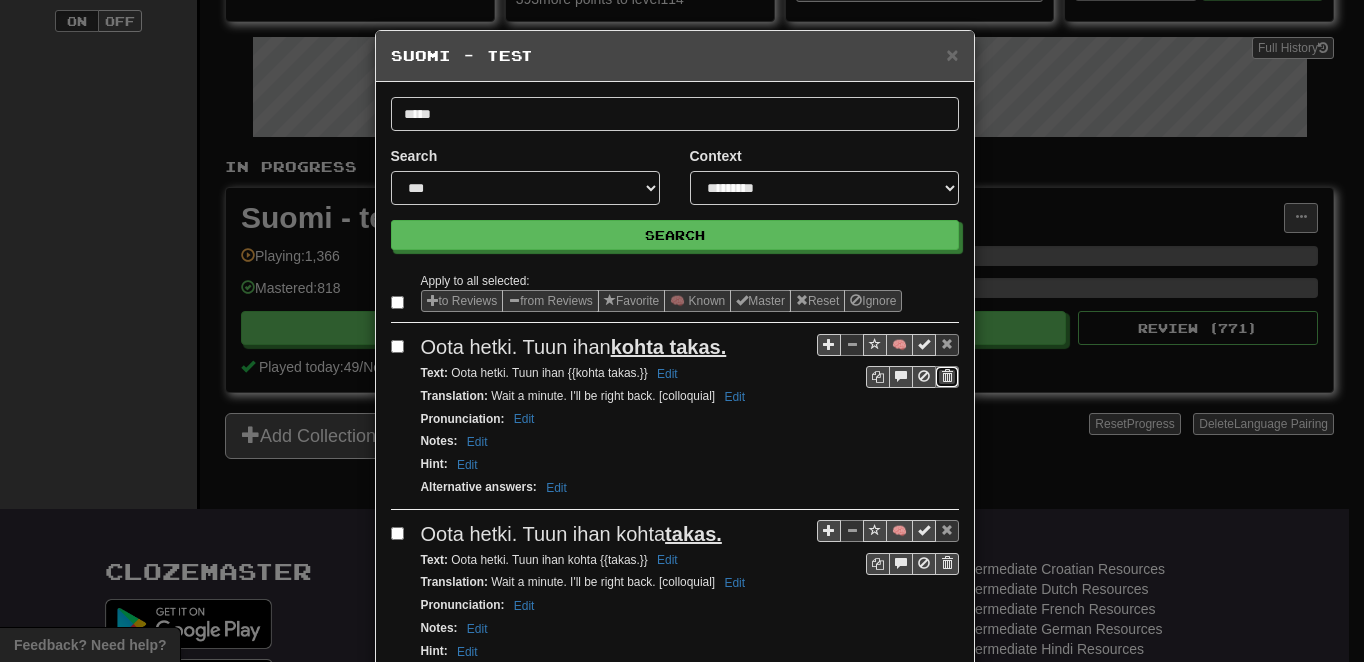 click at bounding box center [947, 376] 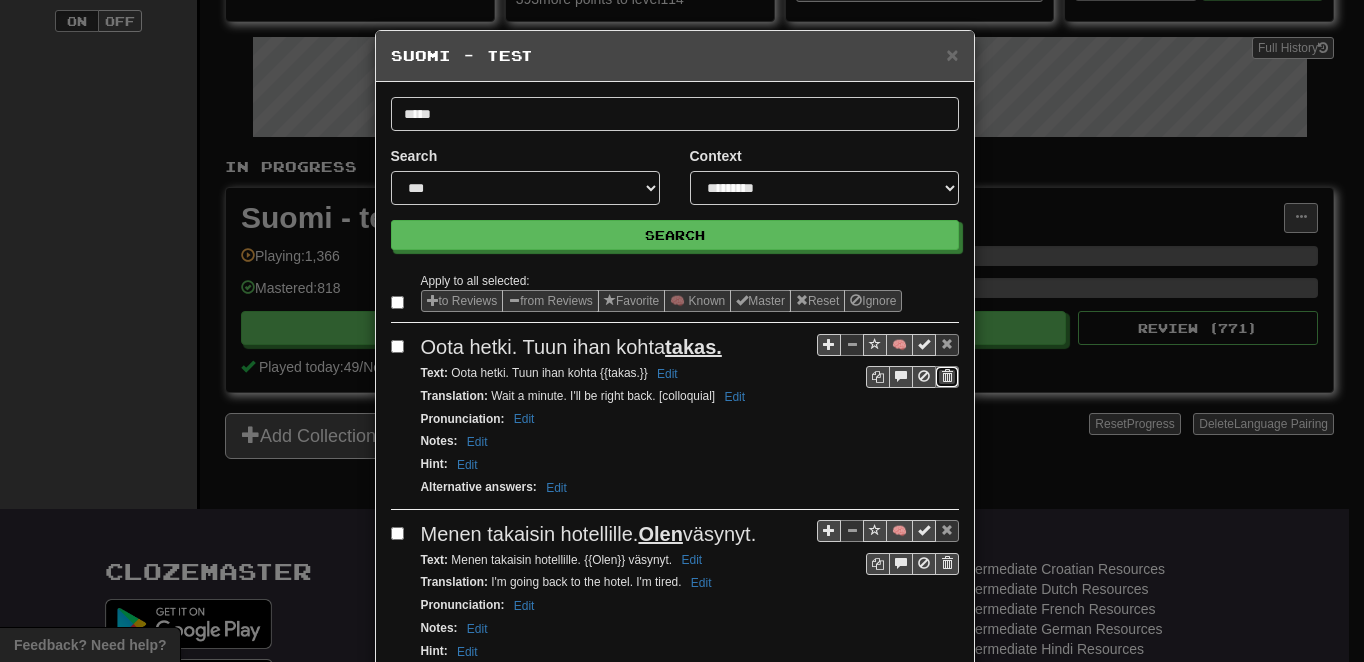 click at bounding box center (947, 376) 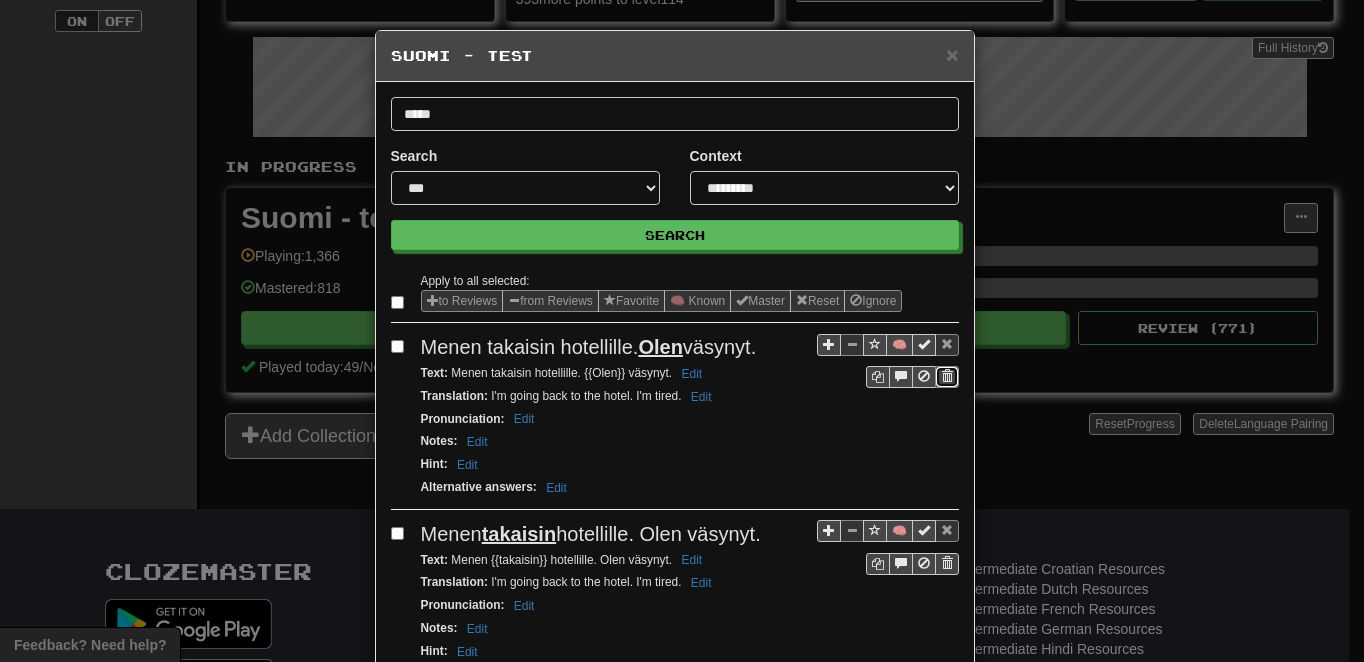 click at bounding box center (947, 376) 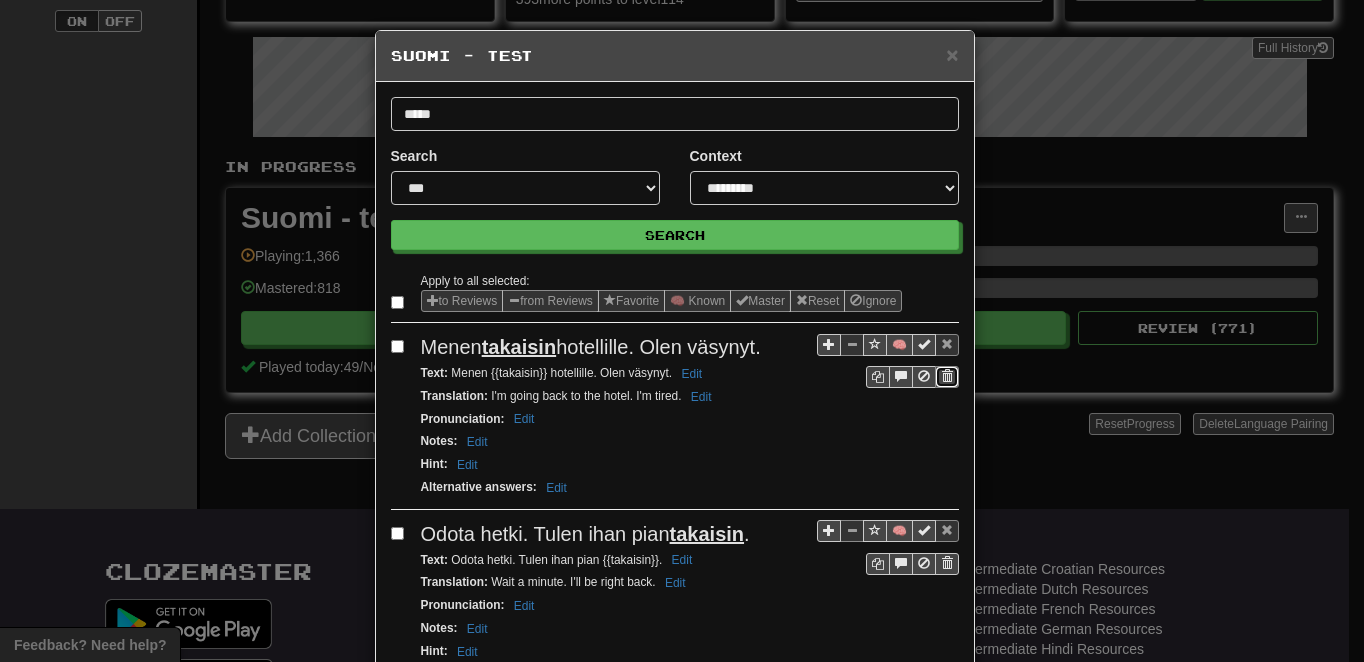 click at bounding box center [947, 376] 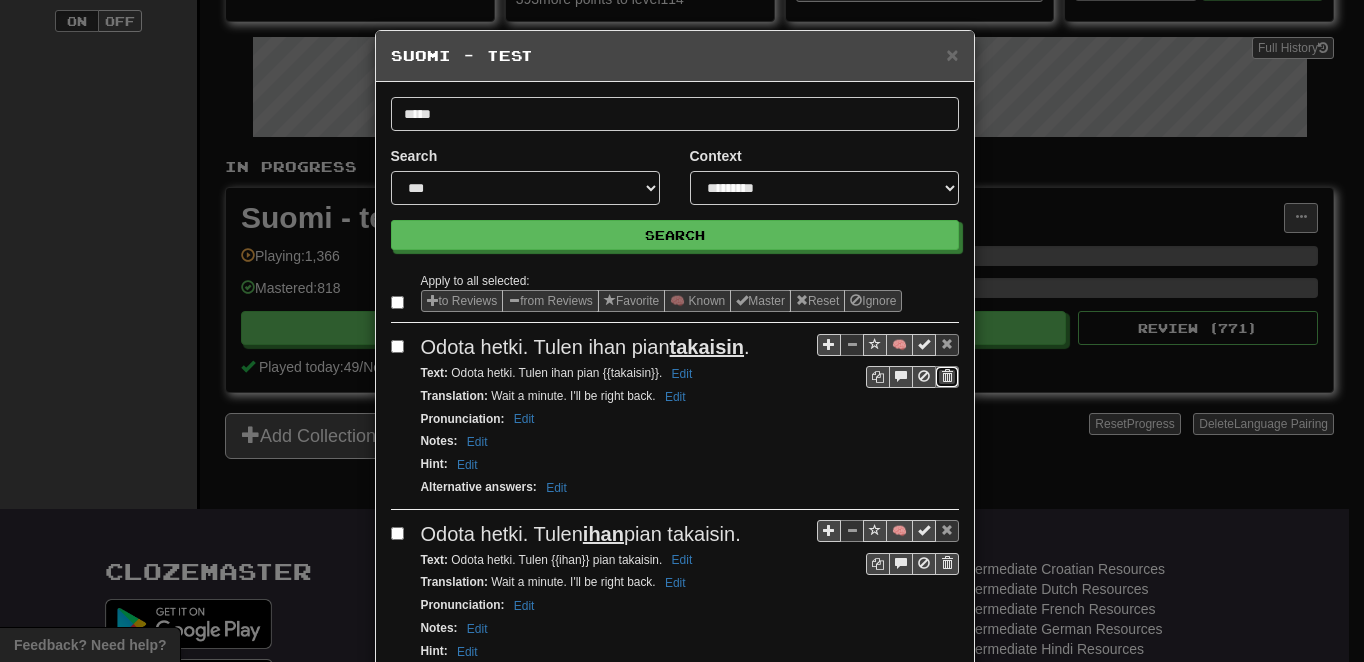 click at bounding box center (947, 376) 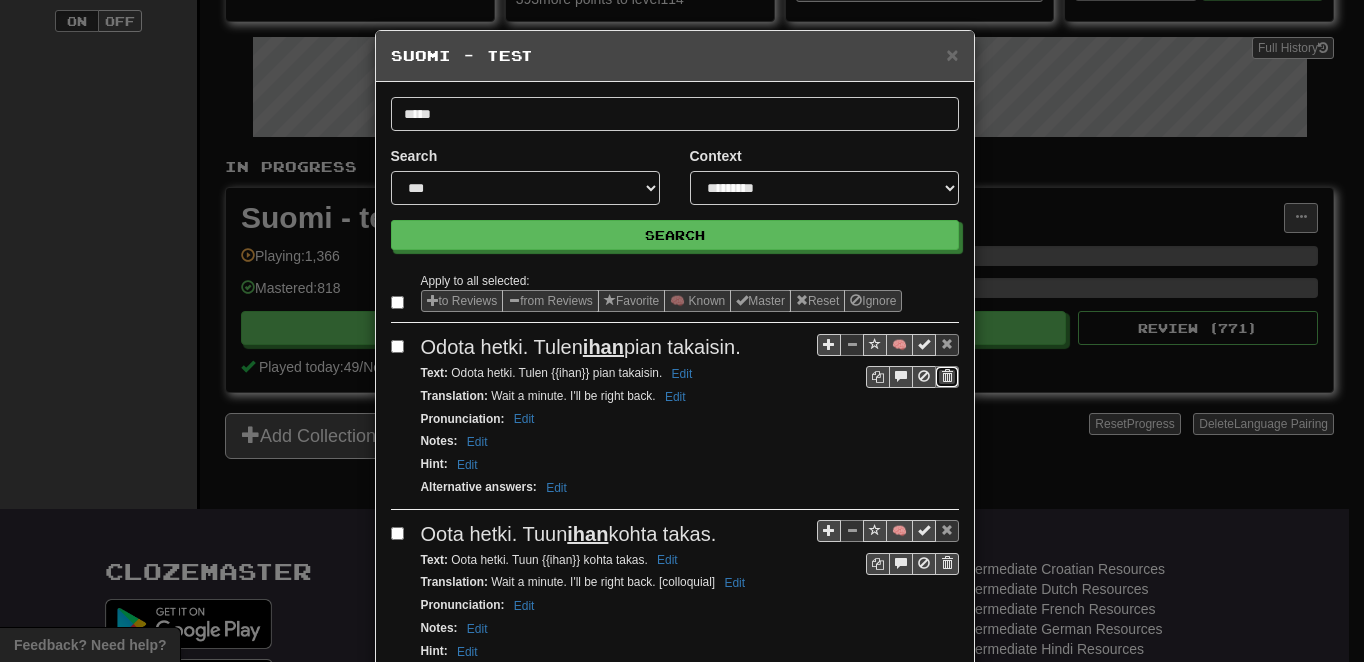click at bounding box center [947, 376] 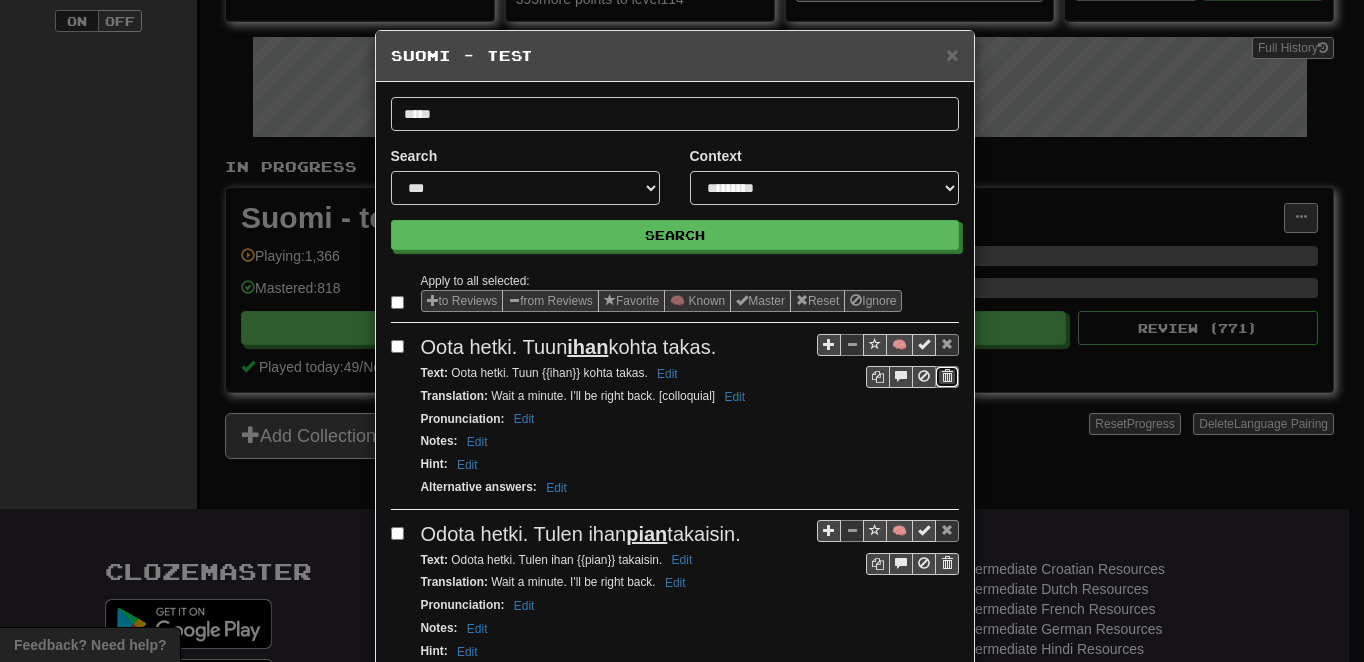 click at bounding box center (947, 376) 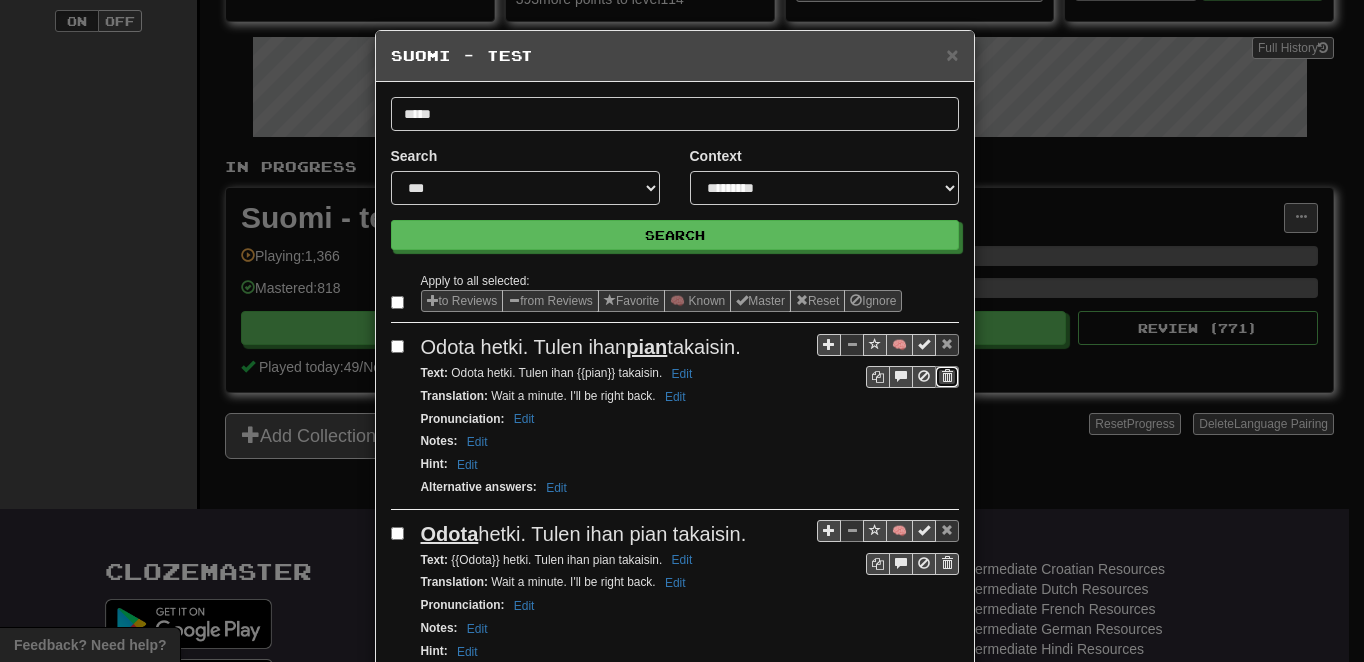 click at bounding box center [947, 376] 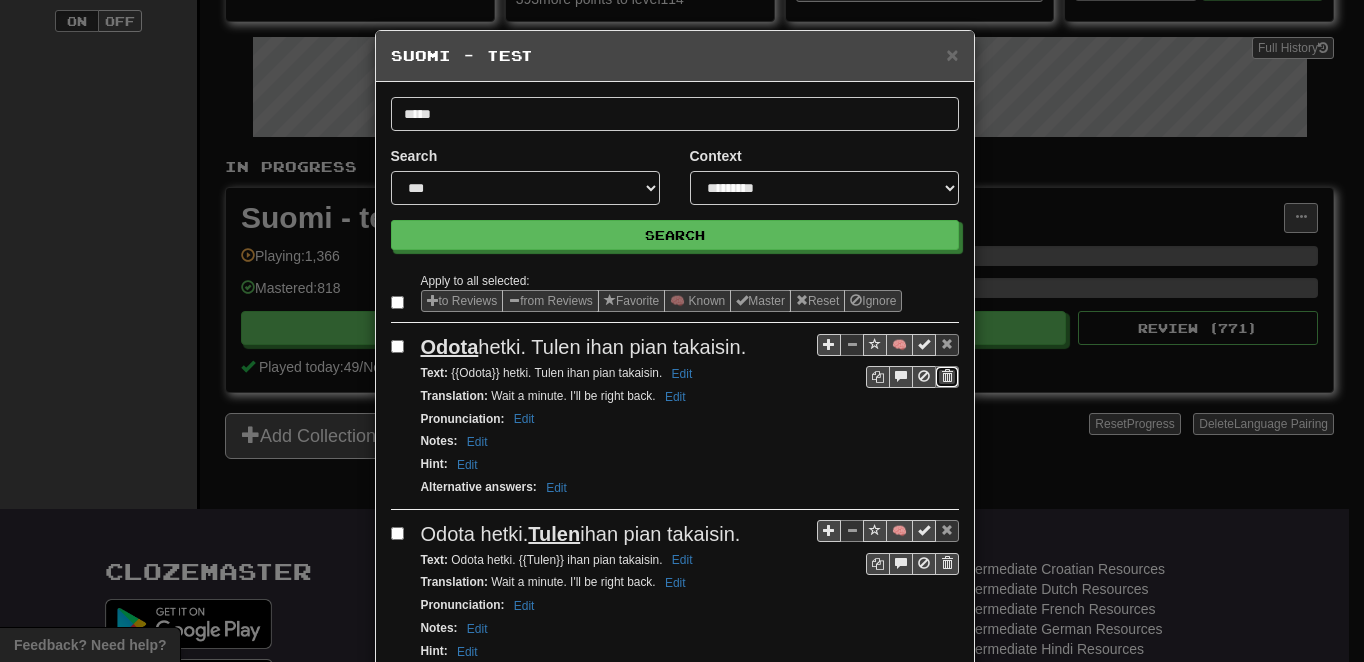 click at bounding box center (947, 376) 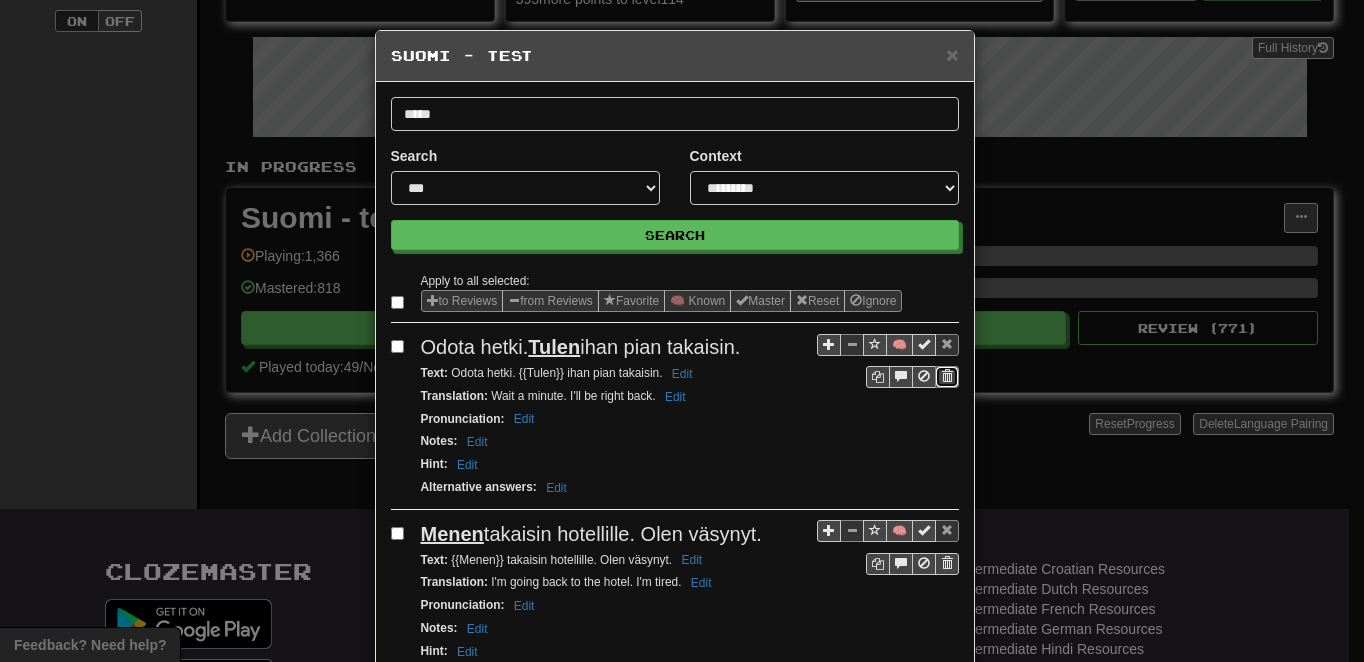 click at bounding box center (947, 376) 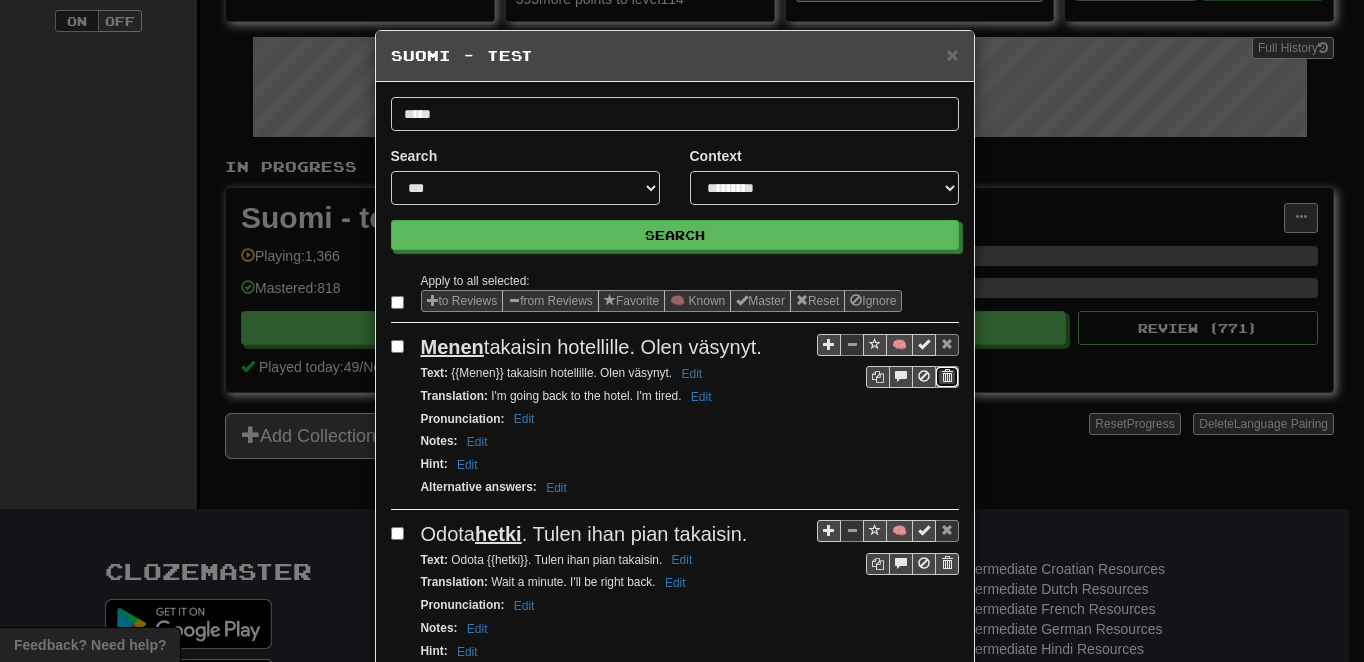 click at bounding box center (947, 376) 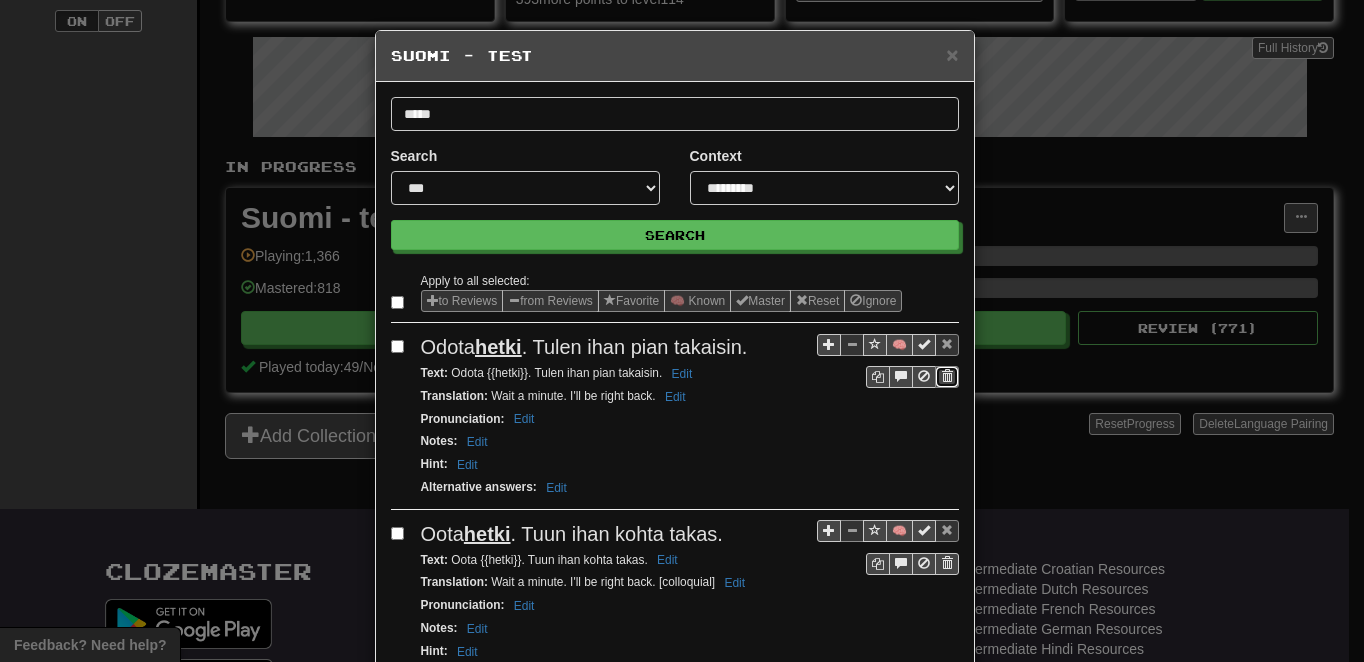 click at bounding box center (947, 376) 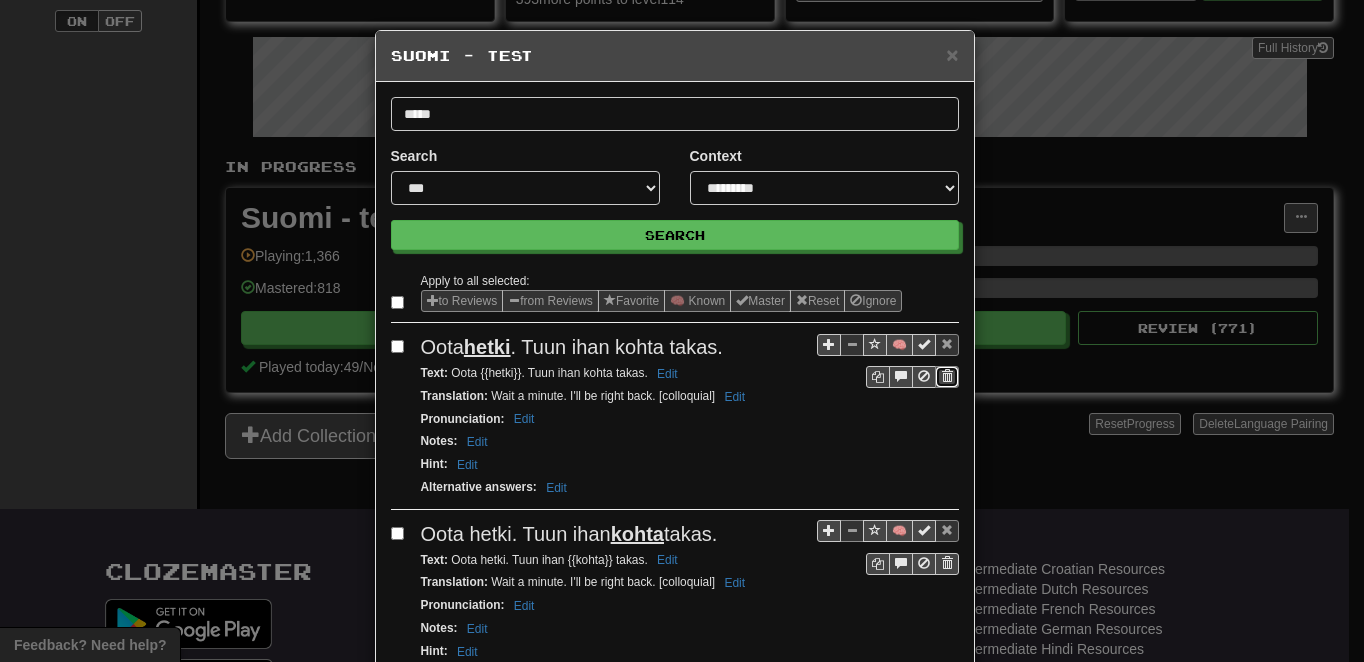 click at bounding box center (947, 376) 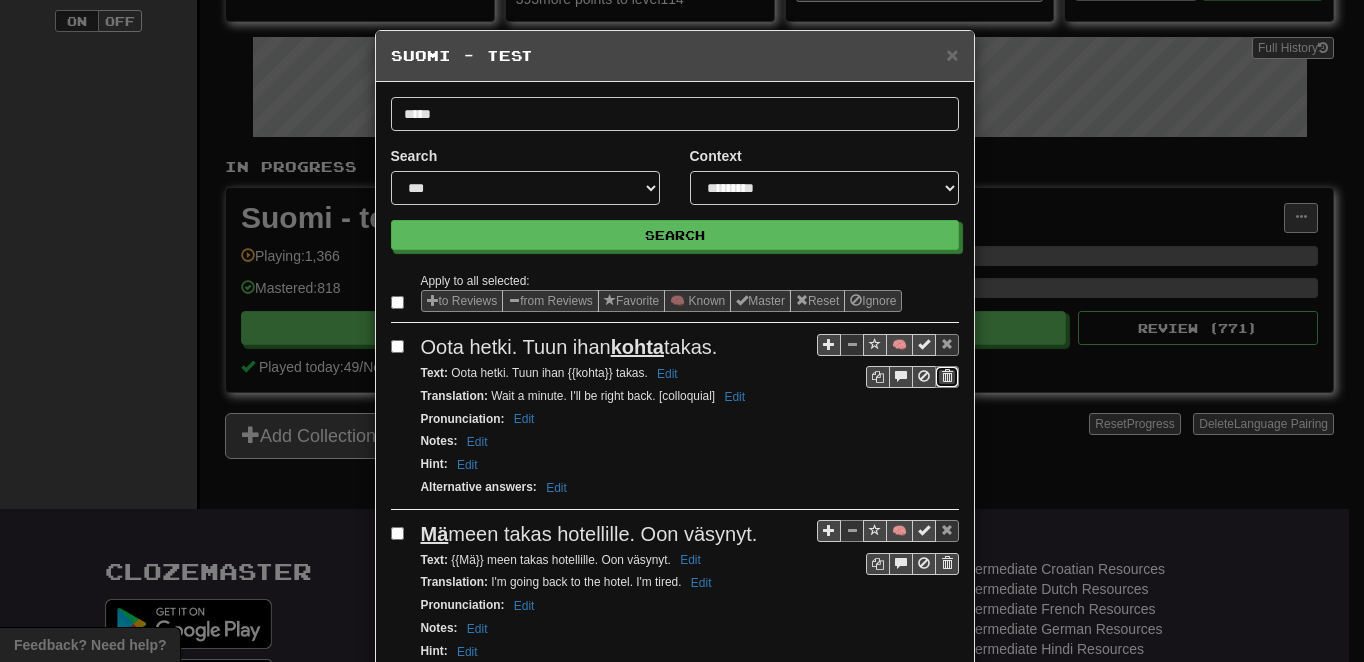 click at bounding box center (947, 376) 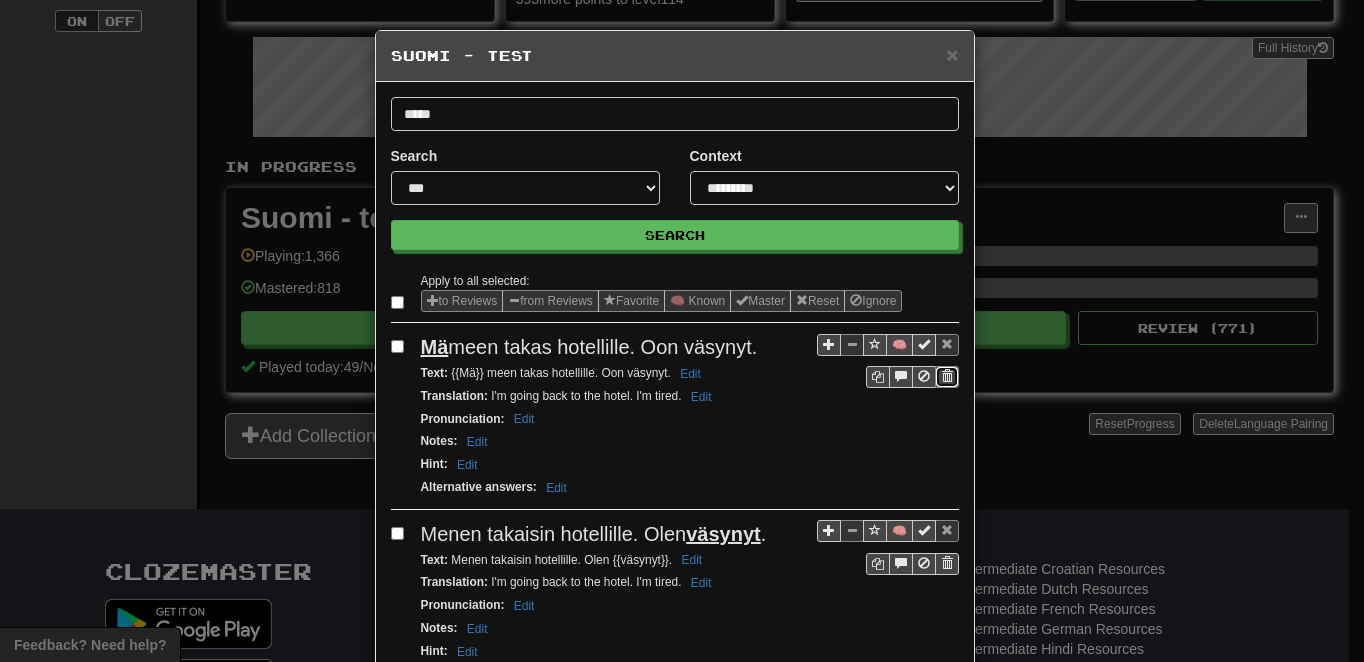 click at bounding box center [947, 376] 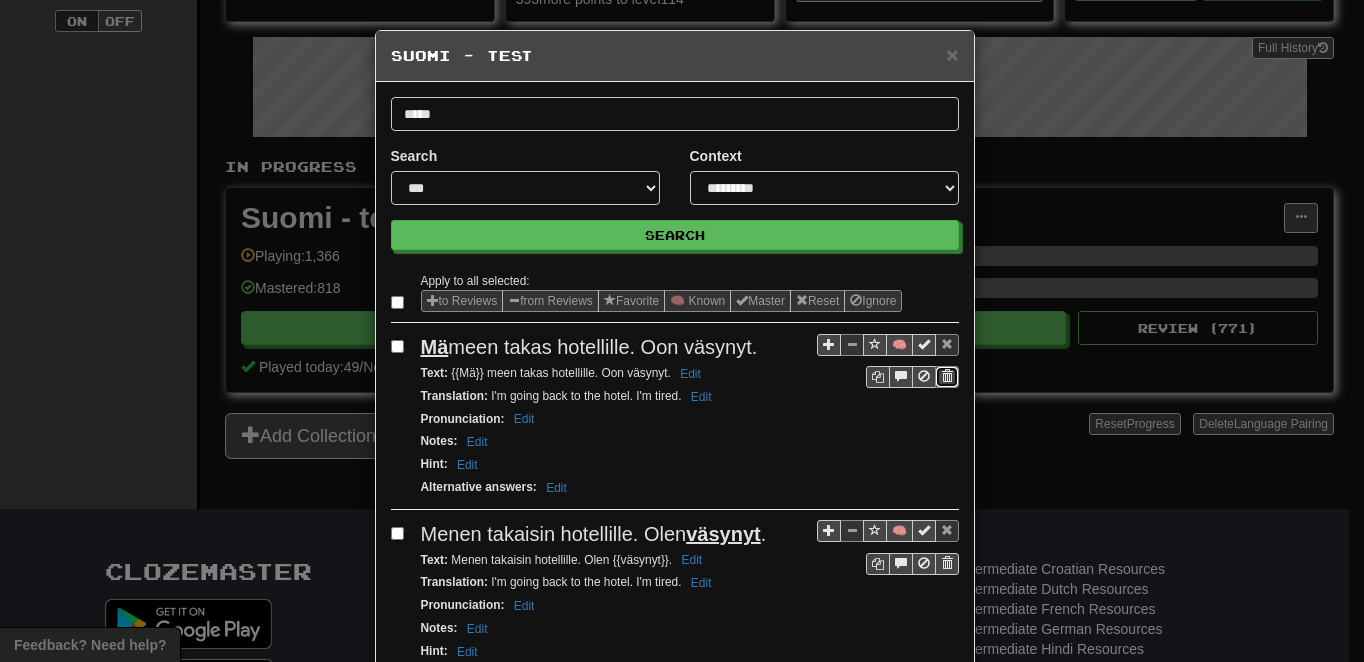 type 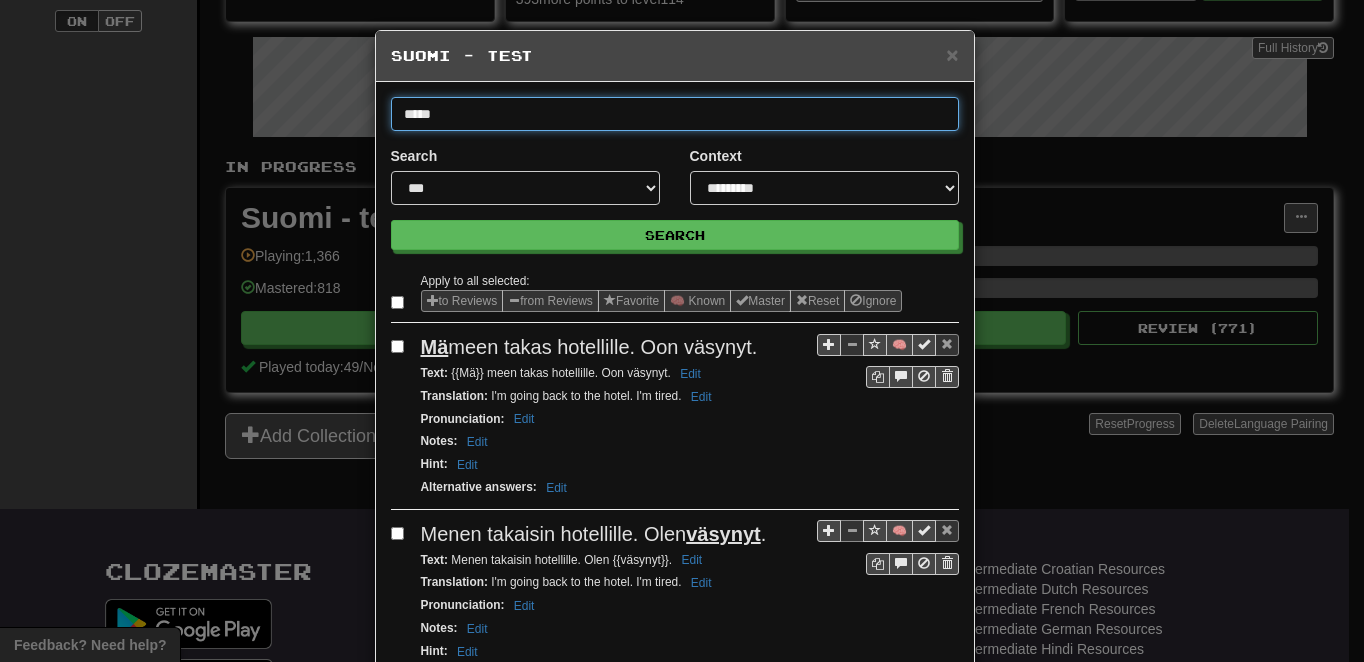 click on "*****" at bounding box center (675, 114) 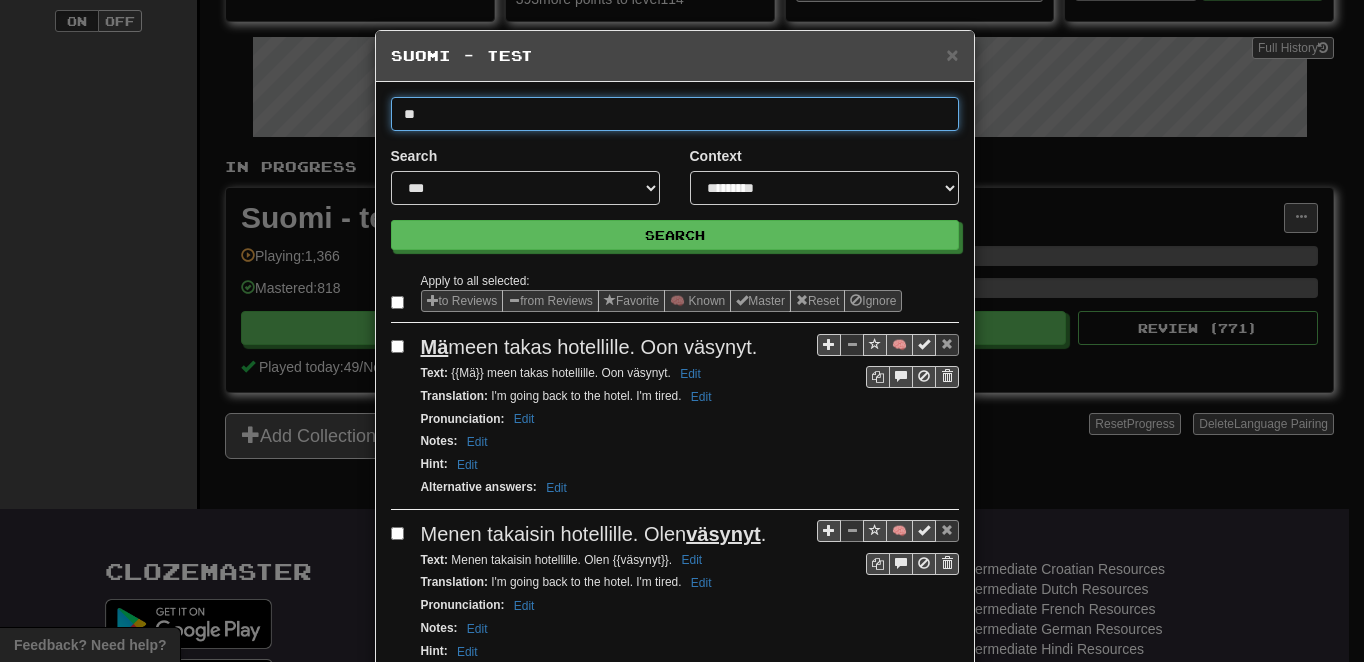 type on "*" 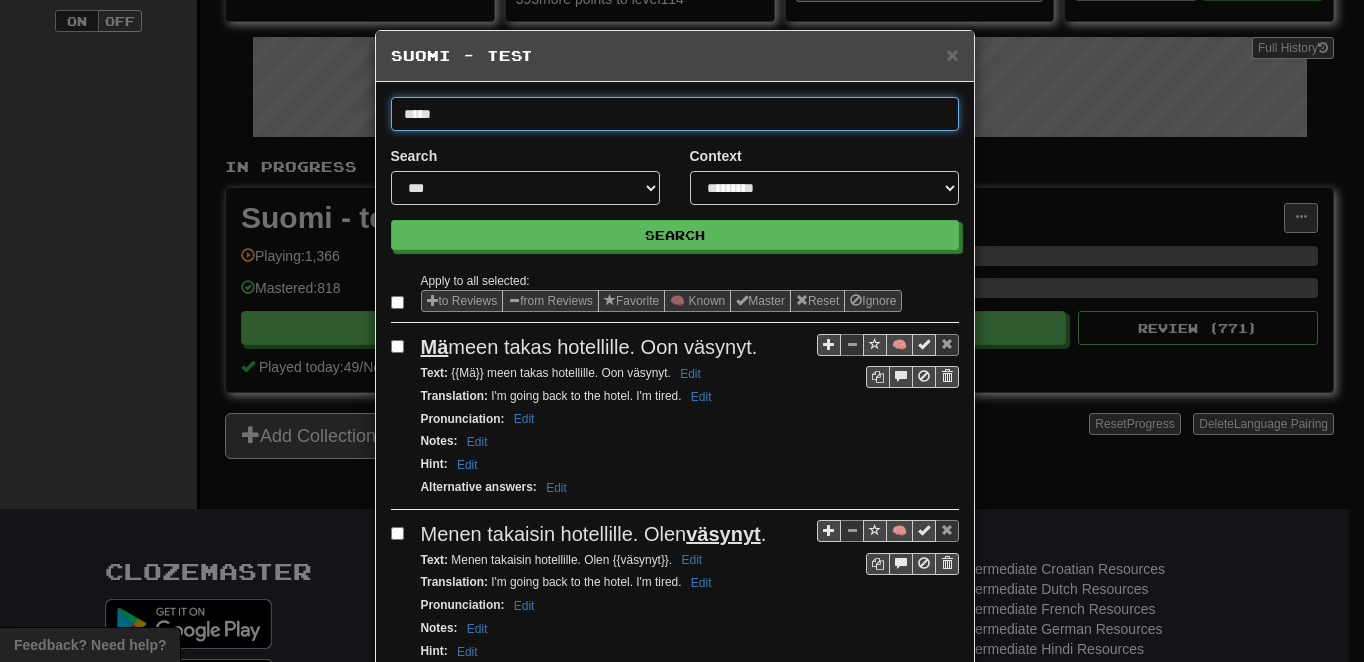 click on "Search" at bounding box center [675, 235] 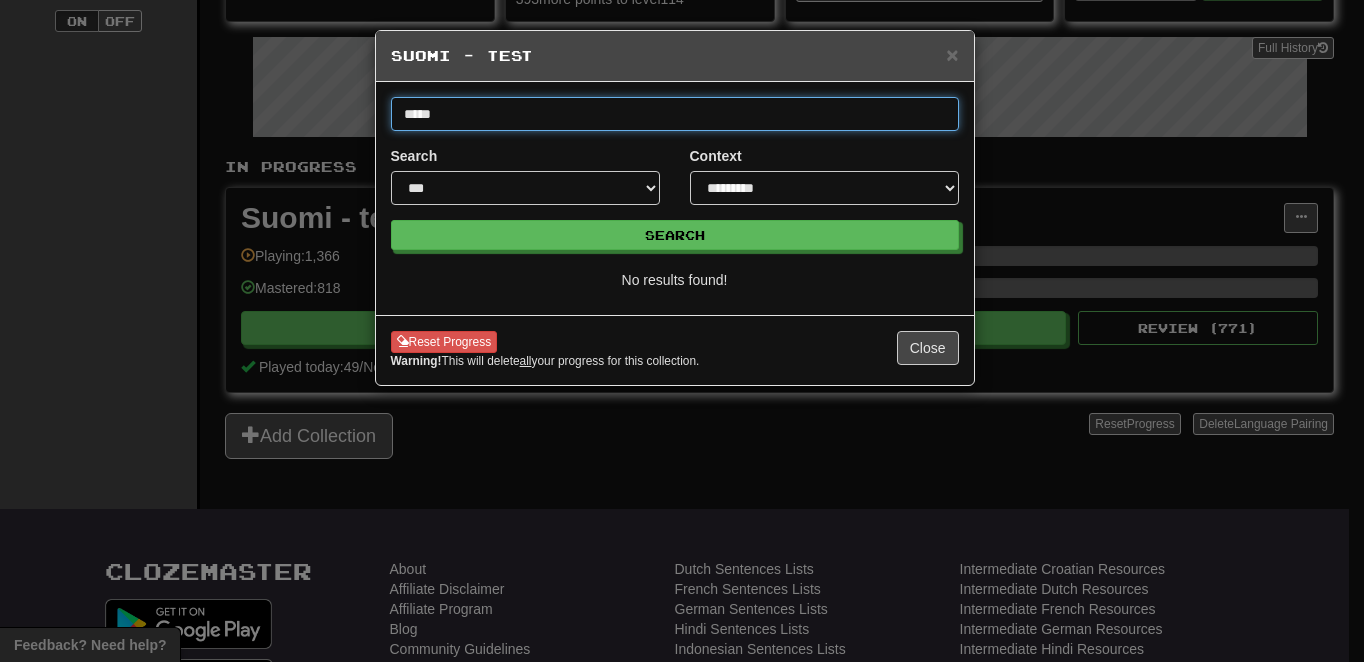 click on "*****" at bounding box center (675, 114) 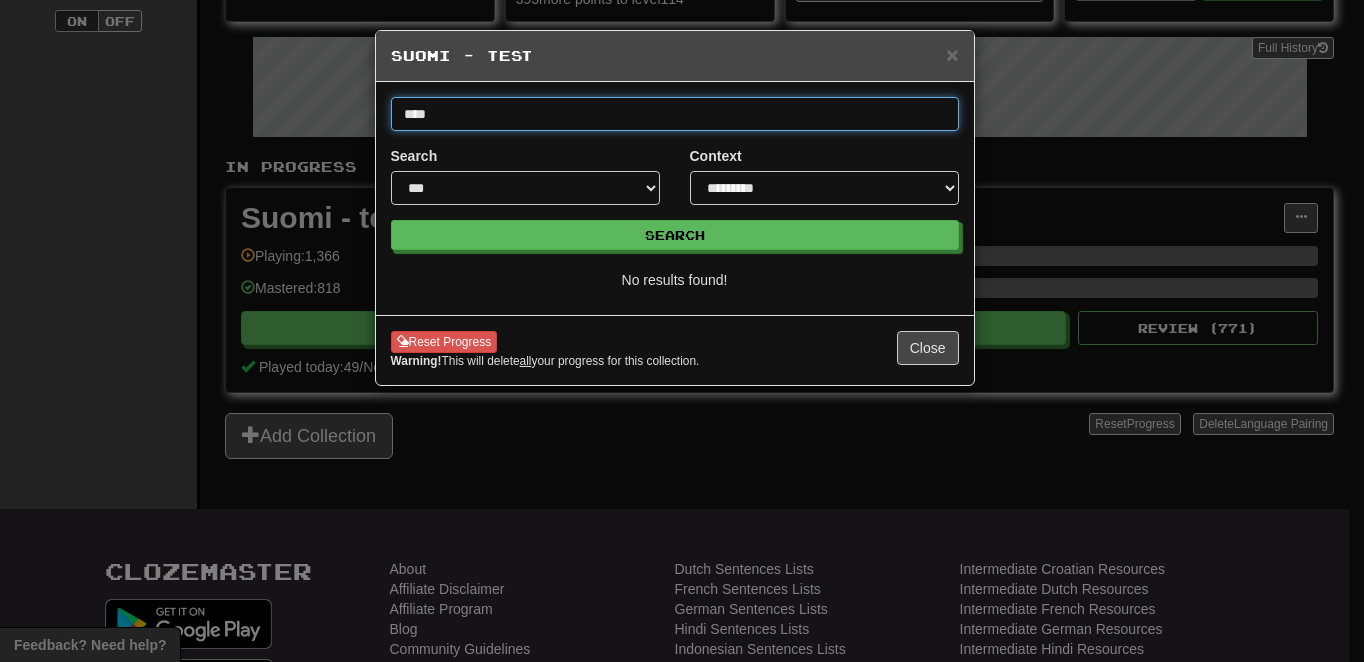 type on "****" 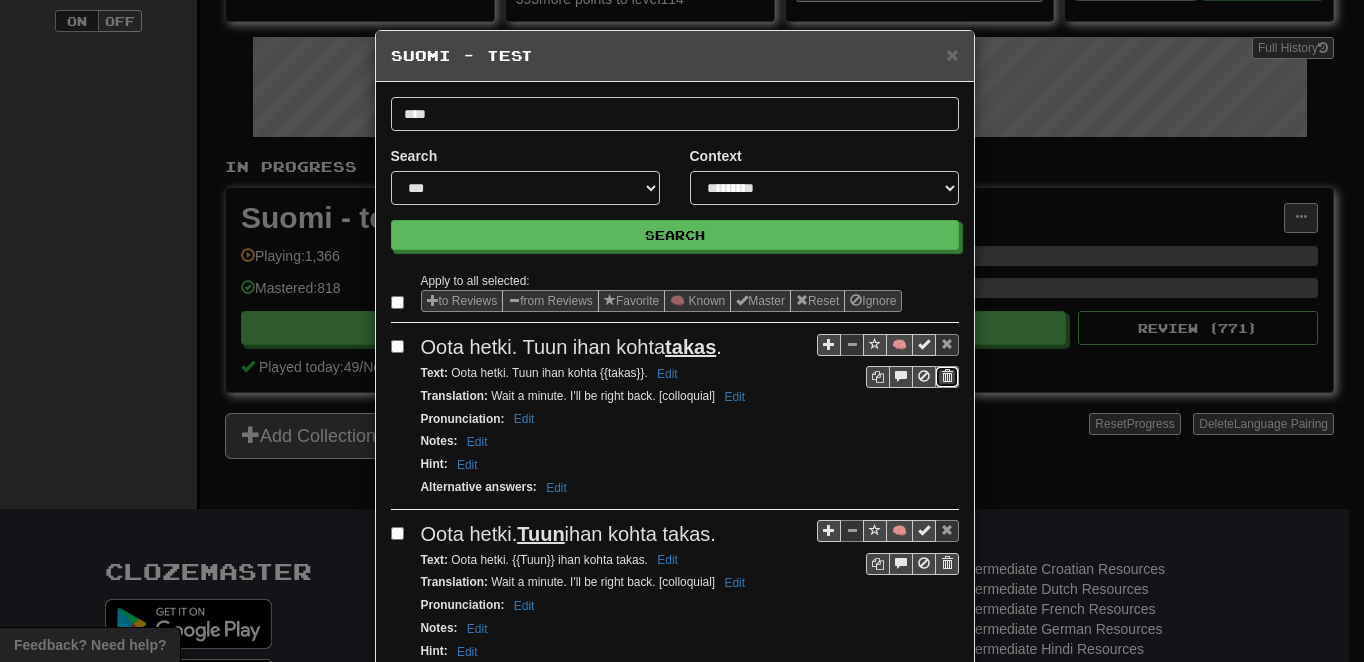 click at bounding box center (947, 376) 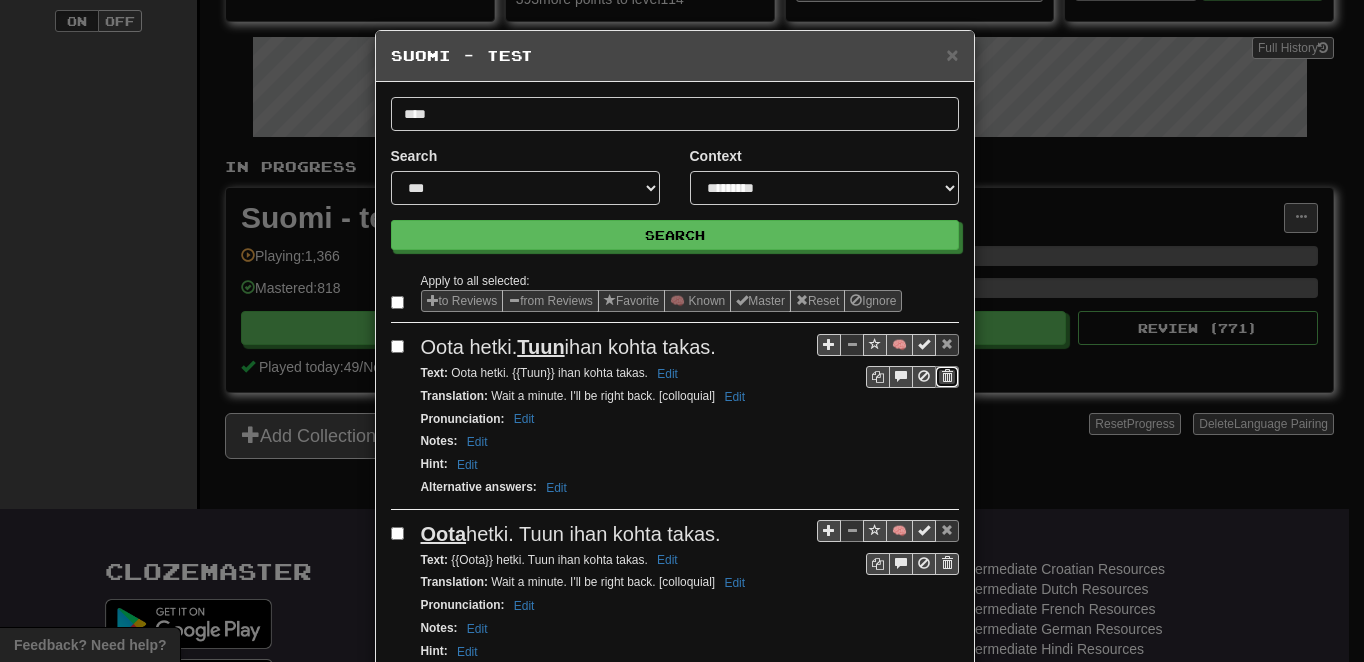 click at bounding box center [947, 376] 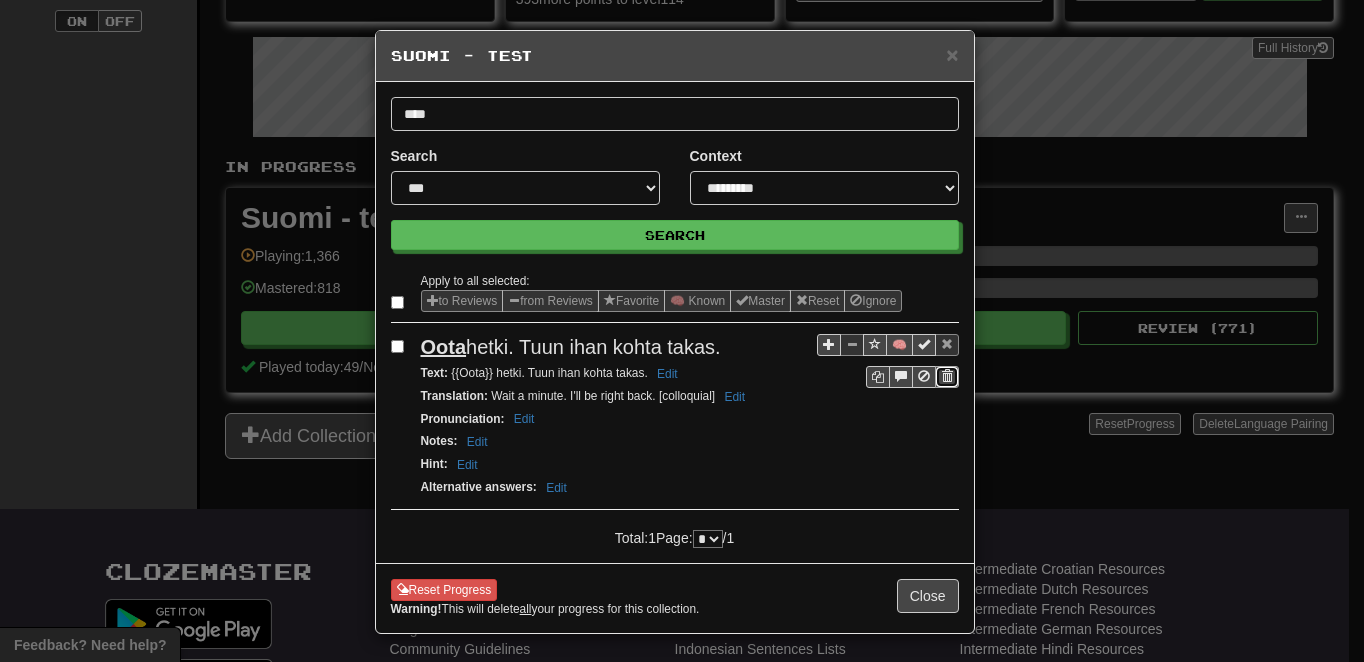 click at bounding box center (947, 376) 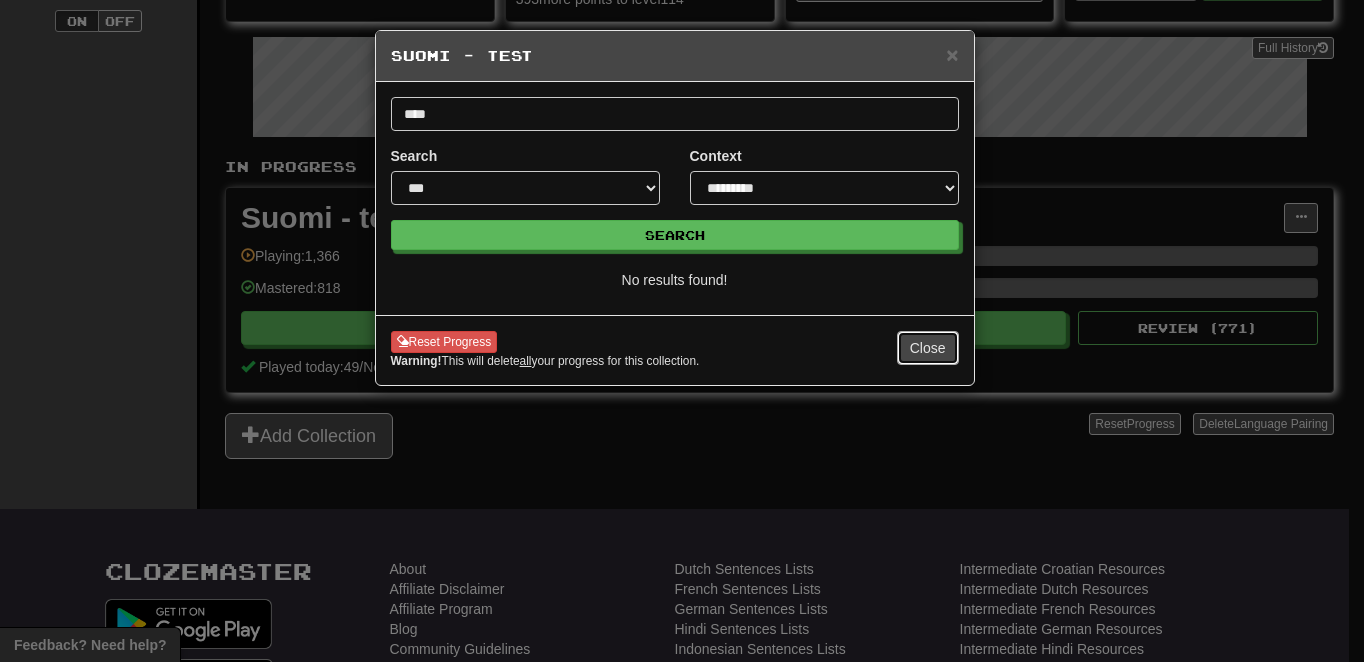 click on "Close" at bounding box center [928, 348] 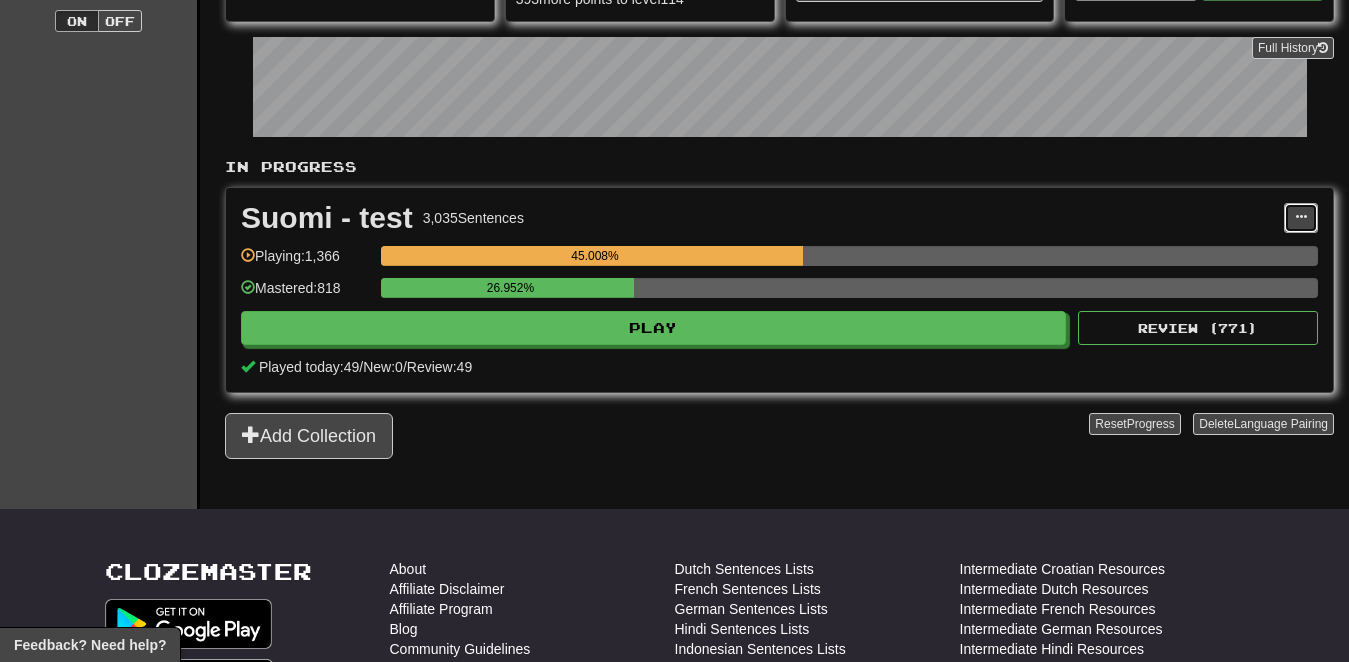click at bounding box center (1301, 218) 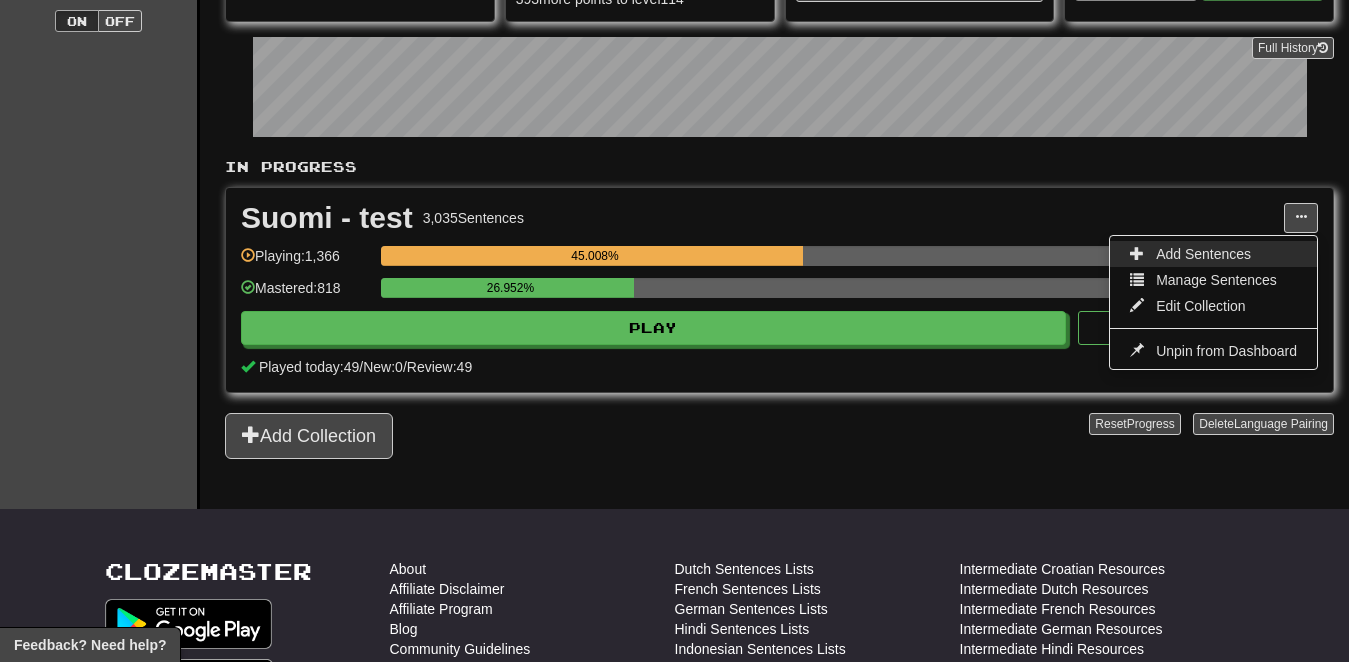 click on "Add Sentences" at bounding box center (1203, 254) 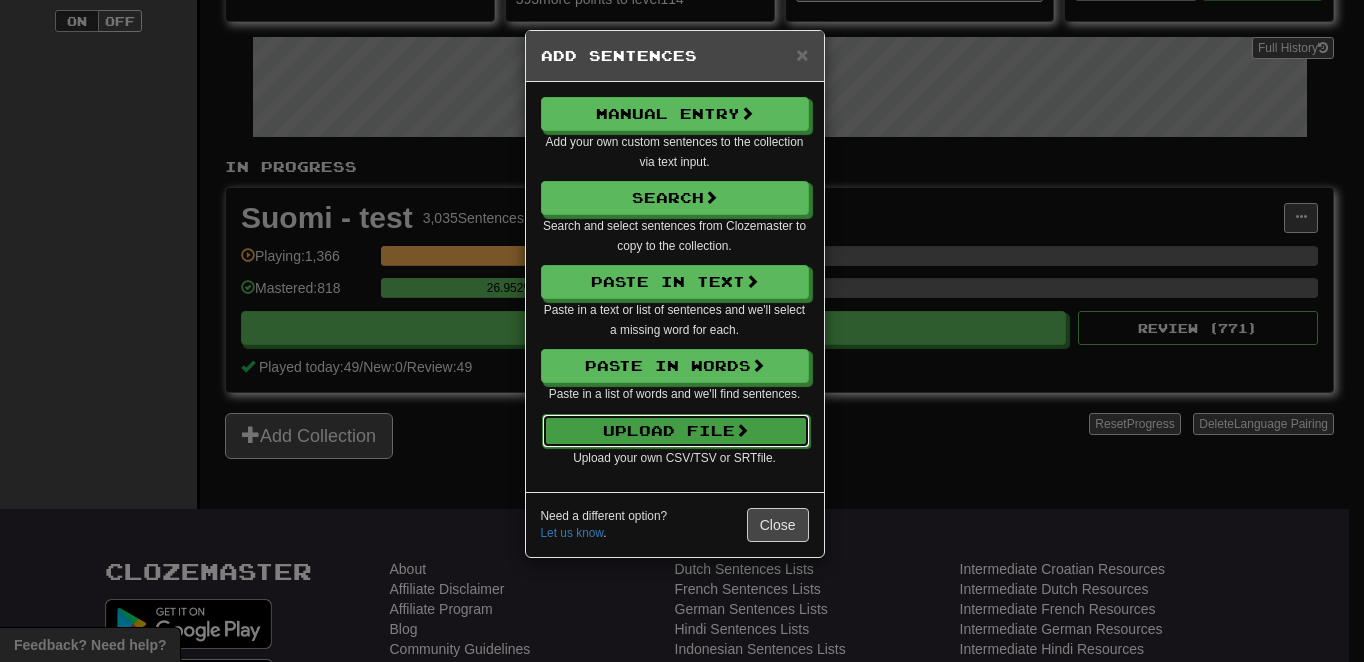 click on "Upload File" at bounding box center [676, 431] 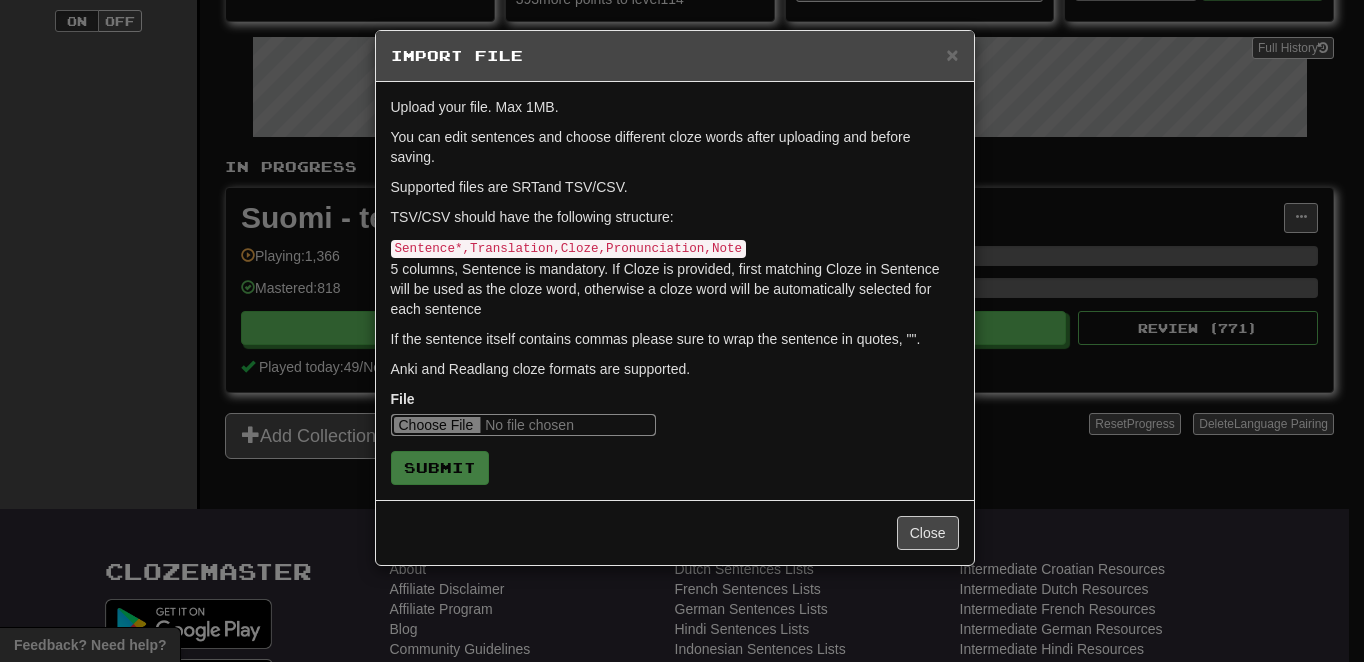 click at bounding box center (523, 425) 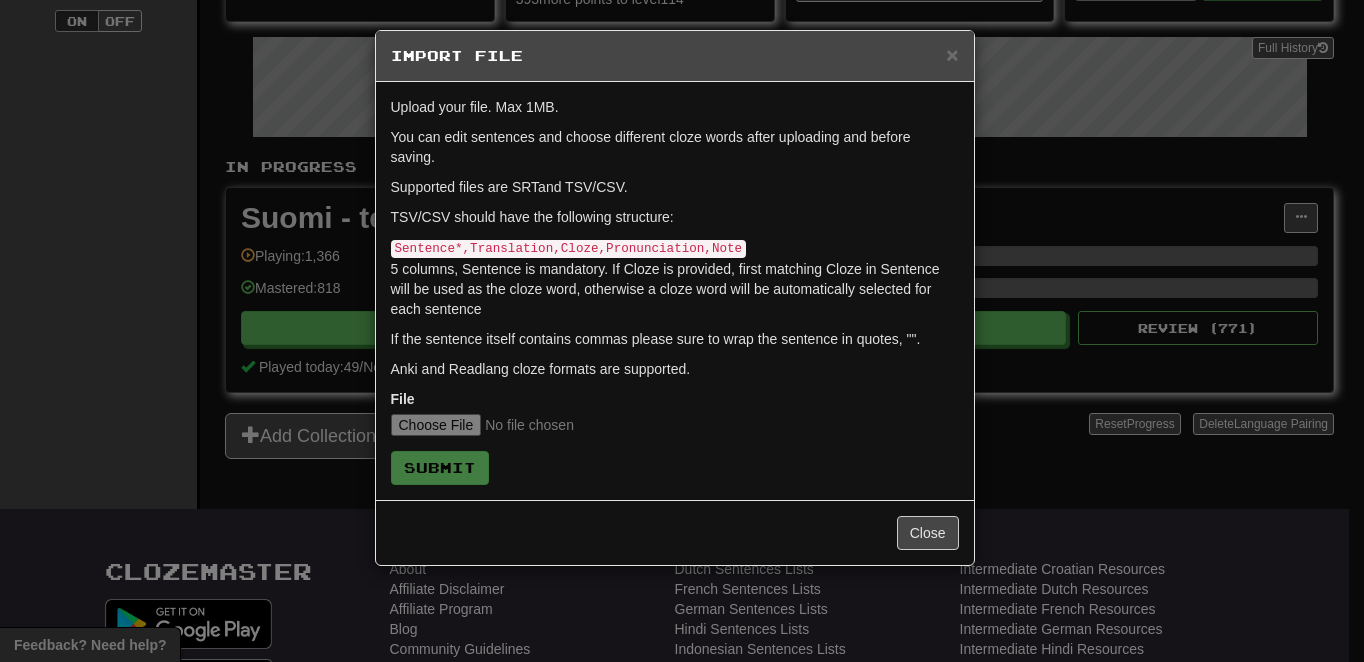 type on "**********" 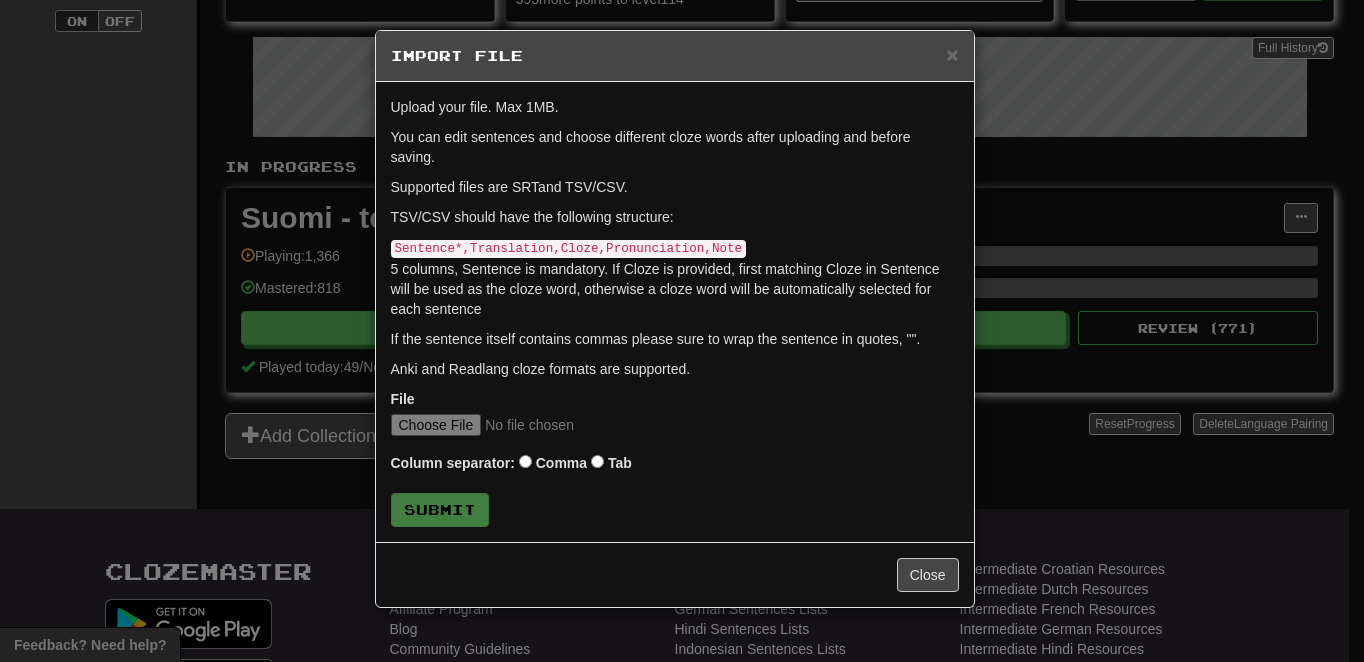 click on "Column separator:     Comma     Tab" at bounding box center [675, 464] 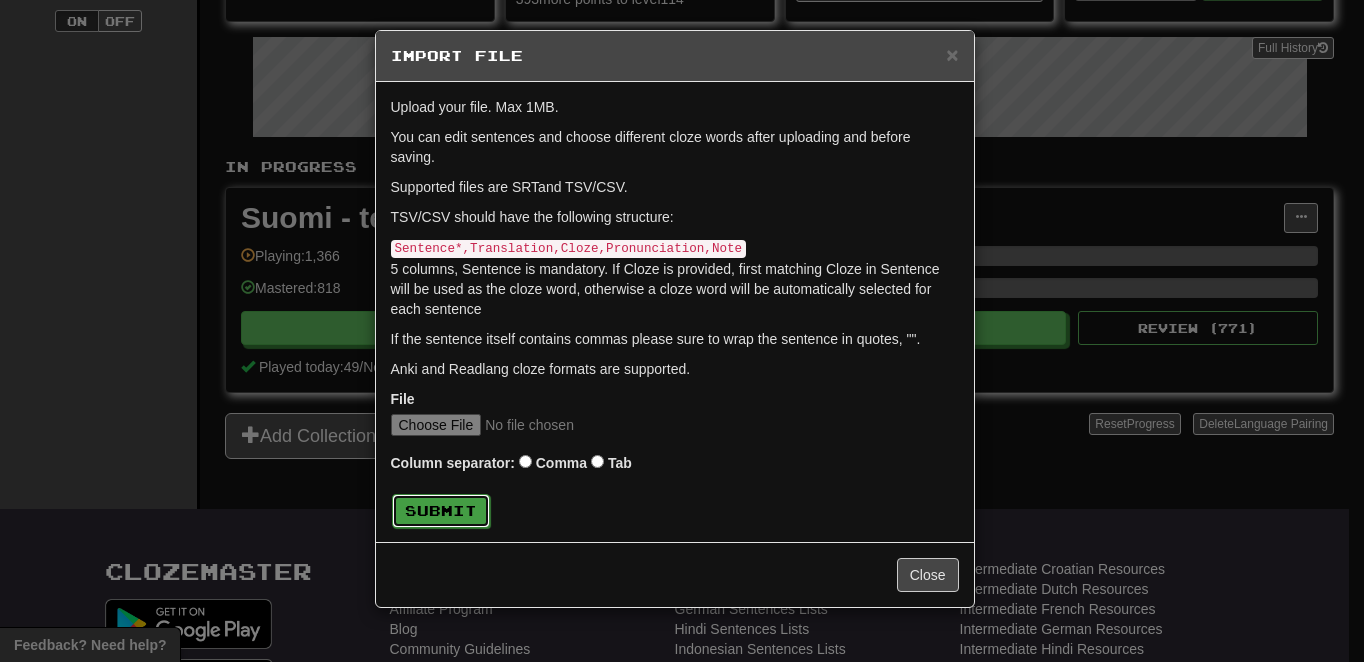 click on "Submit" at bounding box center [441, 511] 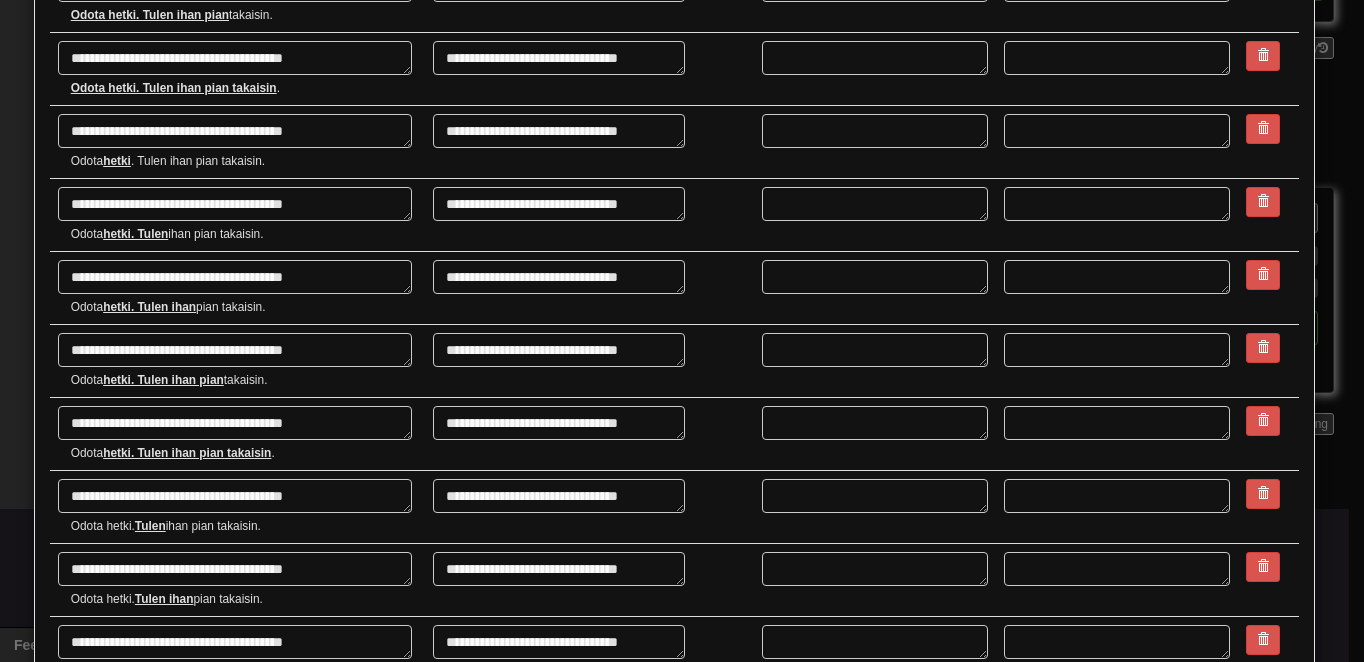 scroll, scrollTop: 3373, scrollLeft: 0, axis: vertical 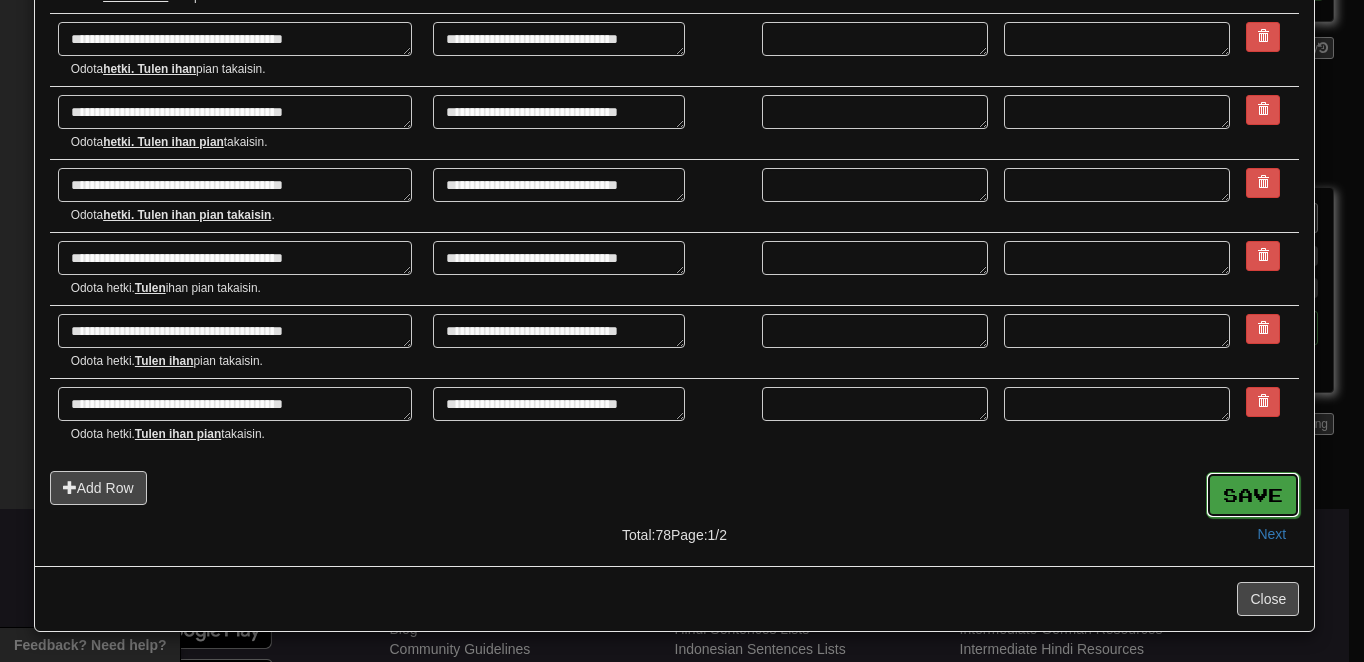 click on "Save" at bounding box center [1253, 495] 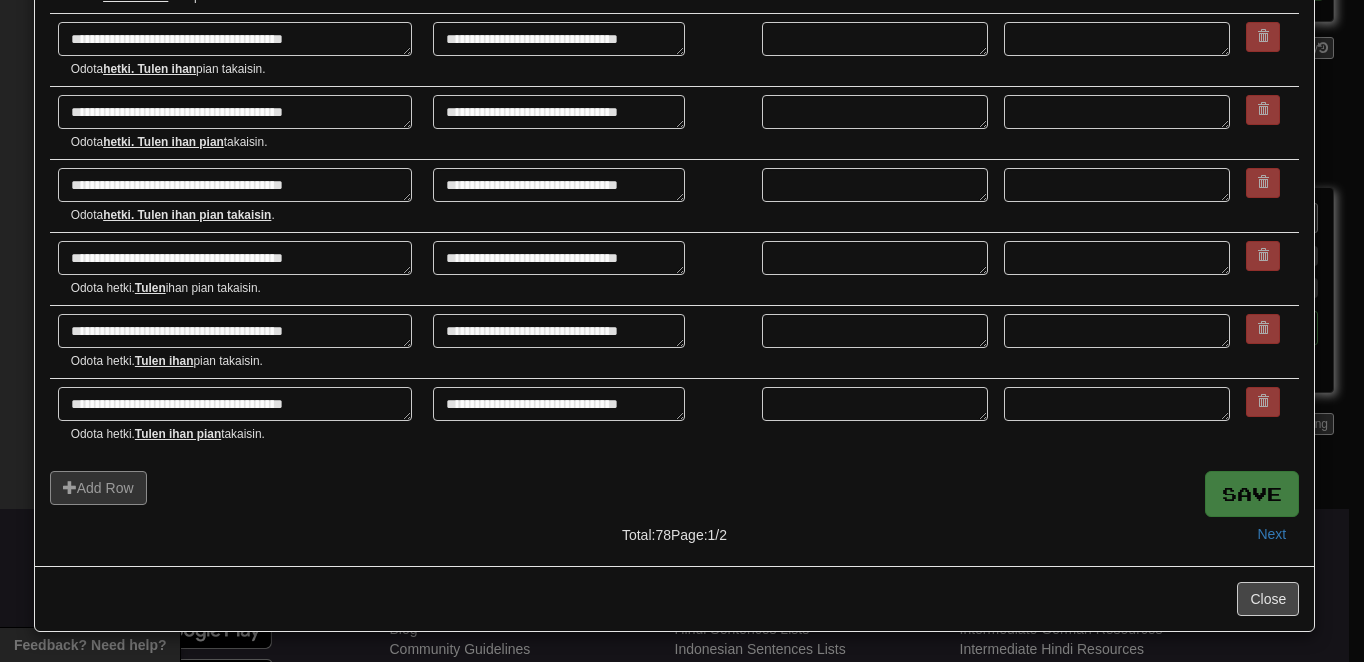 type on "*" 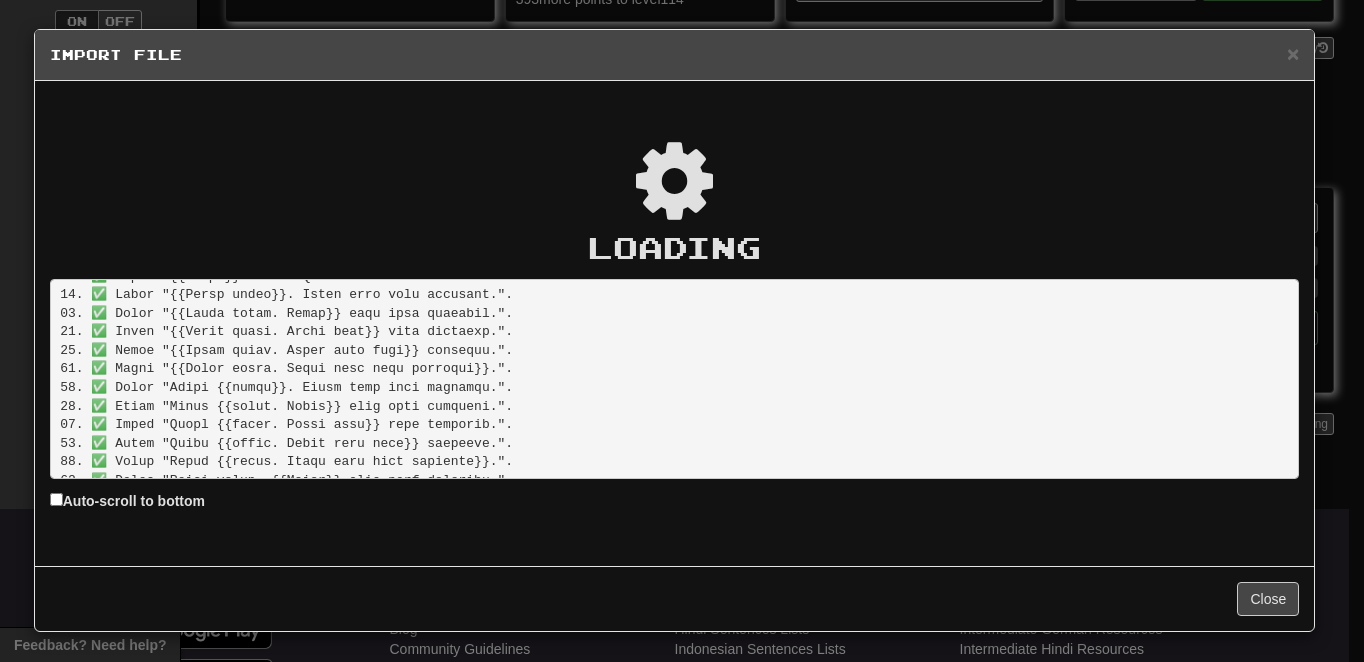 scroll, scrollTop: 1080, scrollLeft: 0, axis: vertical 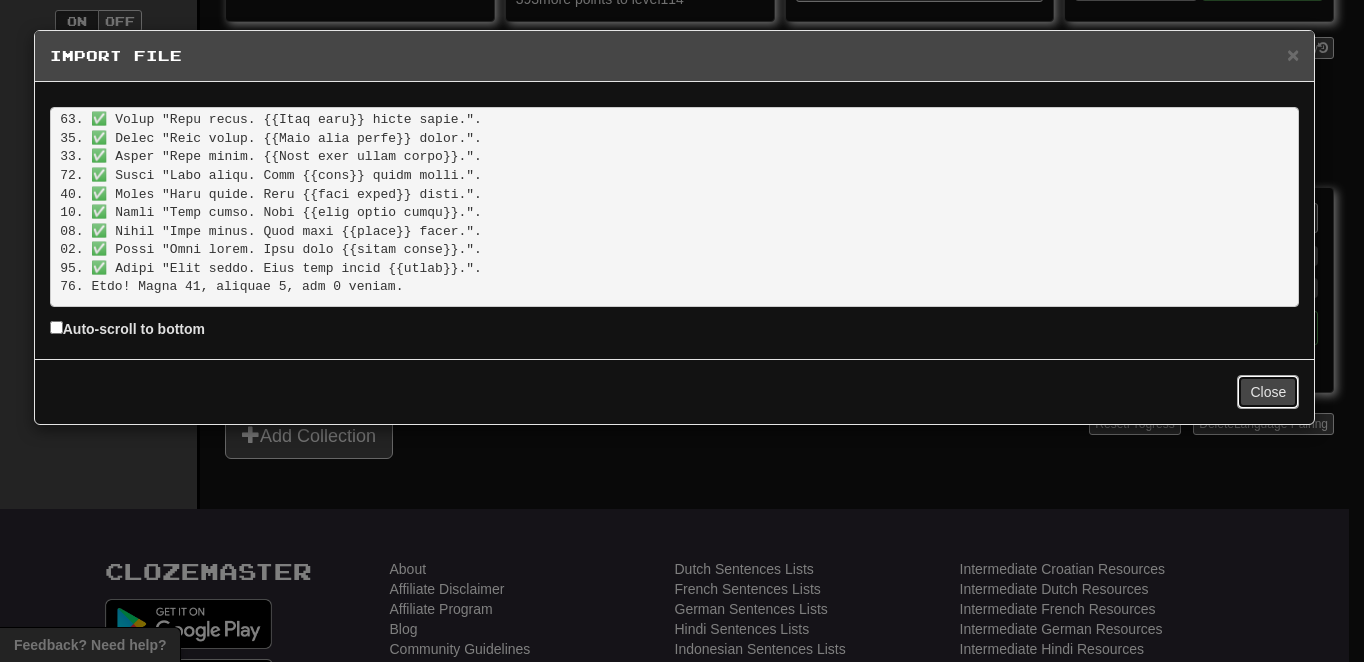 click on "Close" at bounding box center (1268, 392) 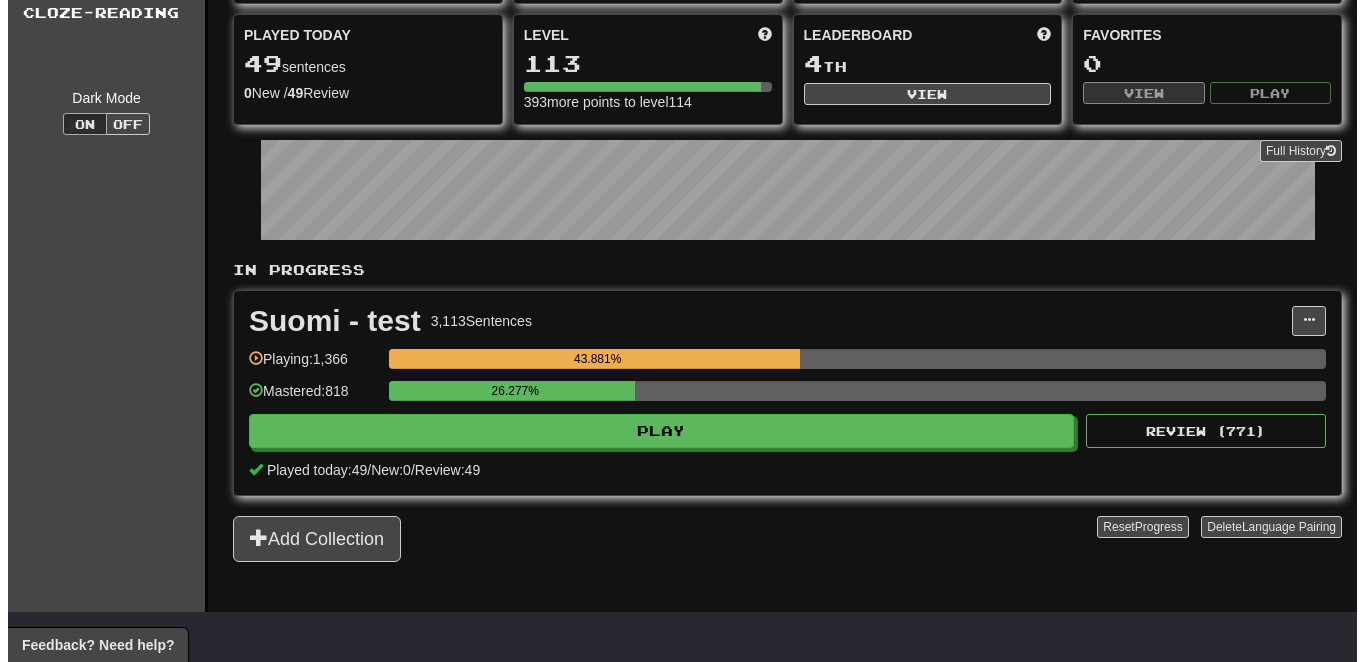 scroll, scrollTop: 172, scrollLeft: 0, axis: vertical 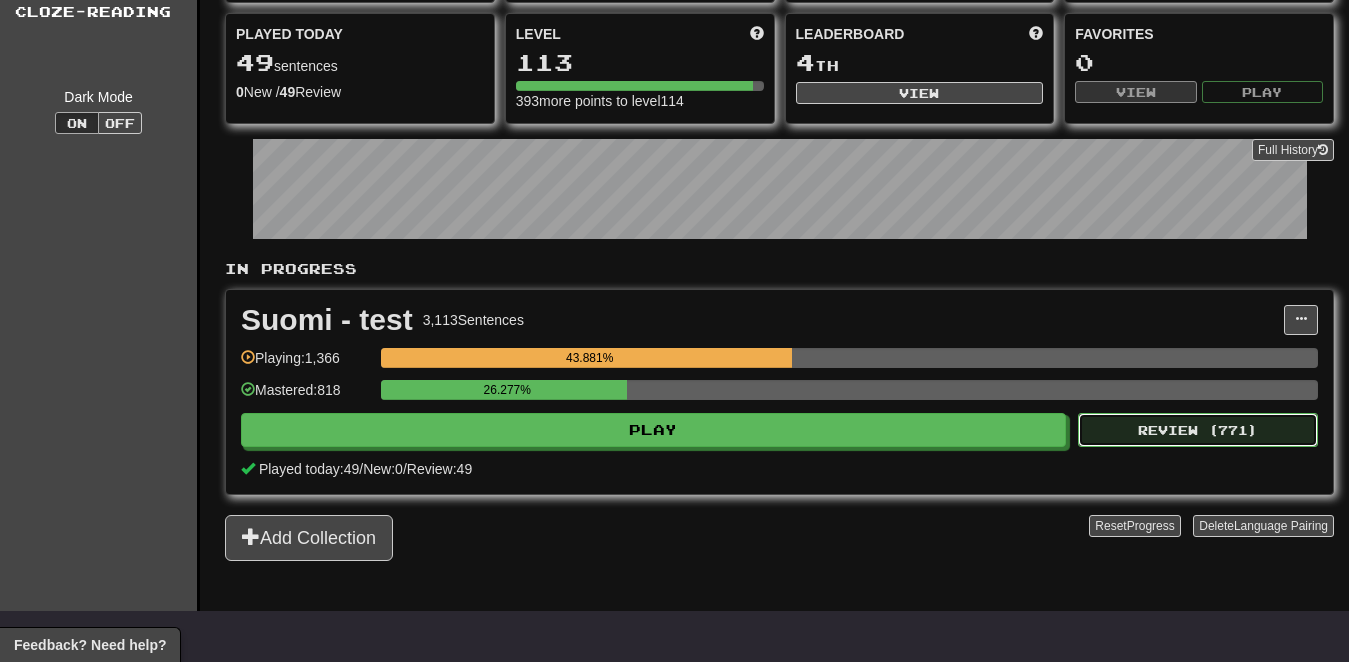 click on "Review ( 771 )" at bounding box center (1198, 430) 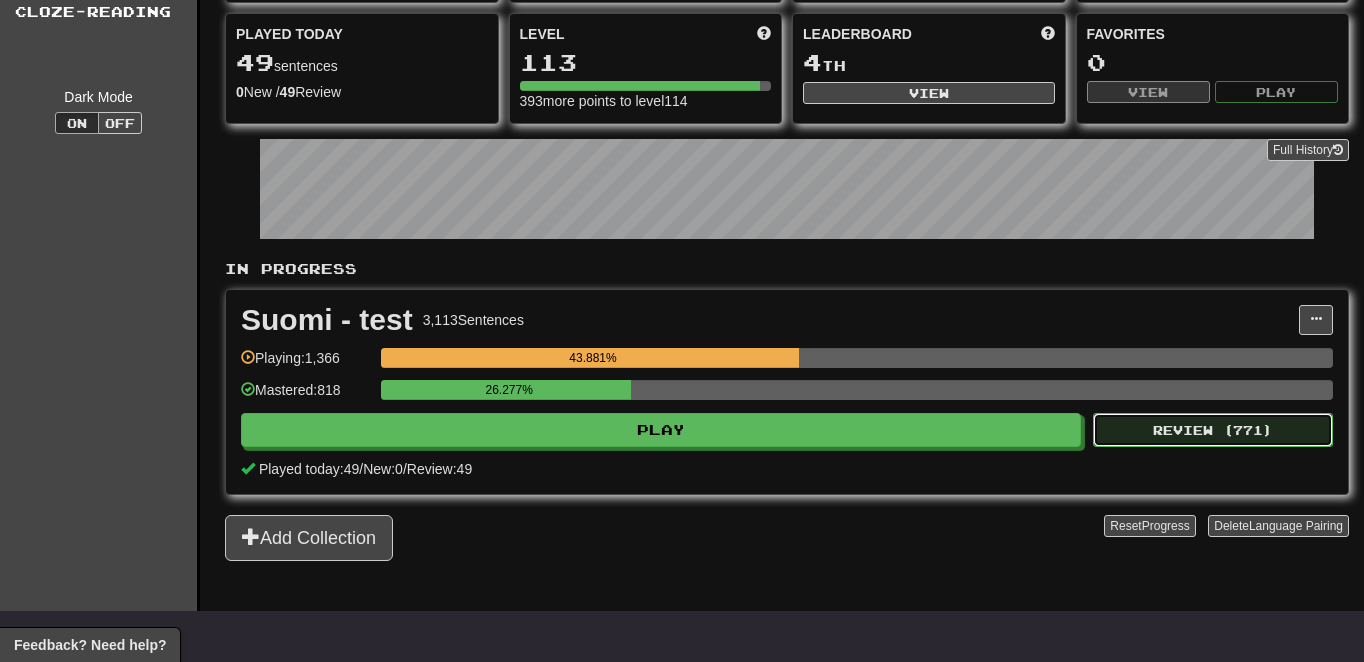 select on "********" 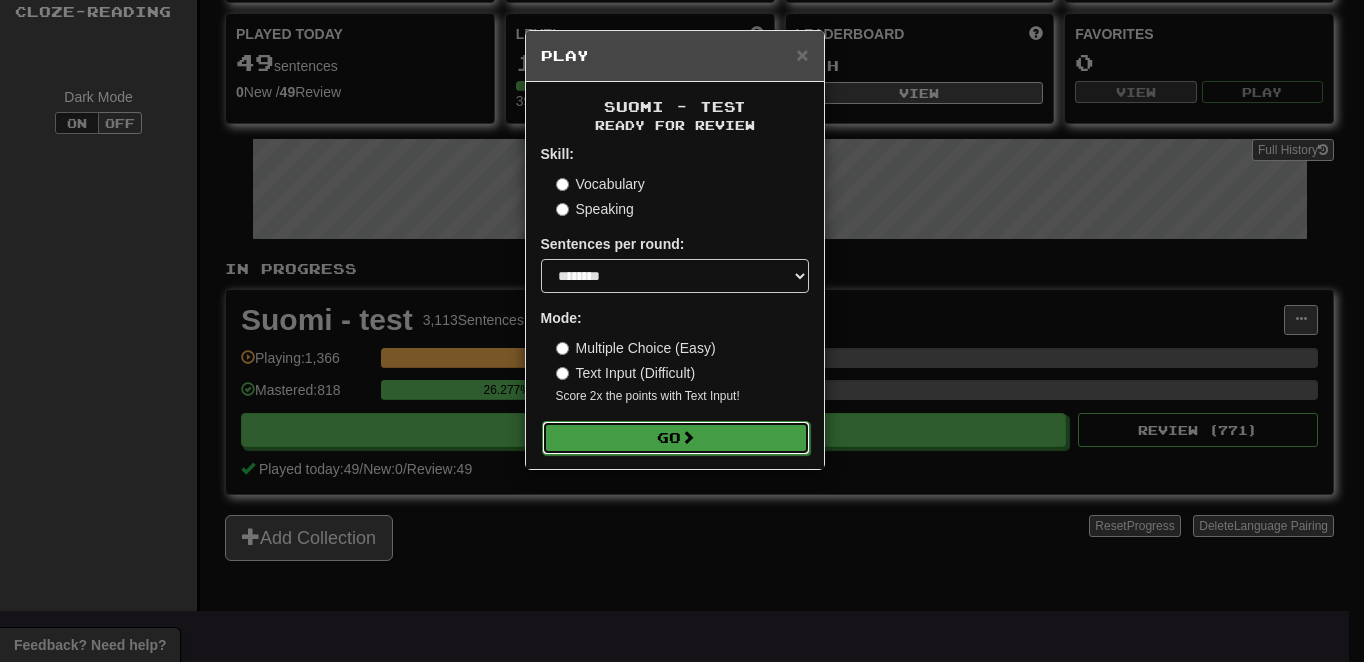 click on "Go" at bounding box center (676, 438) 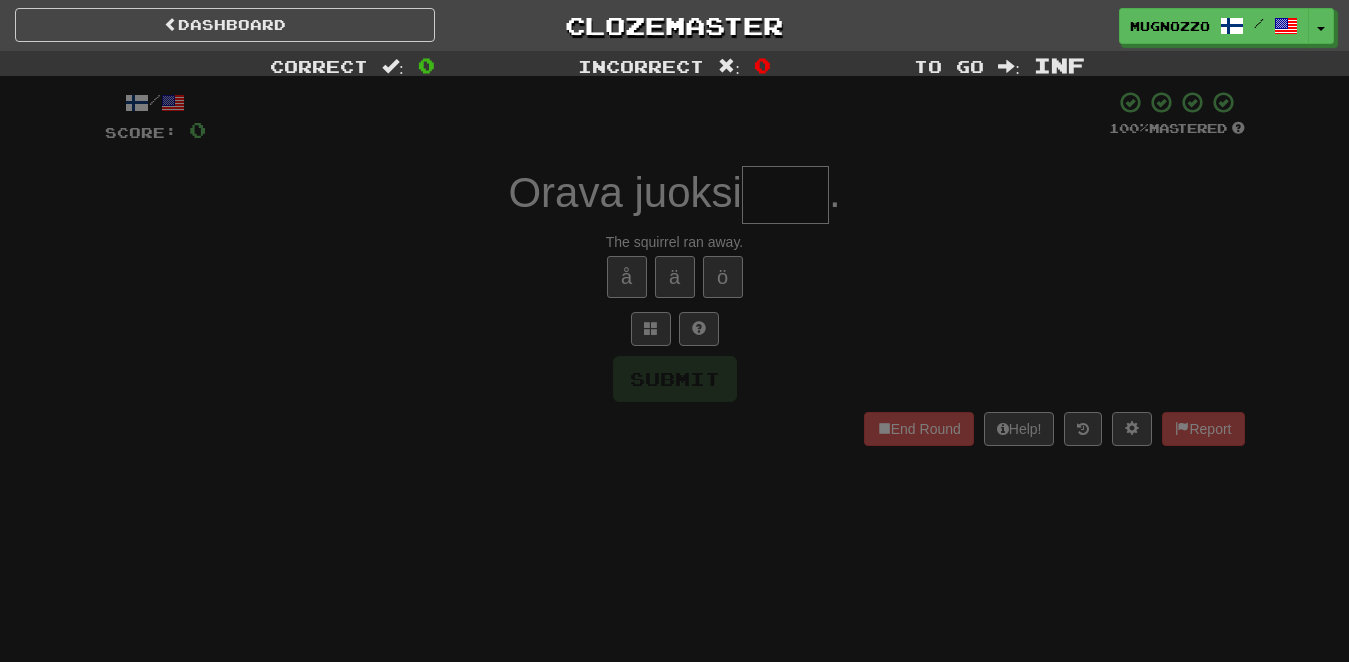 scroll, scrollTop: 0, scrollLeft: 0, axis: both 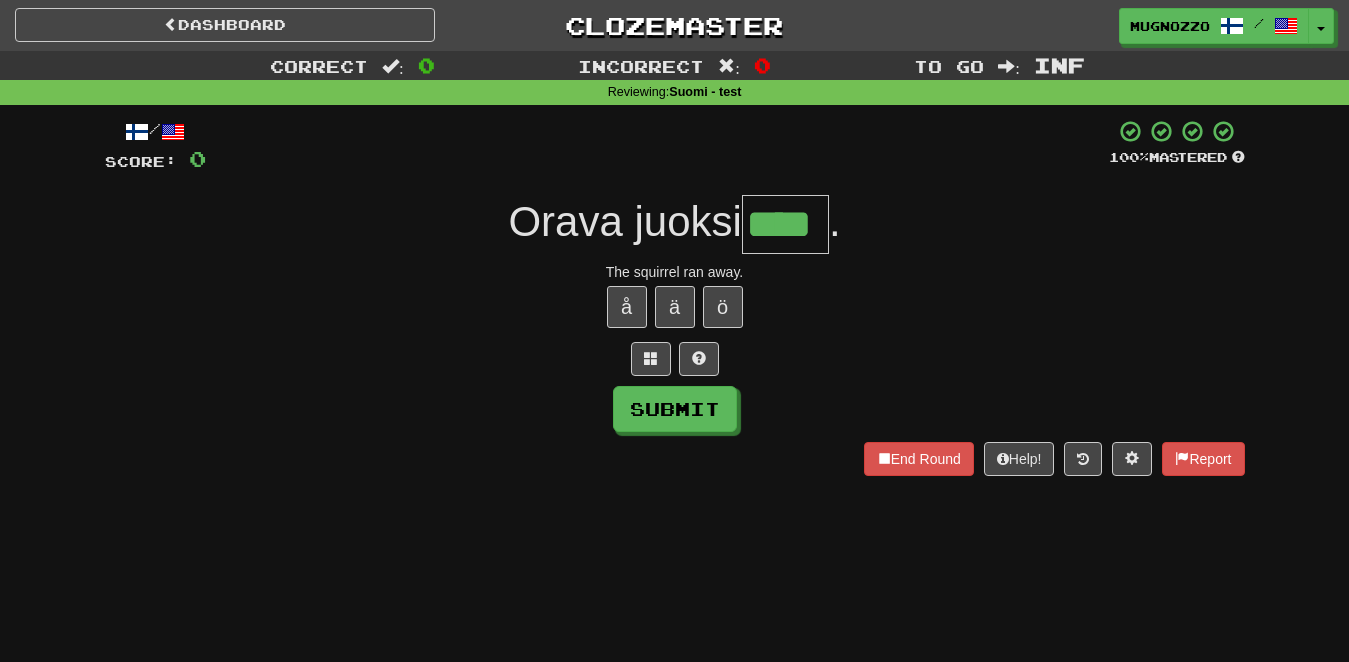 type on "****" 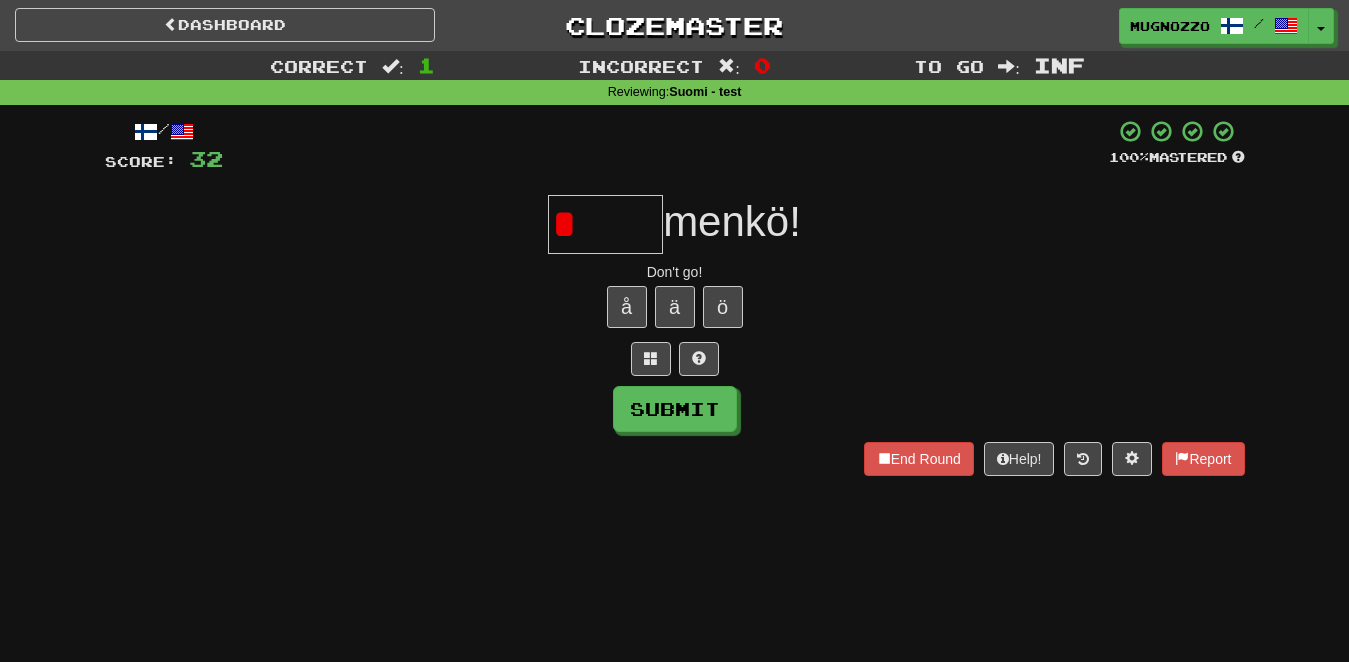 type on "*" 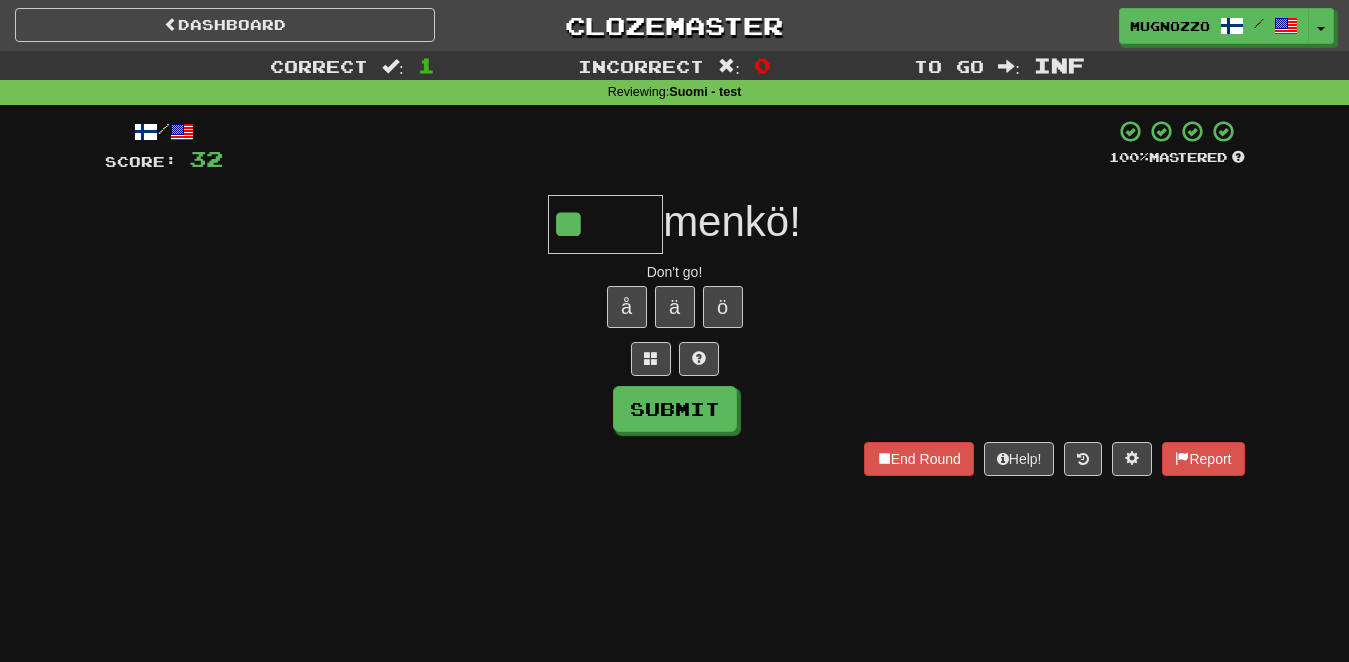 type on "*" 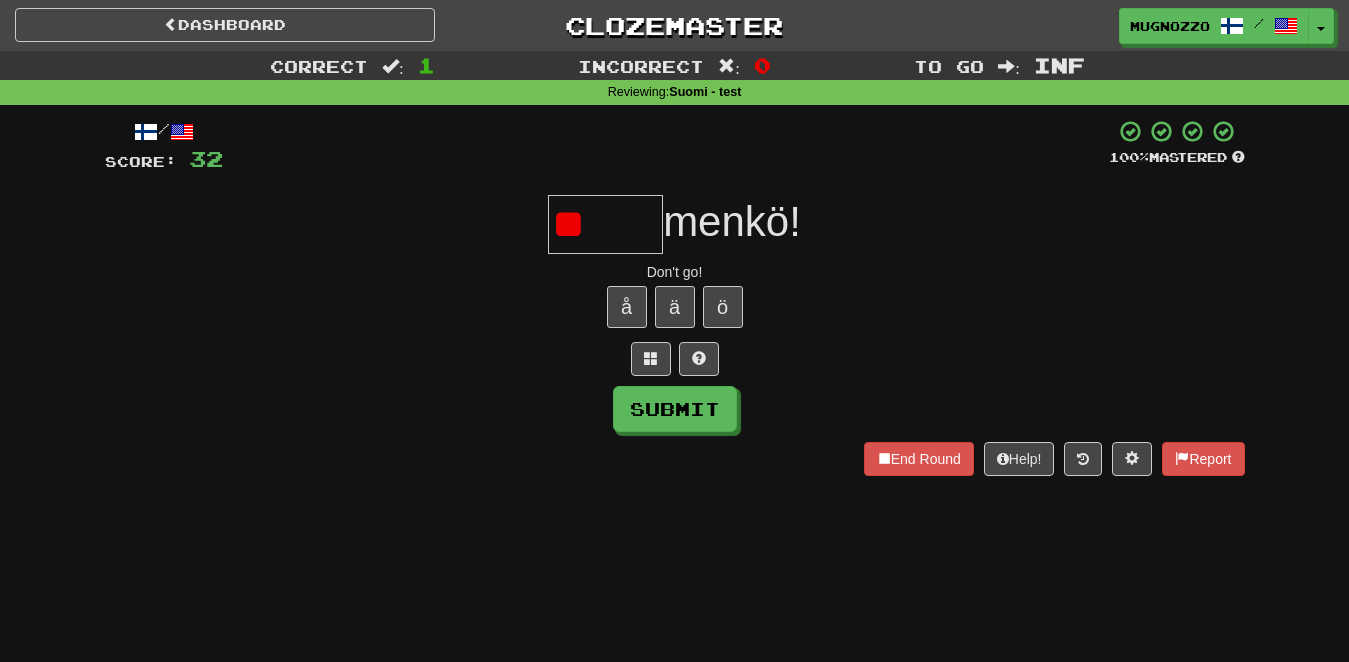 type on "*" 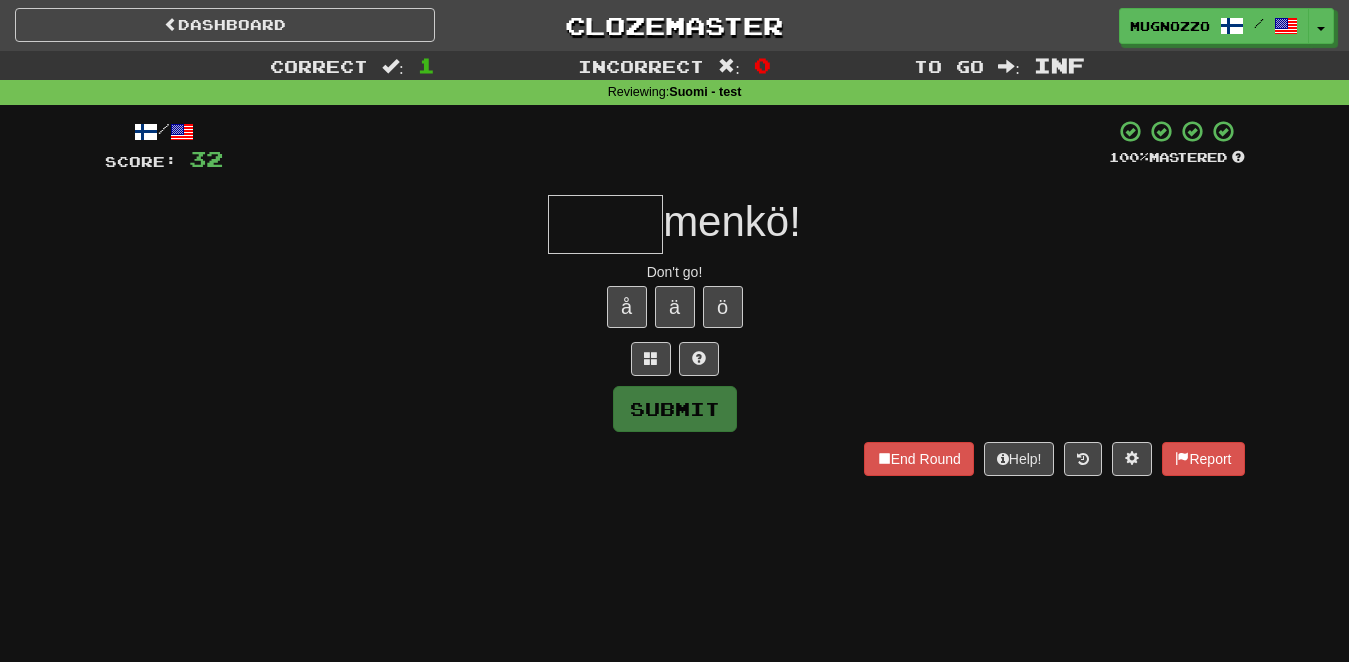 type on "*" 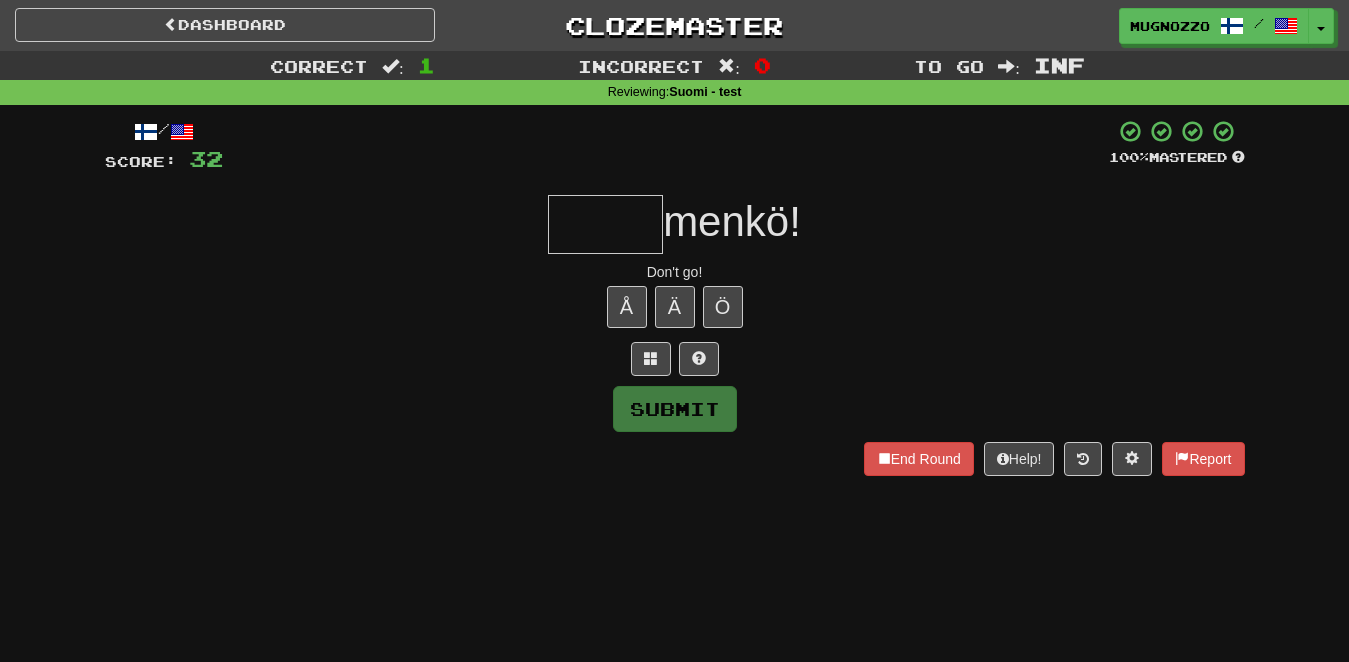 type on "*" 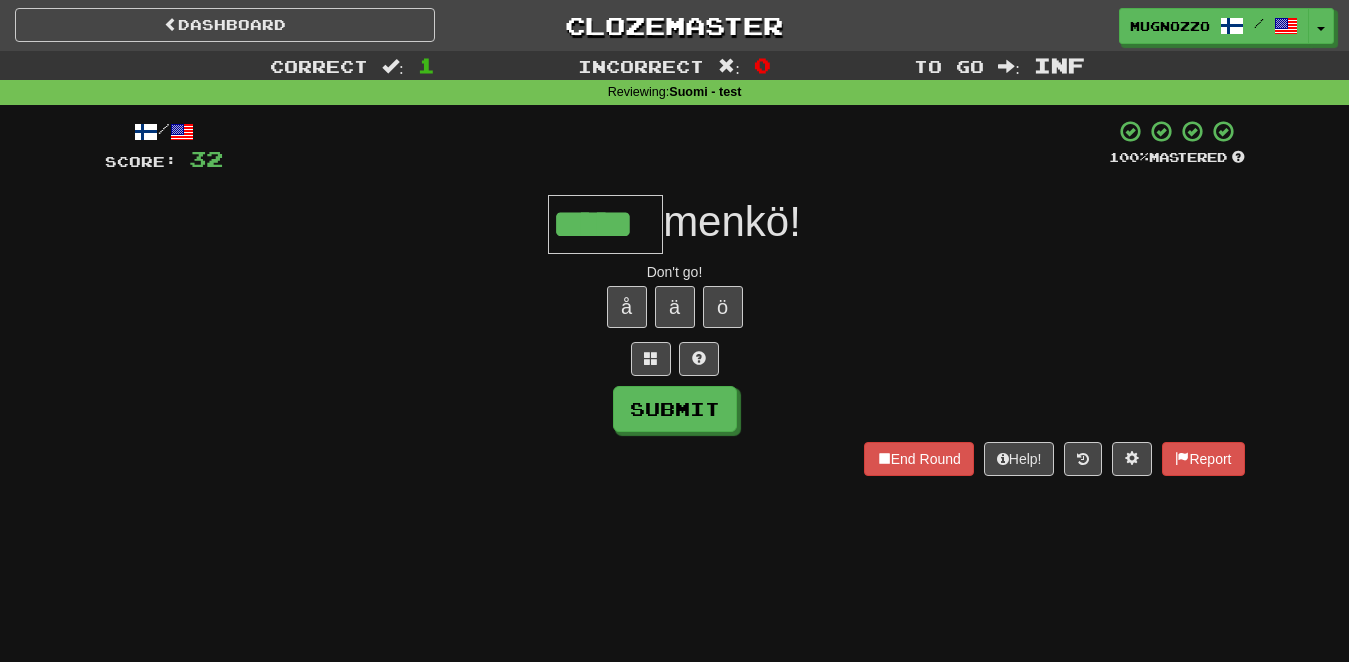 type on "*****" 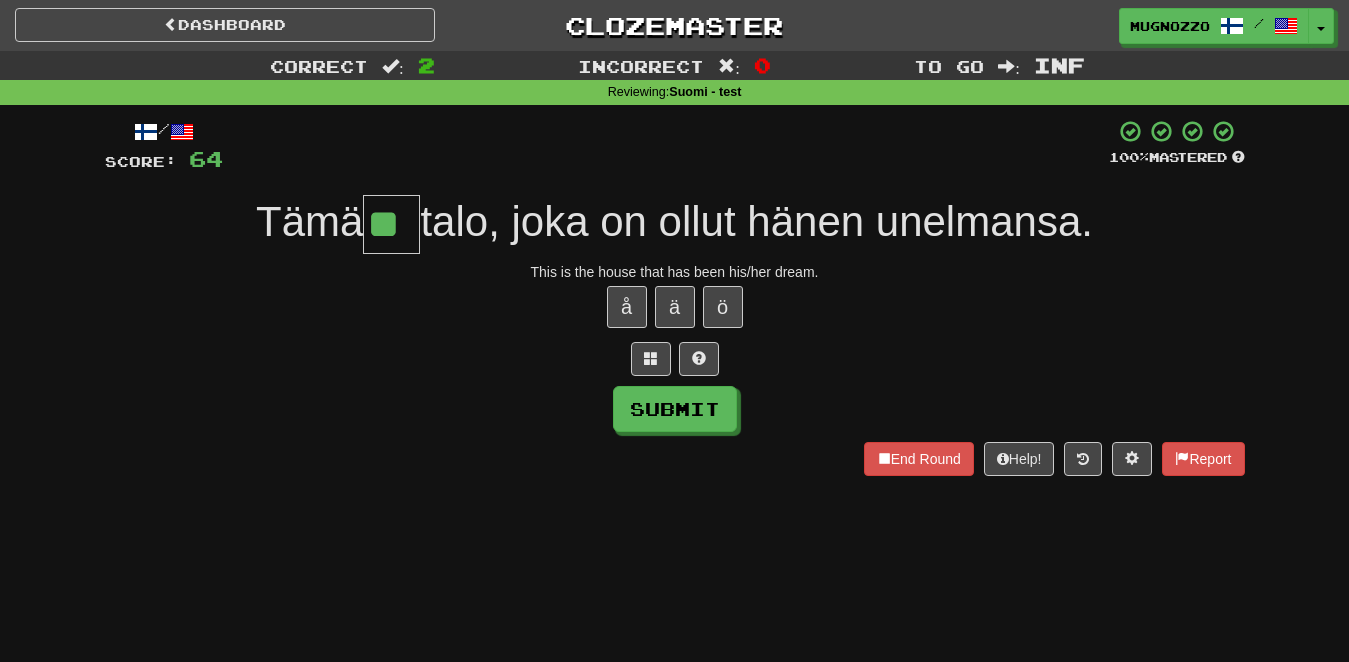 type on "**" 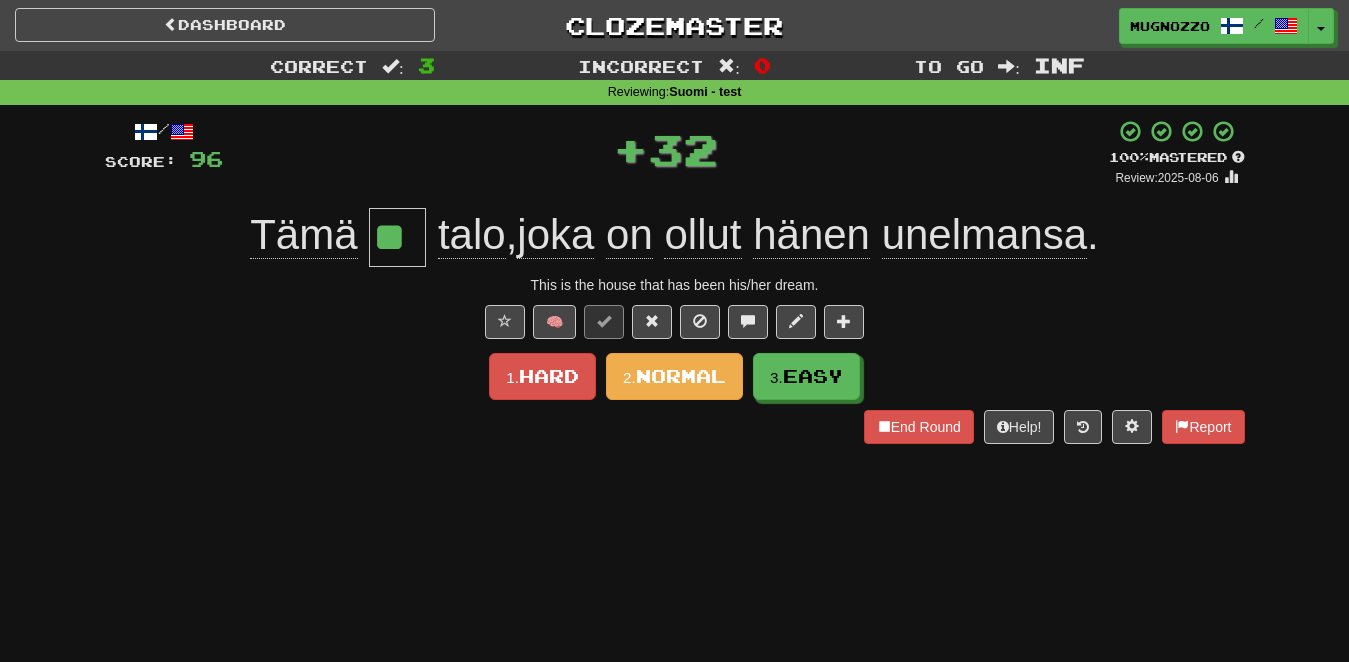 type 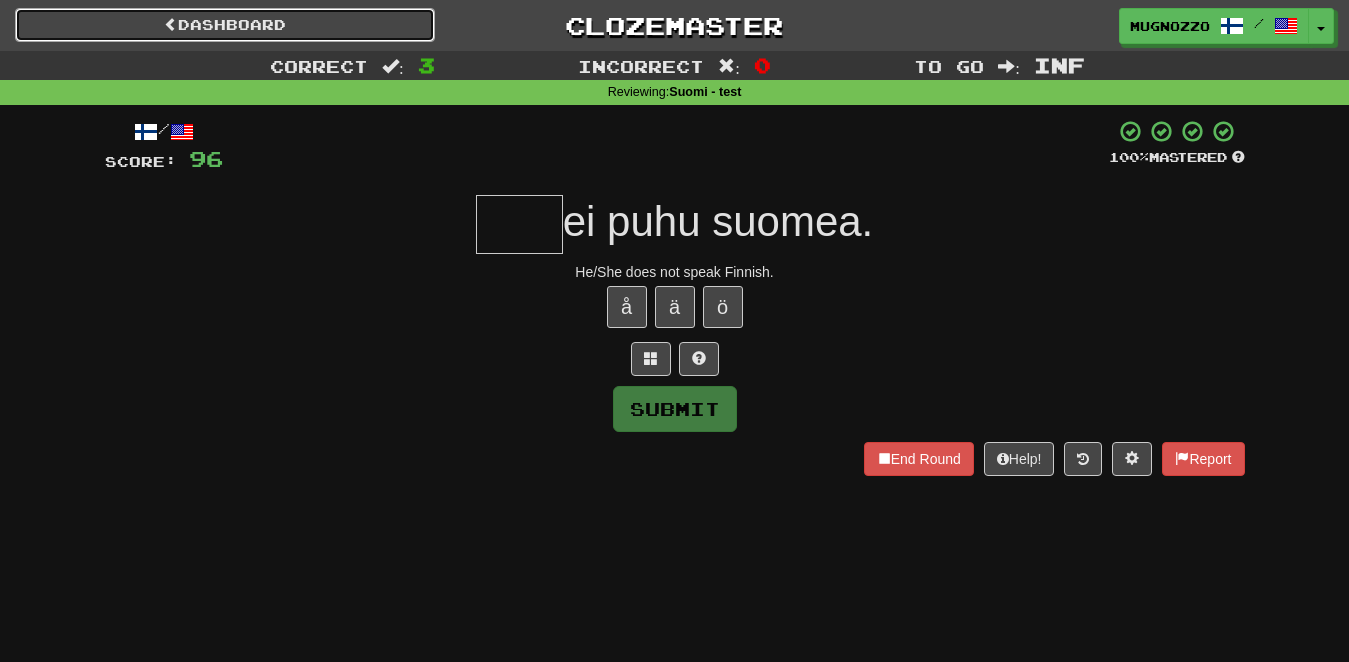 click on "Dashboard" at bounding box center [225, 25] 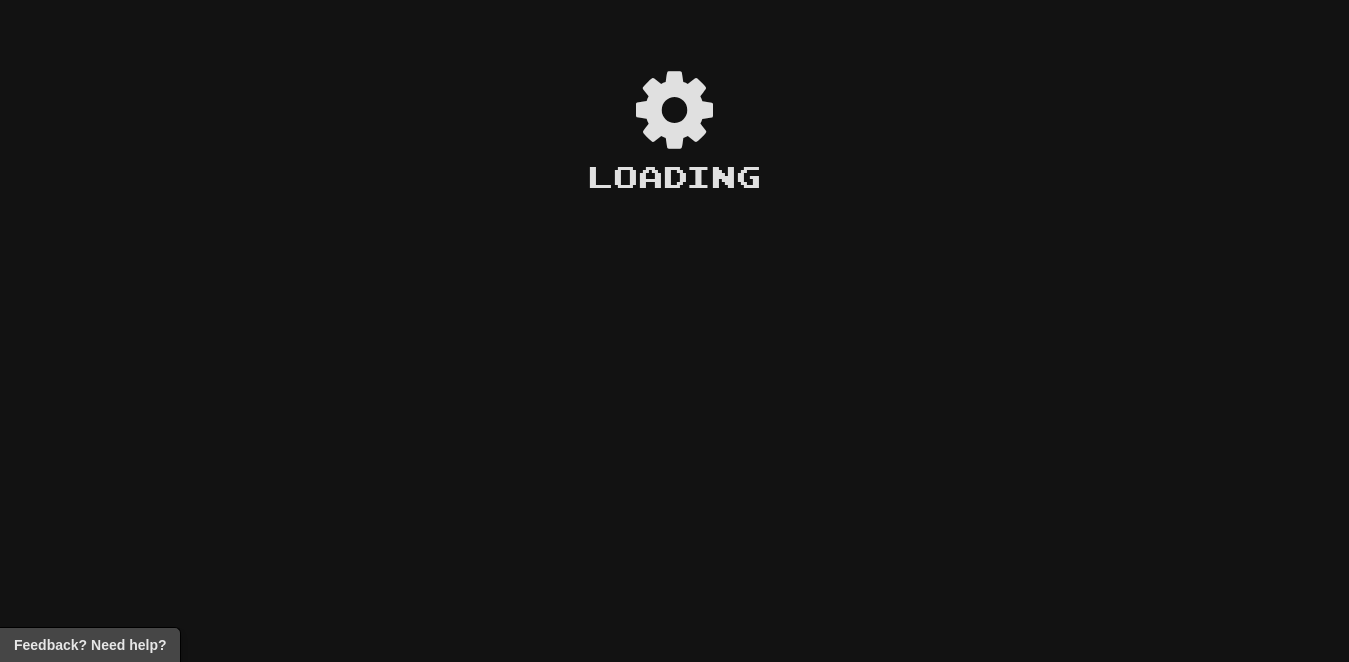 scroll, scrollTop: 0, scrollLeft: 0, axis: both 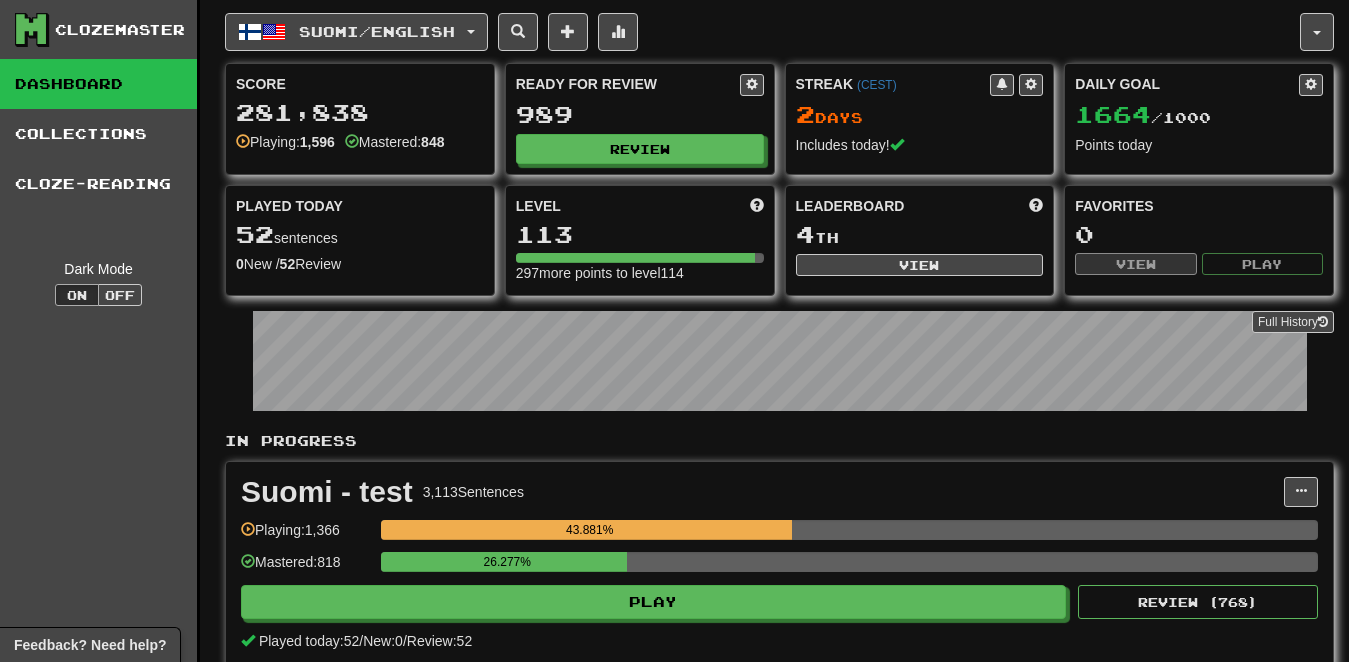 click on "Leaderboard 4 th View" at bounding box center (920, 236) 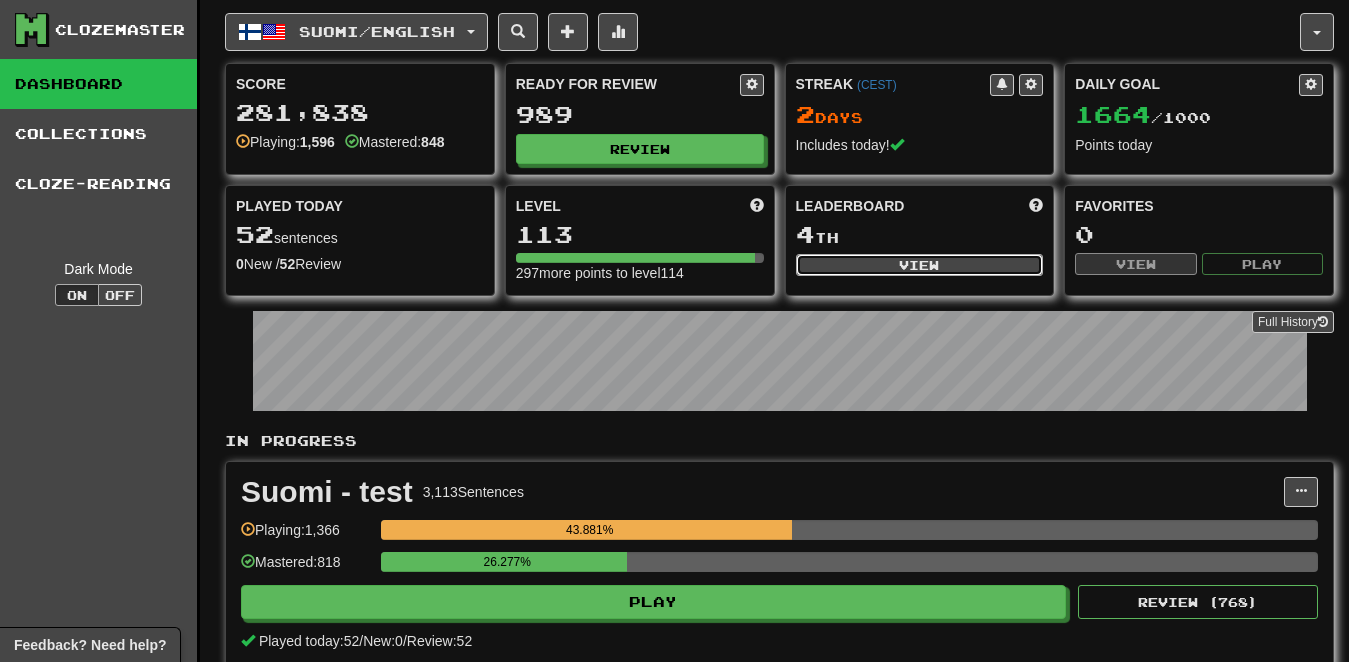 click on "View" at bounding box center [920, 265] 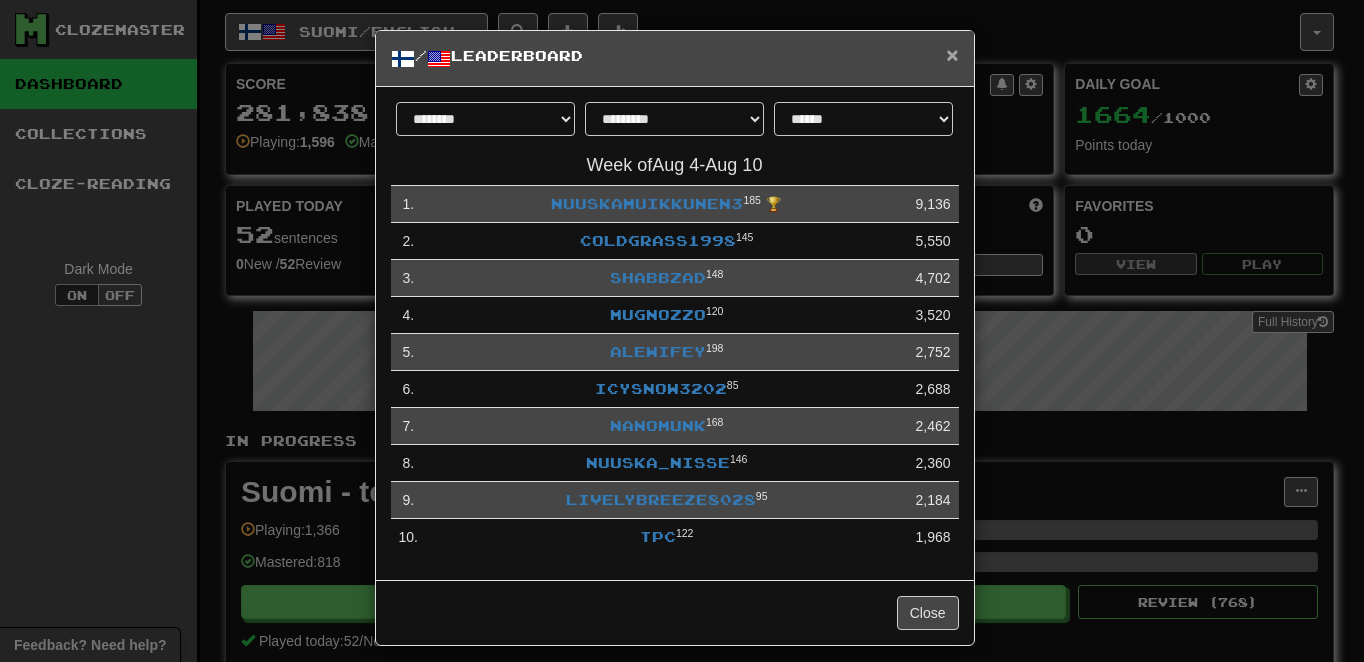 click on "×" at bounding box center (952, 54) 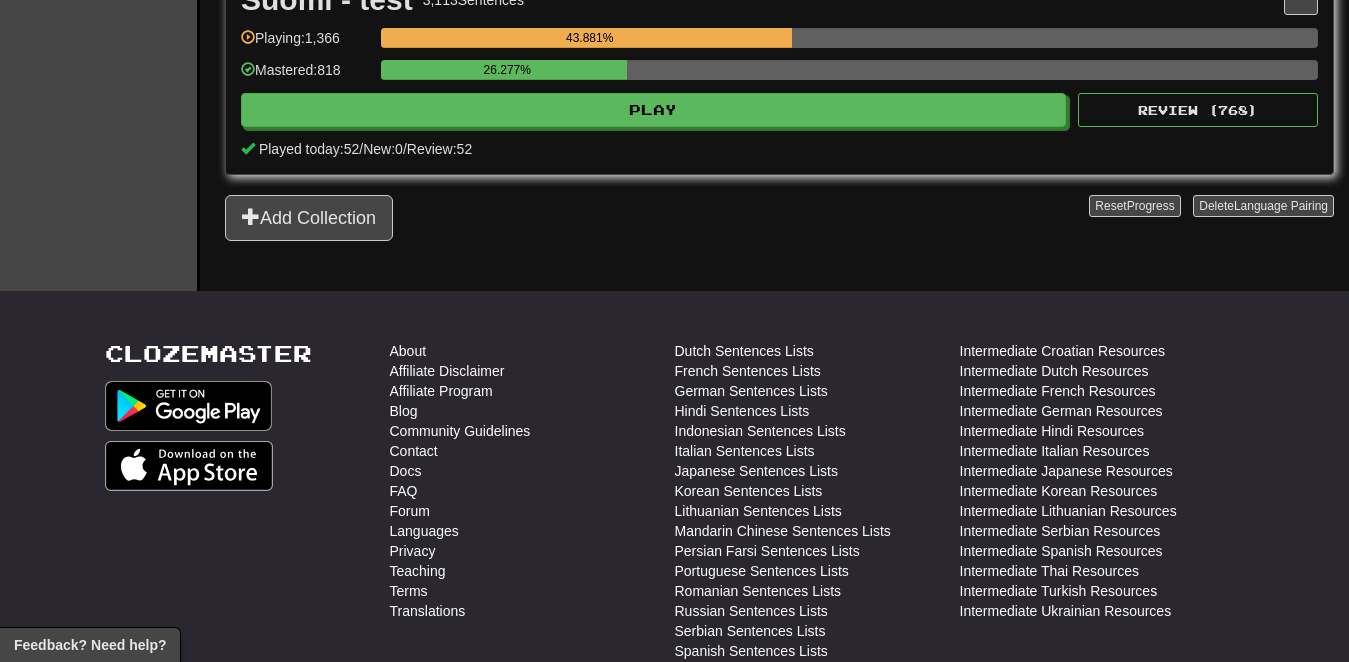 scroll, scrollTop: 167, scrollLeft: 0, axis: vertical 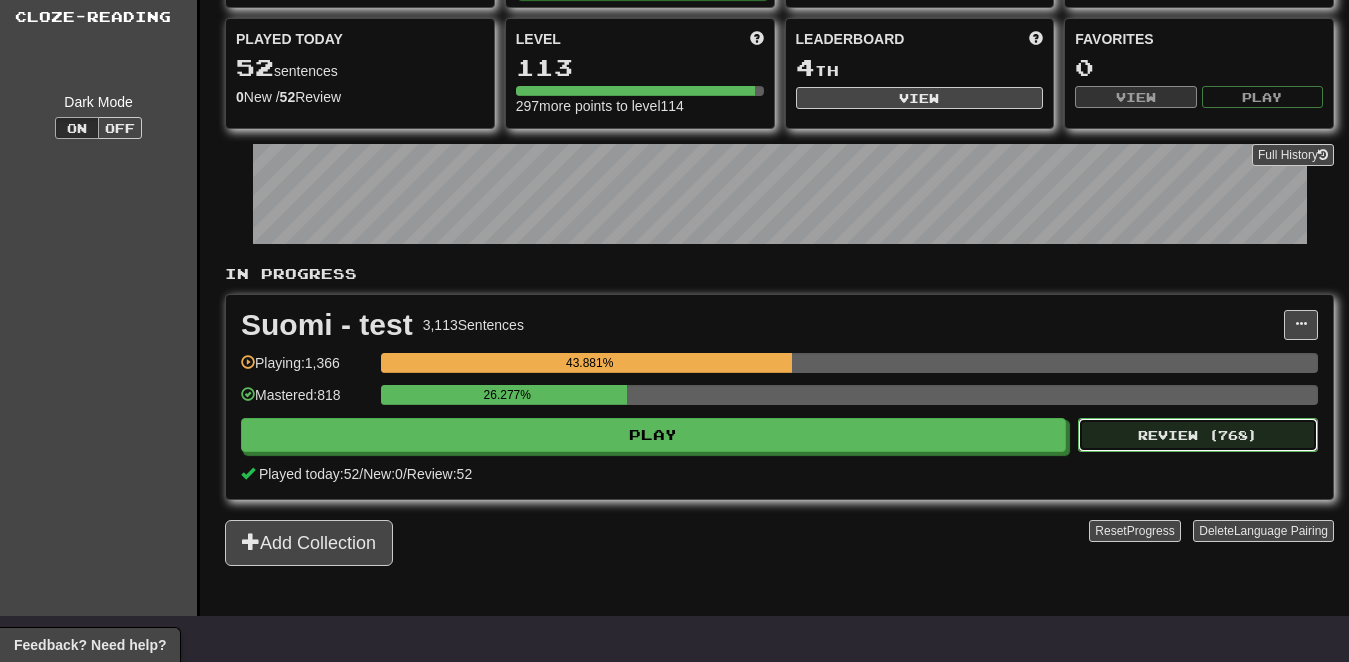 click on "Review ( 768 )" at bounding box center (1198, 435) 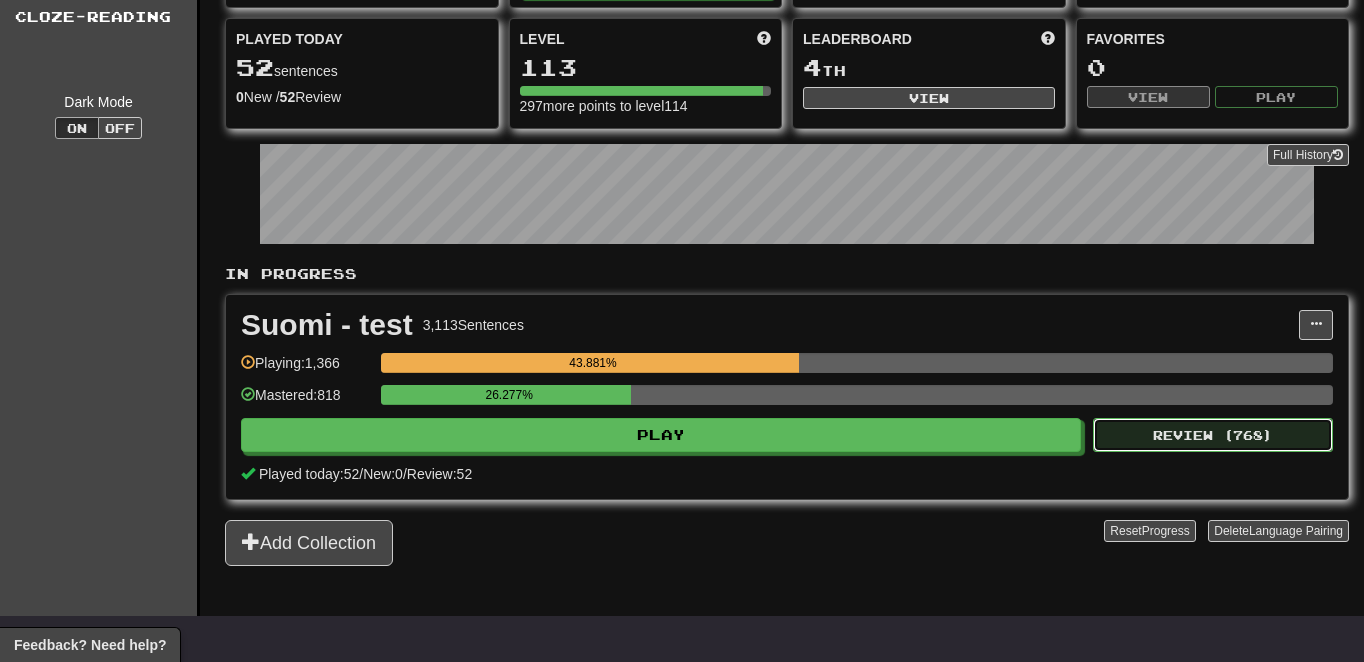 select on "********" 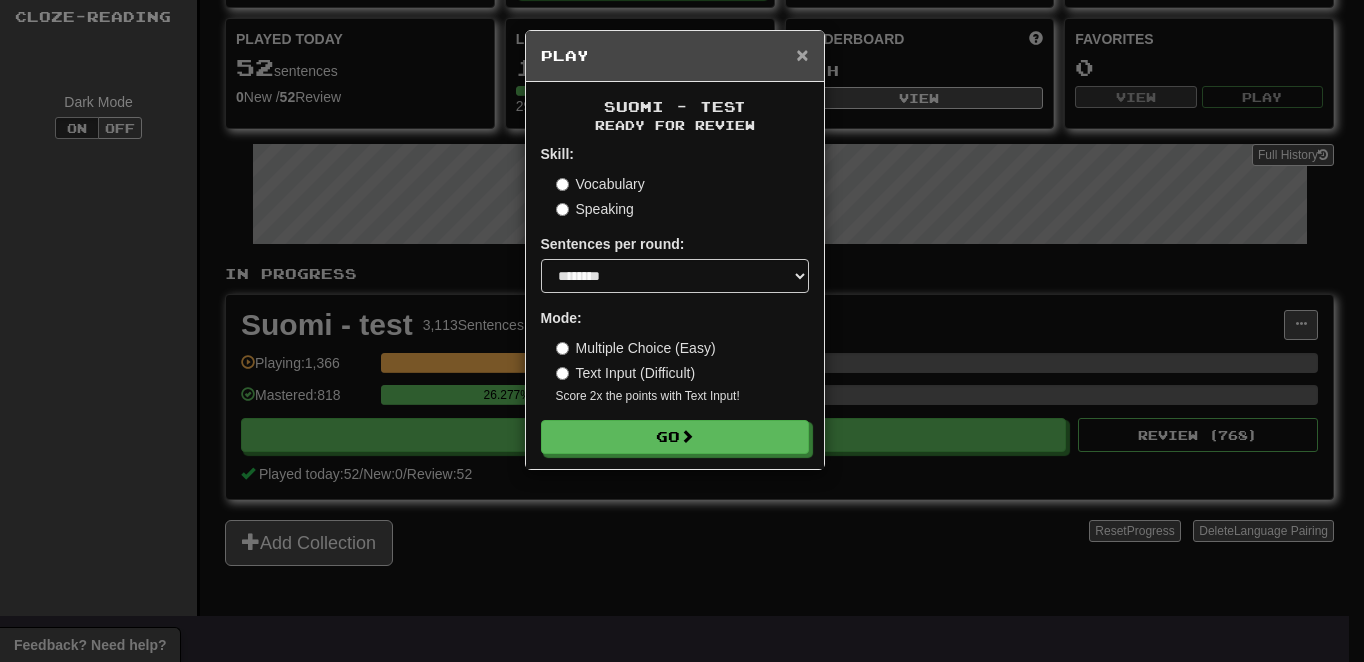 click on "×" at bounding box center [802, 54] 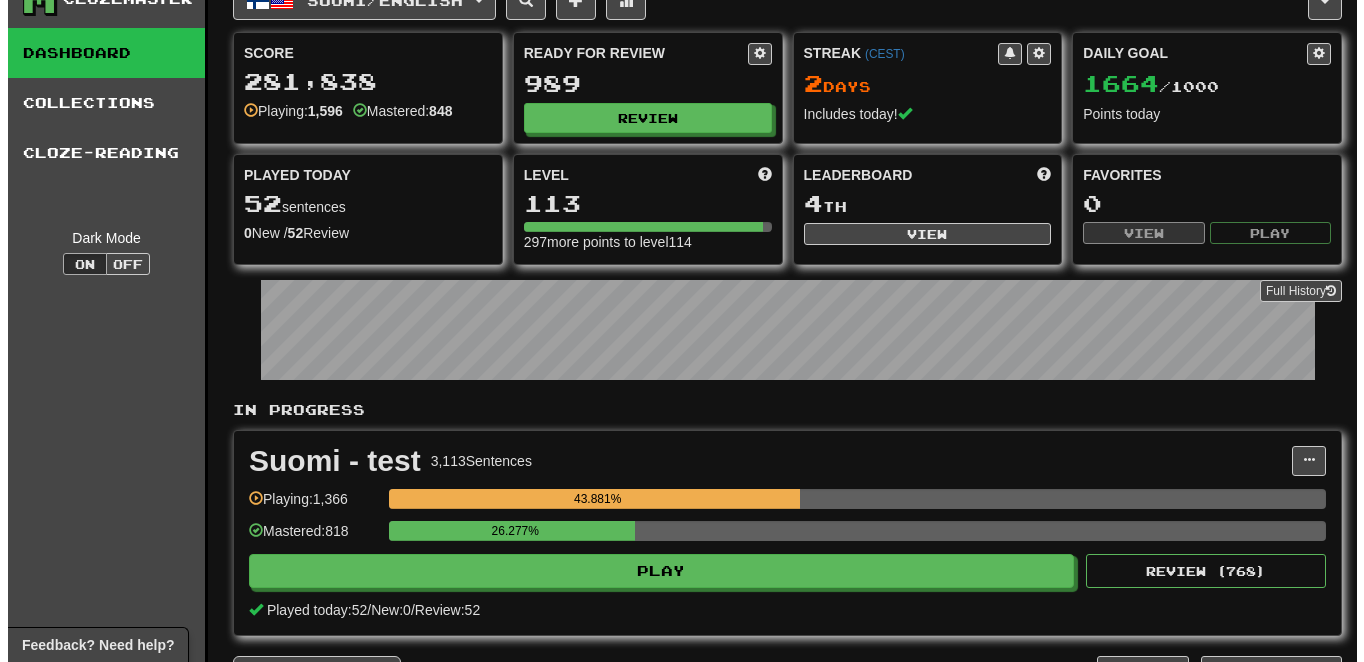 scroll, scrollTop: 0, scrollLeft: 0, axis: both 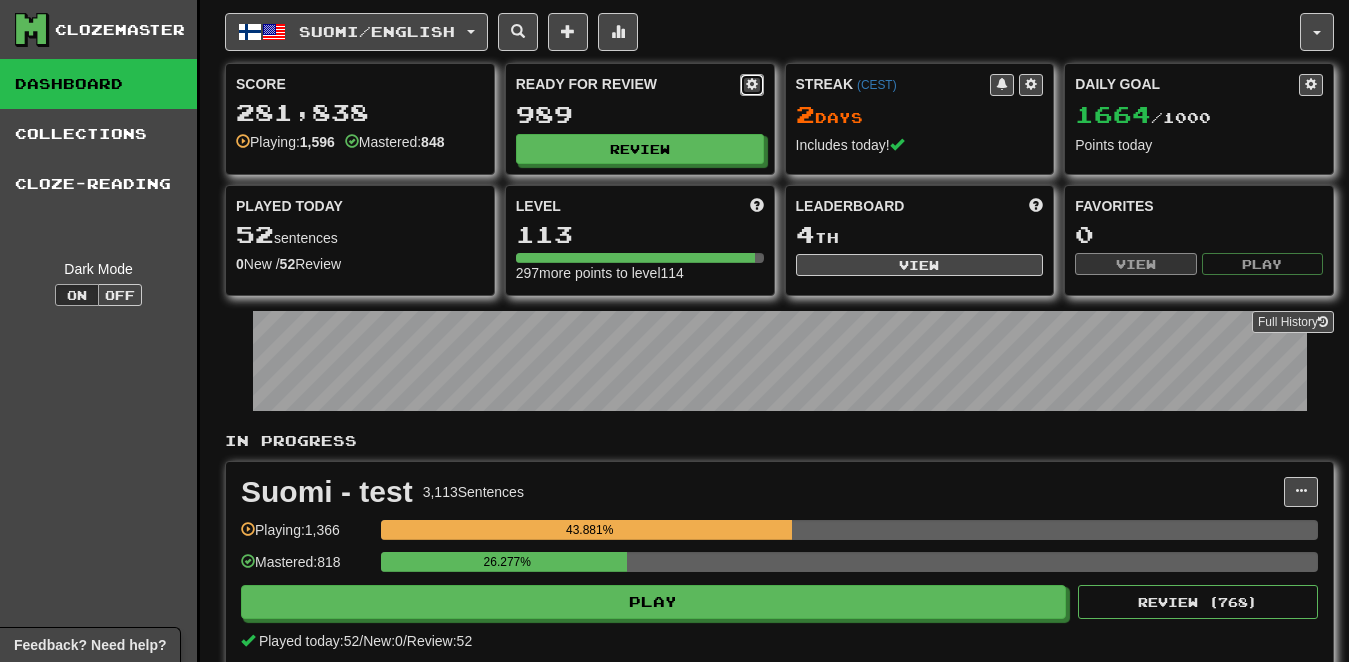 click at bounding box center [752, 84] 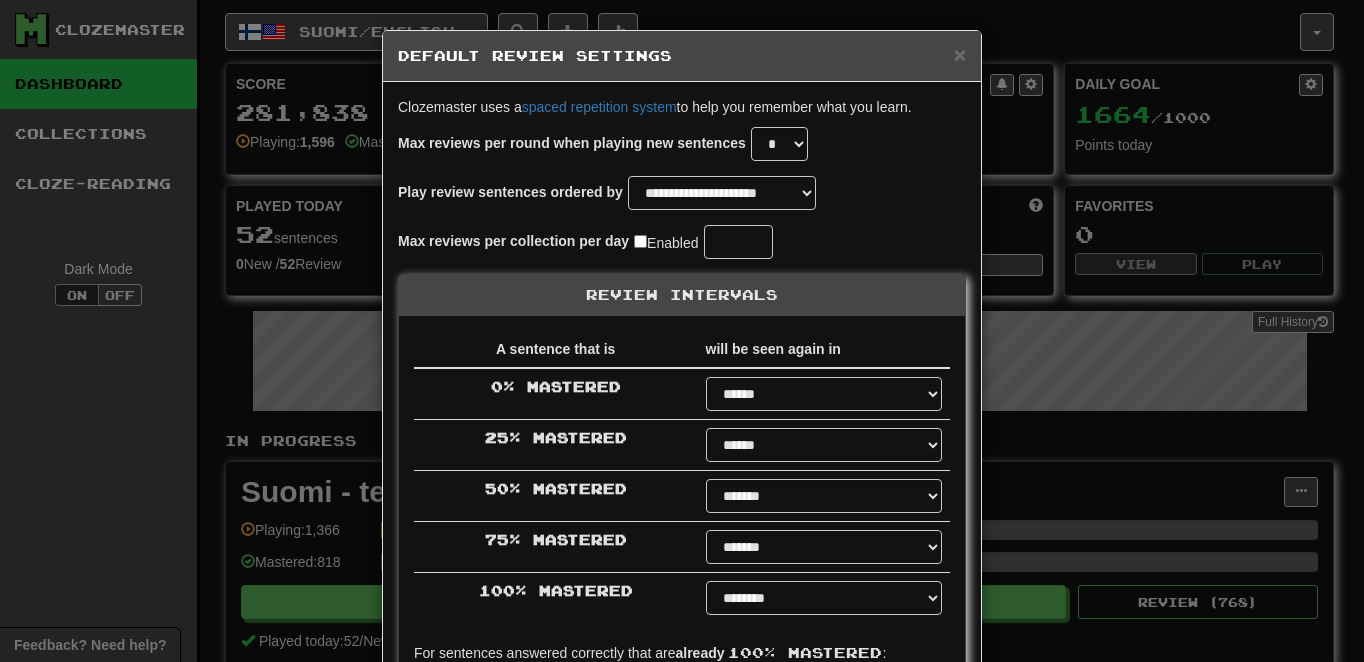 select on "**" 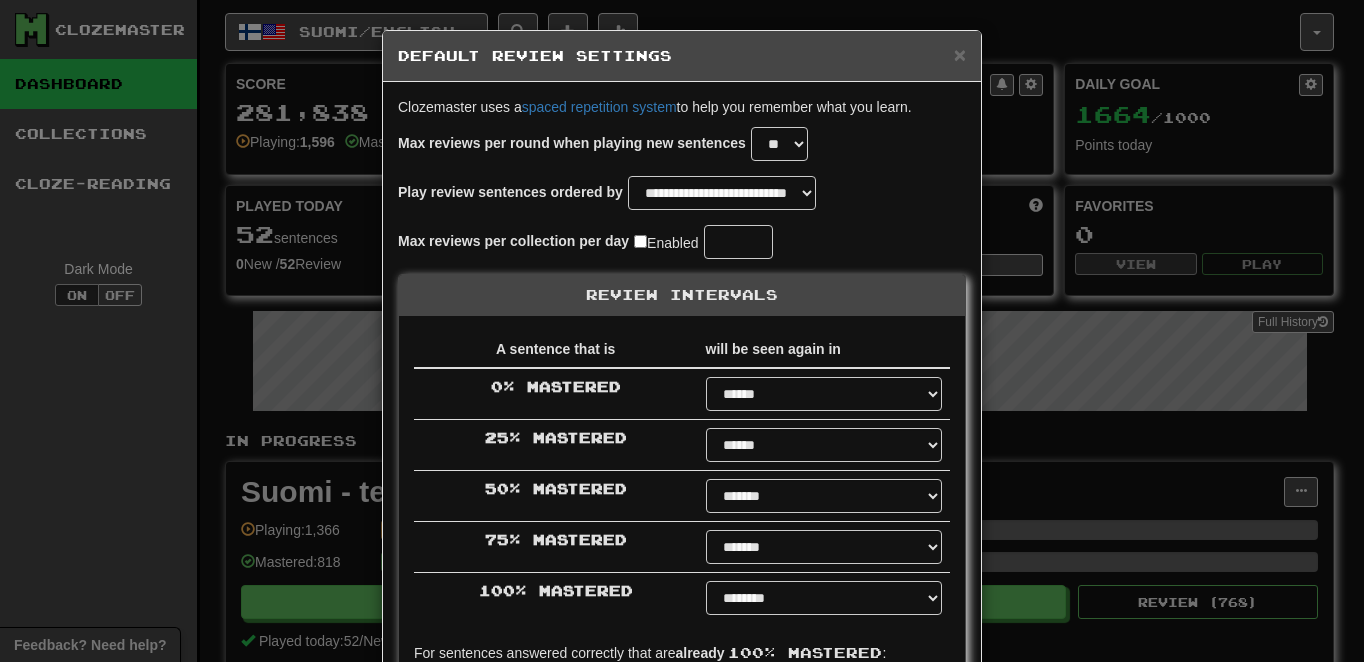 select on "*" 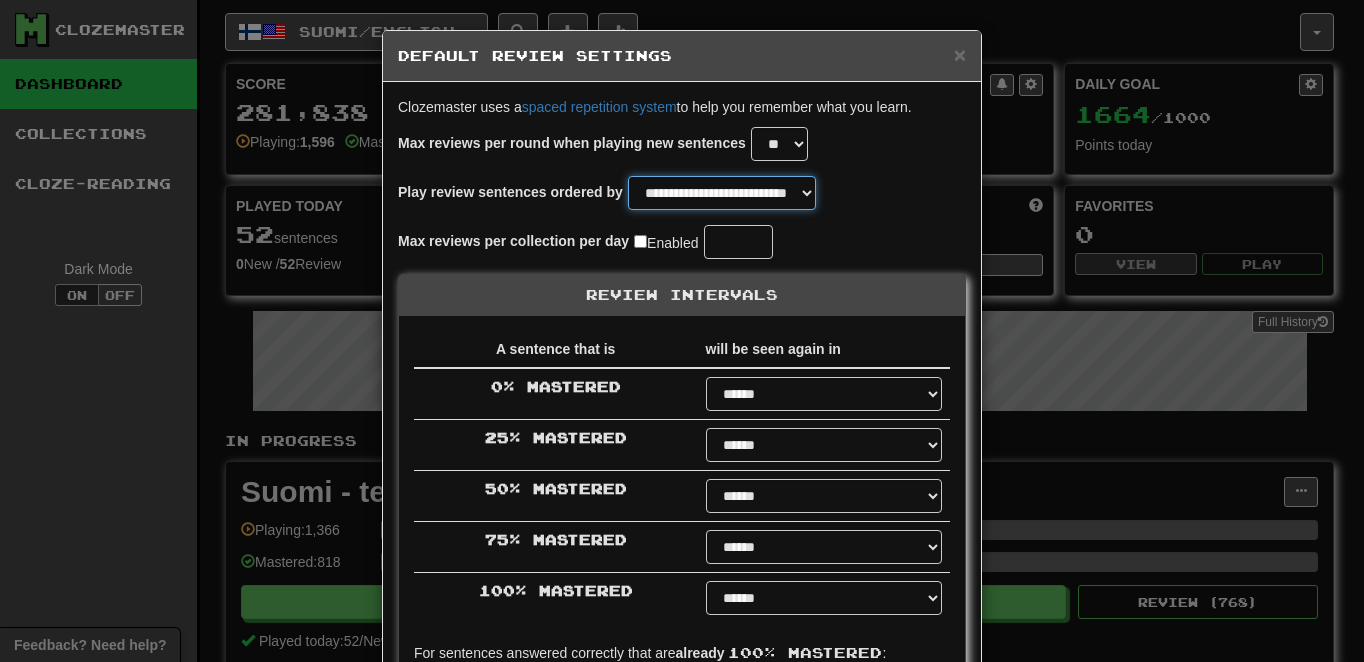 select on "********" 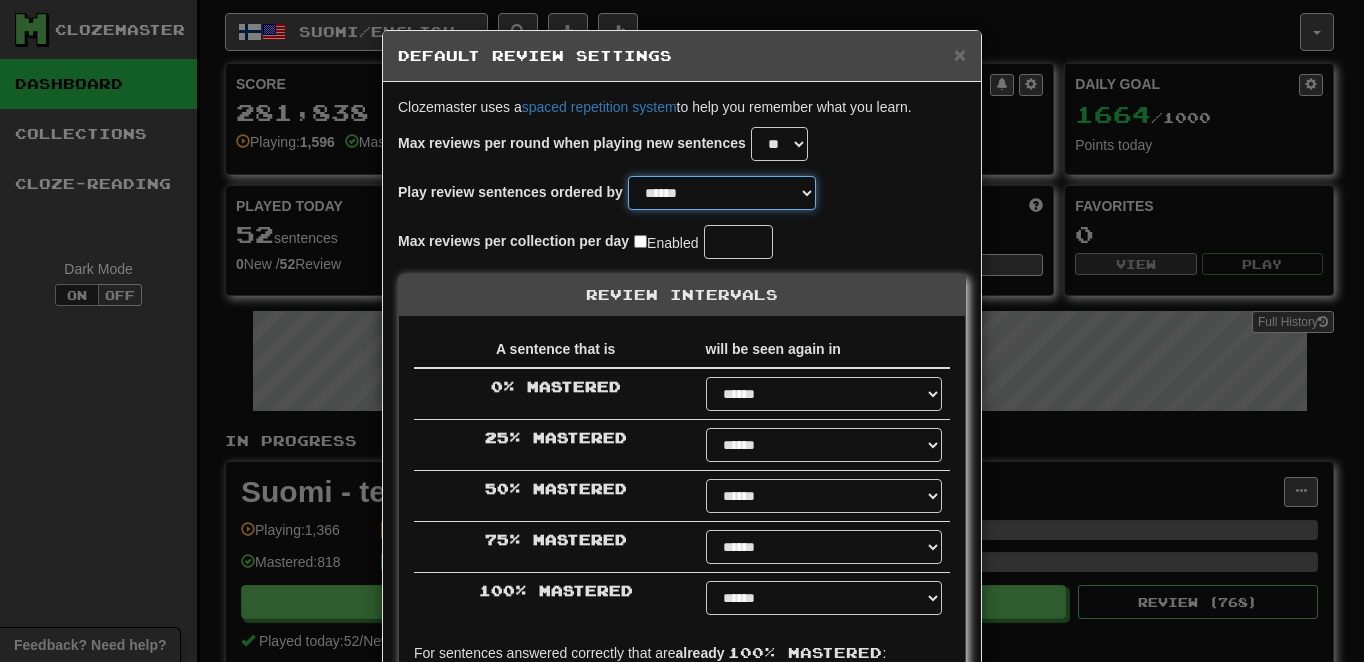 click on "**********" at bounding box center [722, 193] 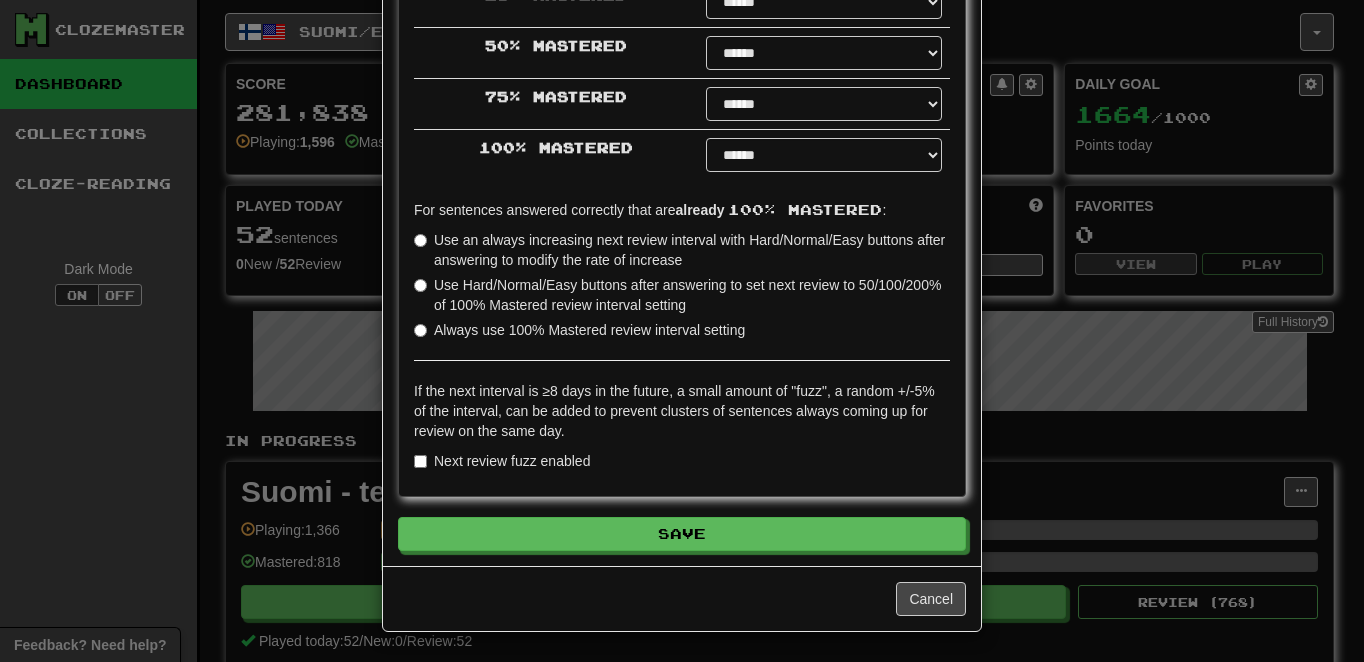 scroll, scrollTop: 410, scrollLeft: 0, axis: vertical 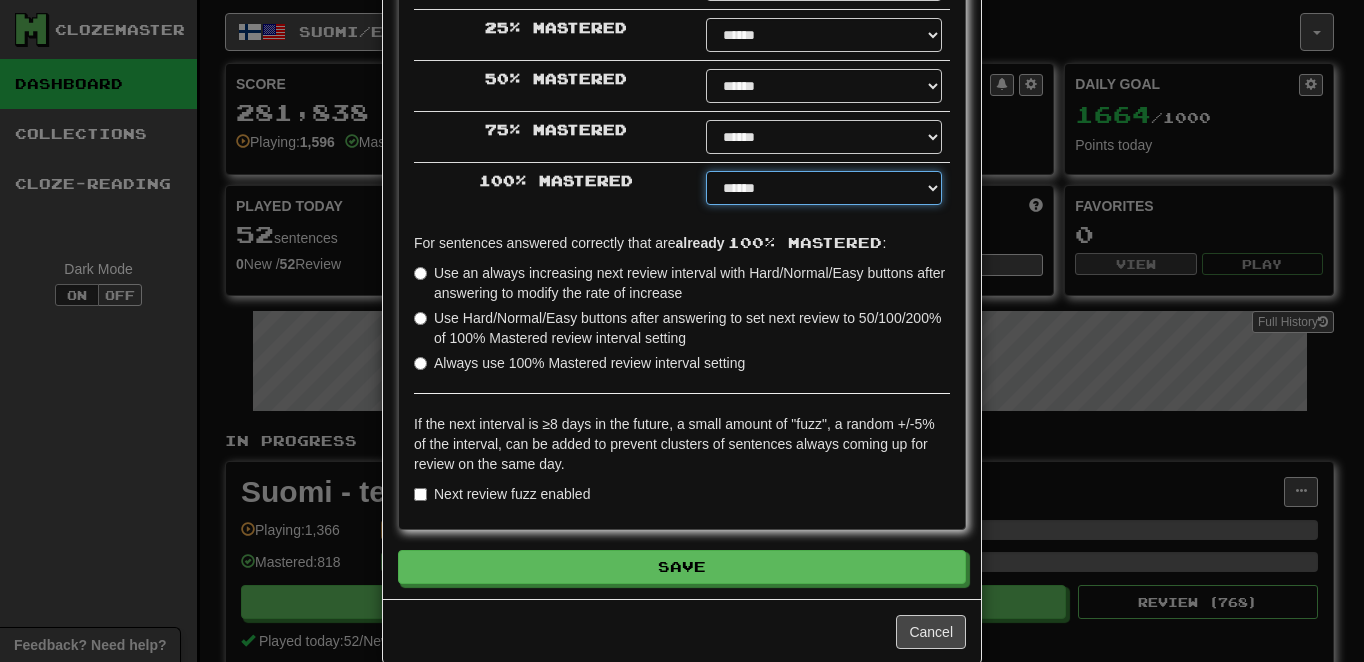 click on "****** ****** ****** ****** ****** ****** ****** ****** ****** ******* ******* ******* ******* ******* ******* ******* ******* ******* ******* ******* ******* ******* ******* ******* ******* ******* ******* ******* ******* ******* ******* ******* ******* ******* ******* ******* ******* ******* ******* ******* ******* ******* ******** ******** ******** ******** ******** ******** ******** ******** ******** *****" at bounding box center [824, 188] 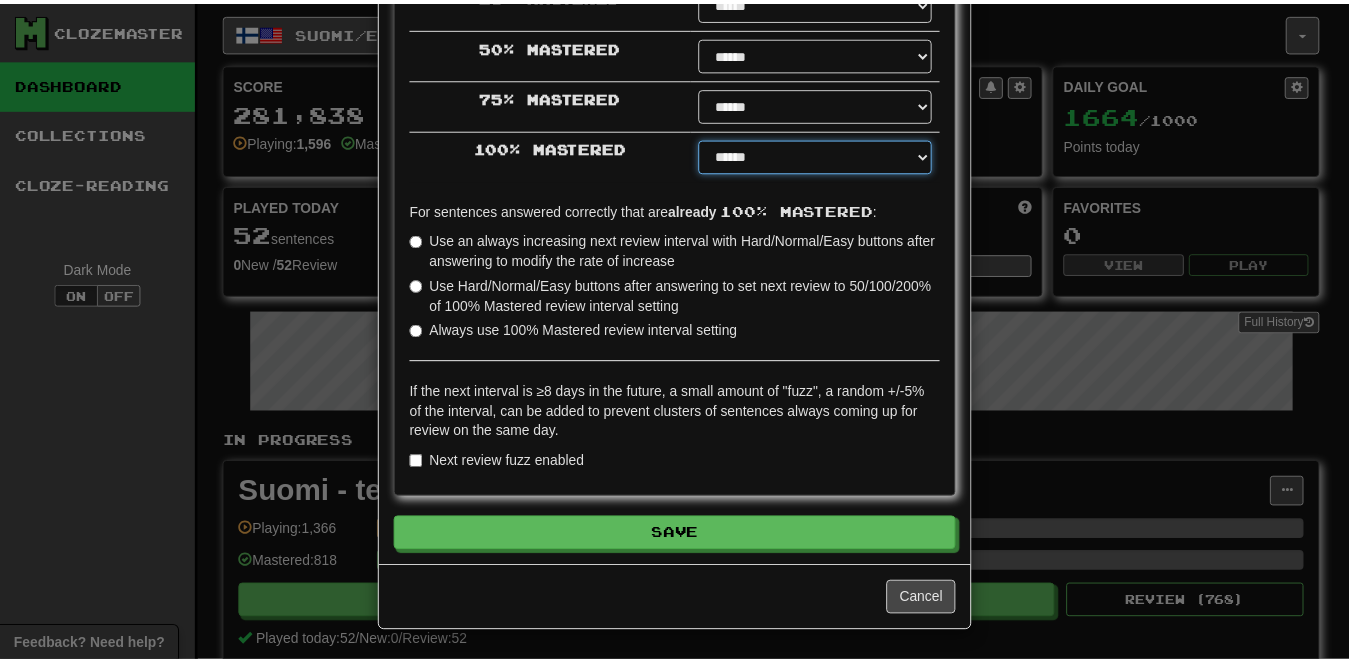 scroll, scrollTop: 432, scrollLeft: 0, axis: vertical 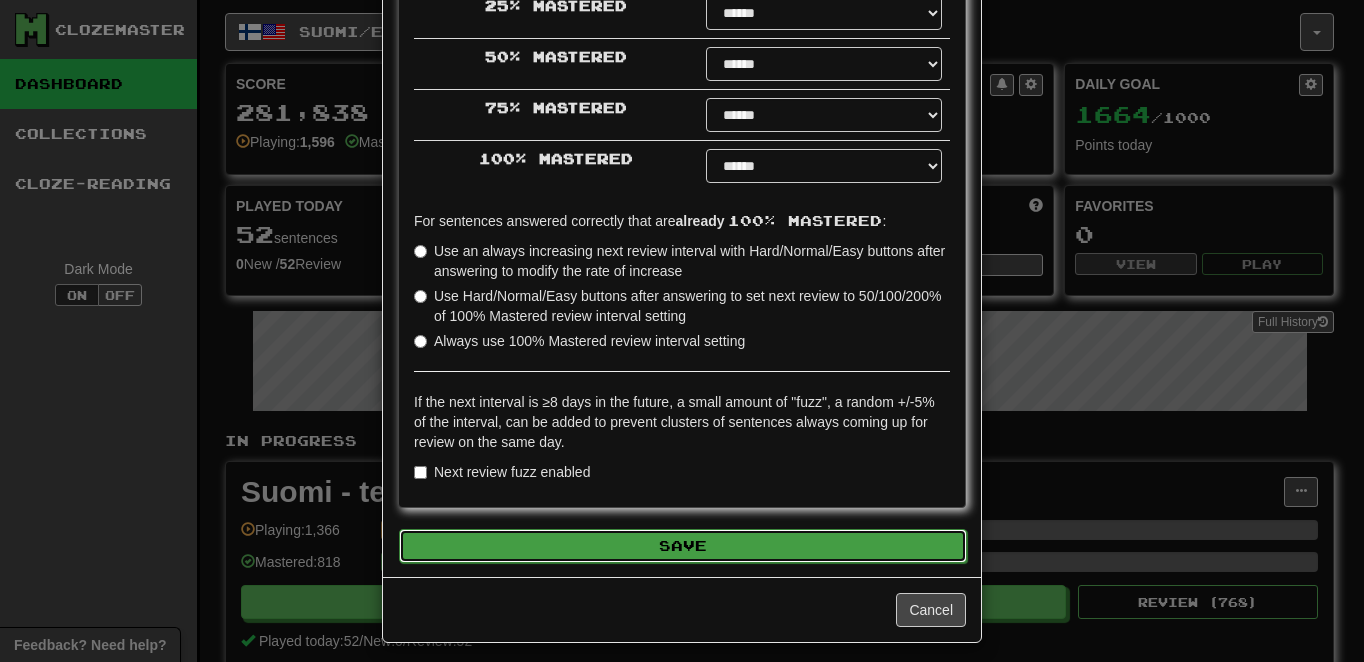 click on "Save" at bounding box center (683, 546) 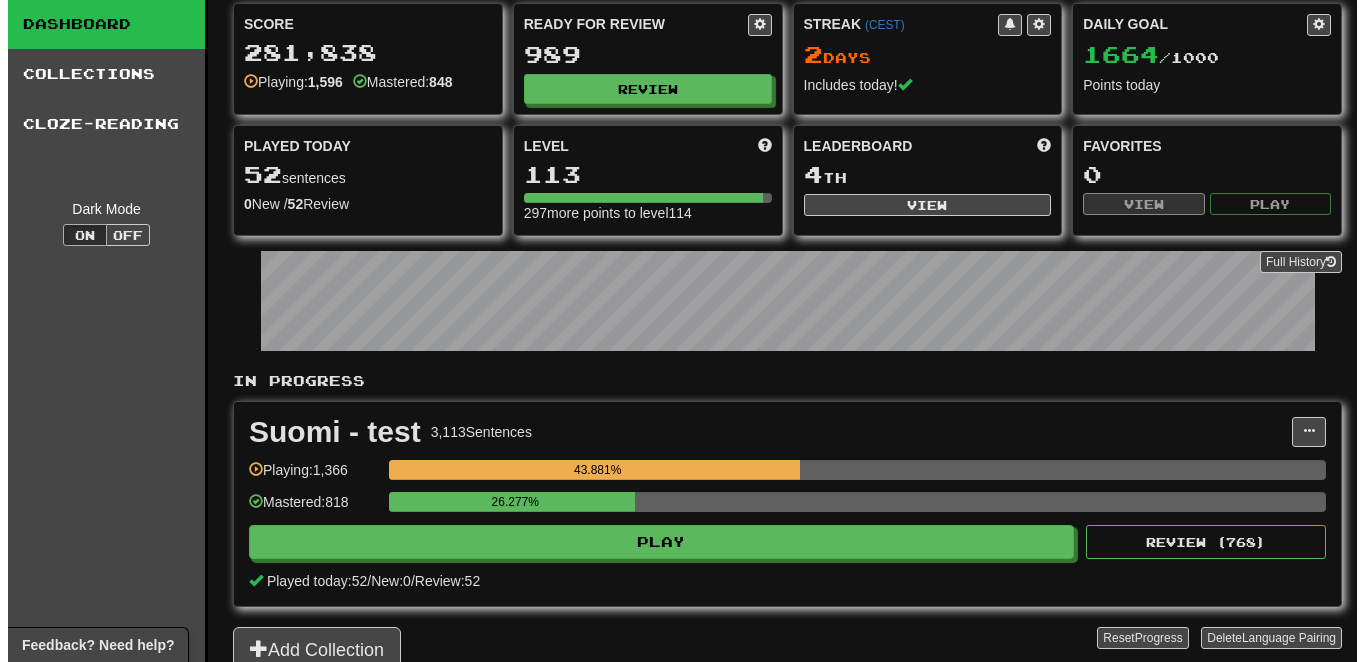 scroll, scrollTop: 0, scrollLeft: 0, axis: both 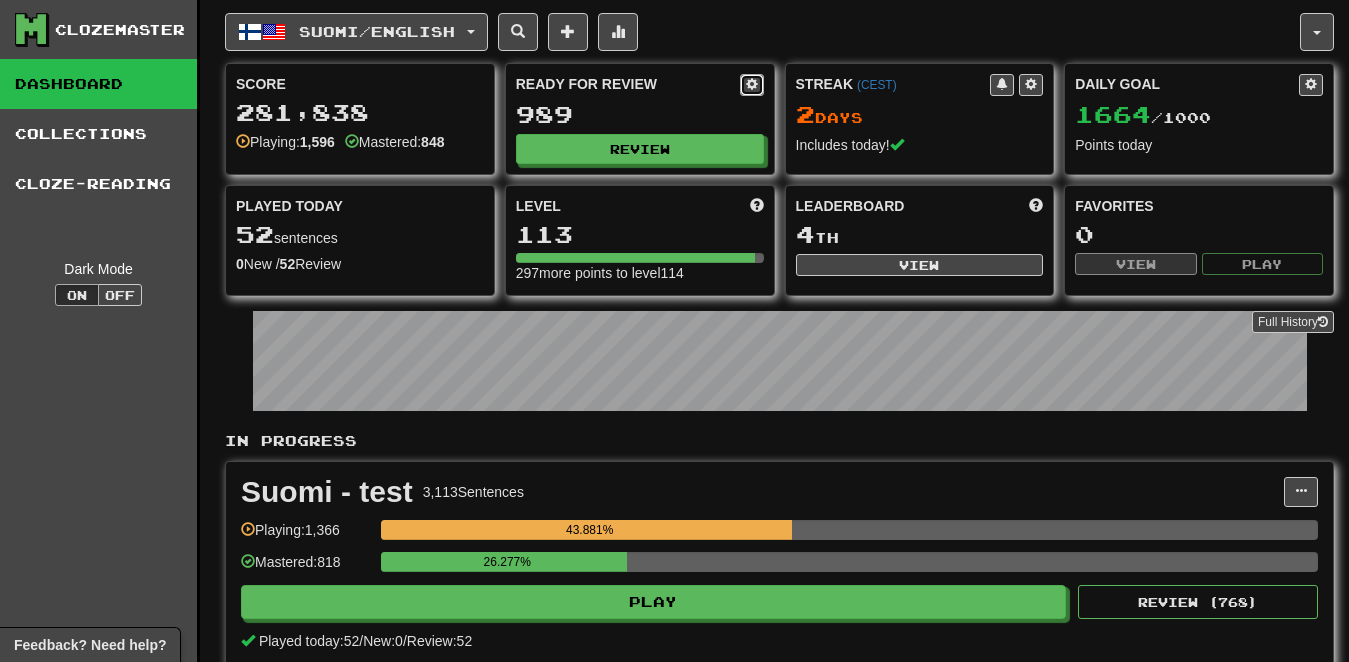 click at bounding box center (752, 84) 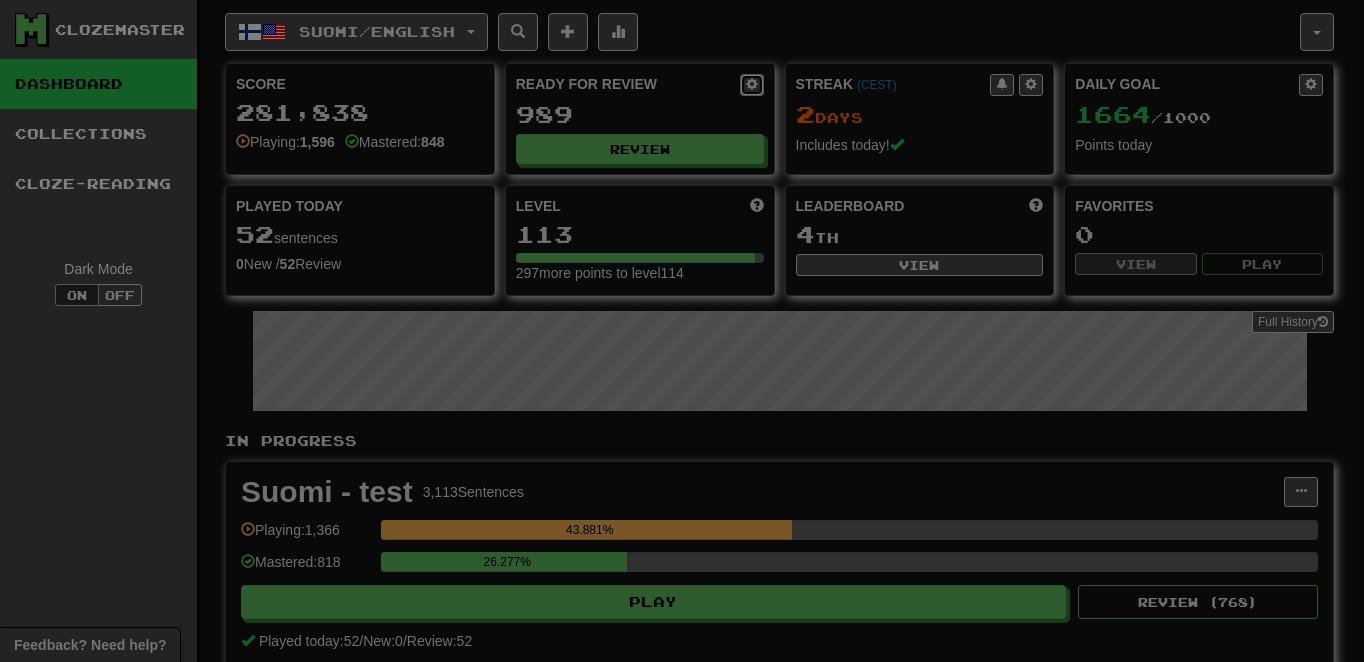 select on "**" 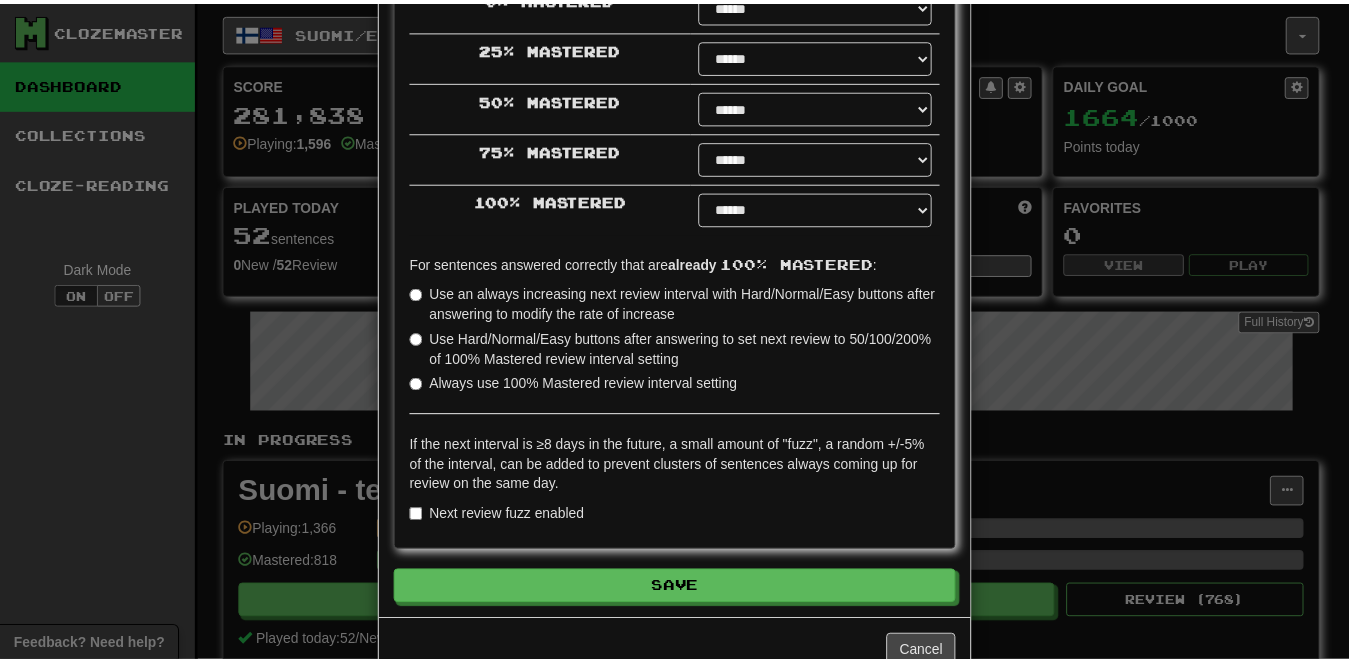 scroll, scrollTop: 0, scrollLeft: 0, axis: both 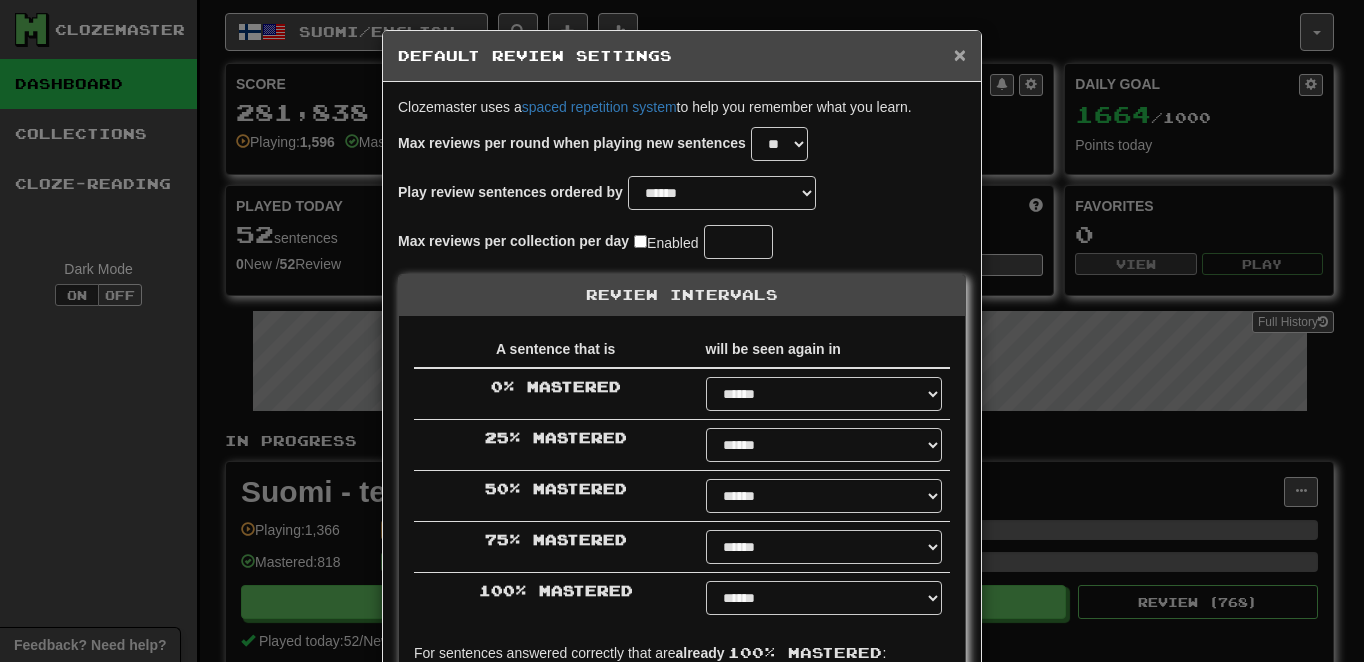 click on "×" at bounding box center [960, 54] 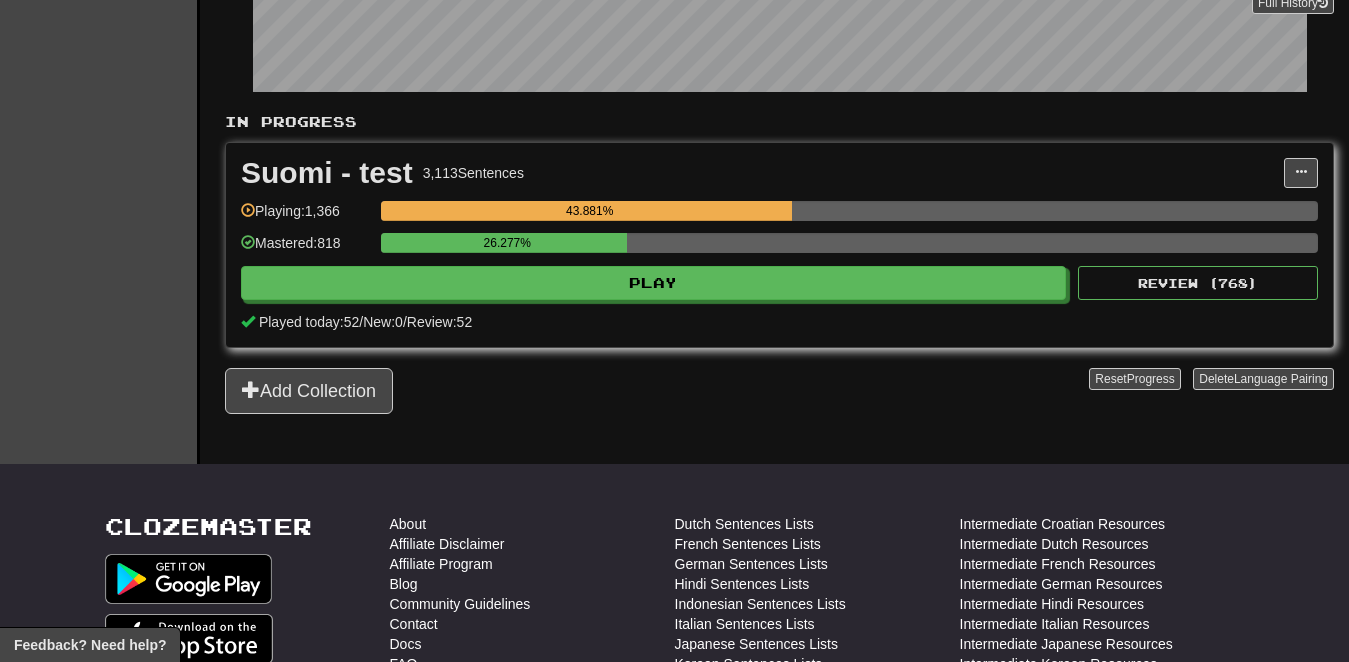 scroll, scrollTop: 300, scrollLeft: 0, axis: vertical 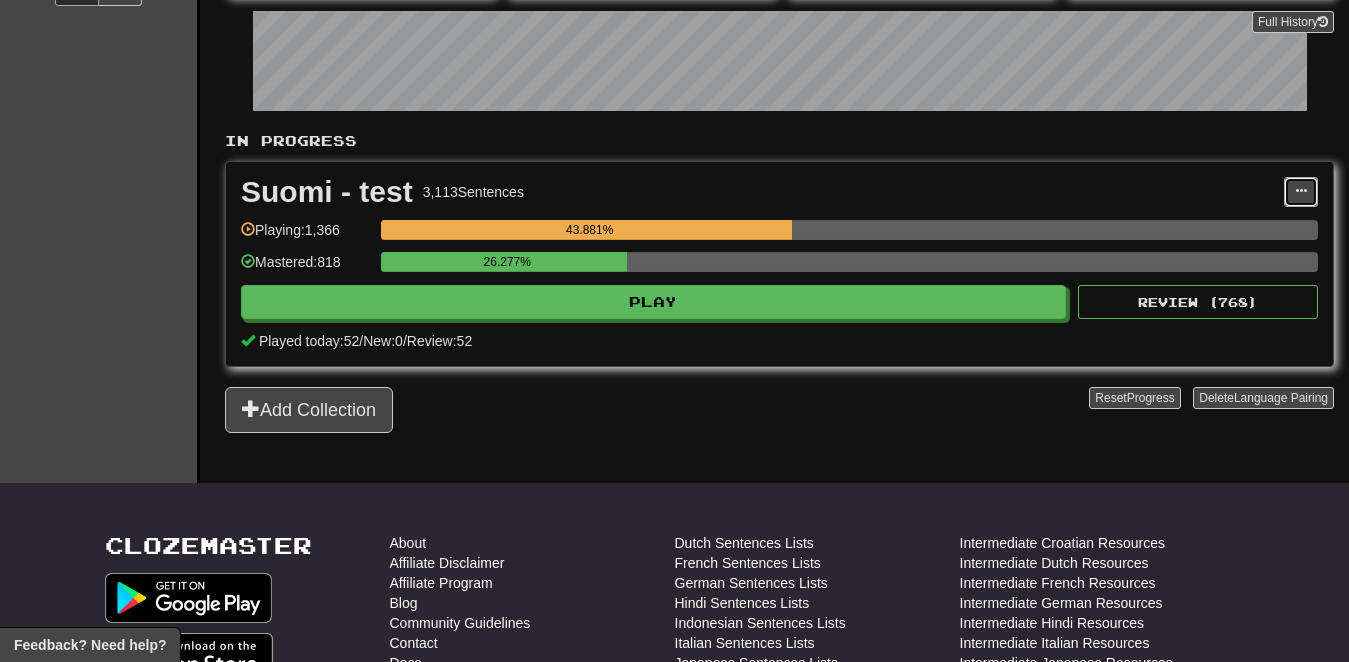 click at bounding box center (1301, 191) 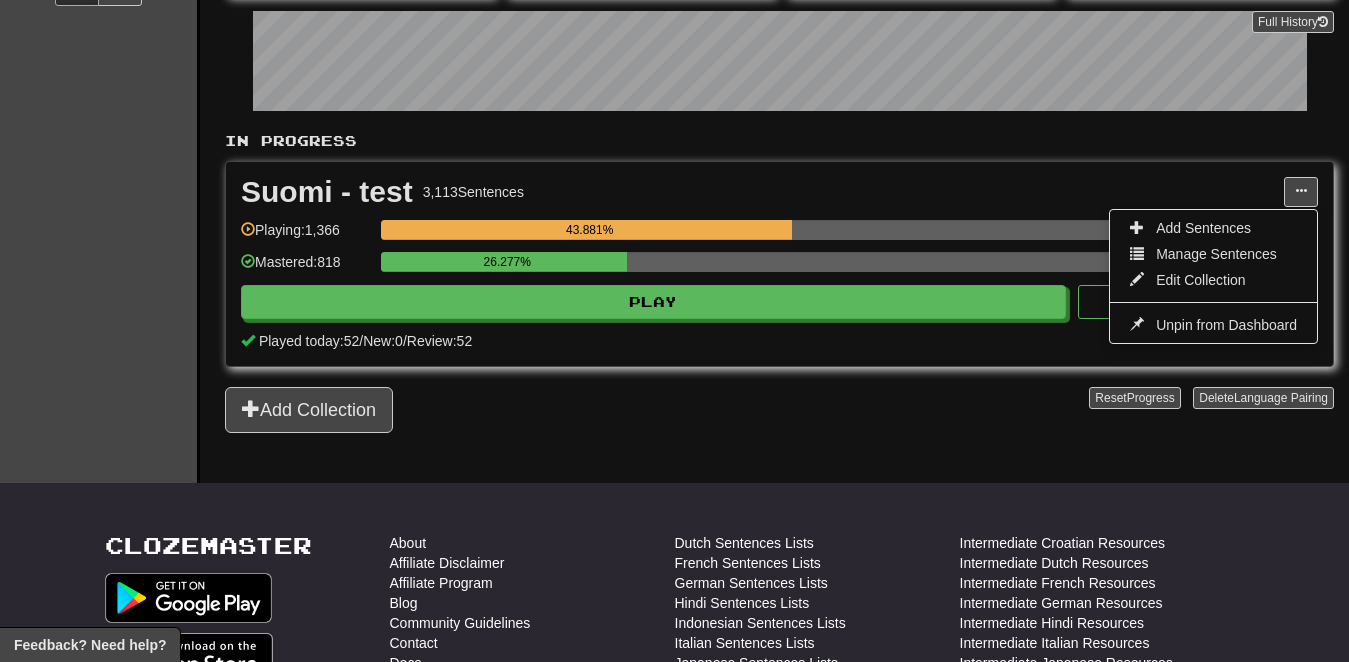 click on "Suomi  /  English Suomi  /  English Streak:  2   Review:  989 Daily Goal:  1664  /  1000 La .lojban.  /  English Streak:  1   Review:  18 Points today:  0 Čeština  /  English Streak:  1   Review:  72 Daily Goal:  0  /  200 Deutsch  /  English Streak:  0   Review:  314 Daily Goal:  0  /  1000 English  /  Italiano Streak:  0   Review:  245 Daily Goal:  0  /  1000 Nederlands  /  English Streak:  0   Review:  320 Daily Goal:  0  /  10 Íslenska  /  English Streak:  0   Review:  27 Daily Goal:  0  /  100 العربية  /  English Streak:  0   Review:  1 Points today:  0  Language Pairing Username: mugnozzo Edit  Account  Notifications 10  Activity Feed  Profile  Leaderboard  Forum  Logout Score 281,838  Playing:  1,596  Mastered:  848 Ready for Review 989   Review Streak   ( CEST ) 2  Day s Includes today!  Daily Goal 1664  /  1000 Points today Played Today 52  sentences 0  New /  52  Review Full History  Level 113 297  more points to level  114 Leaderboard 4 th View Favorites 0 View Play Full History  3,113 )" at bounding box center [779, 91] 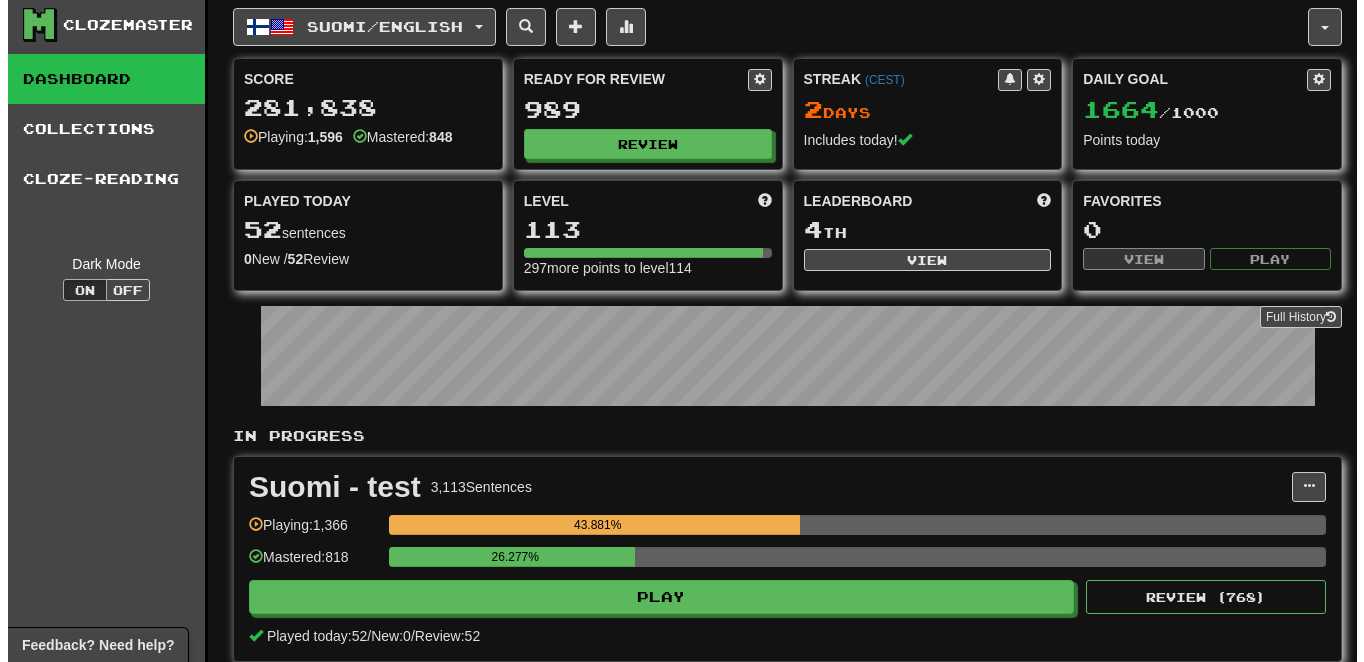 scroll, scrollTop: 0, scrollLeft: 0, axis: both 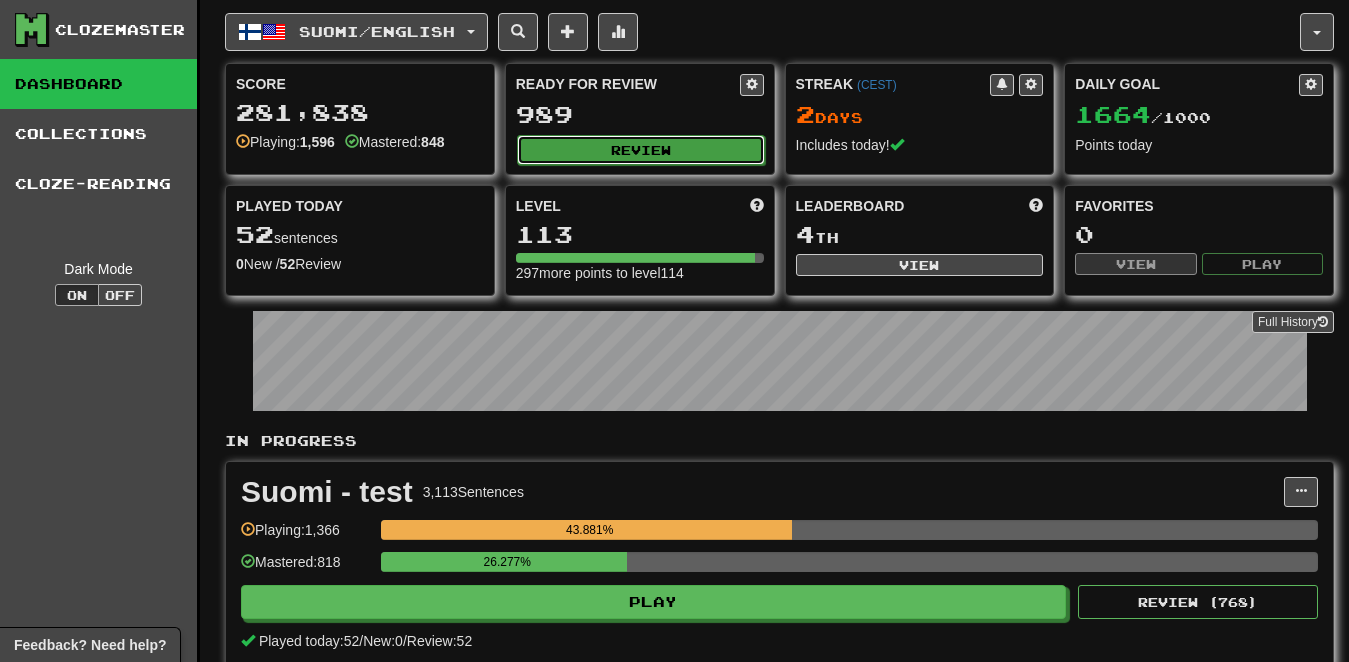 click on "Review" at bounding box center [641, 150] 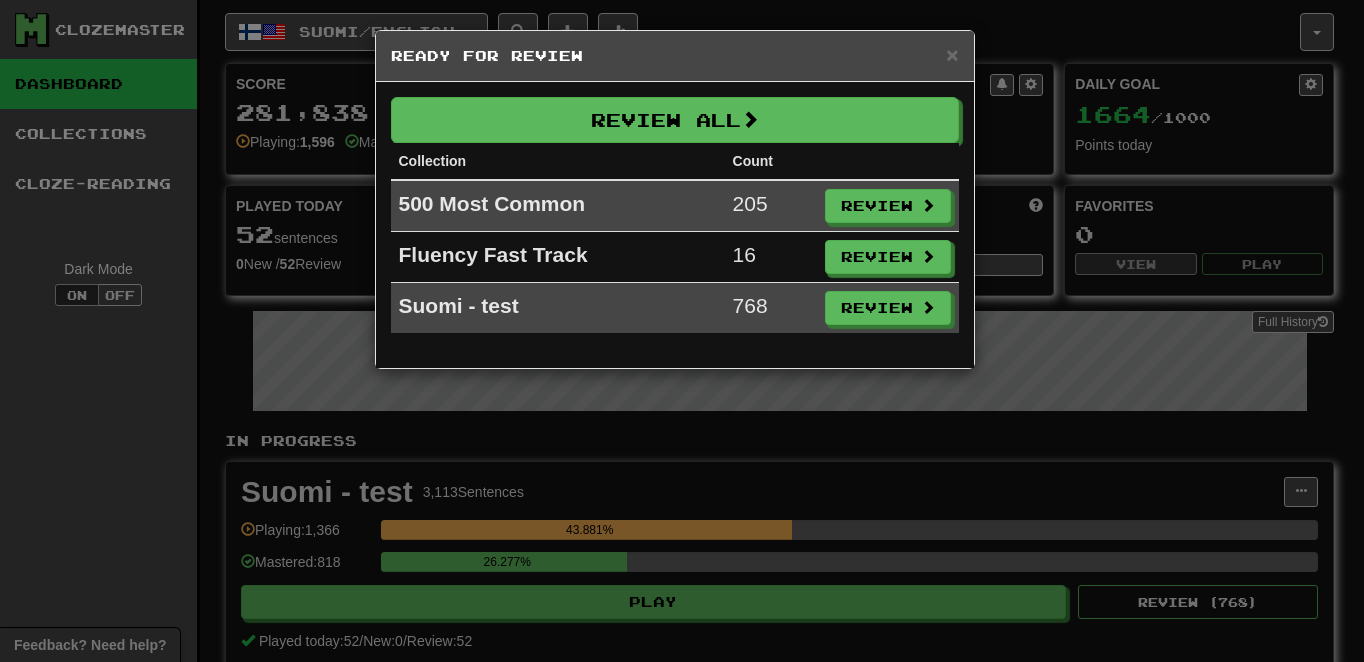 click on "Review All  Collection Count 500 Most Common 205 Review Fluency Fast Track 16 Review Suomi - test 768 Review" at bounding box center (675, 225) 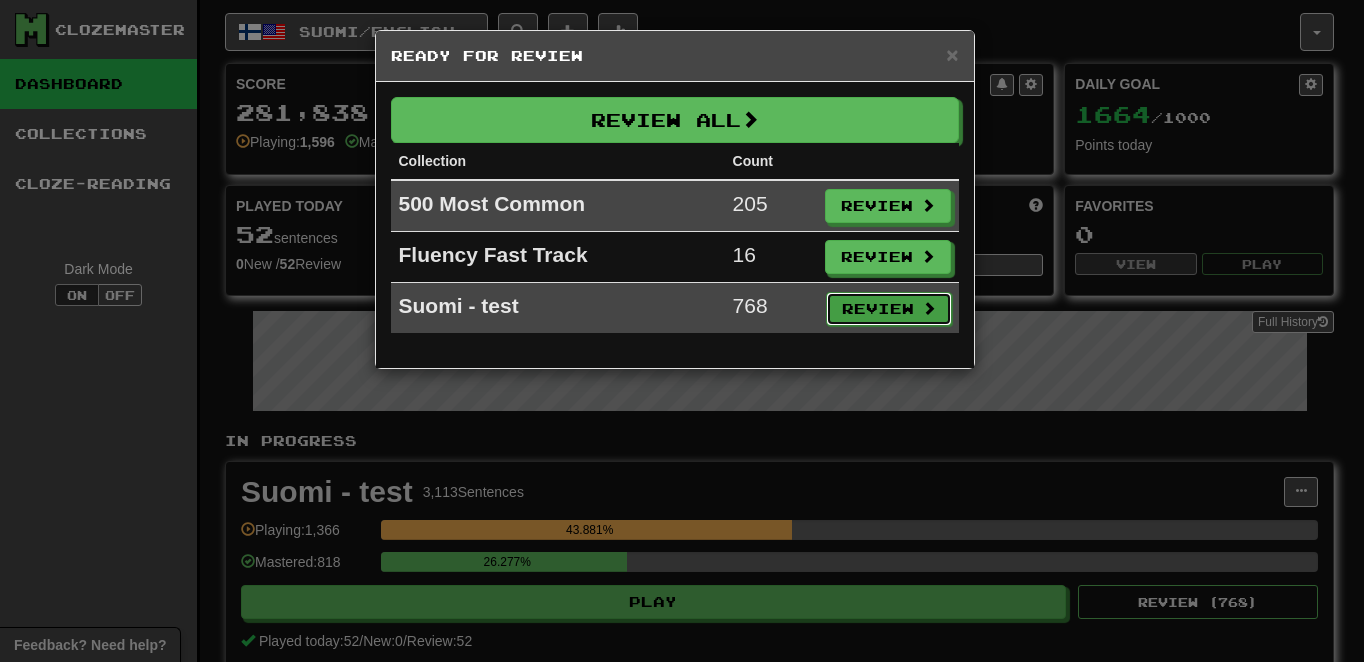 click on "Review" at bounding box center (889, 309) 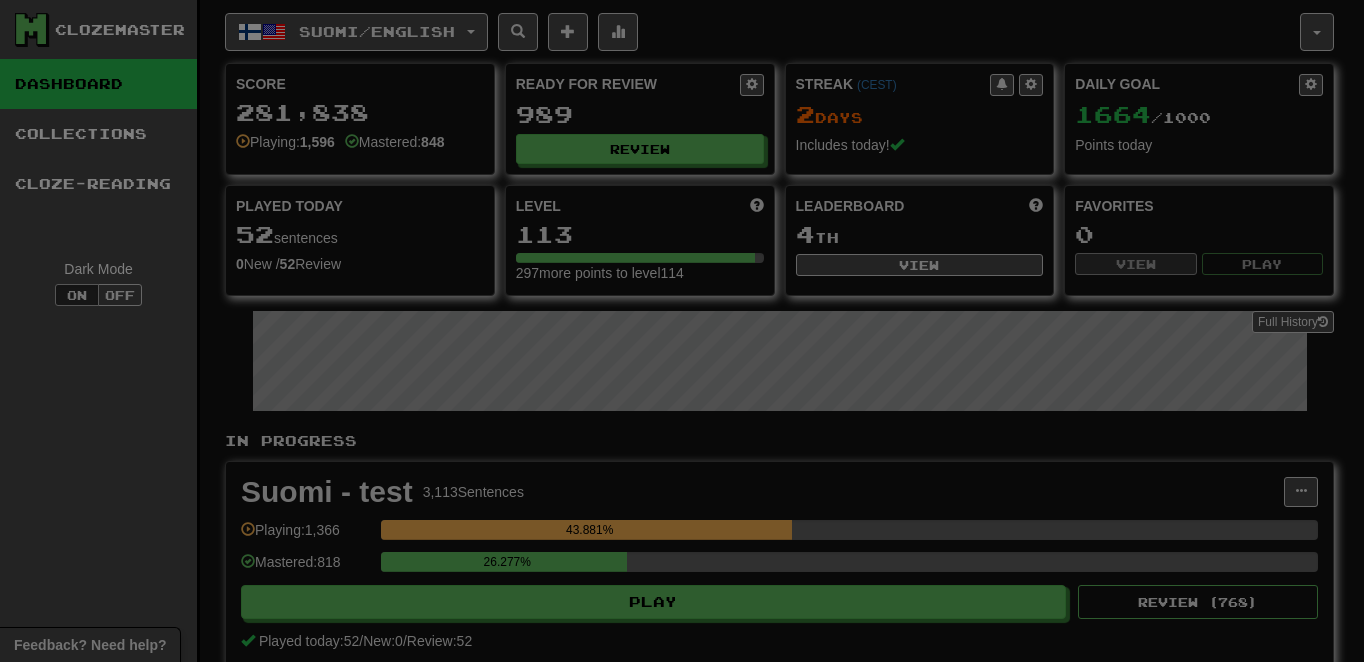 select on "********" 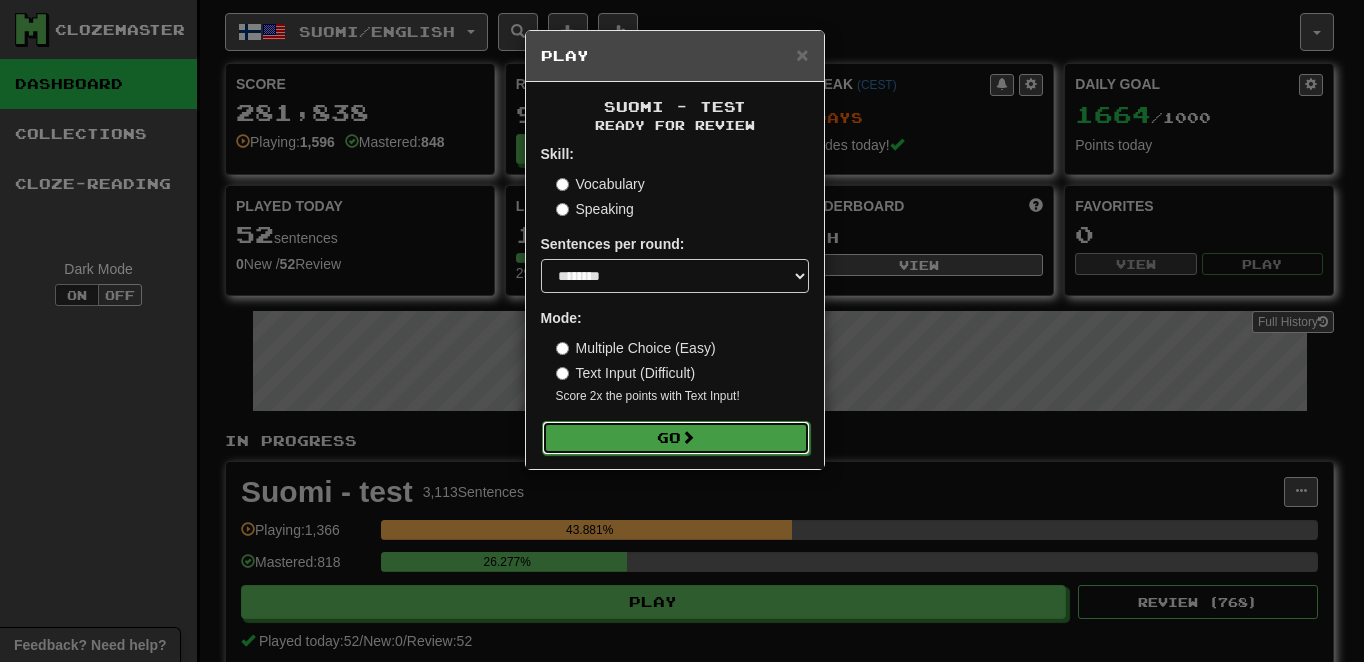 click on "Go" at bounding box center [676, 438] 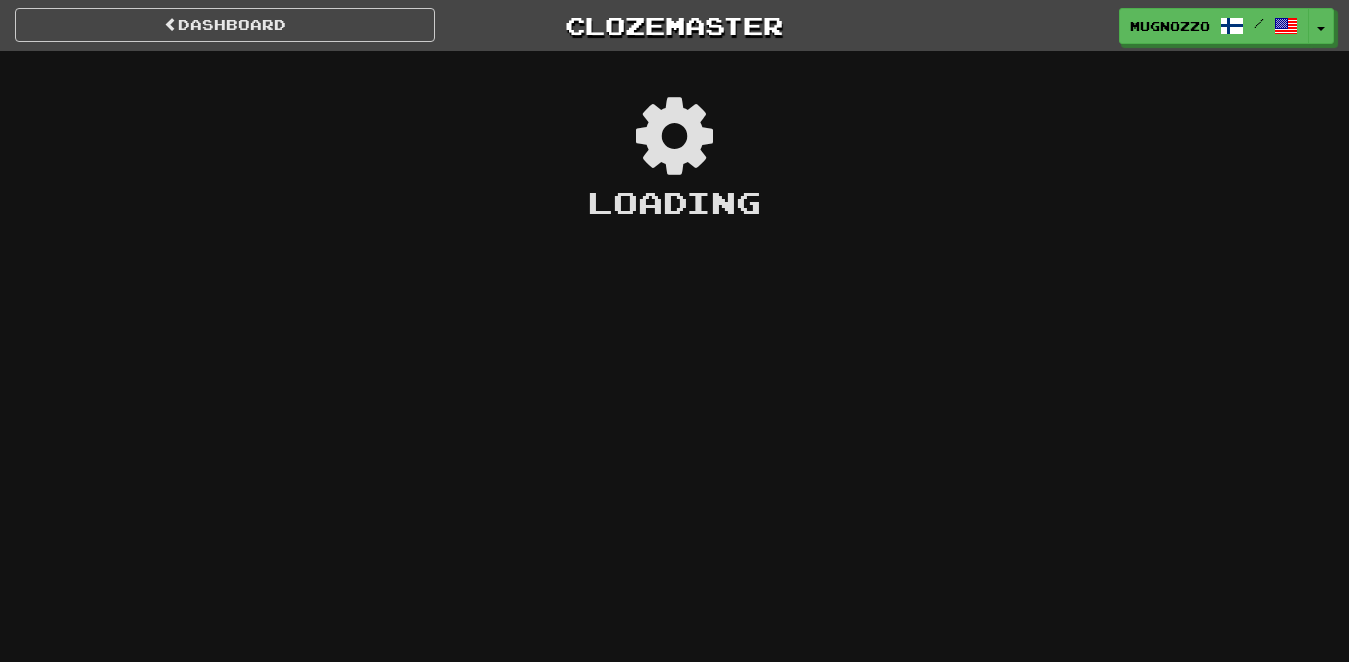 scroll, scrollTop: 0, scrollLeft: 0, axis: both 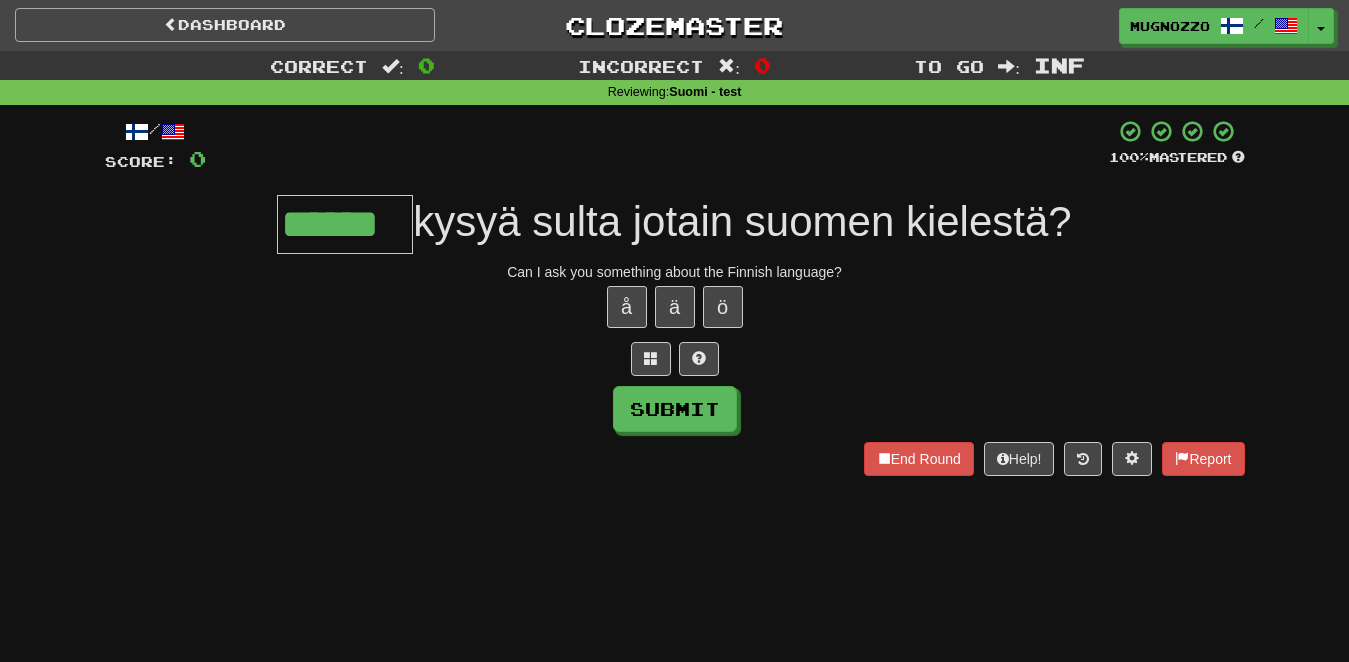 type on "******" 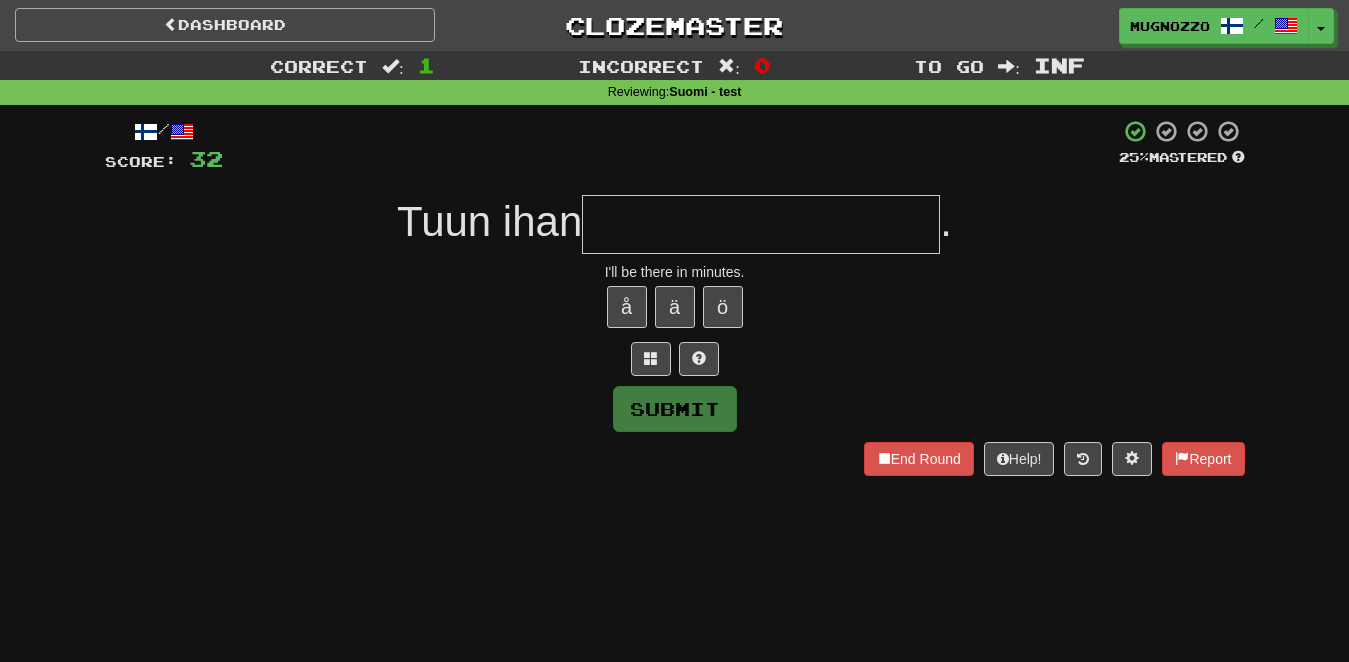 type on "*" 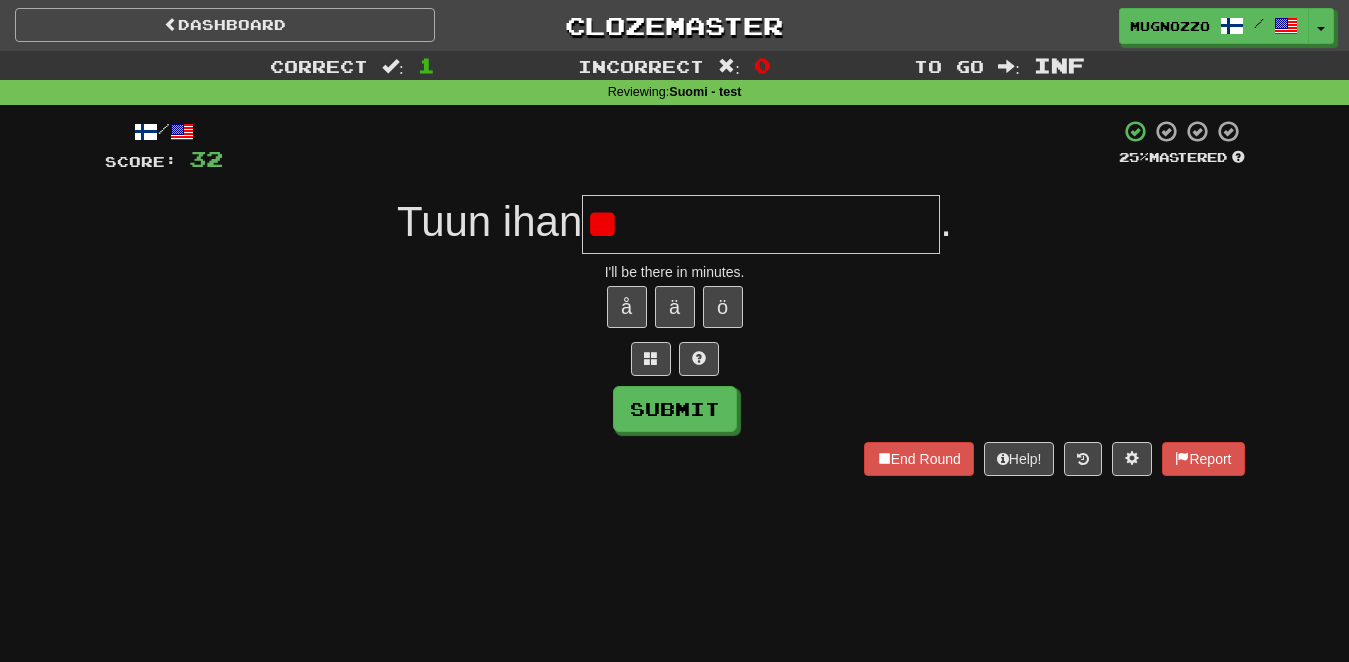 type on "*" 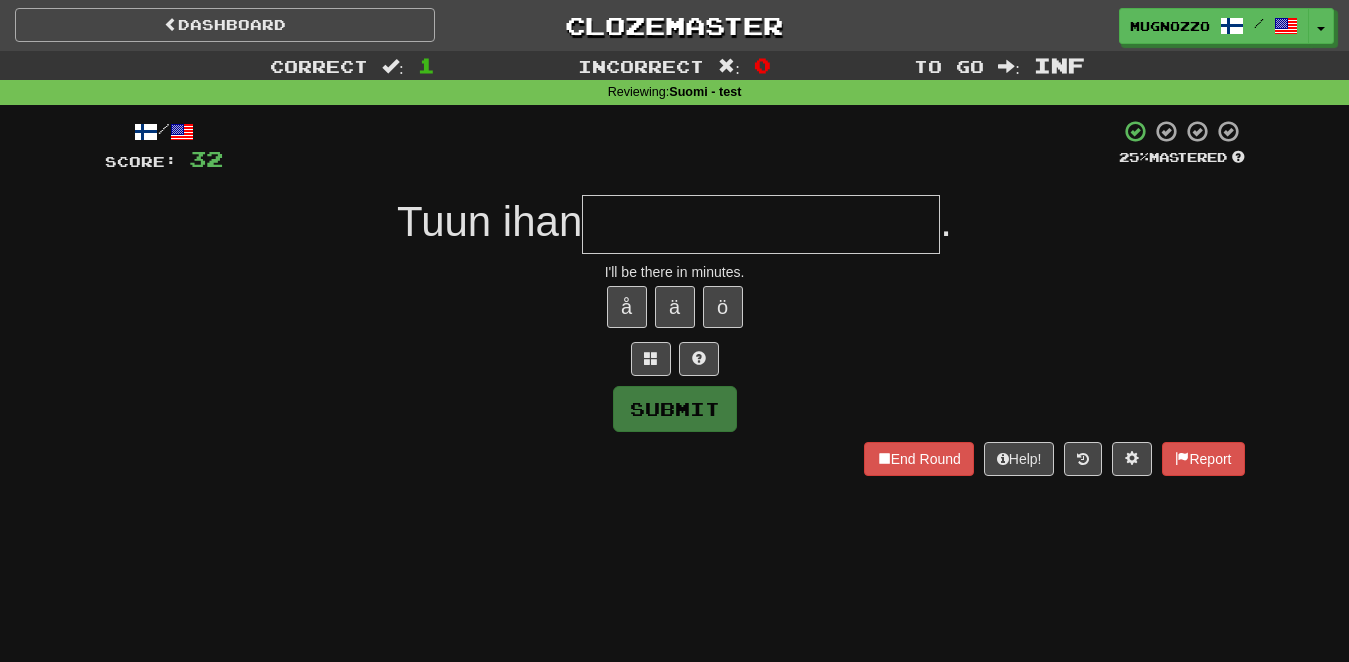 type on "*" 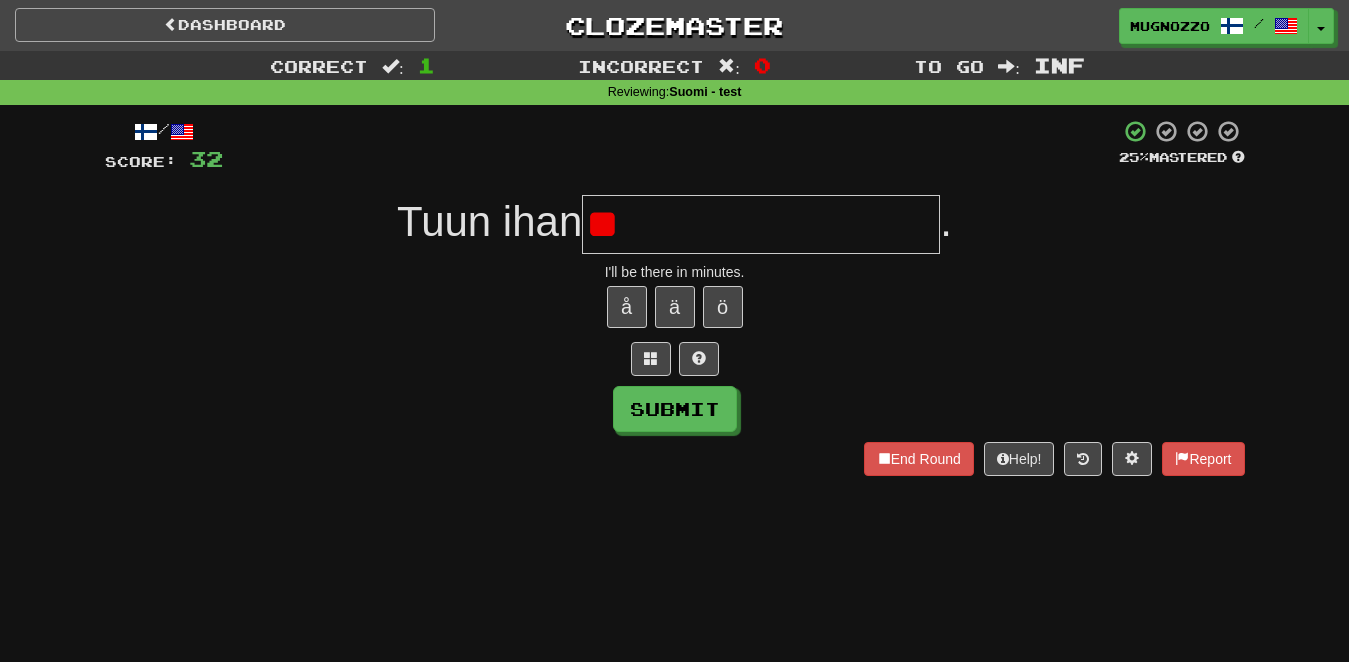 type on "*" 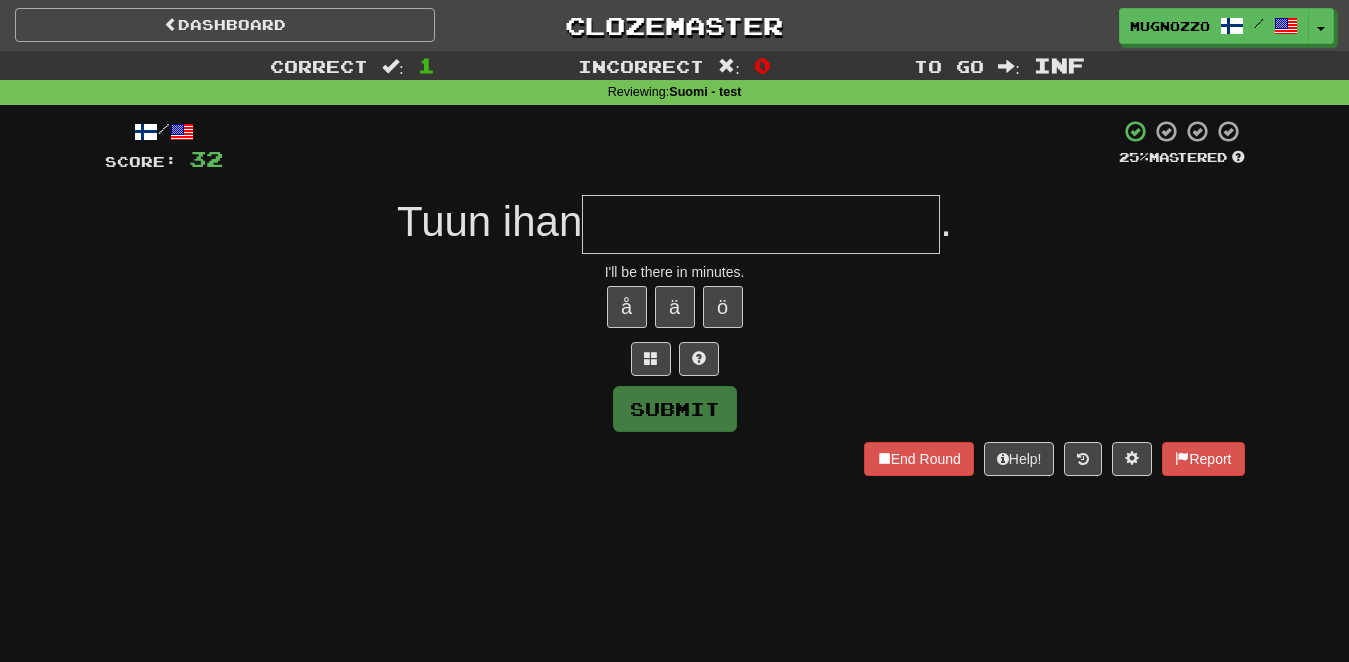 type on "*" 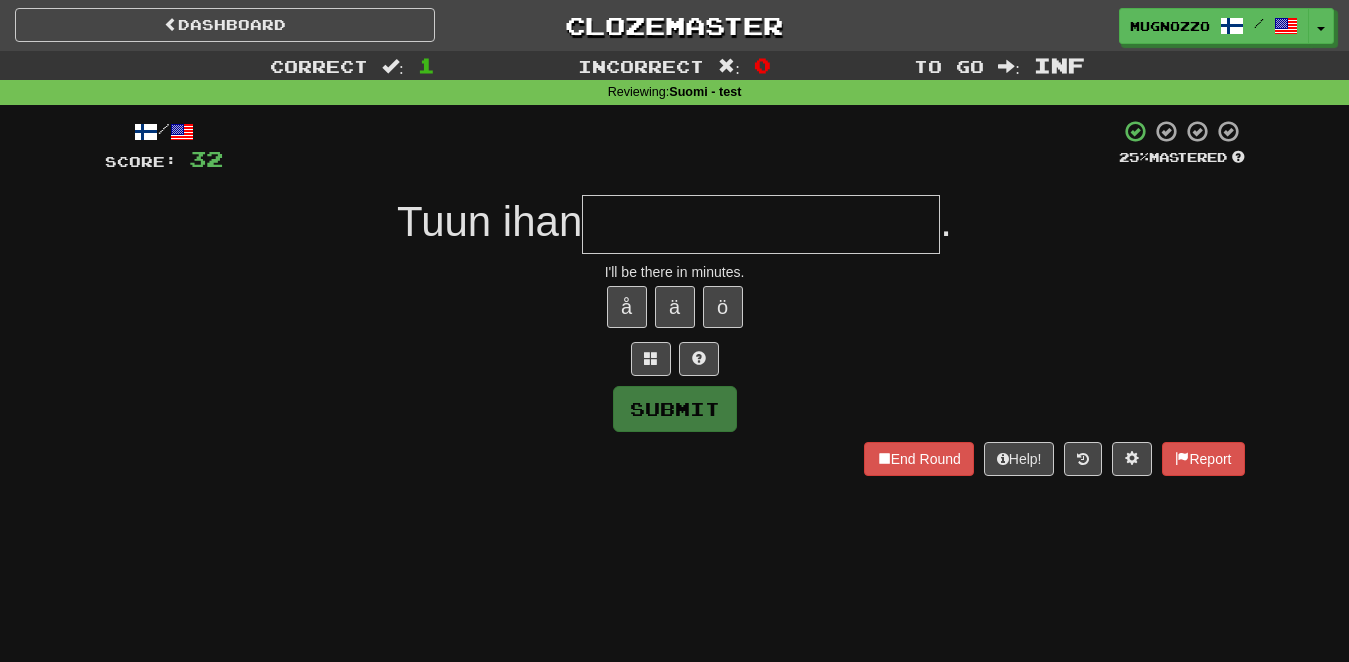 type on "*" 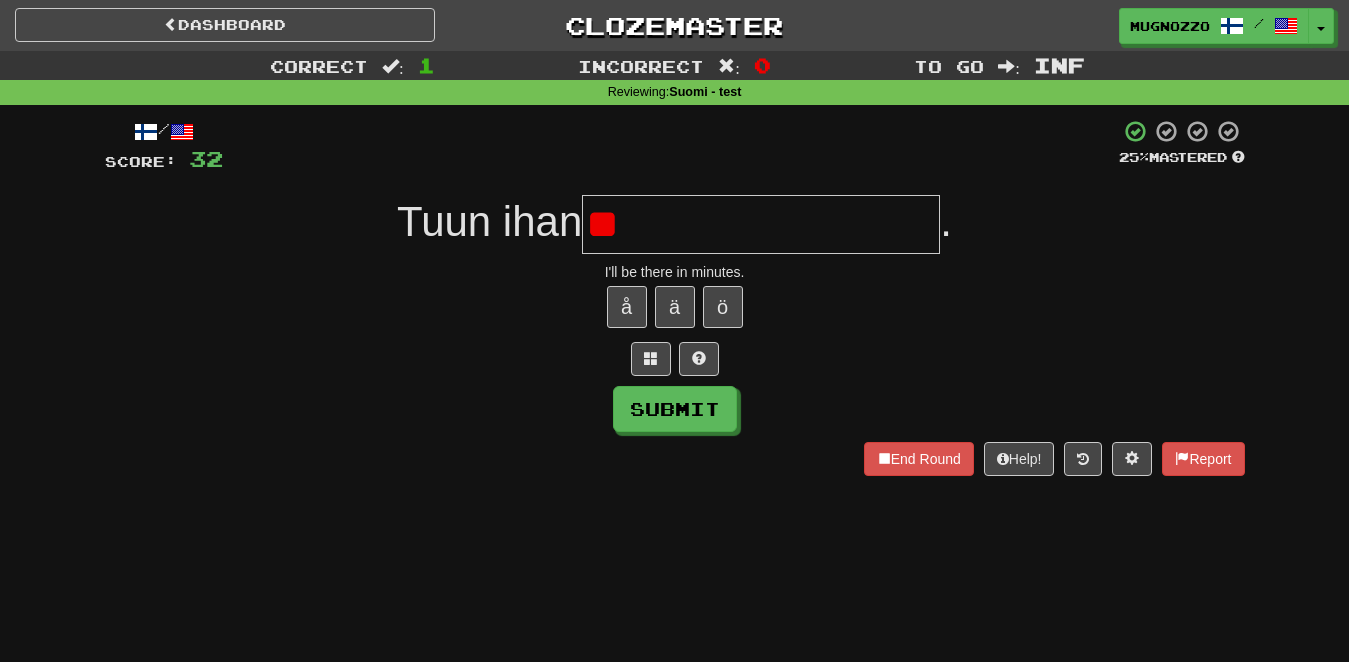 type on "*" 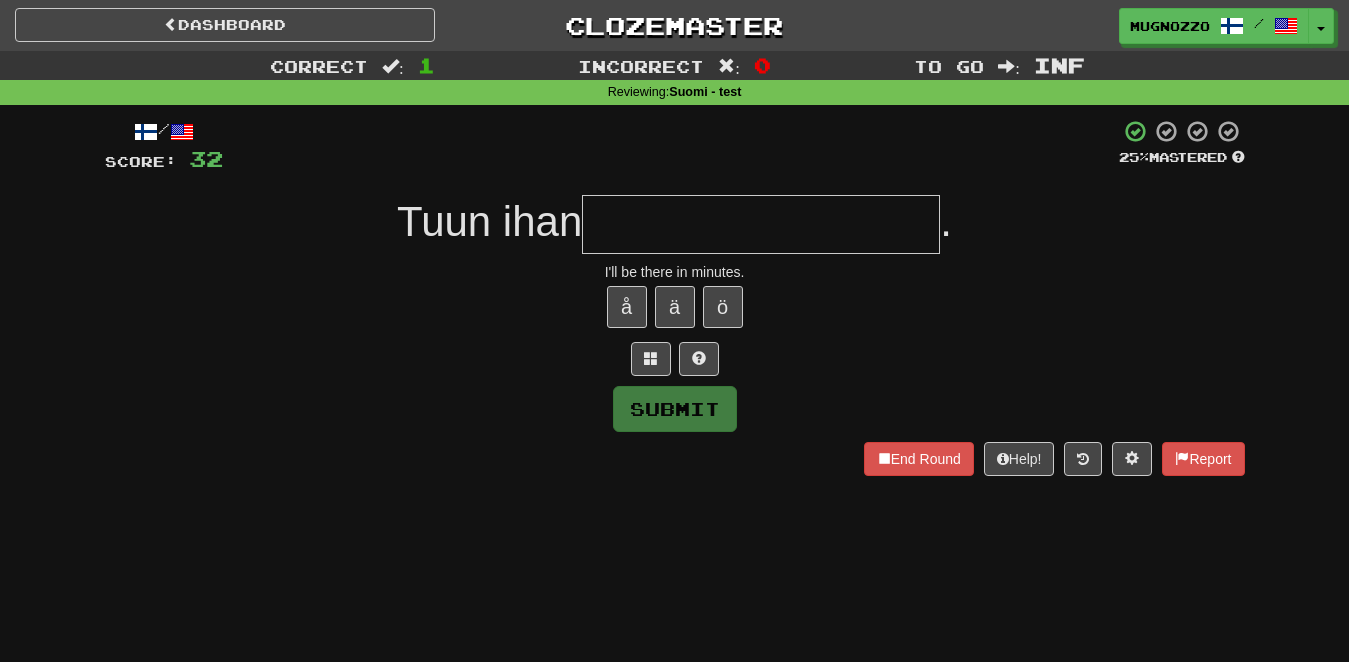 type on "*" 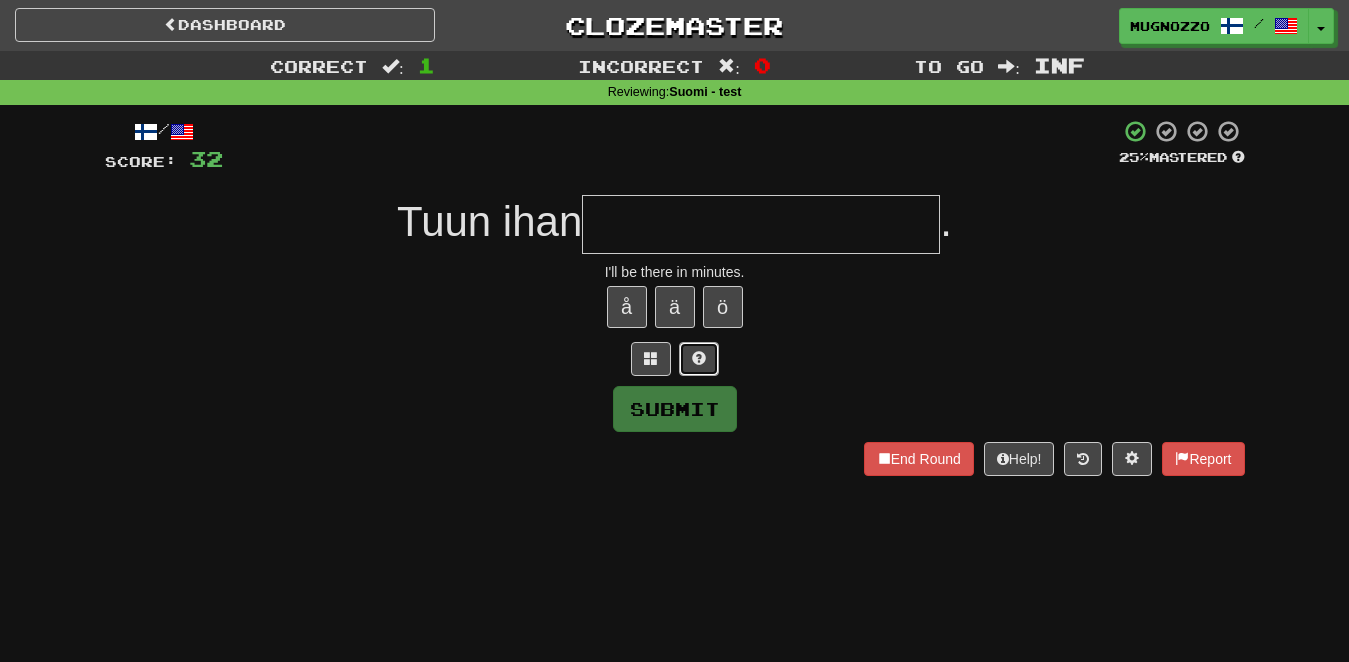 click at bounding box center [699, 359] 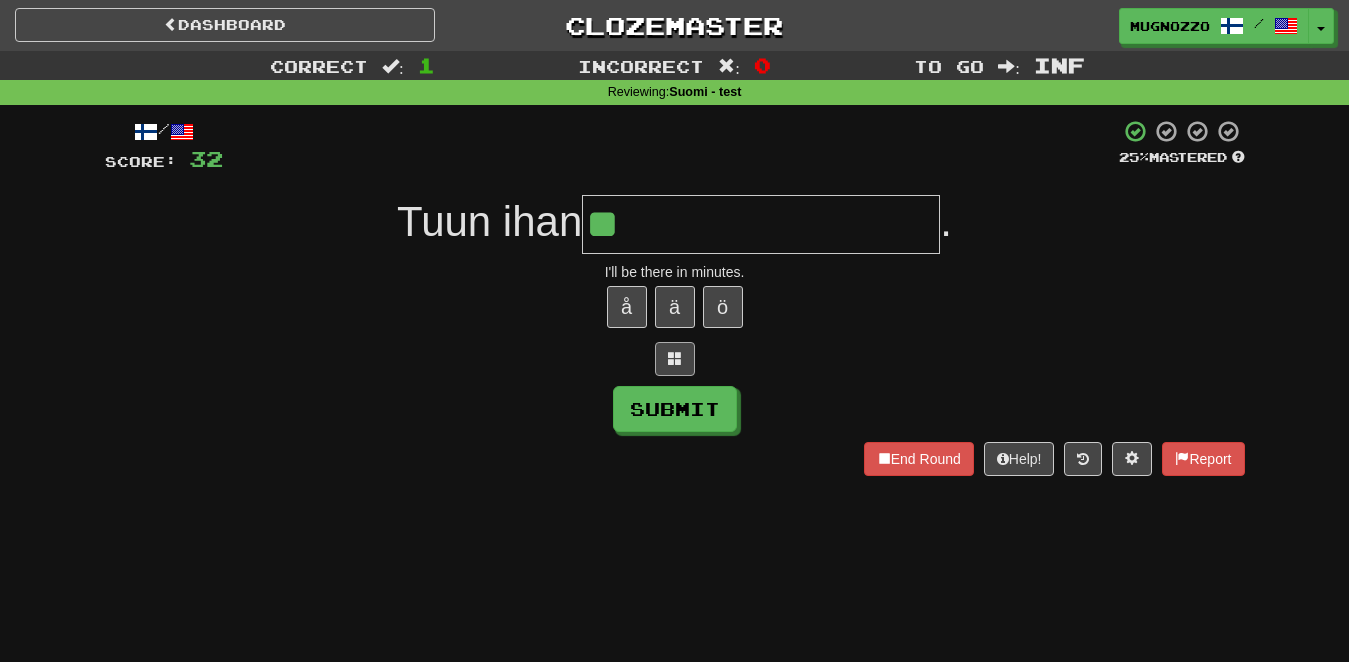 type on "**" 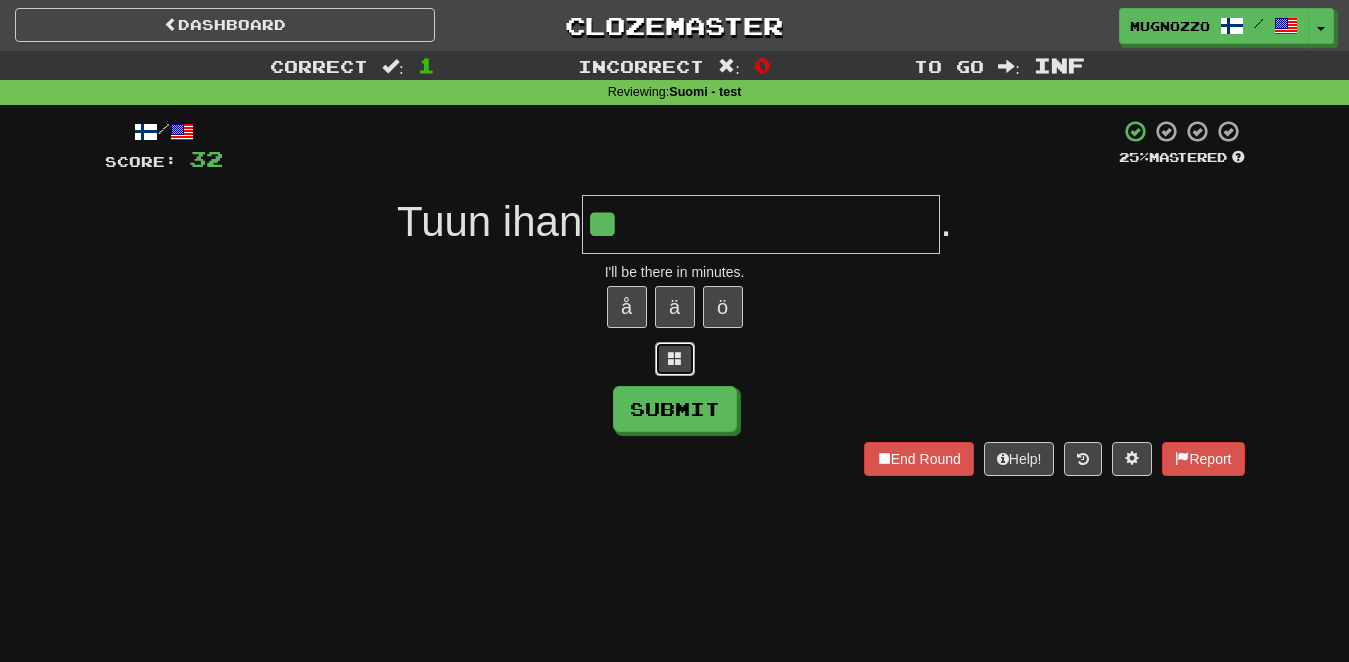 click at bounding box center [675, 359] 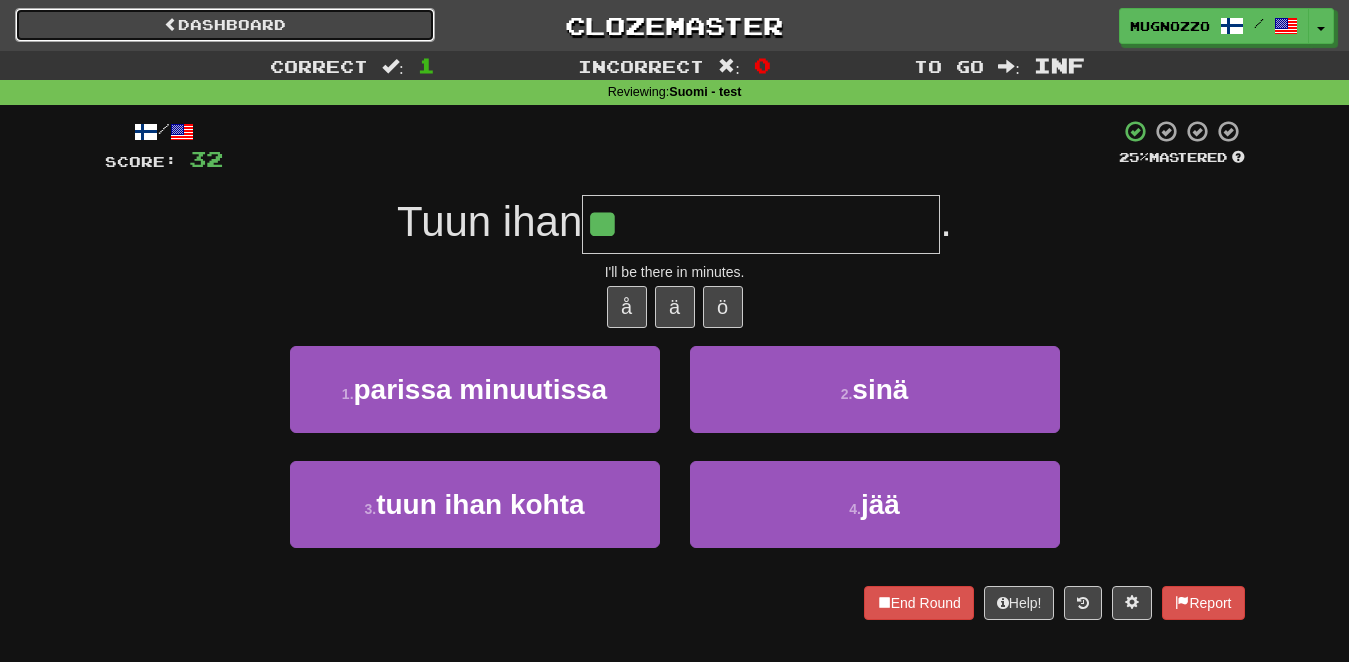 click on "Dashboard" at bounding box center [225, 25] 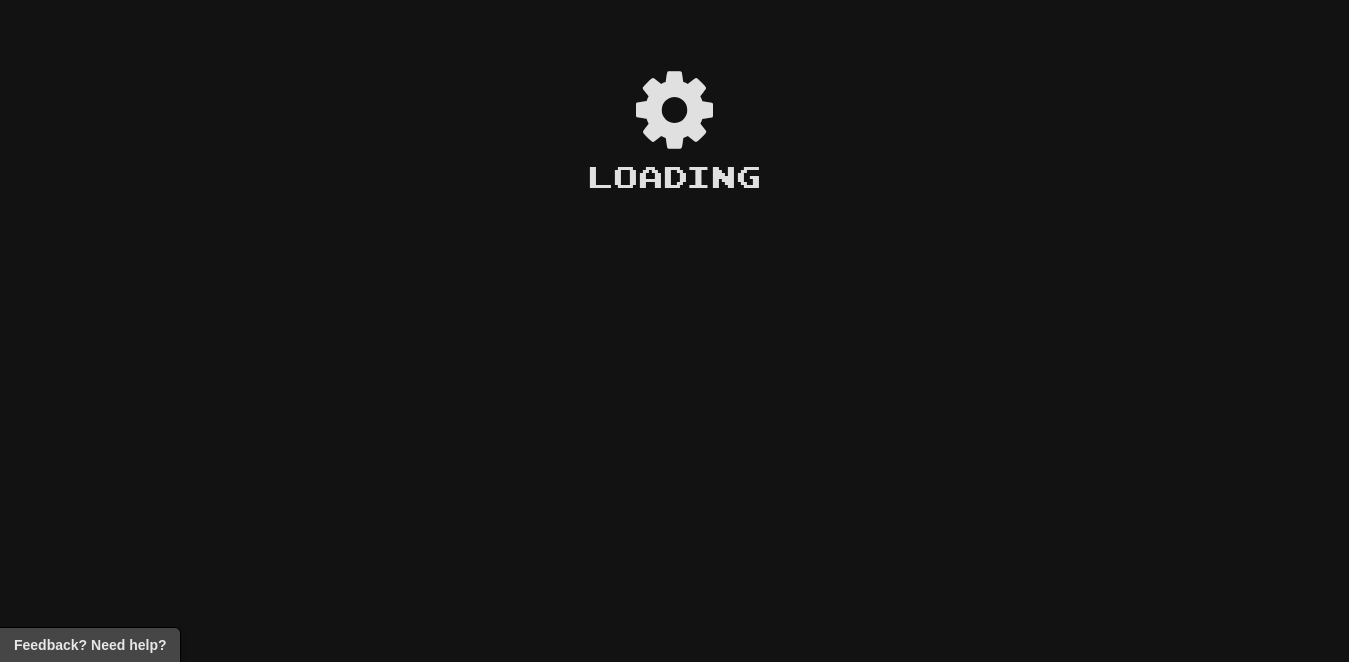 scroll, scrollTop: 0, scrollLeft: 0, axis: both 